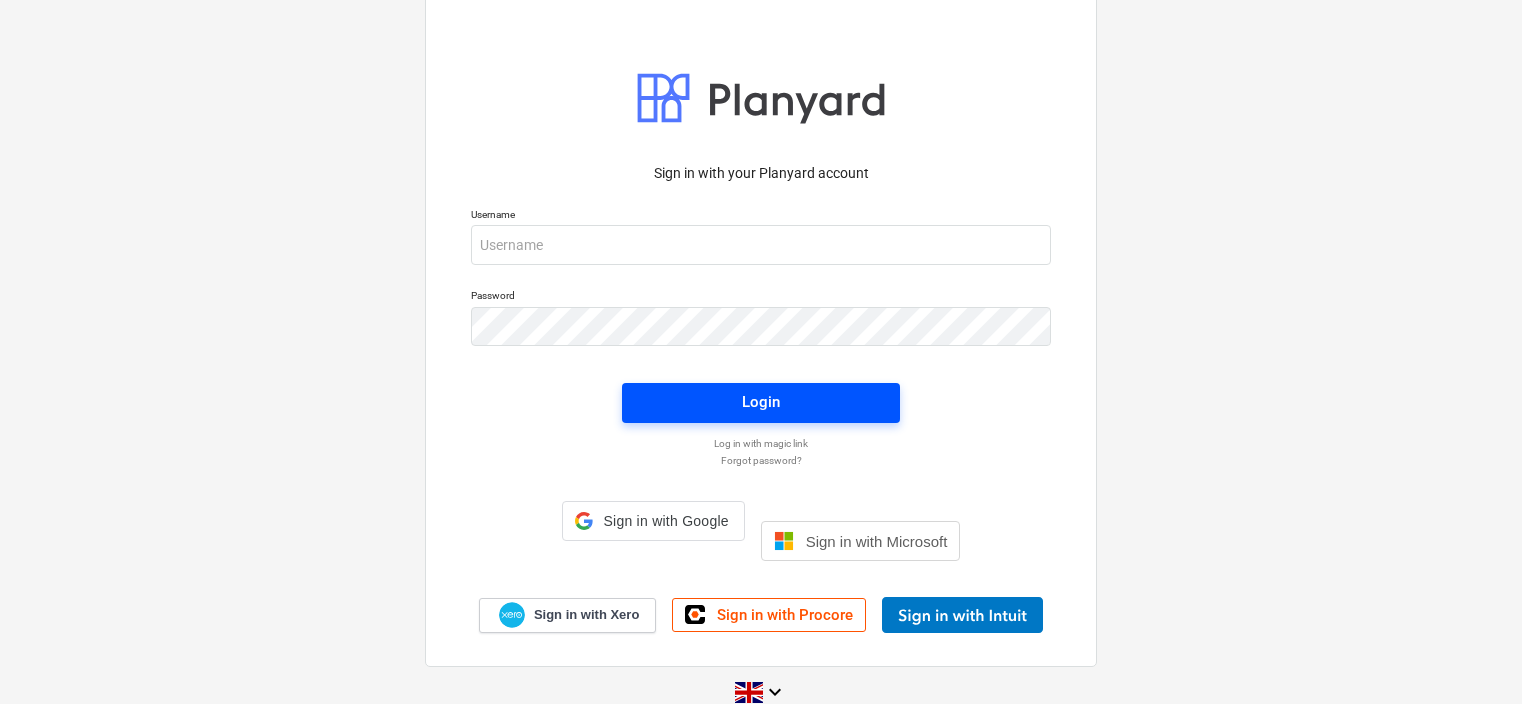 scroll, scrollTop: 0, scrollLeft: 0, axis: both 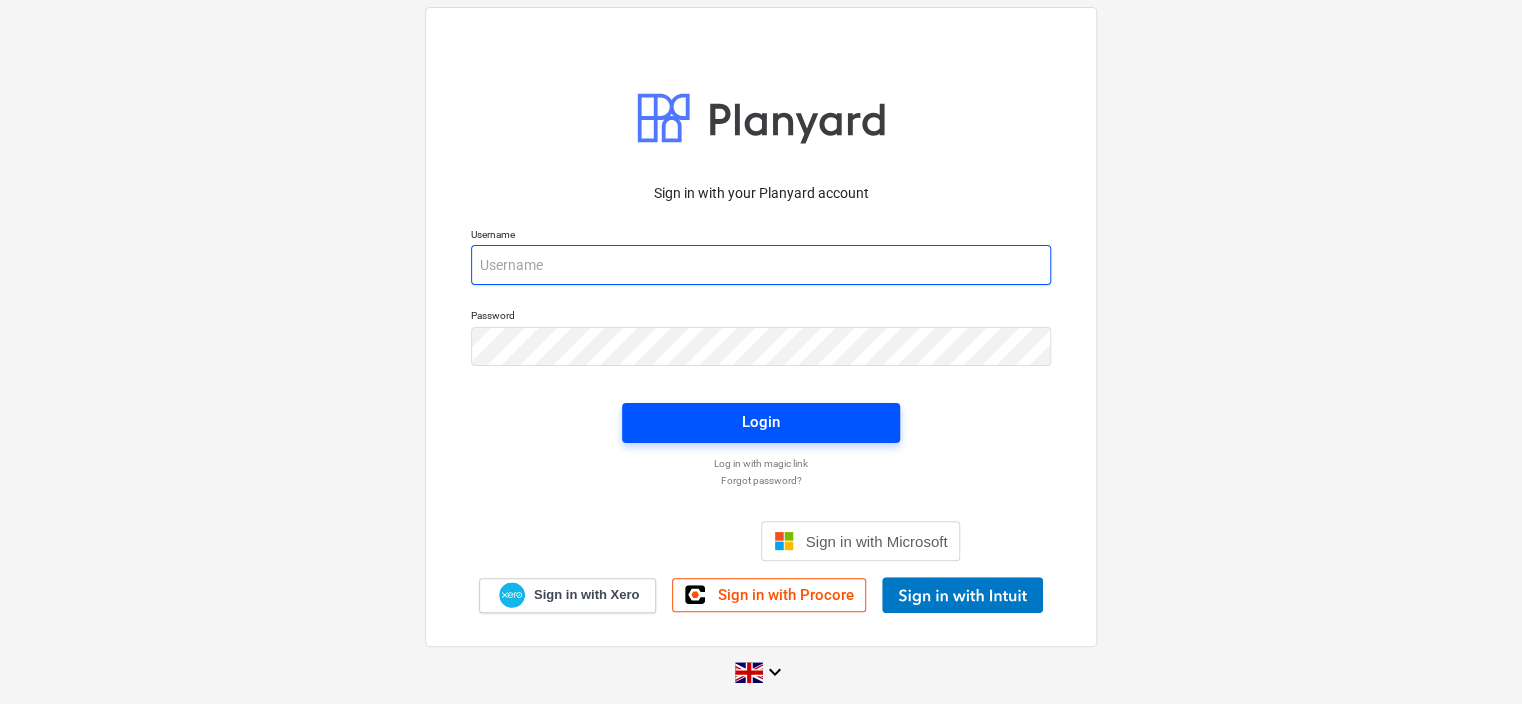 type on "[PERSON_NAME][EMAIL_ADDRESS][DOMAIN_NAME]" 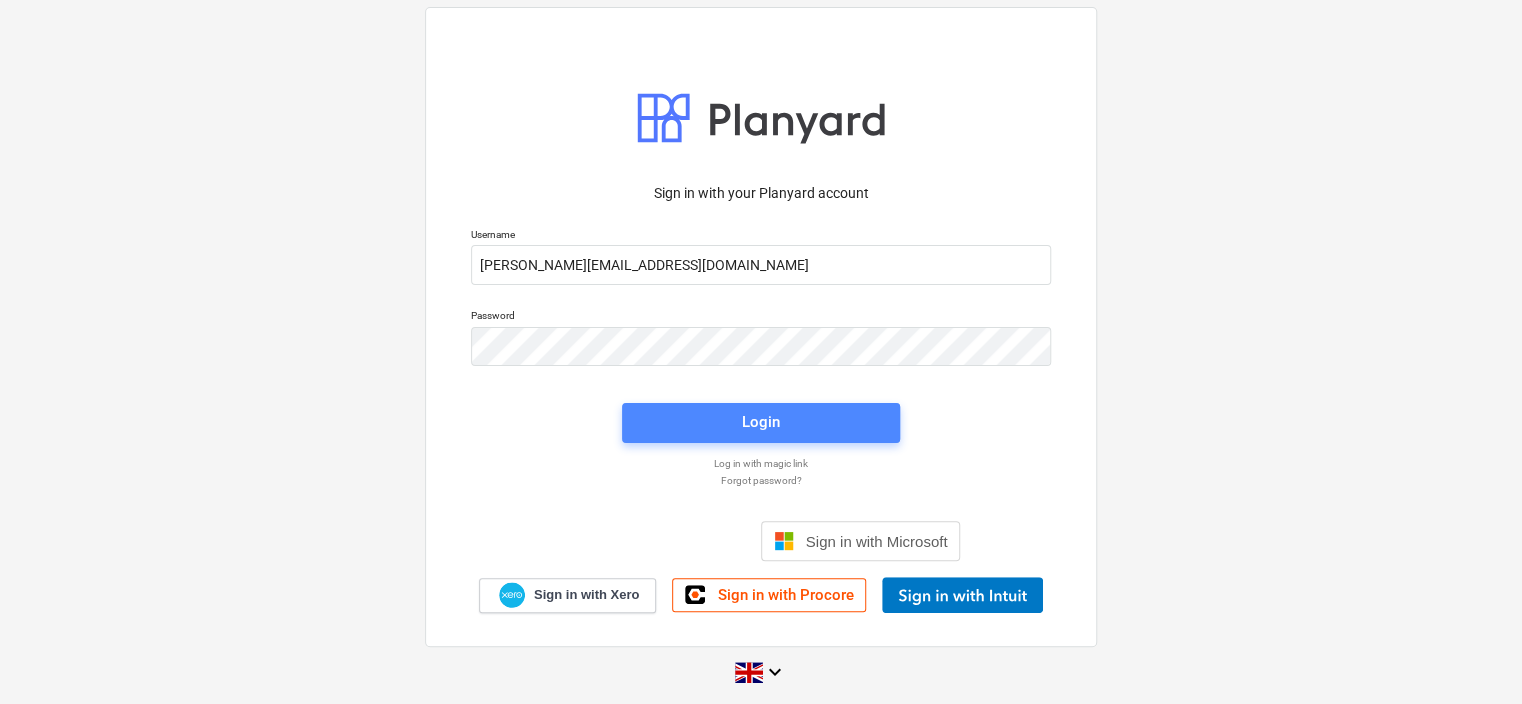click on "Login" at bounding box center [761, 422] 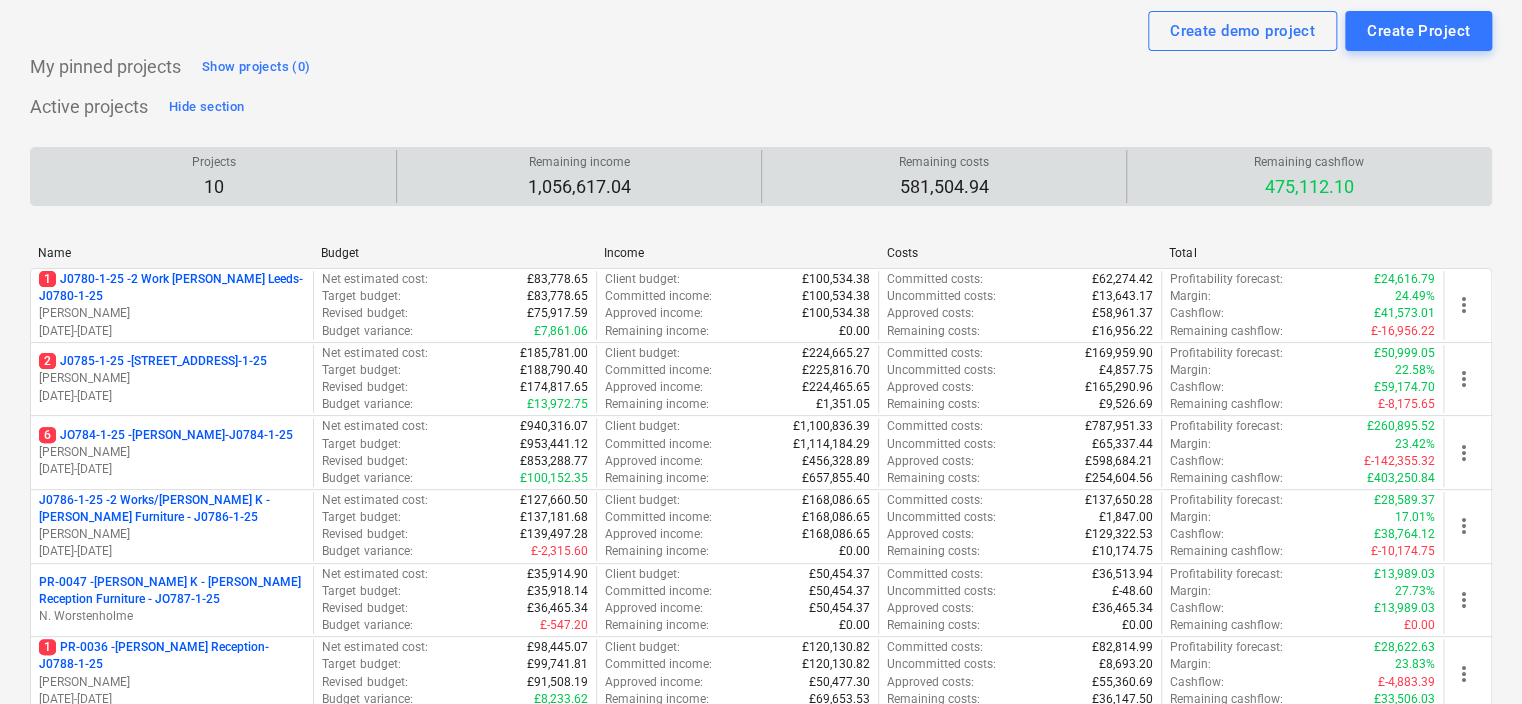 scroll, scrollTop: 100, scrollLeft: 0, axis: vertical 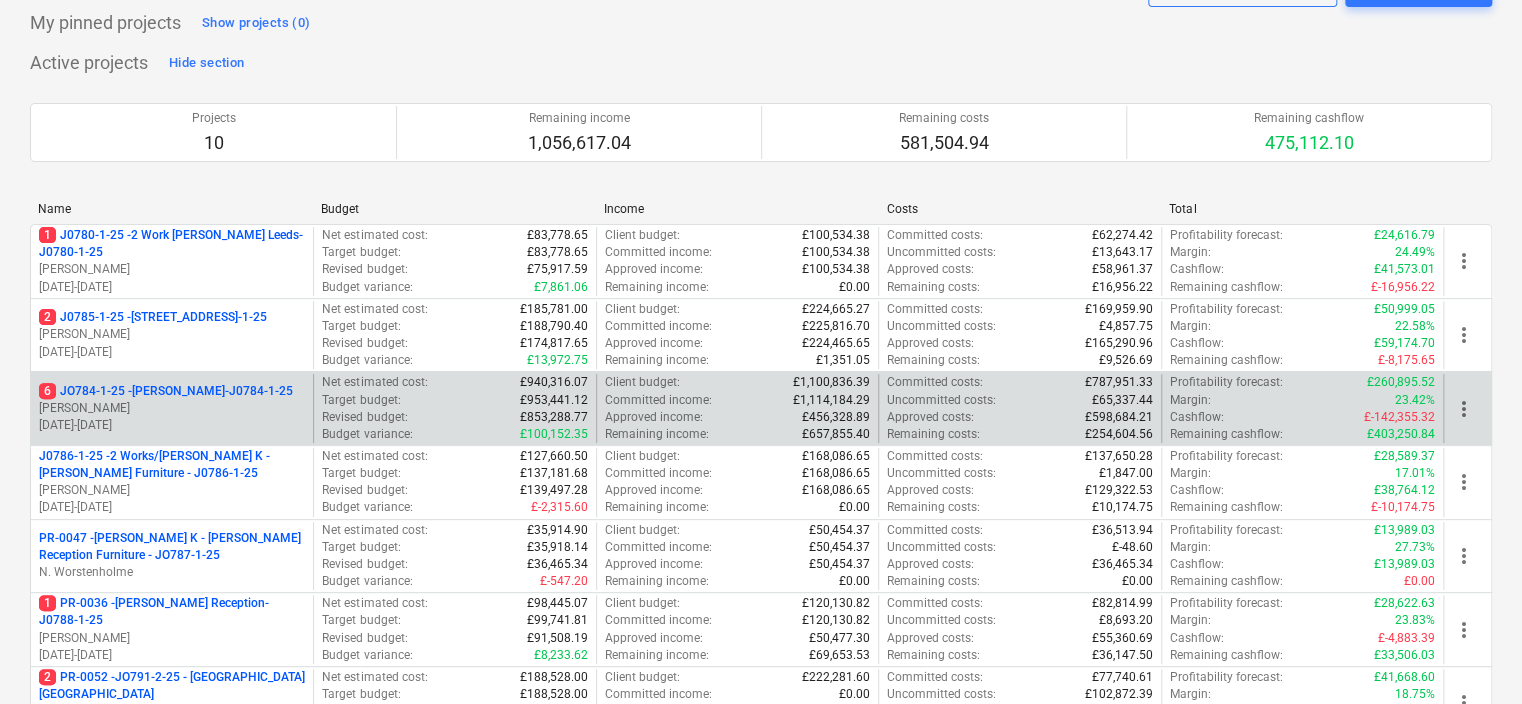 click on "6  JO784-1-25 -  Wizu York-J0784-1-25 [PERSON_NAME] [DATE]  -  [DATE]" at bounding box center (172, 408) 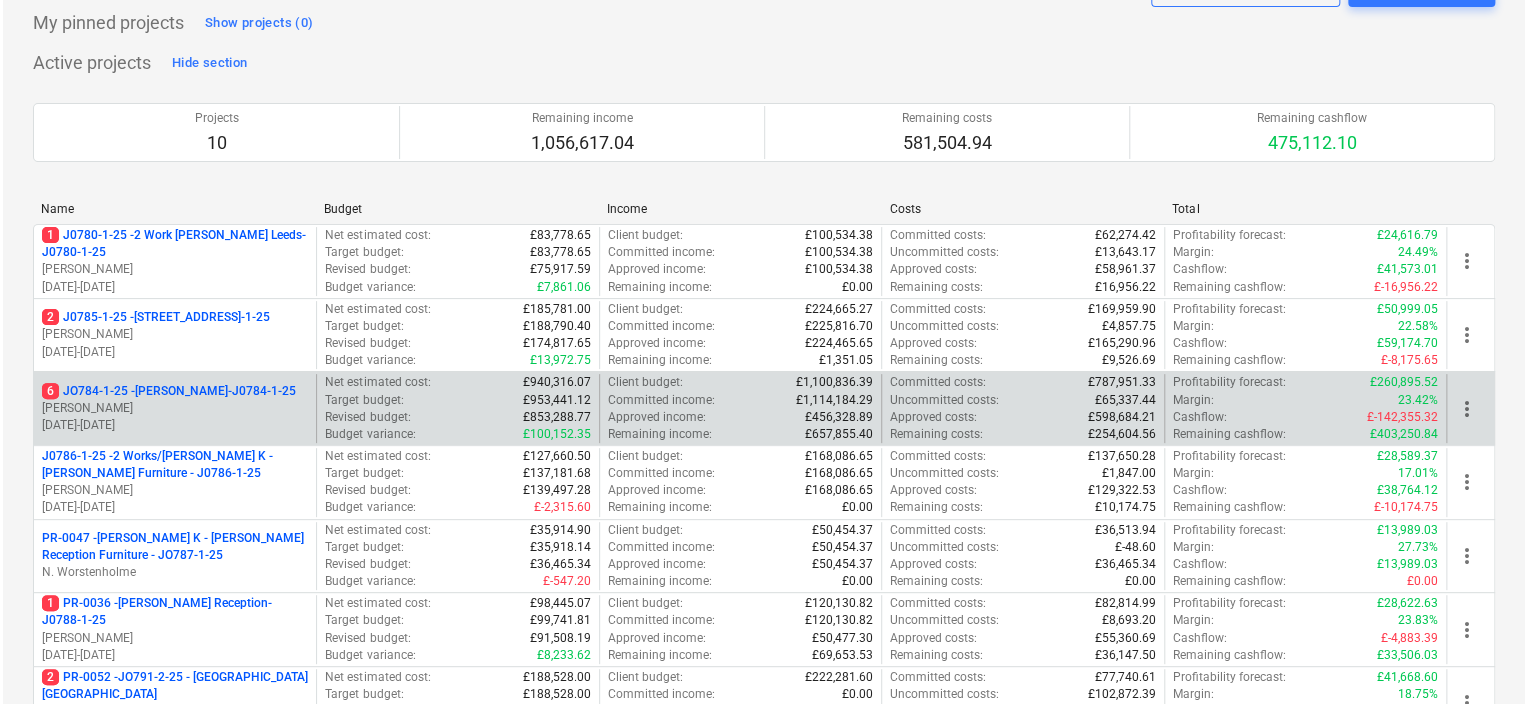 scroll, scrollTop: 0, scrollLeft: 0, axis: both 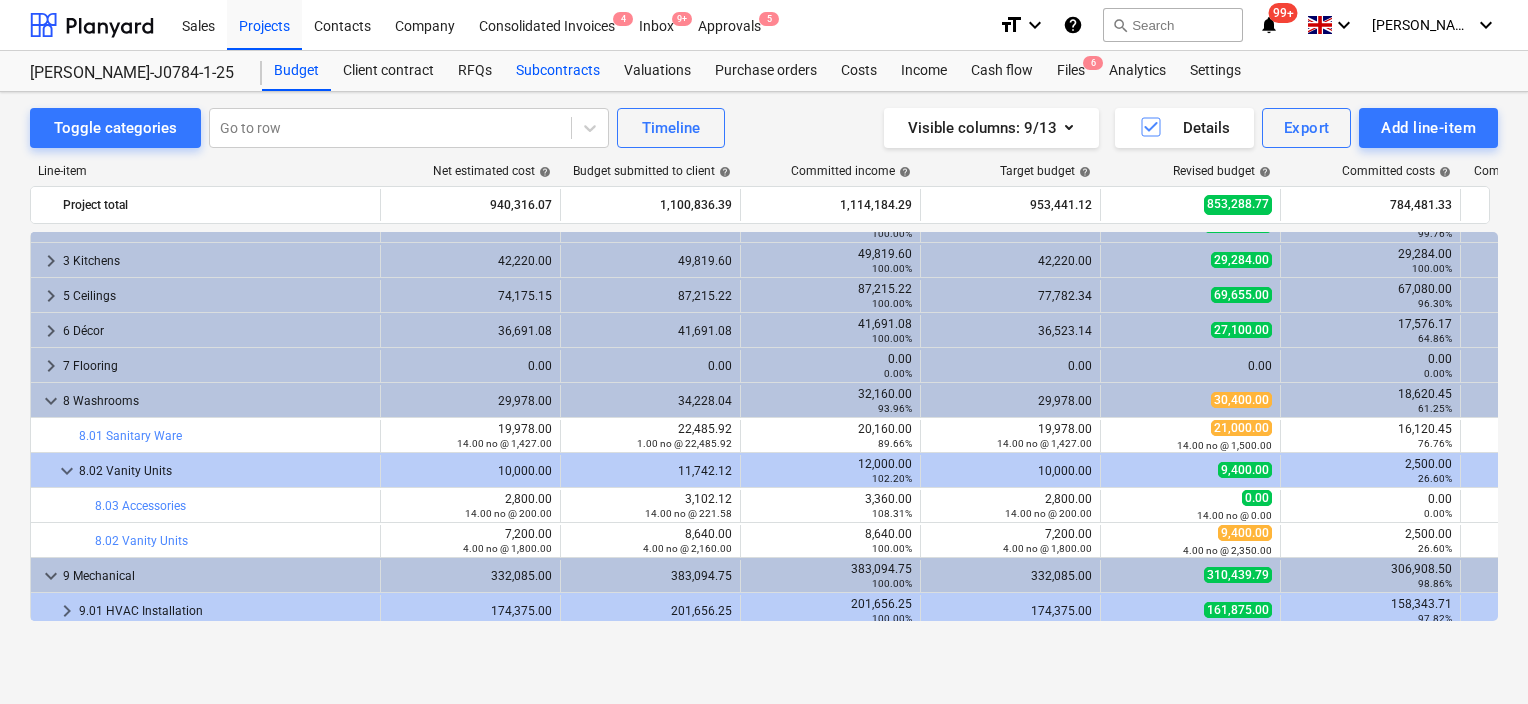 click on "Subcontracts" at bounding box center (558, 71) 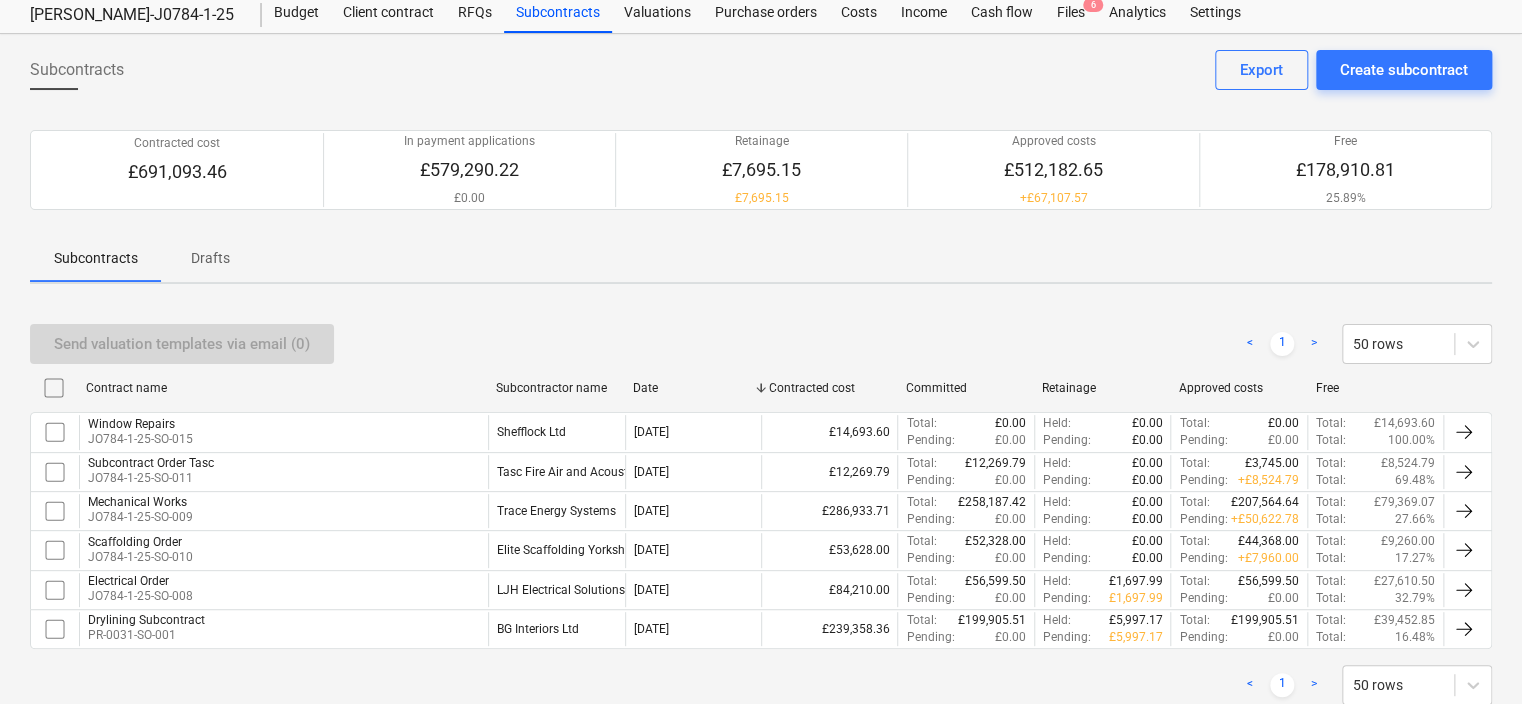 scroll, scrollTop: 112, scrollLeft: 0, axis: vertical 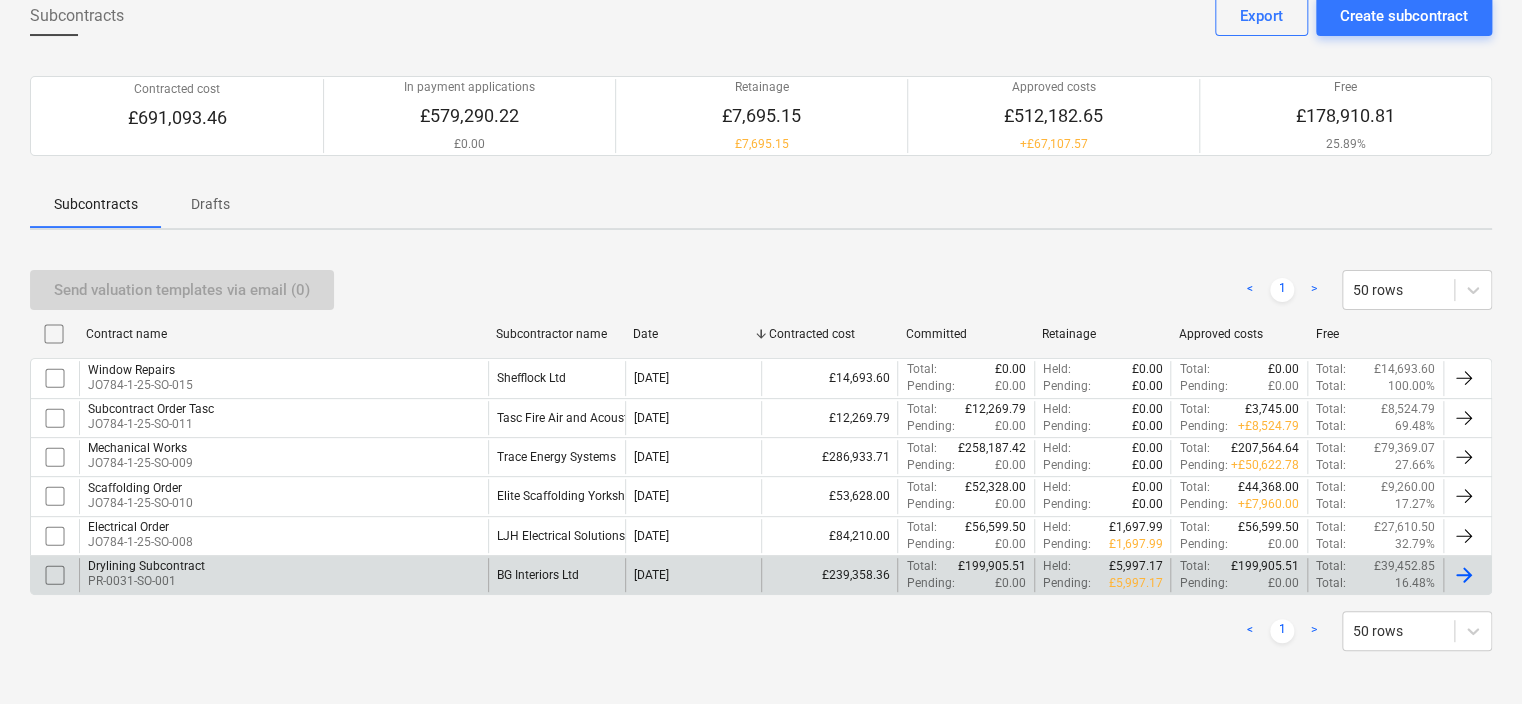 click on "Drylining Subcontract PR-0031-SO-001" at bounding box center (283, 575) 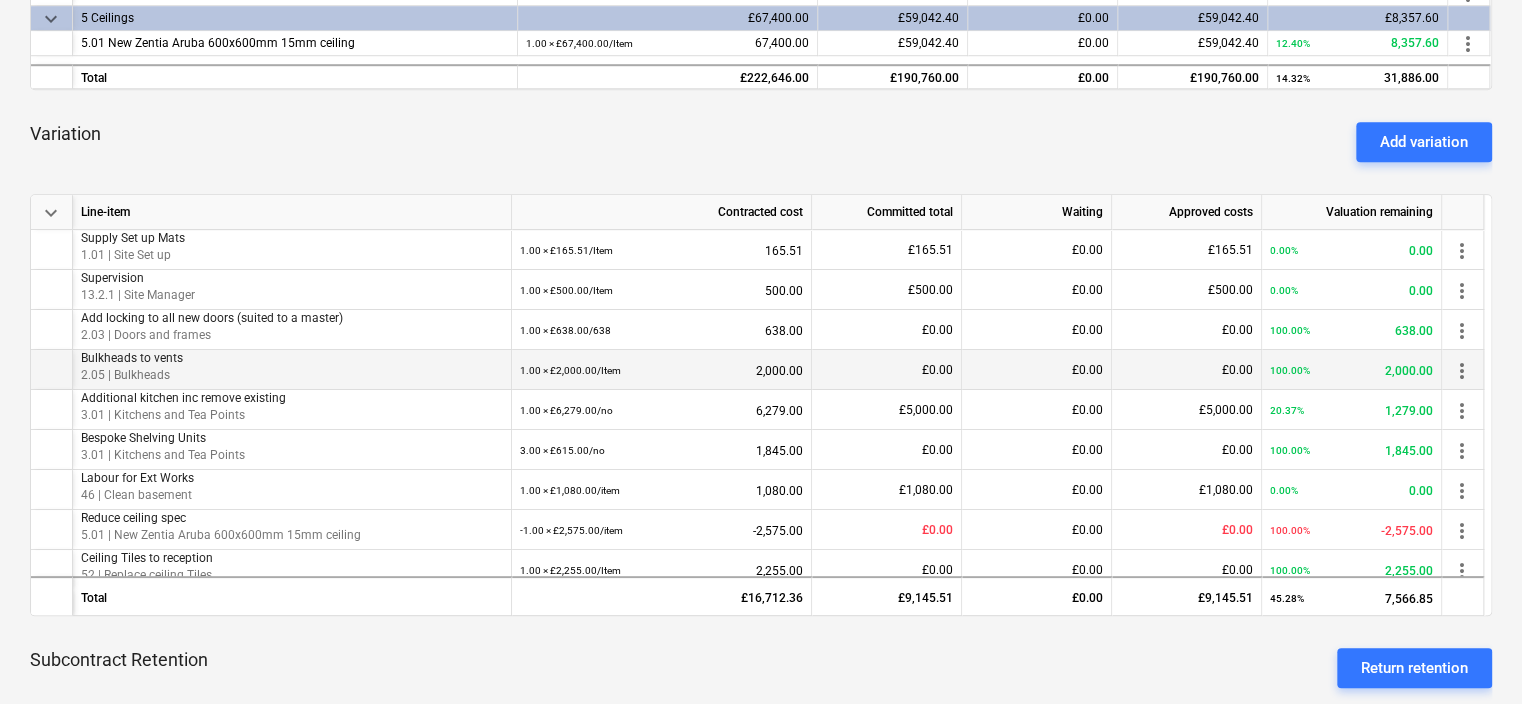 scroll, scrollTop: 700, scrollLeft: 0, axis: vertical 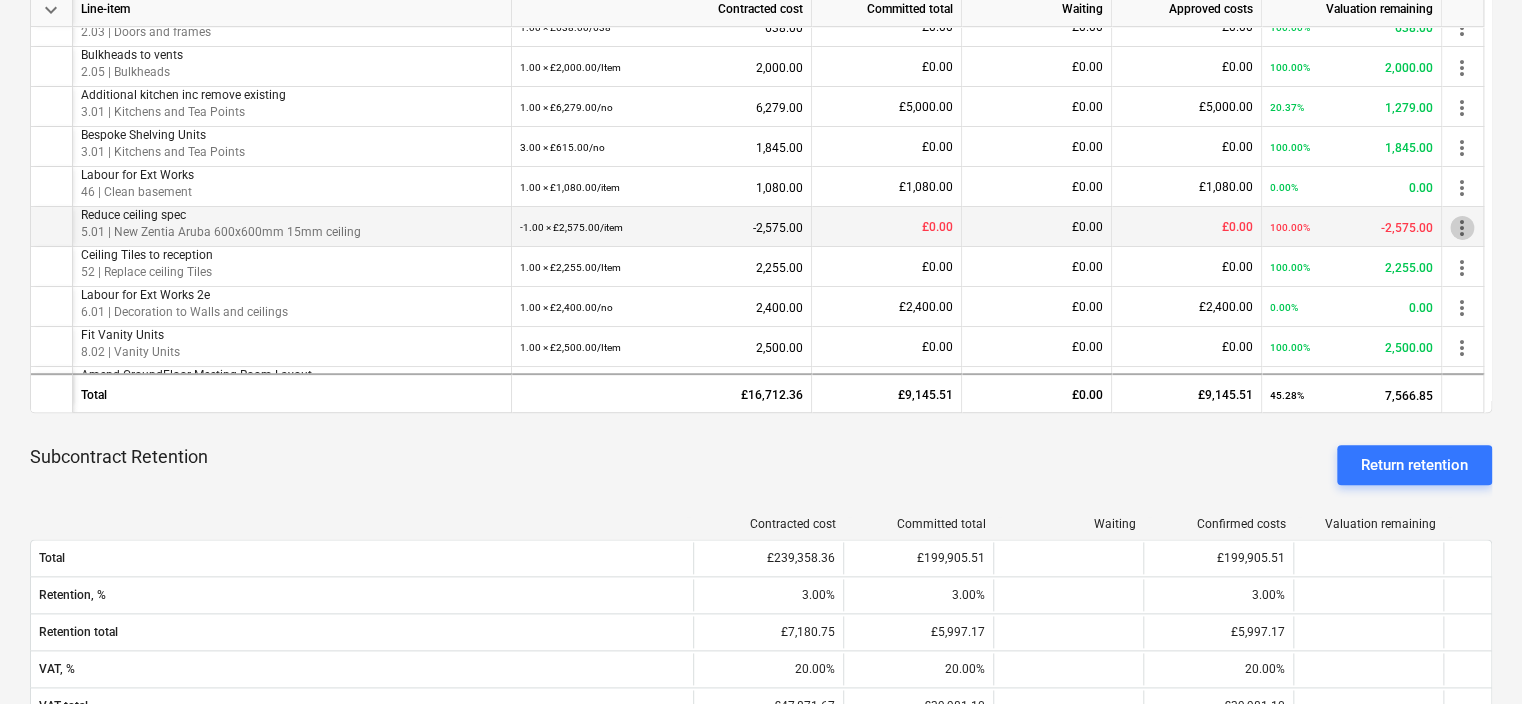 click on "more_vert" at bounding box center [1462, 228] 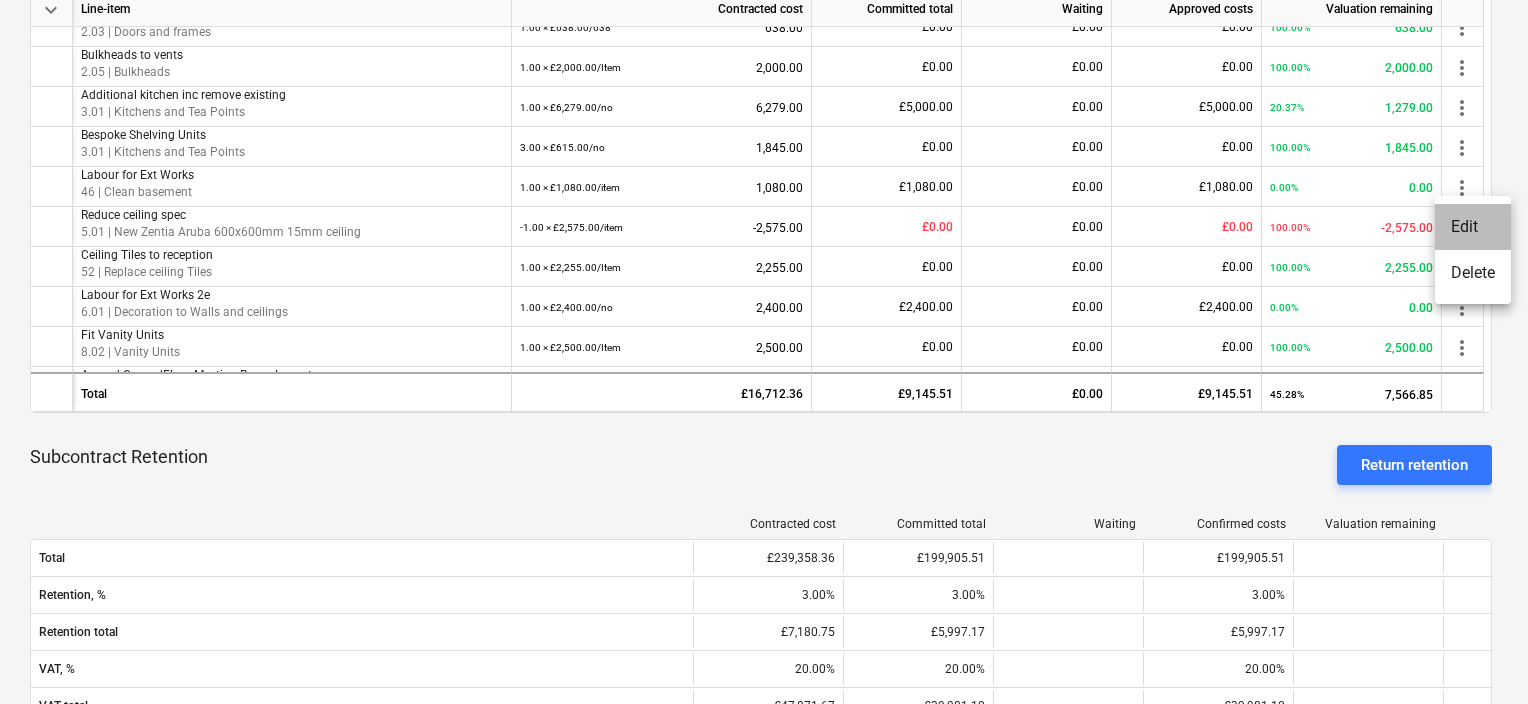 click on "Edit" at bounding box center [1473, 227] 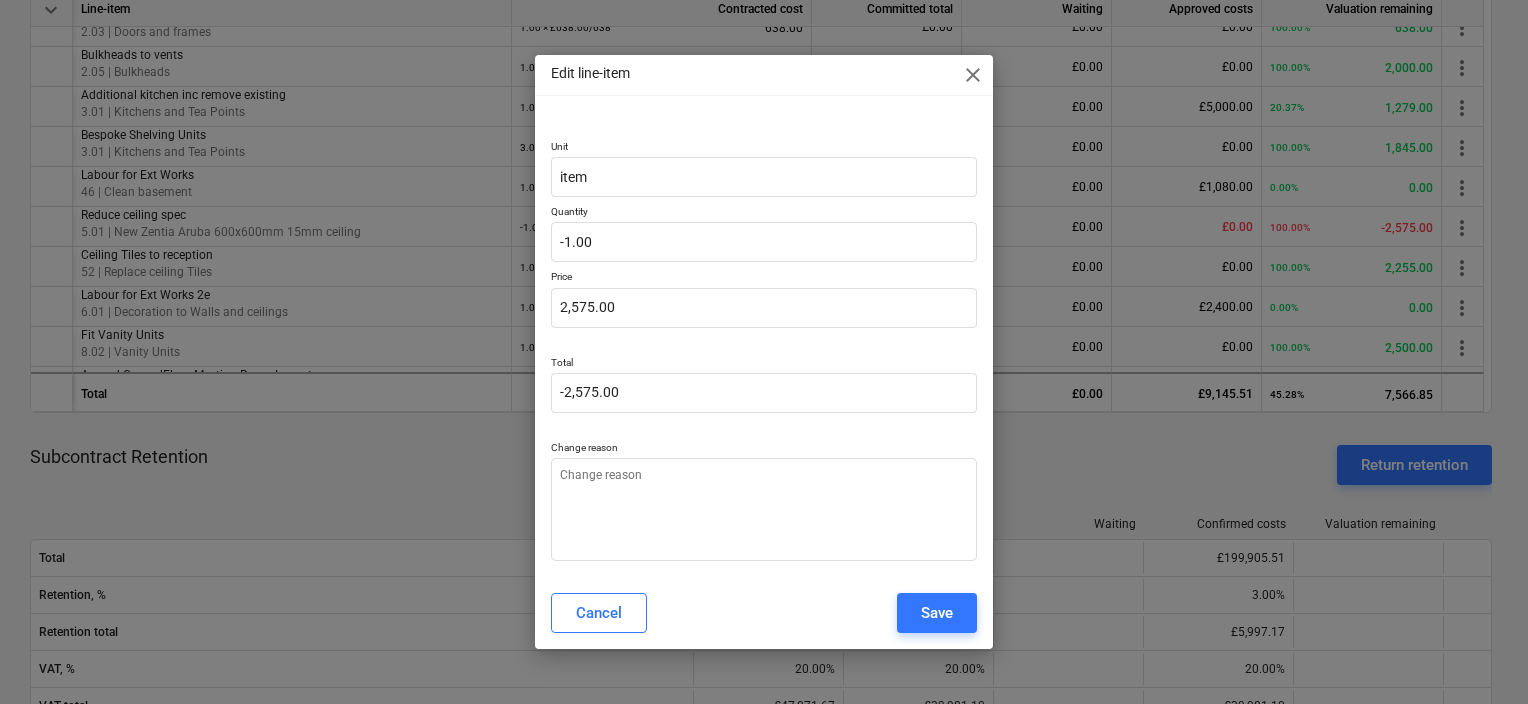 type on "x" 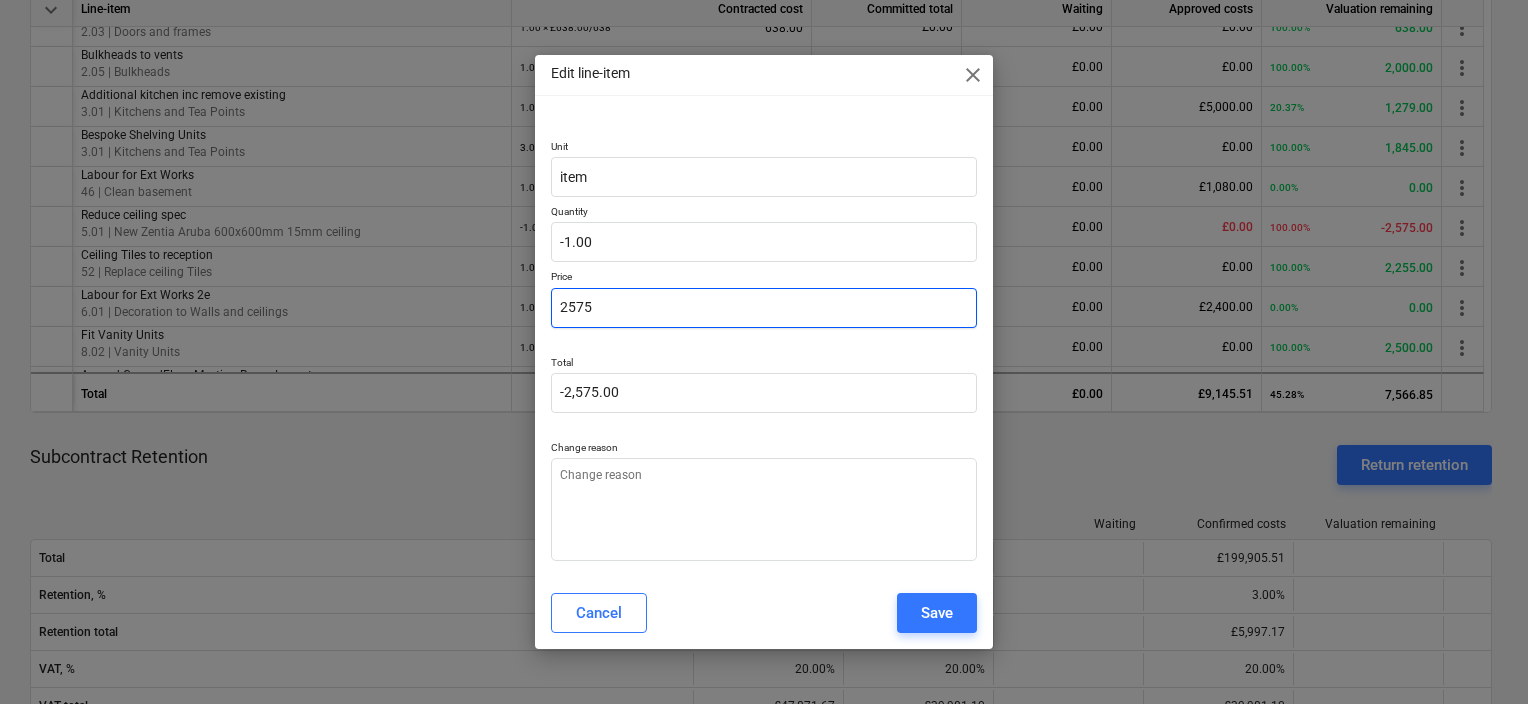 click on "2575" at bounding box center [764, 308] 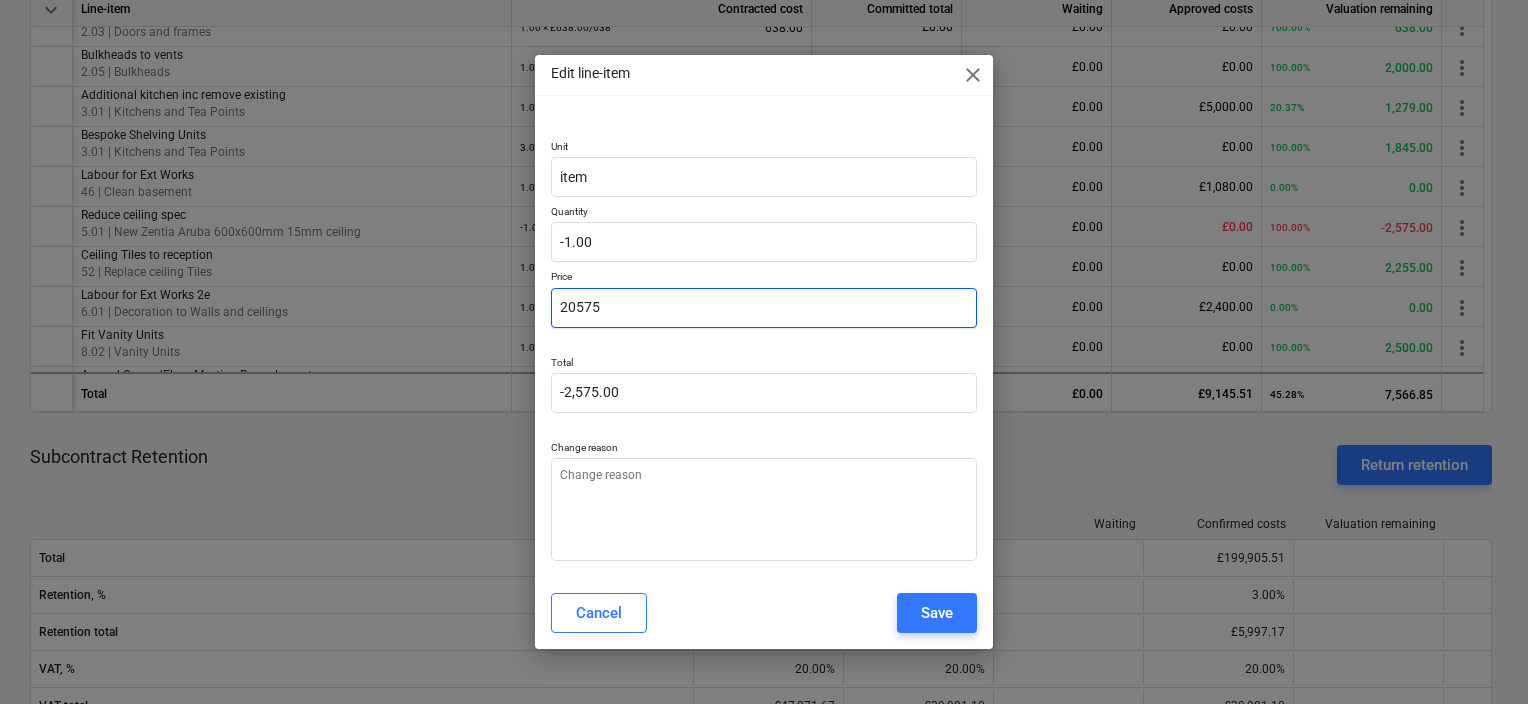 type on "-20,575.00" 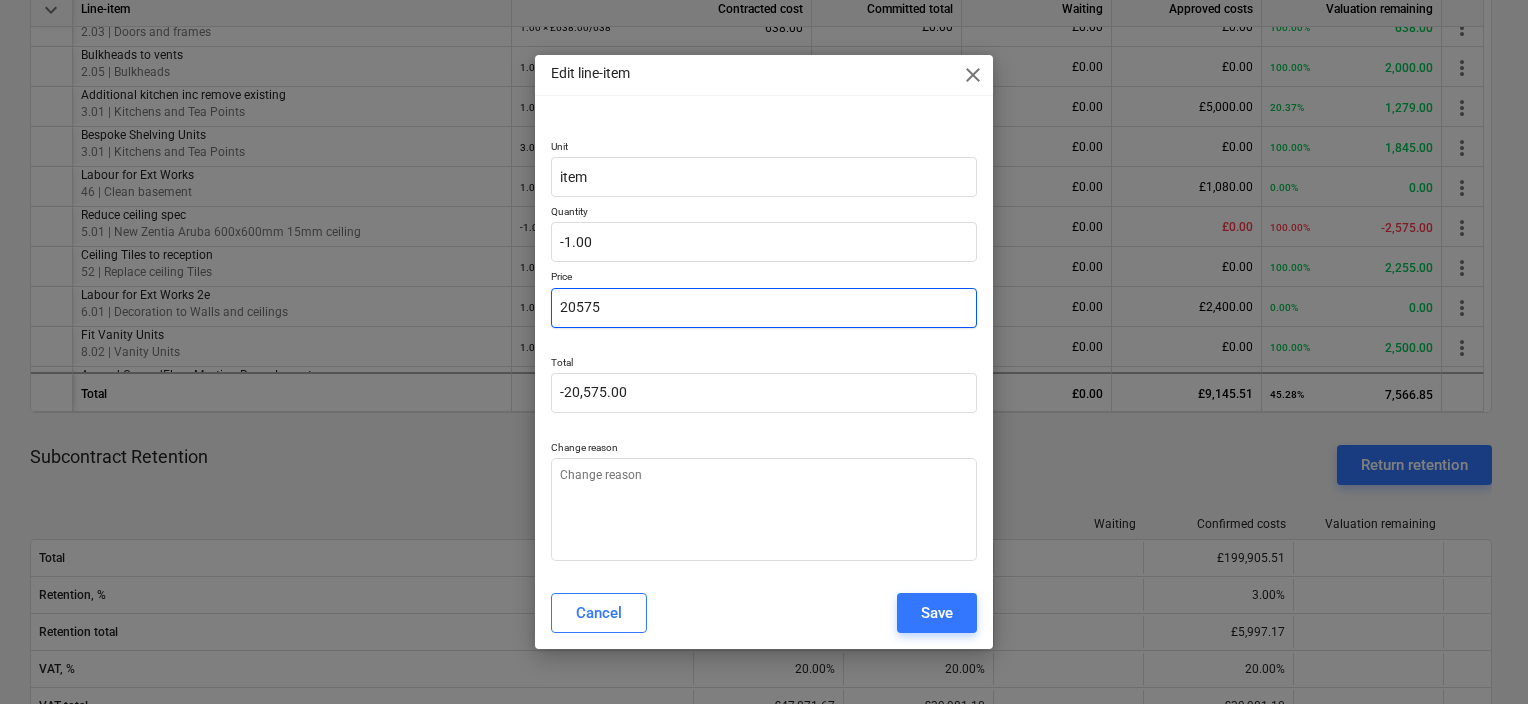 type on "200575" 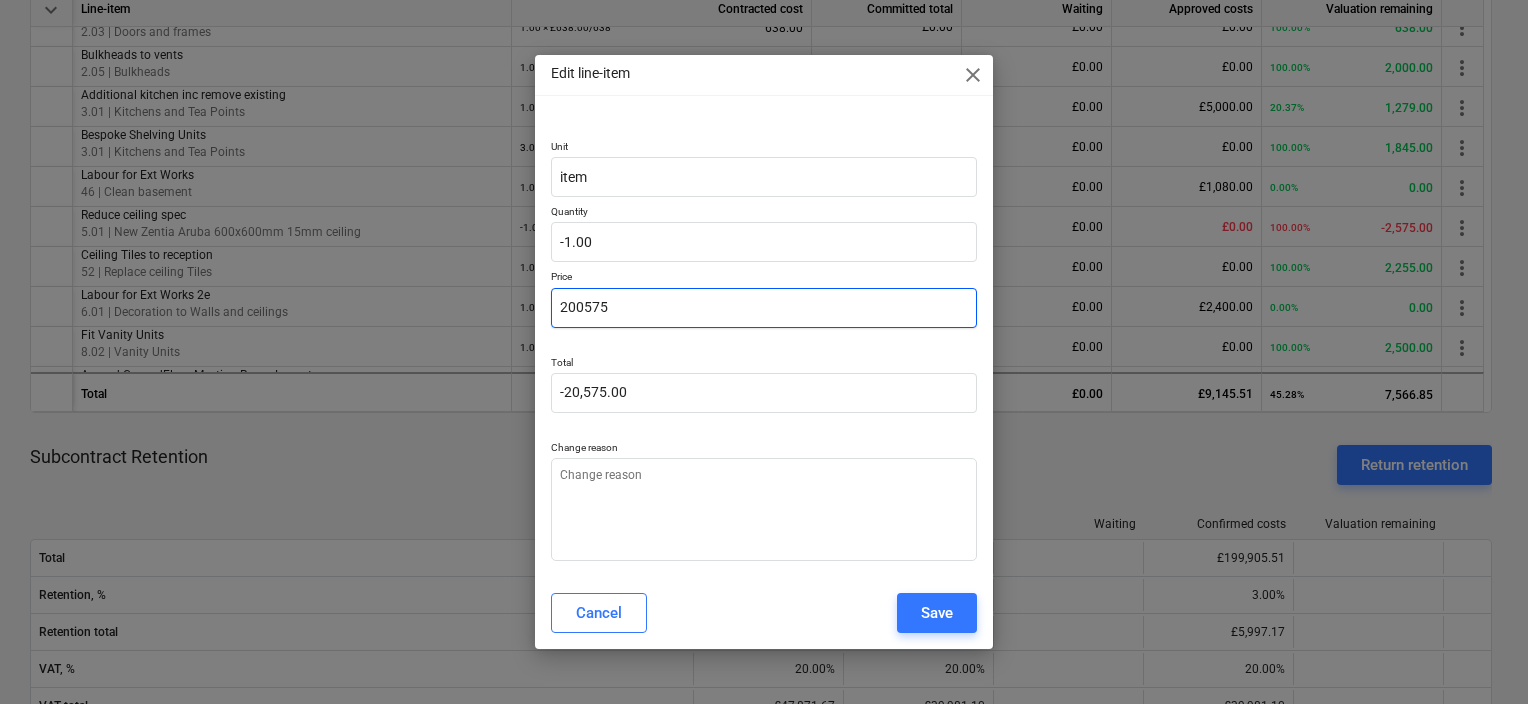 type on "-200,575.00" 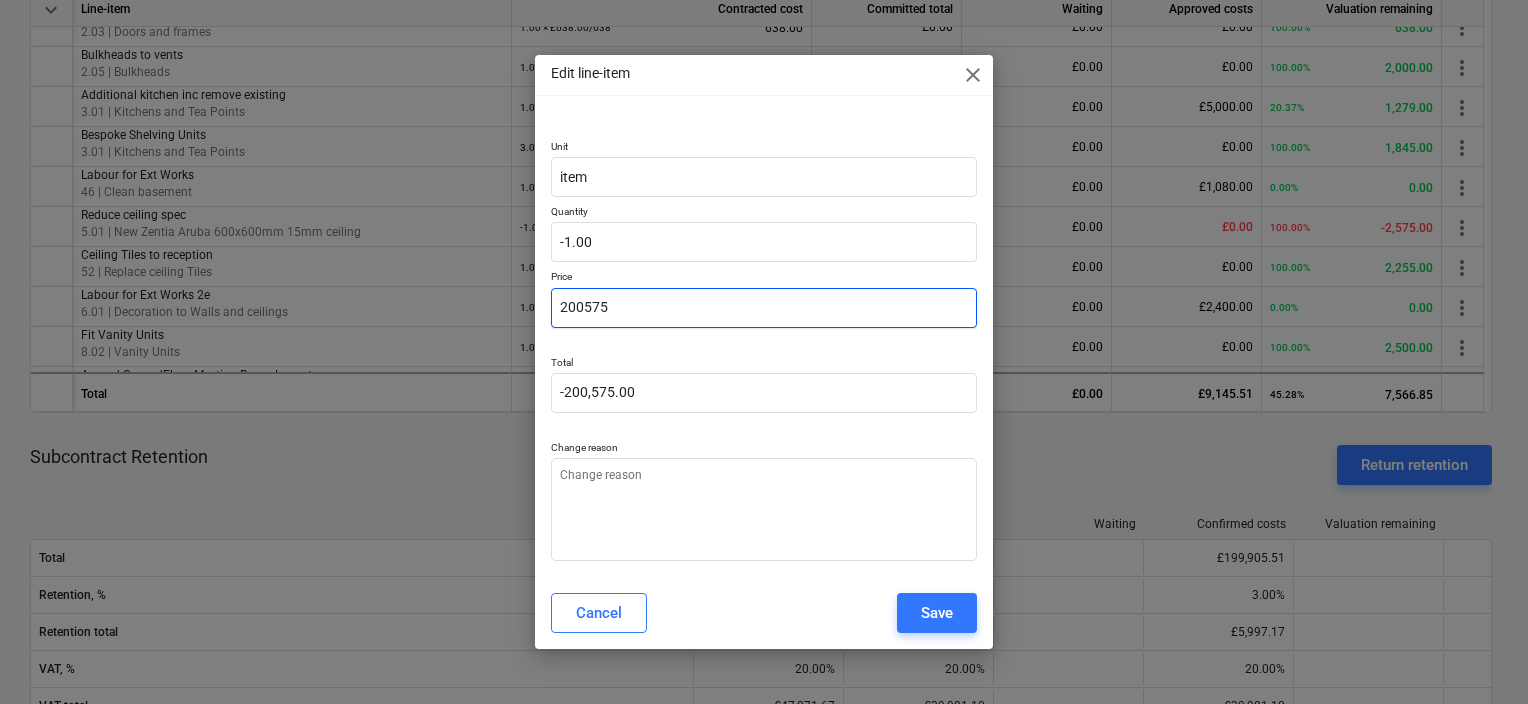type on "2000575" 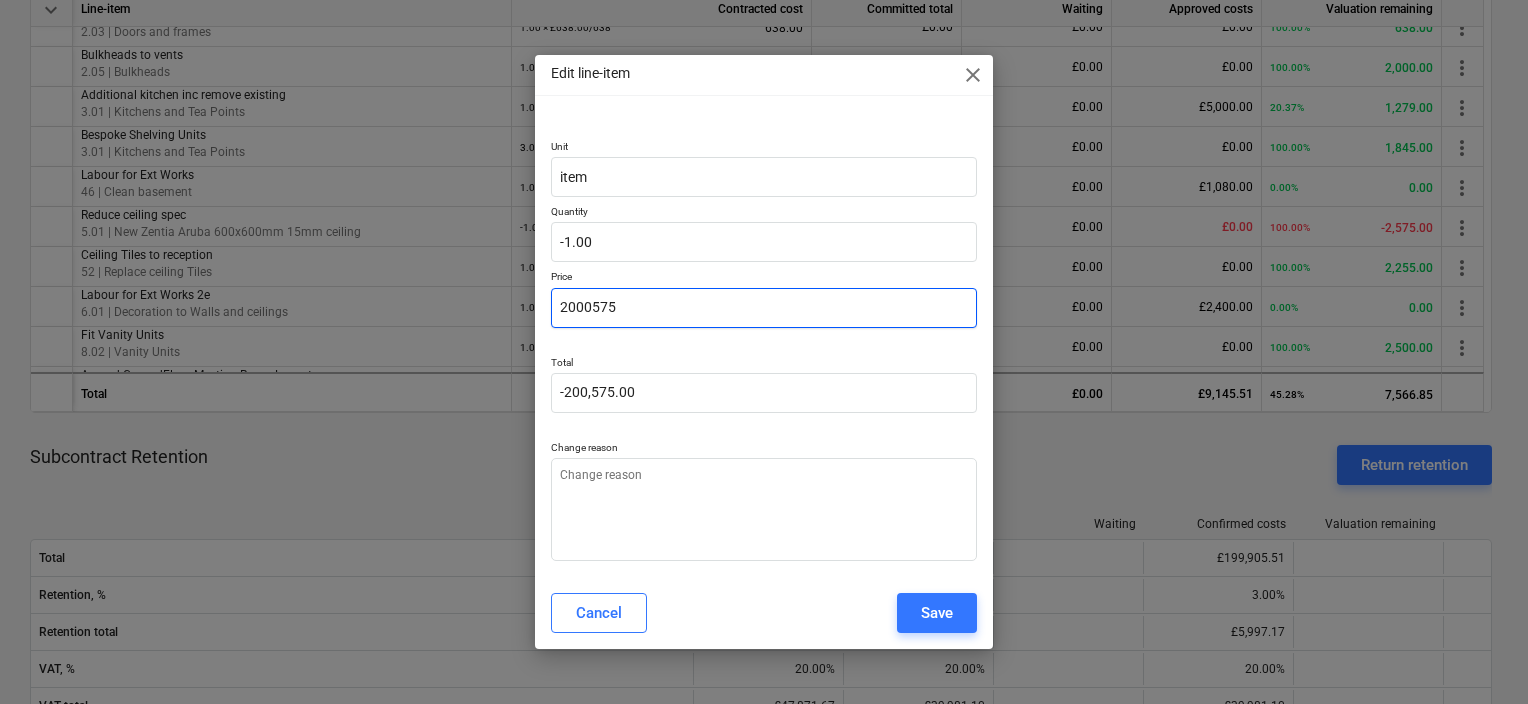 type on "-2,000,575.00" 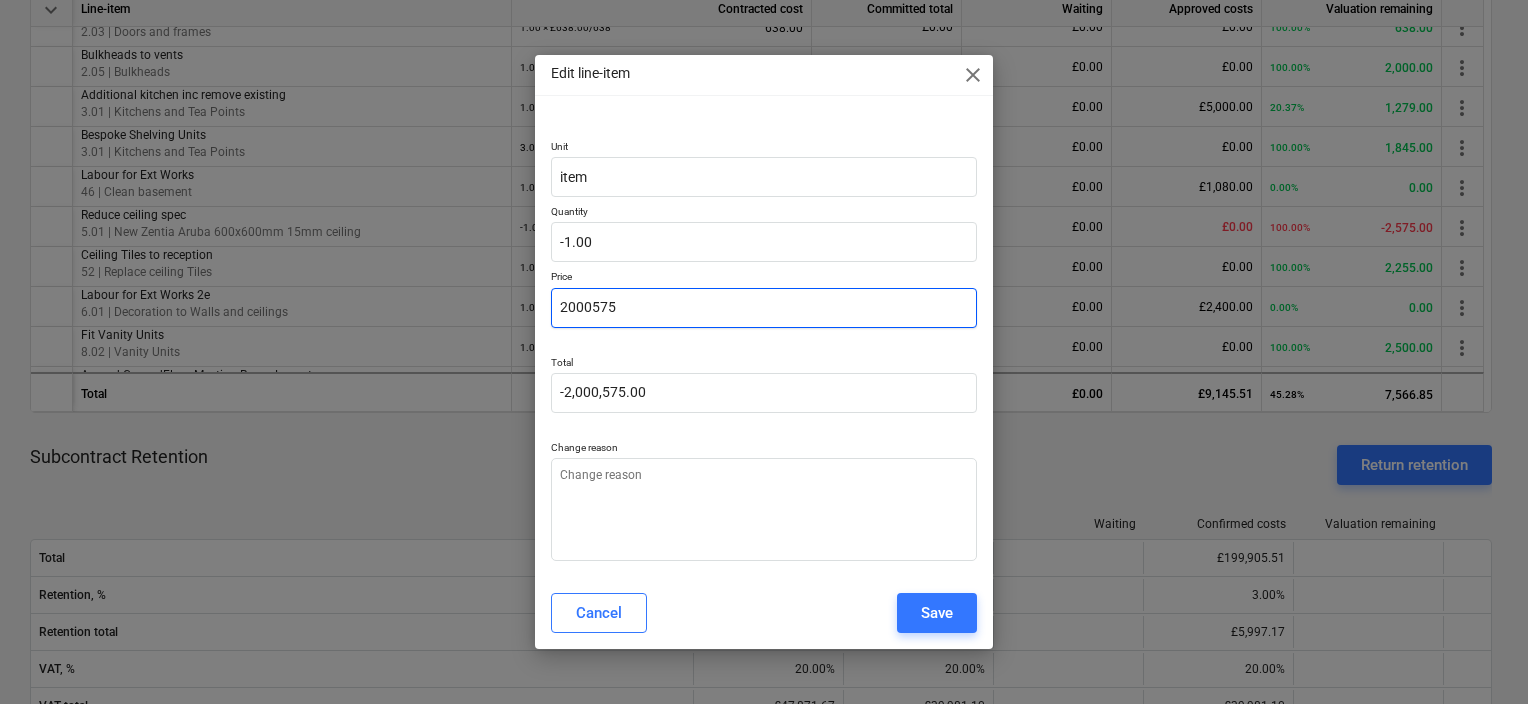 type on "200075" 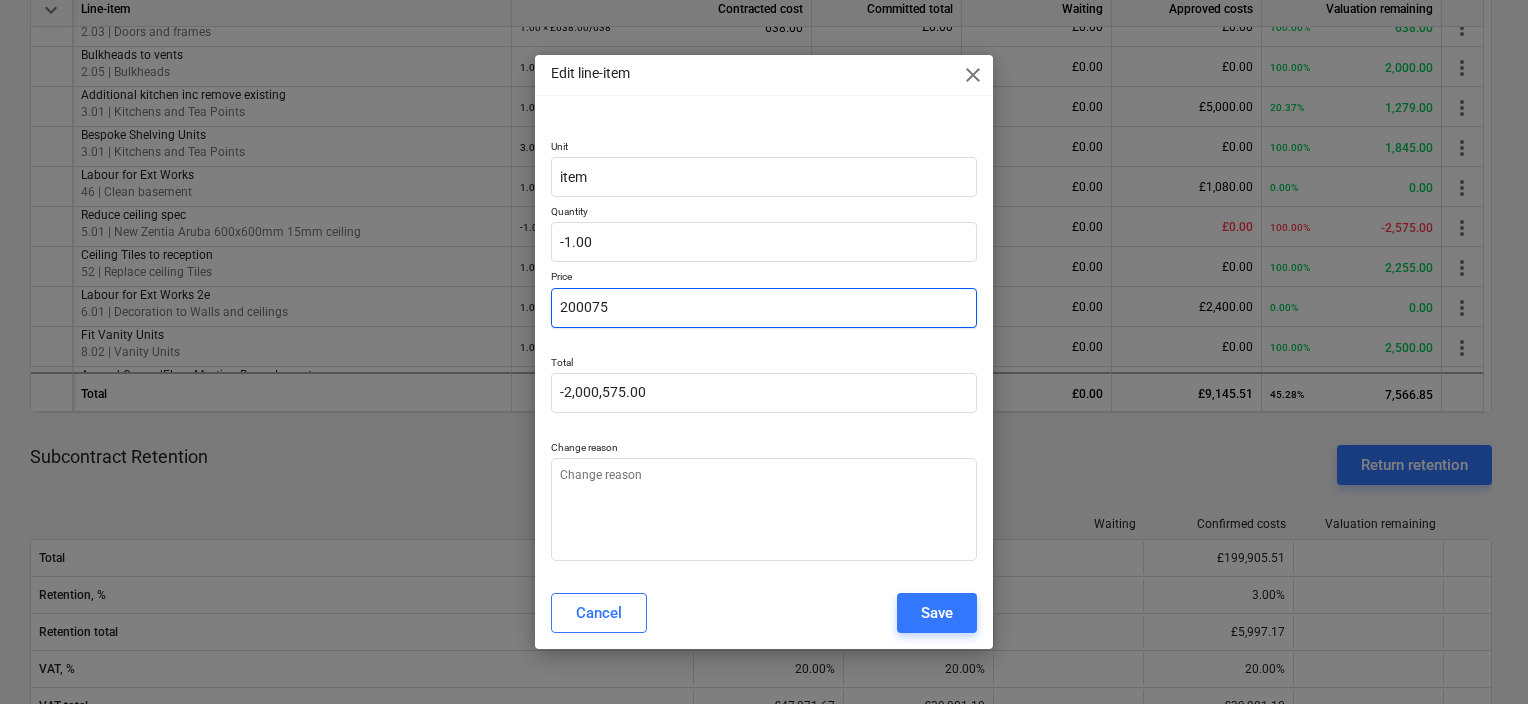 type on "-200,075.00" 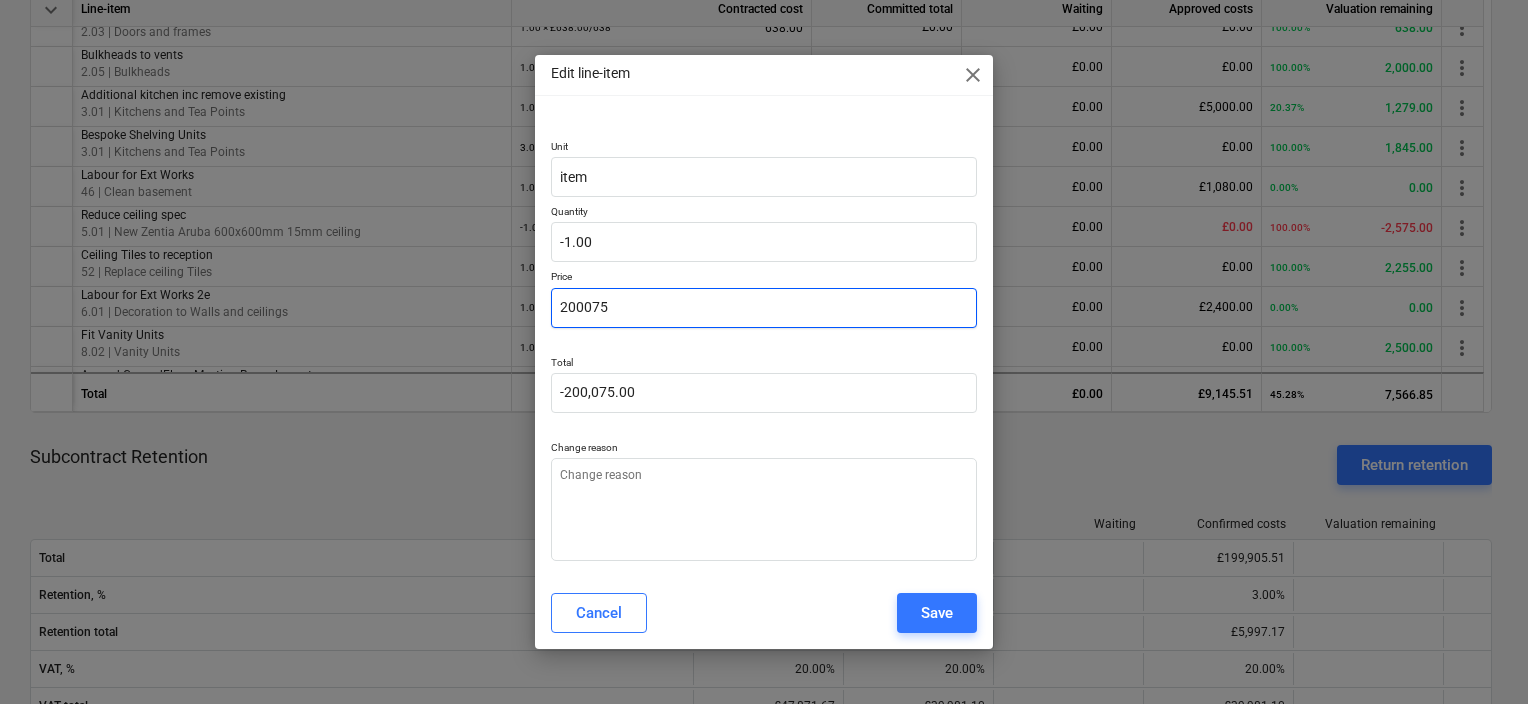 type on "20005" 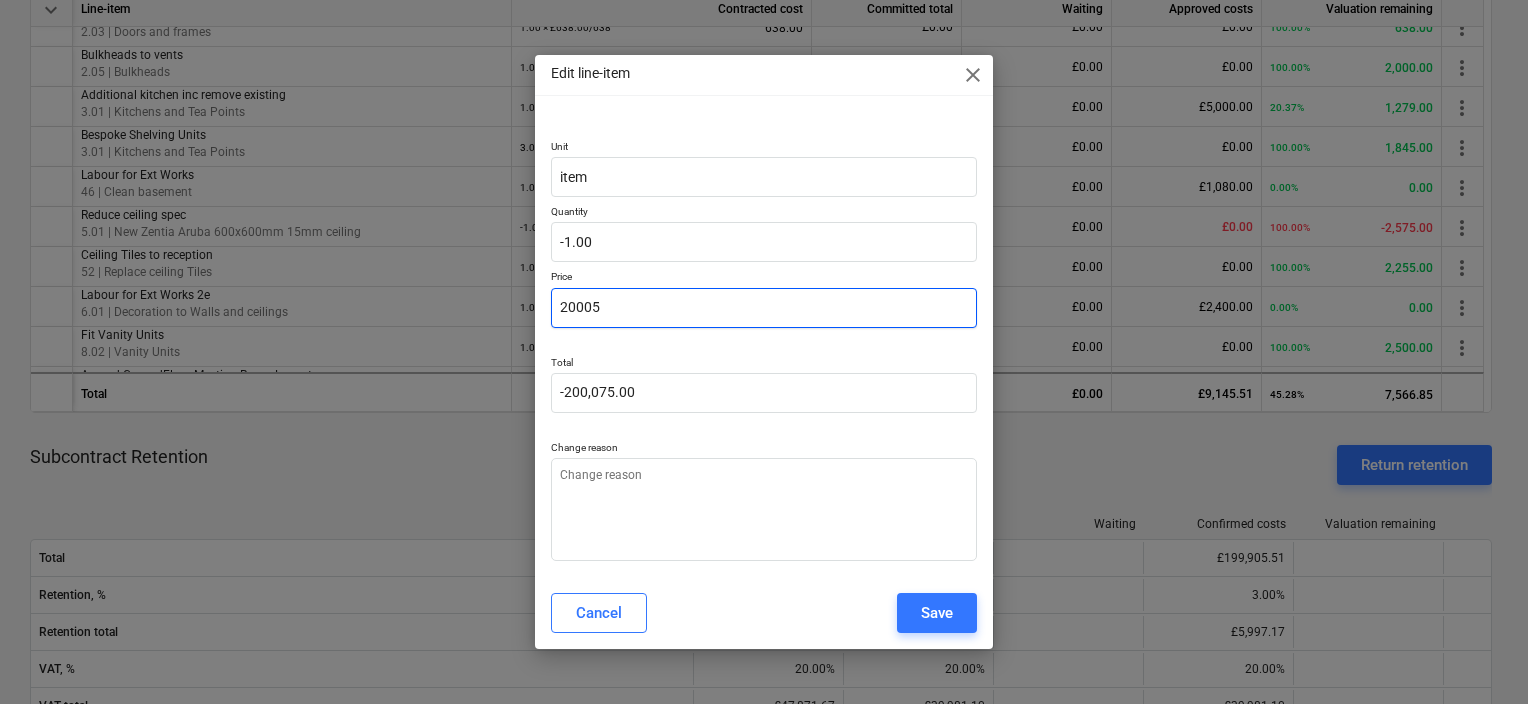 type on "-20,005.00" 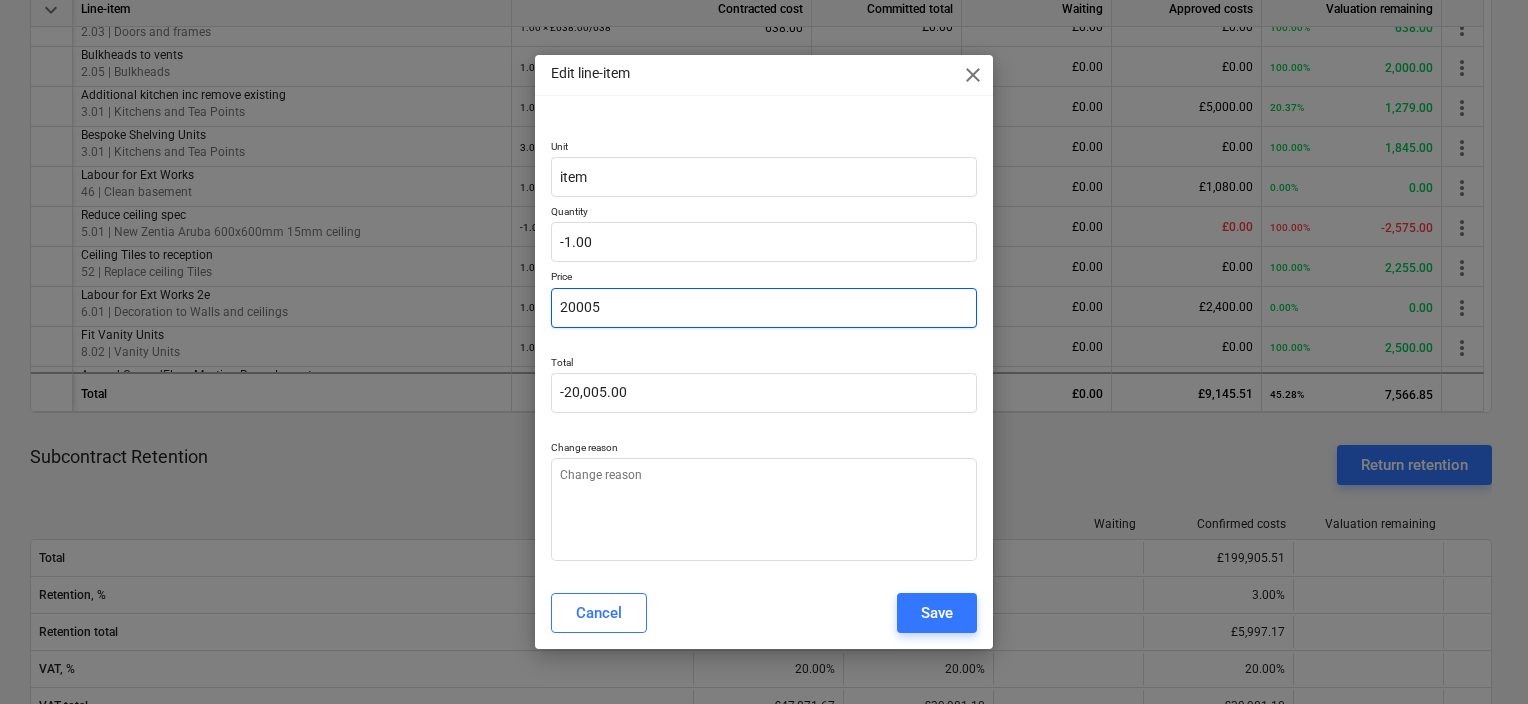 type on "2000" 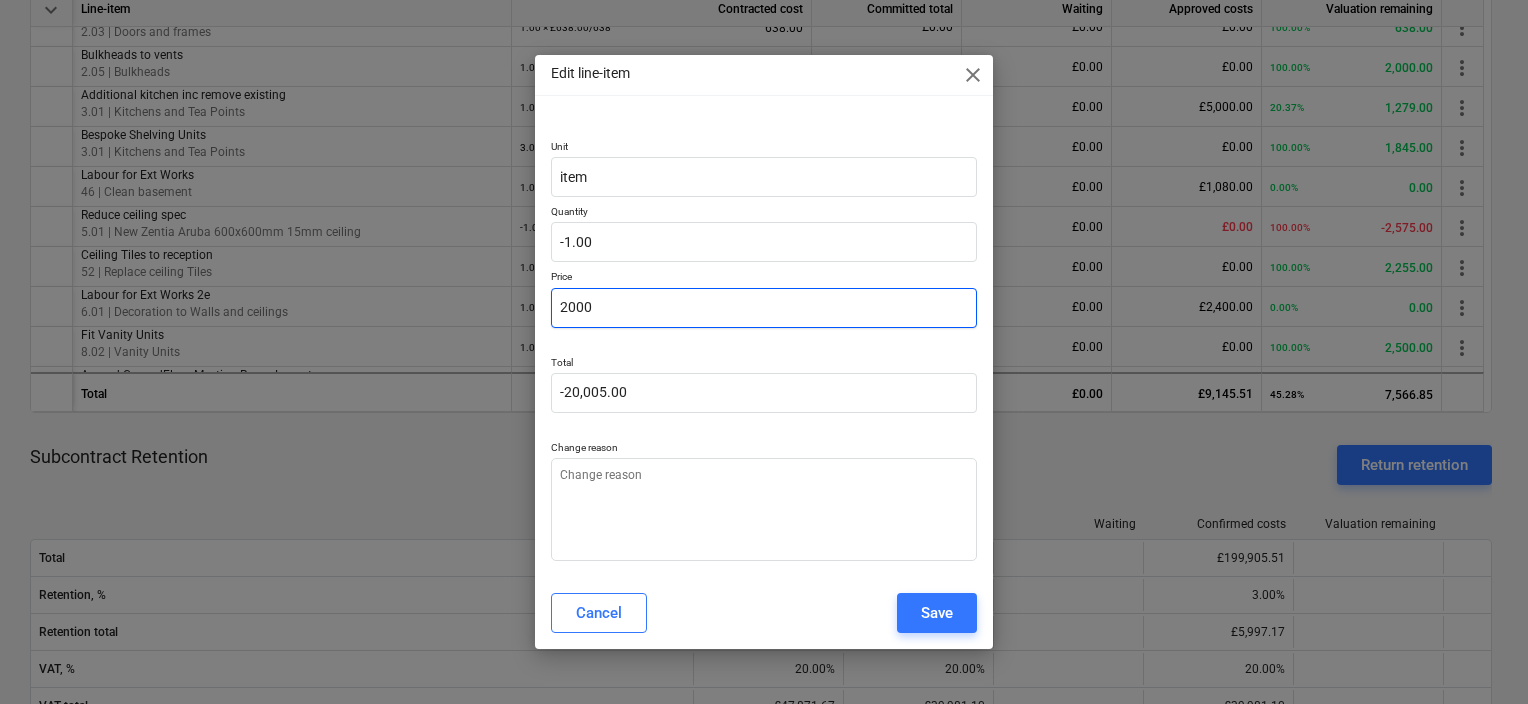 type on "-2,000.00" 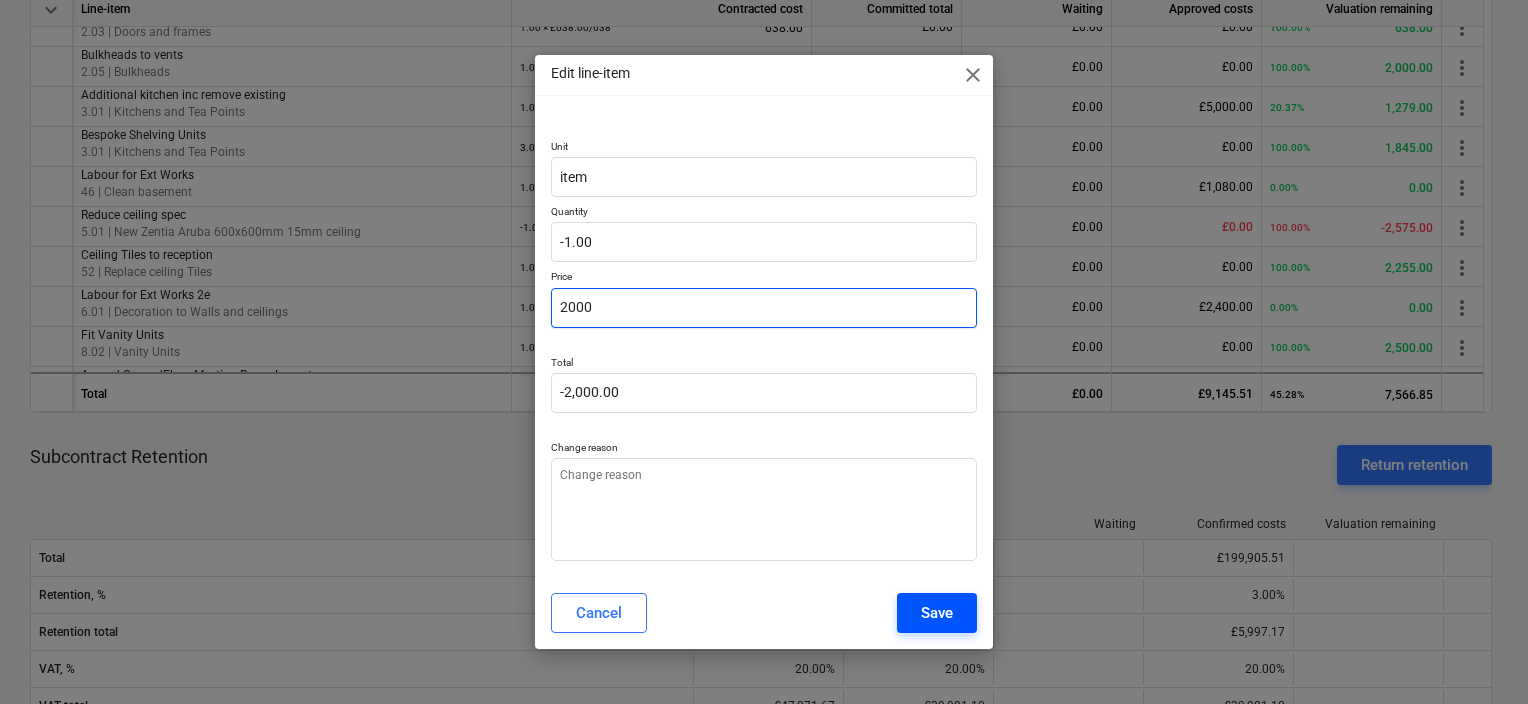 type on "2000" 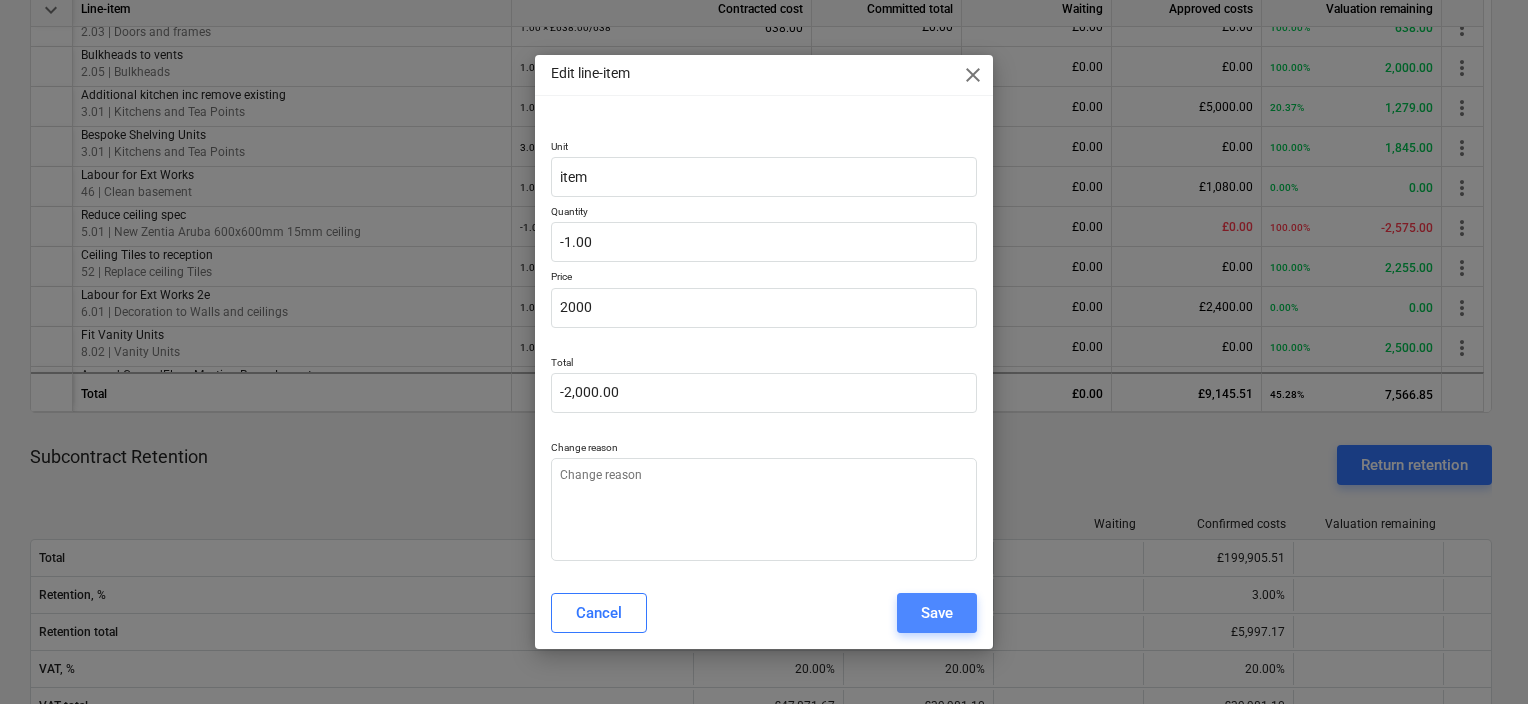 click on "Save" at bounding box center [937, 613] 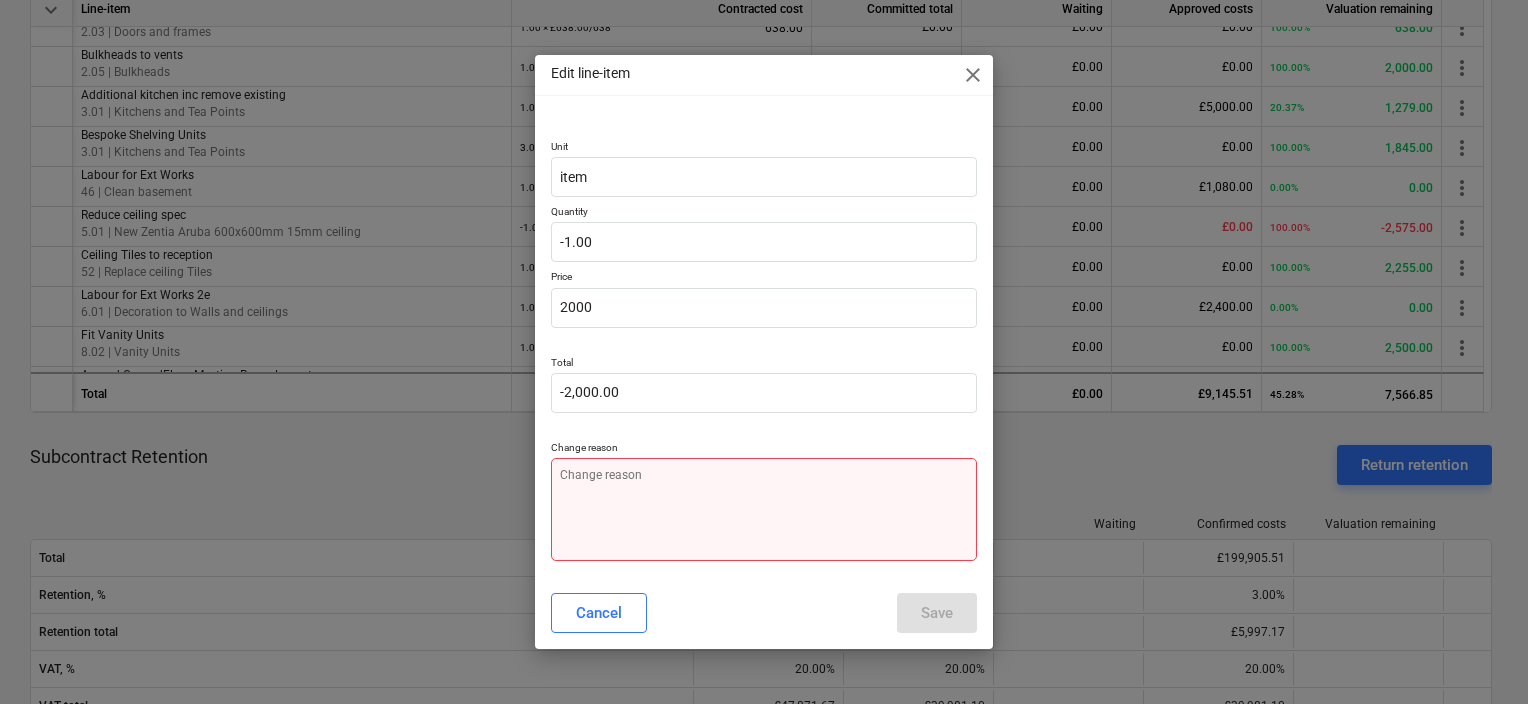 click at bounding box center (764, 509) 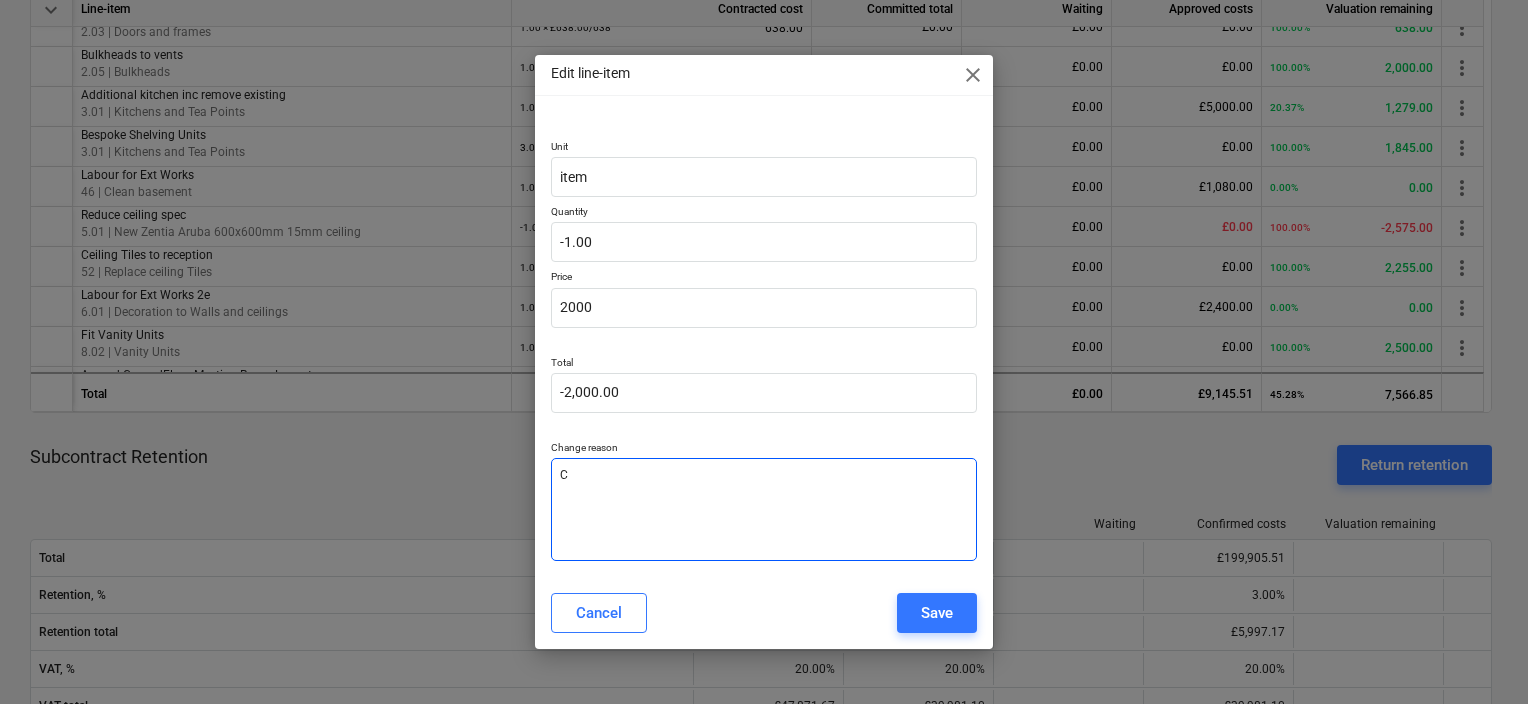type on "CH" 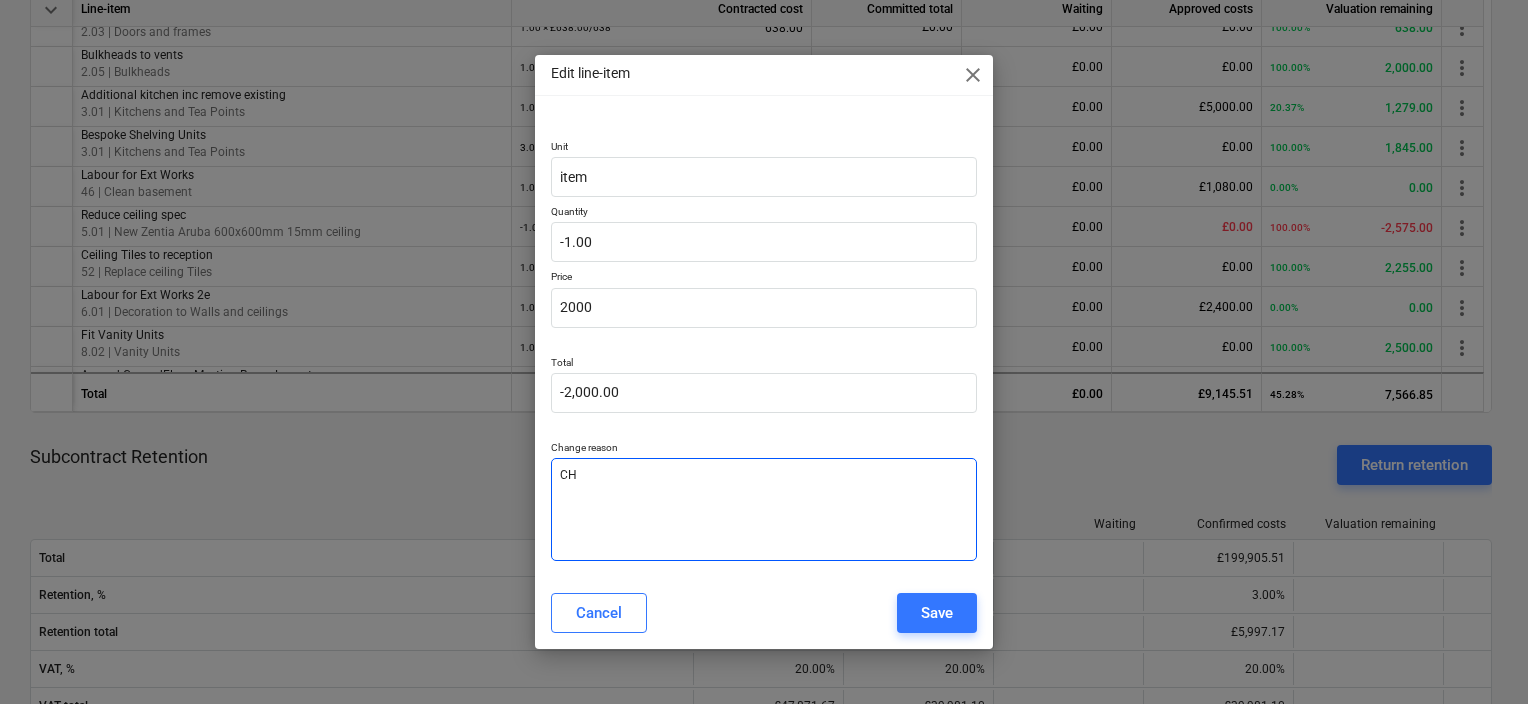 type on "CHa" 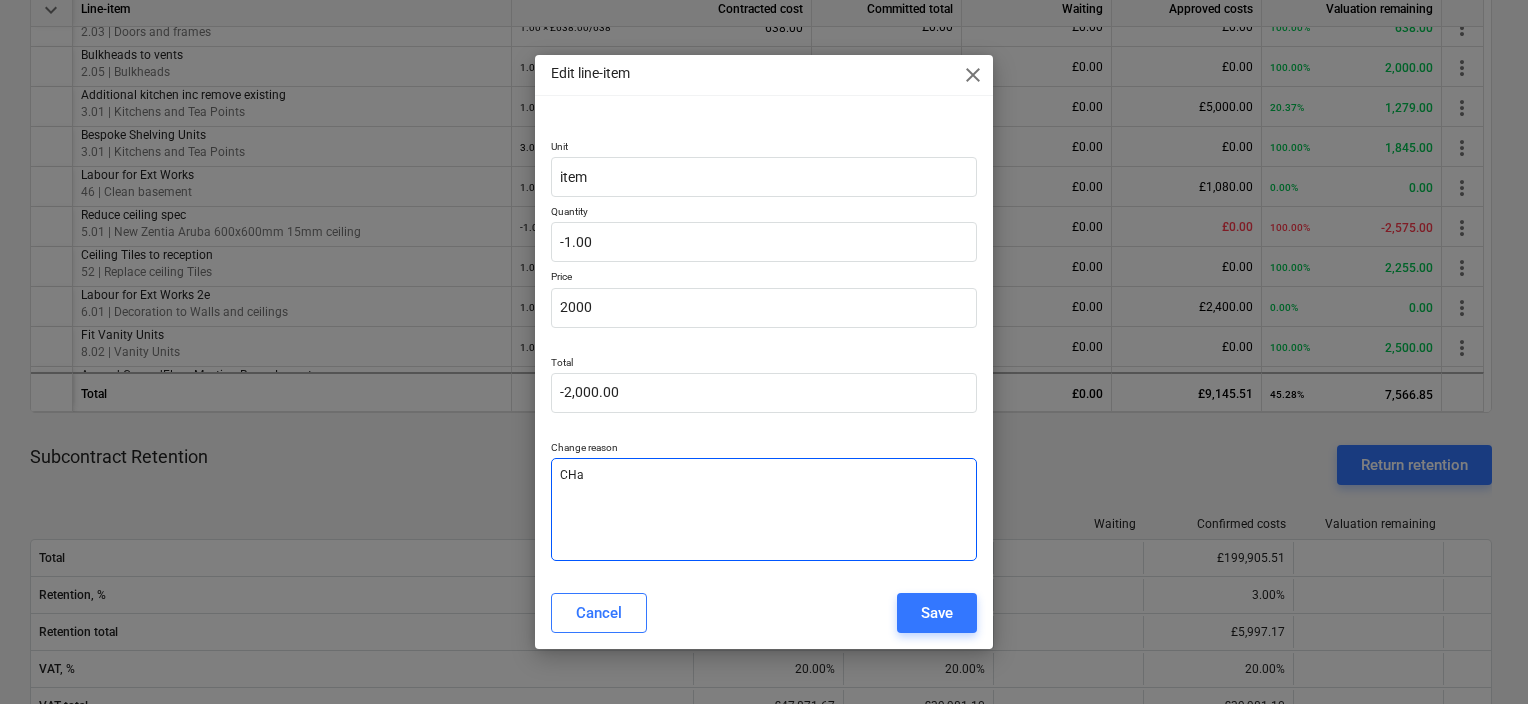 type on "CHan" 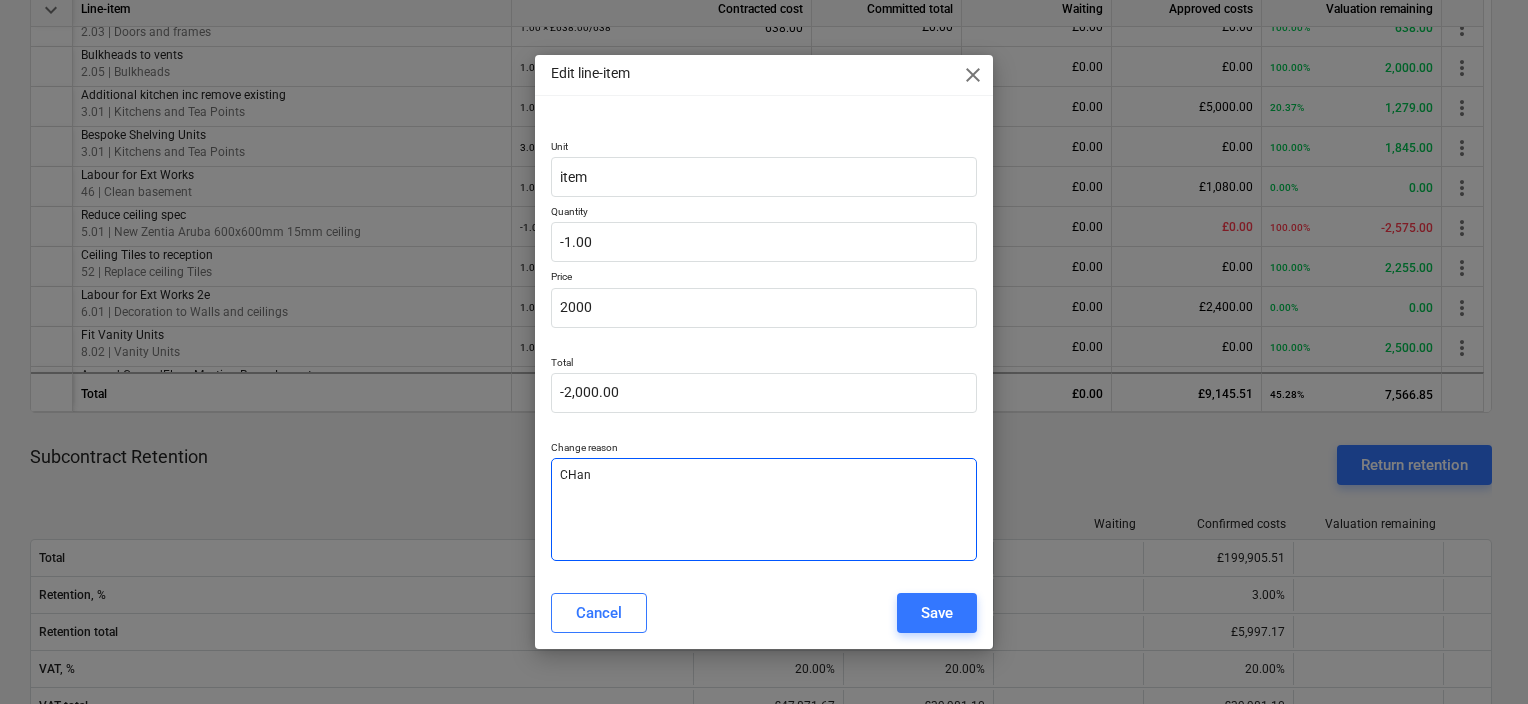 type on "CHang" 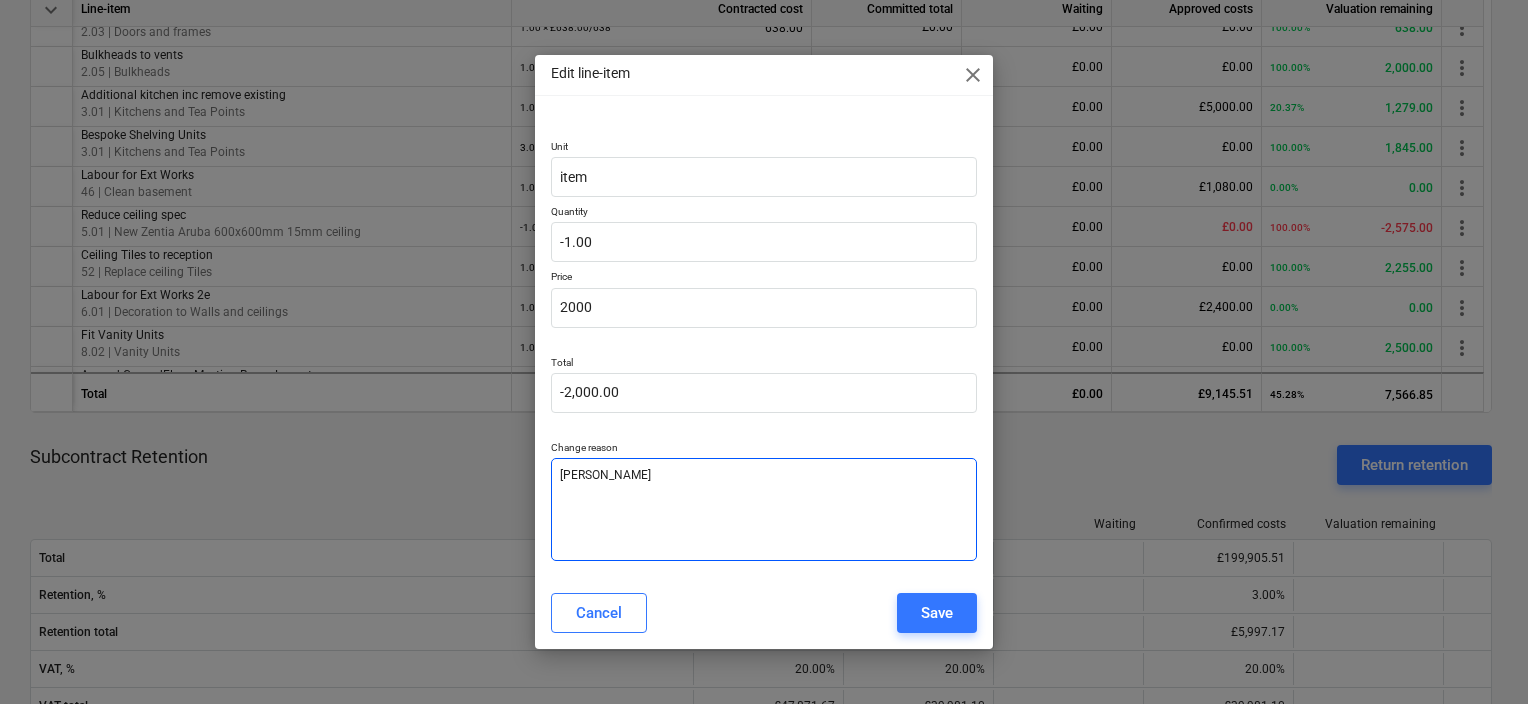 type on "CHange" 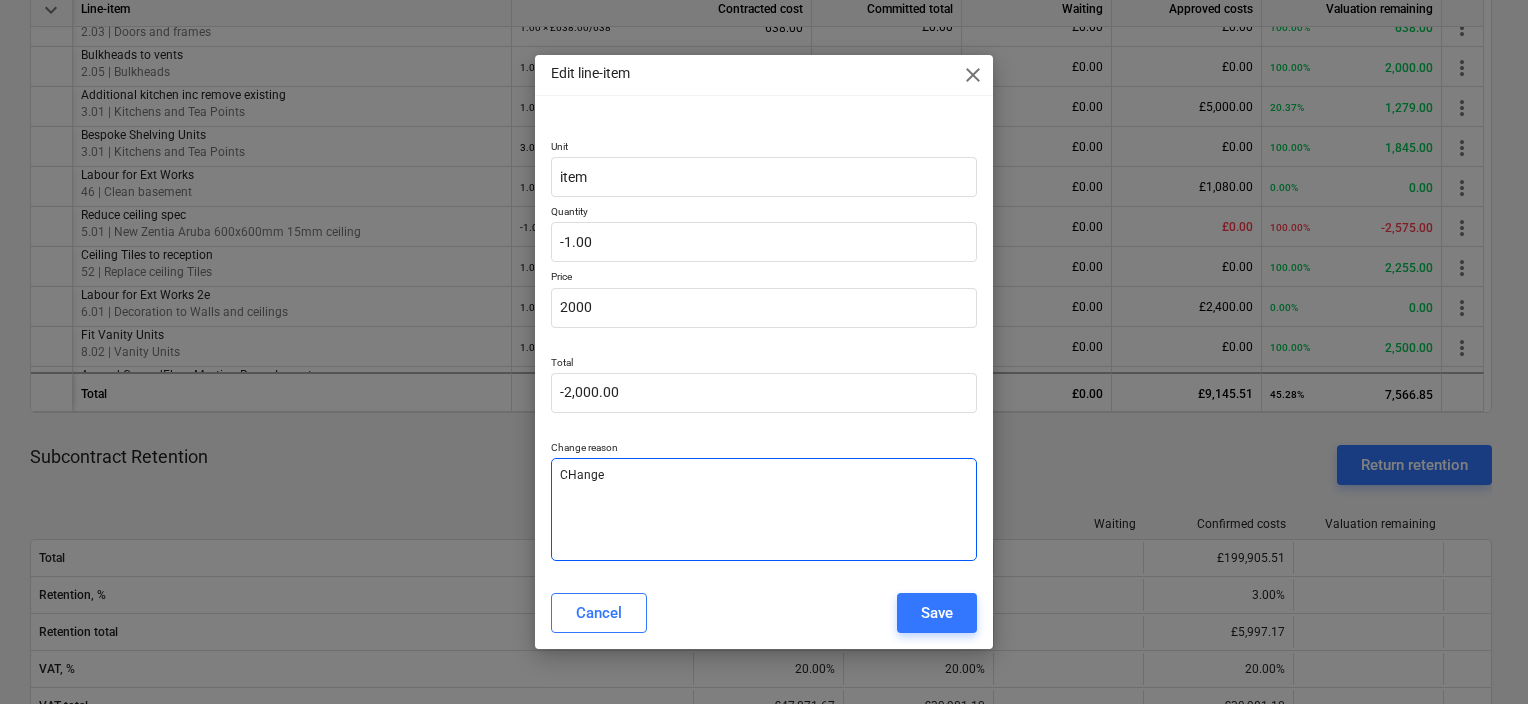 type on "CHange" 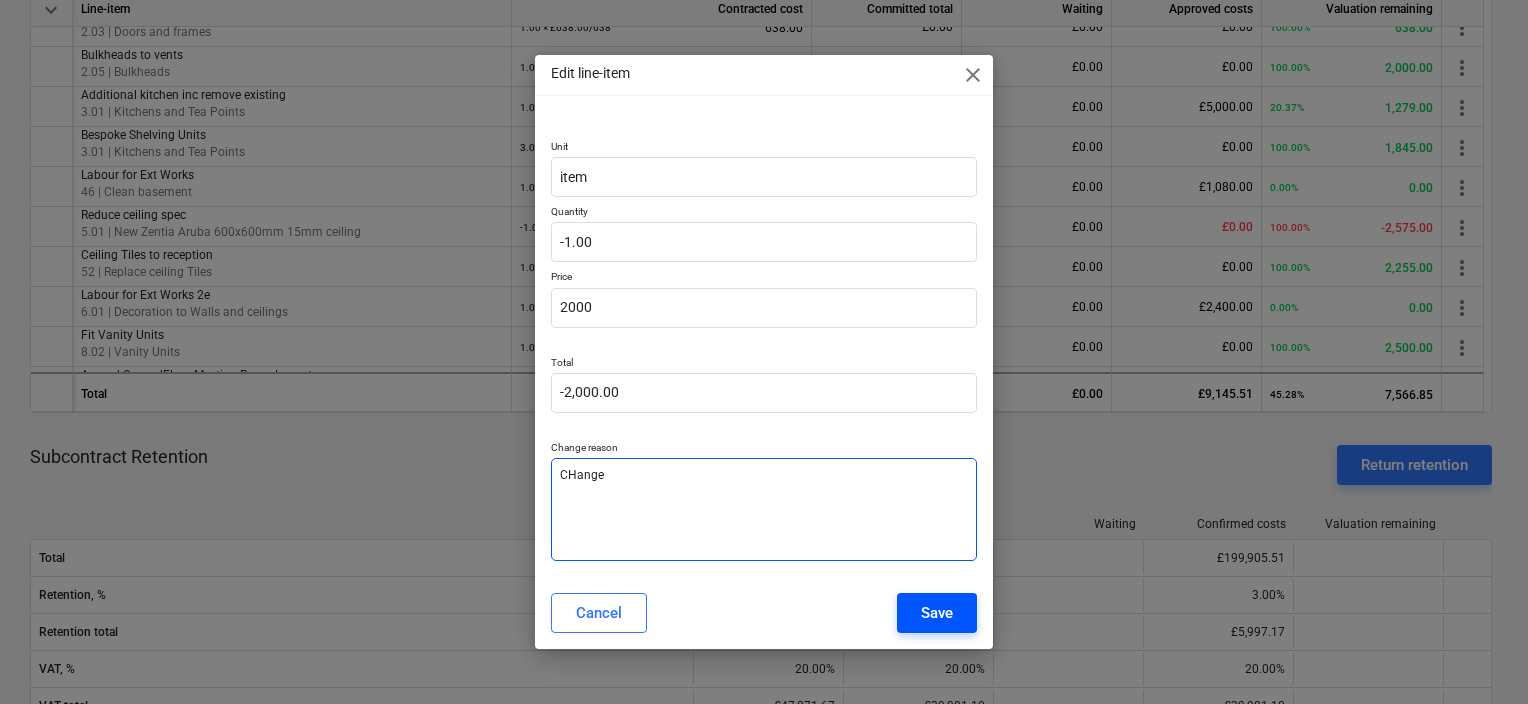 type on "CHange" 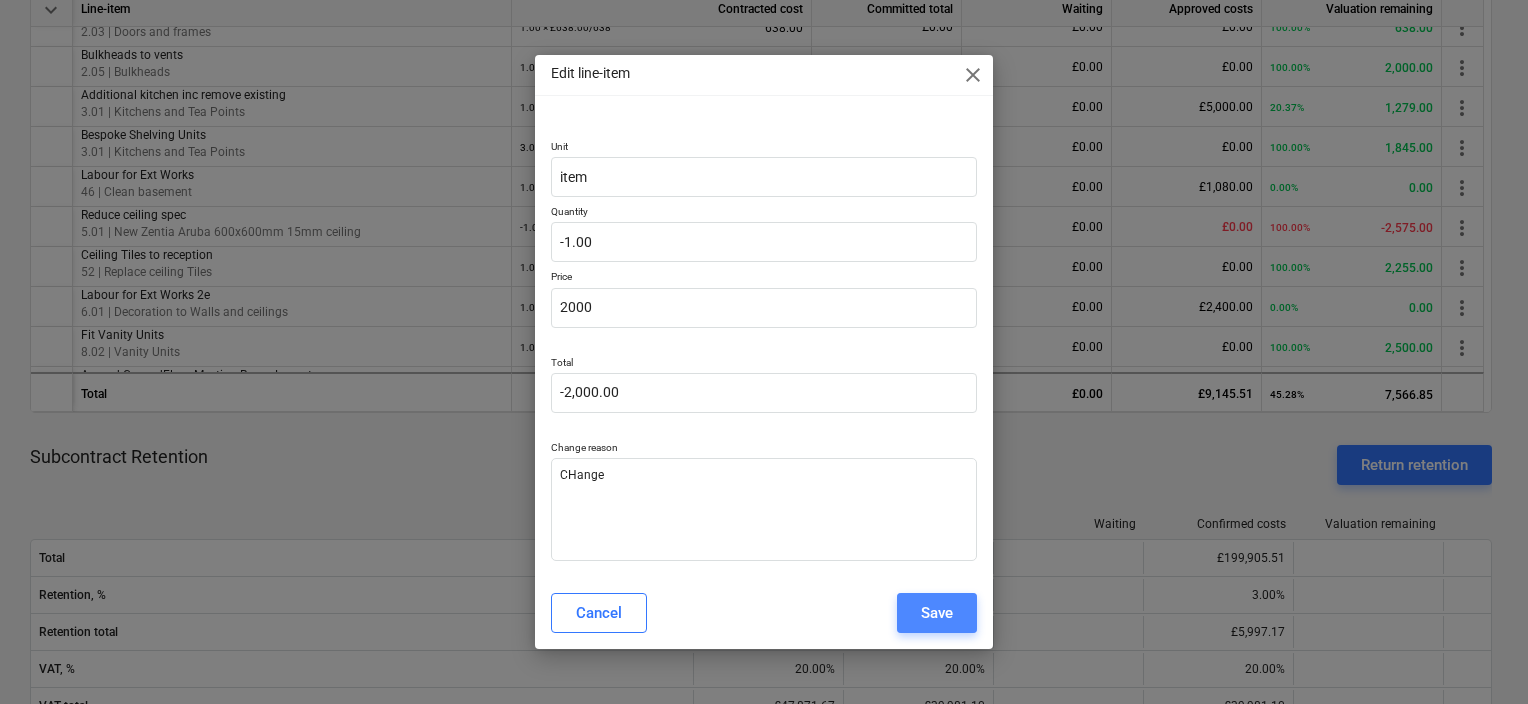 click on "Save" at bounding box center (937, 613) 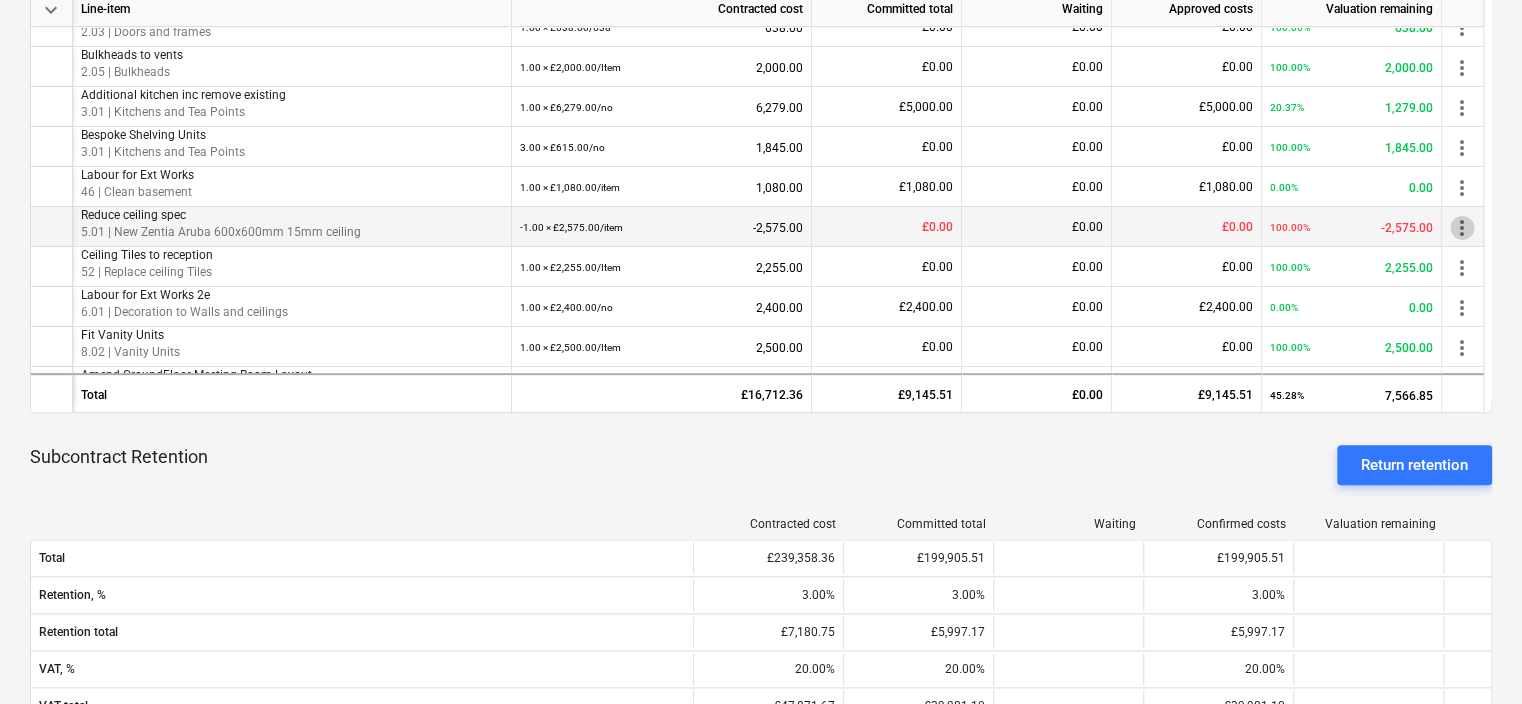 click on "more_vert" at bounding box center (1462, 228) 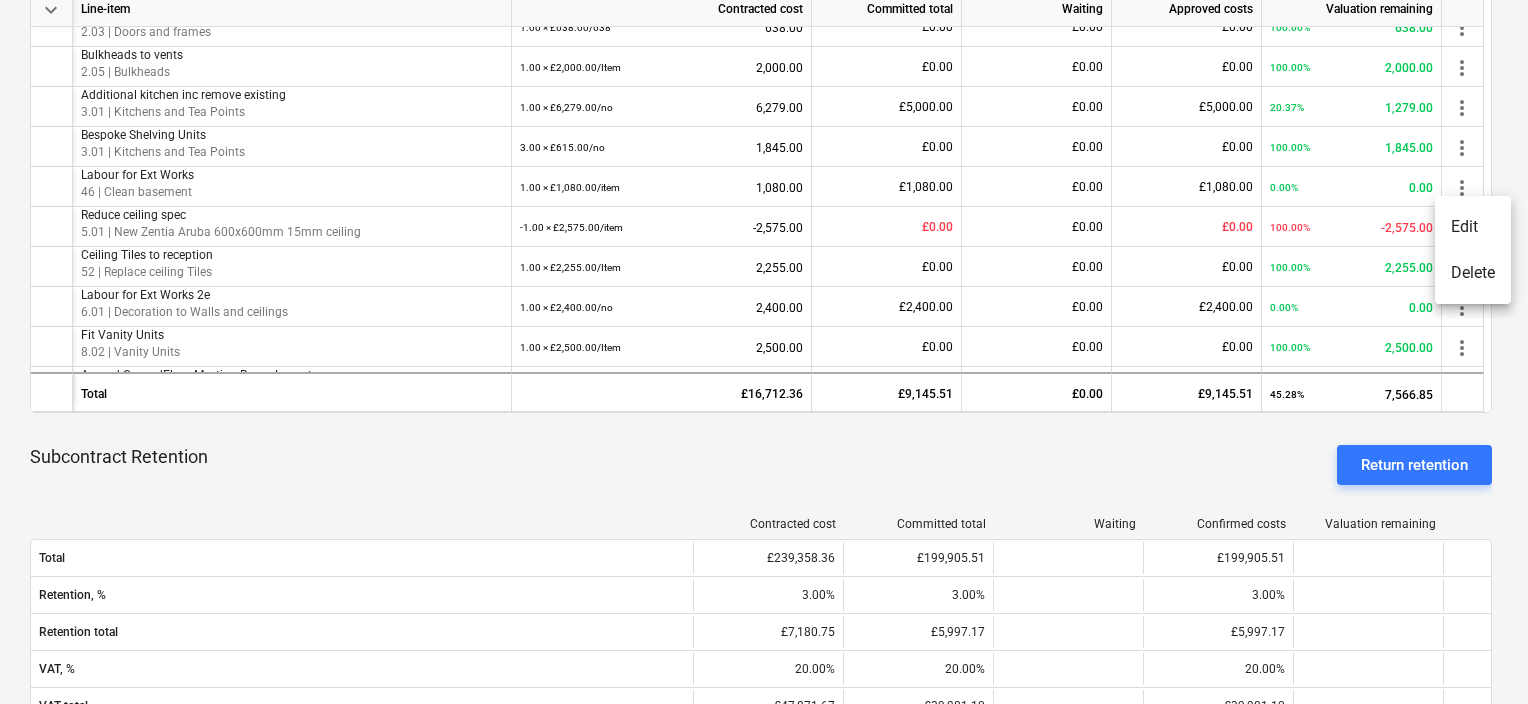click on "Edit" at bounding box center [1473, 227] 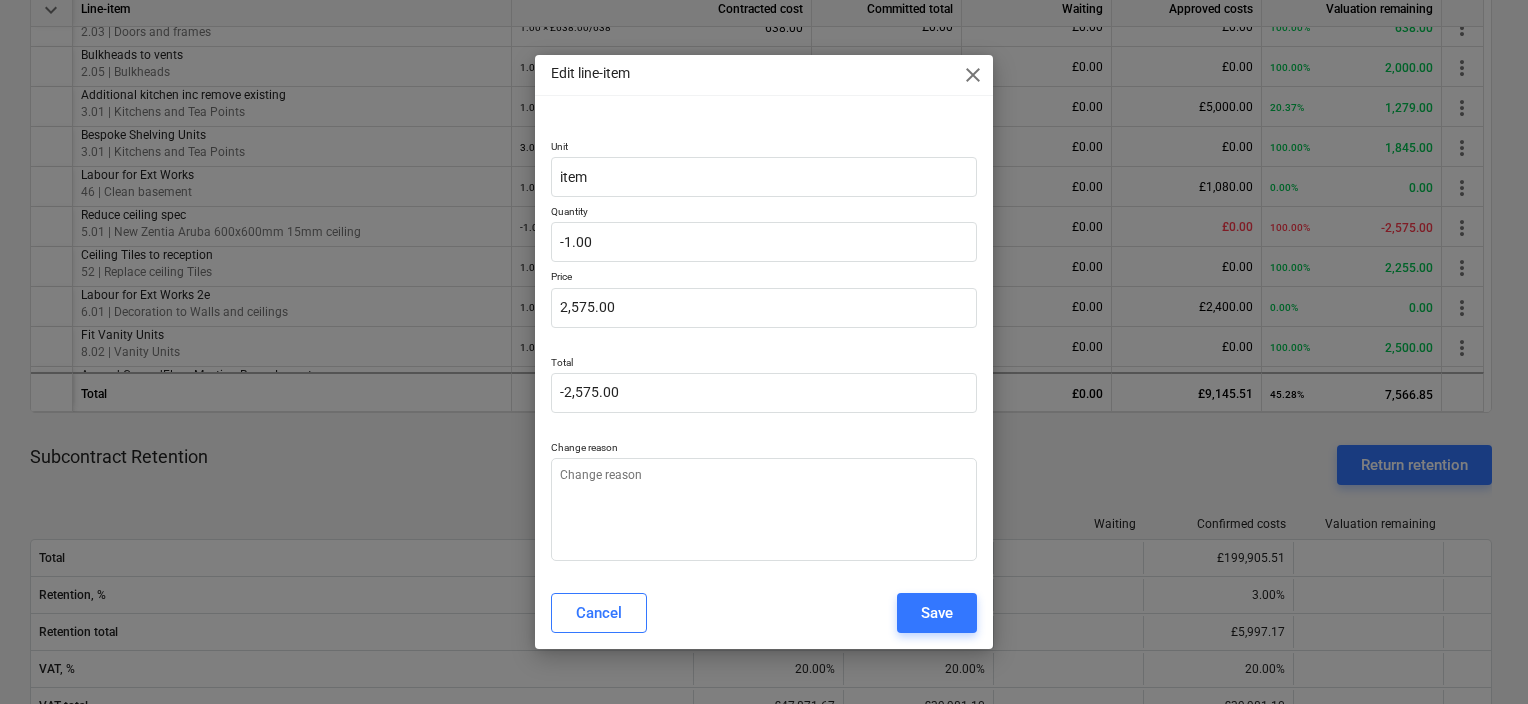 type on "x" 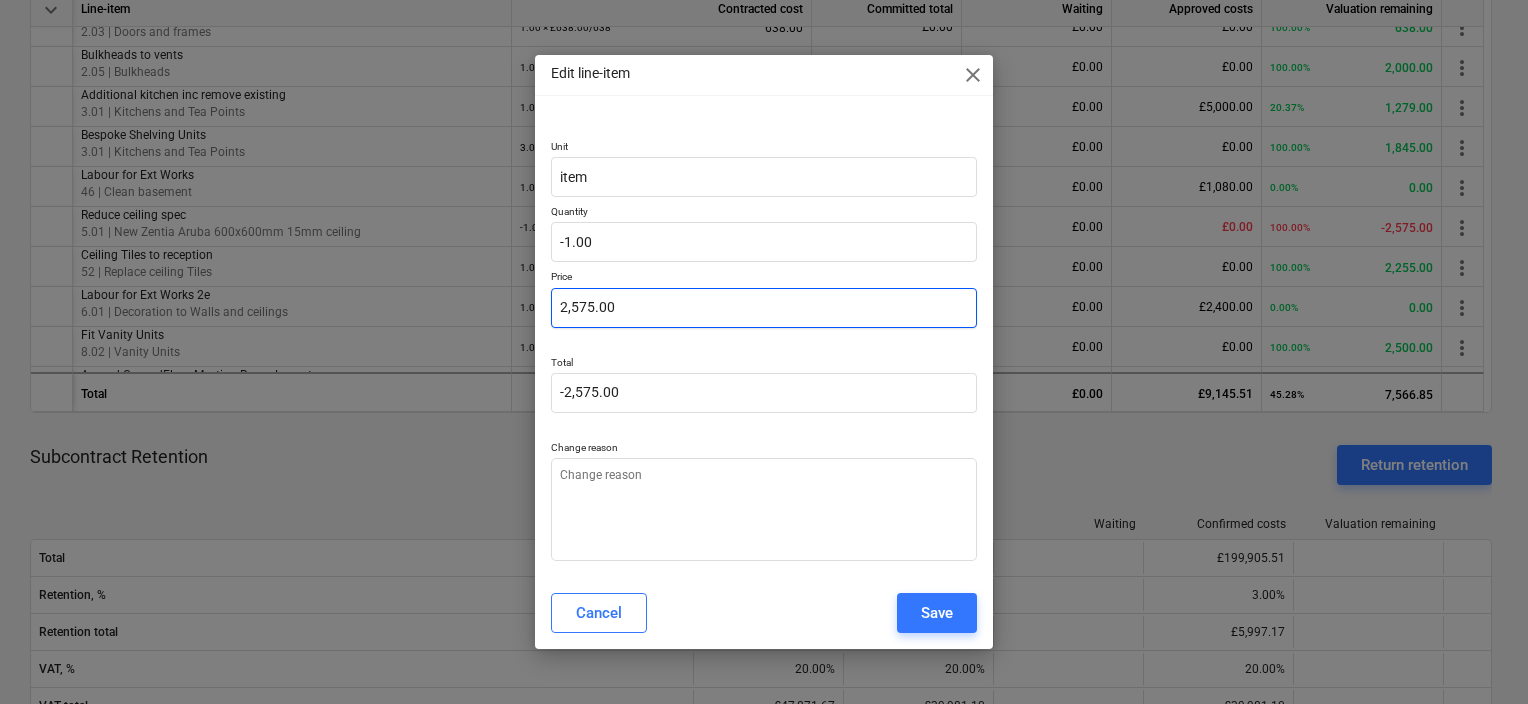 type on "2575" 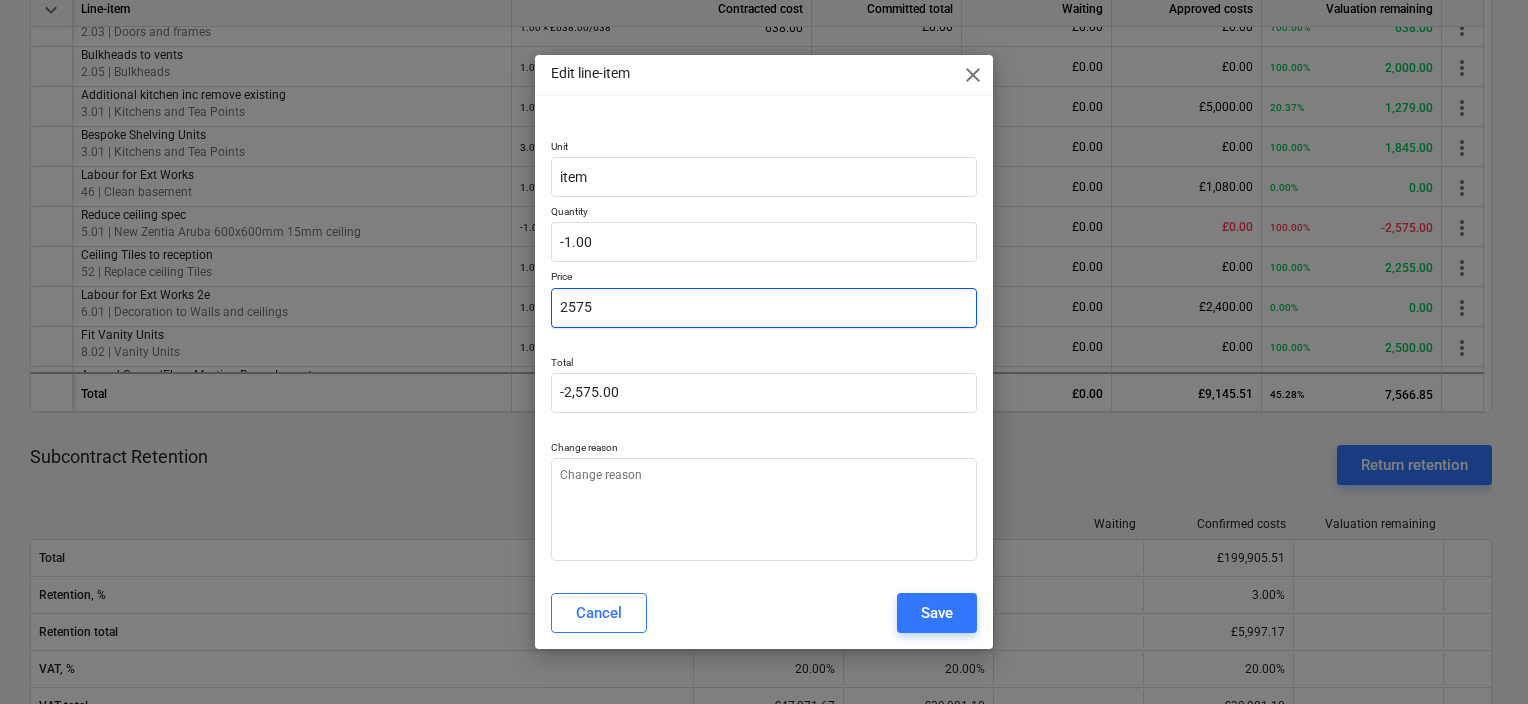 click on "2575" at bounding box center (764, 308) 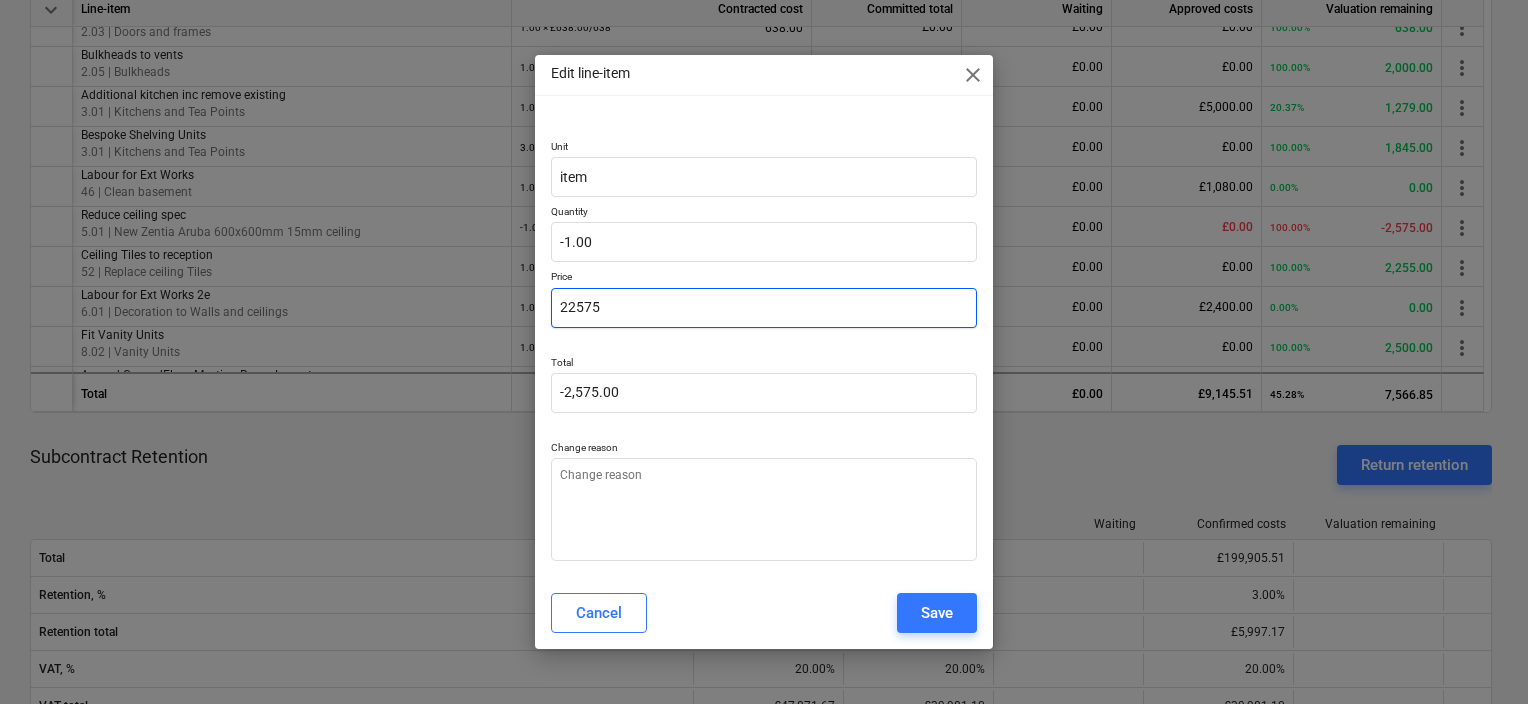 type on "-22,575.00" 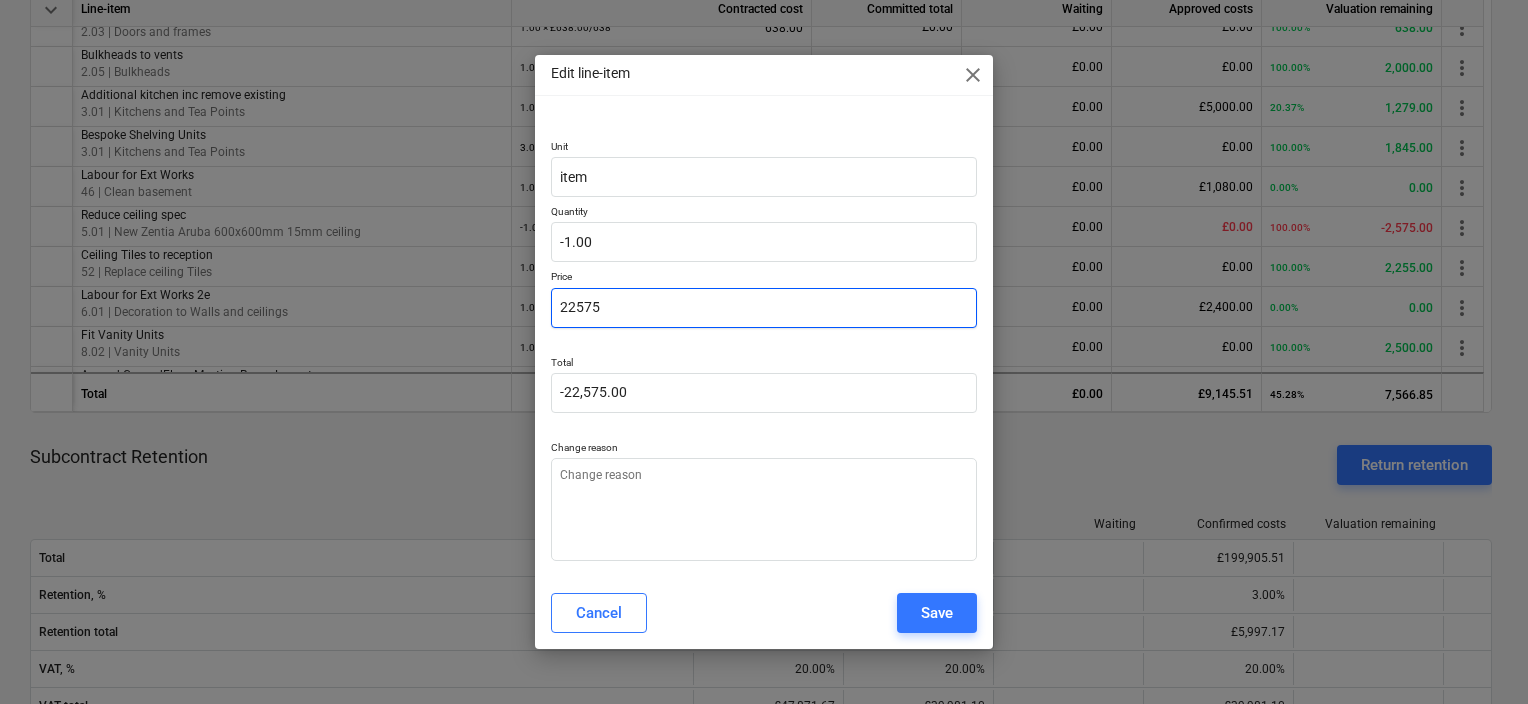 type on "x" 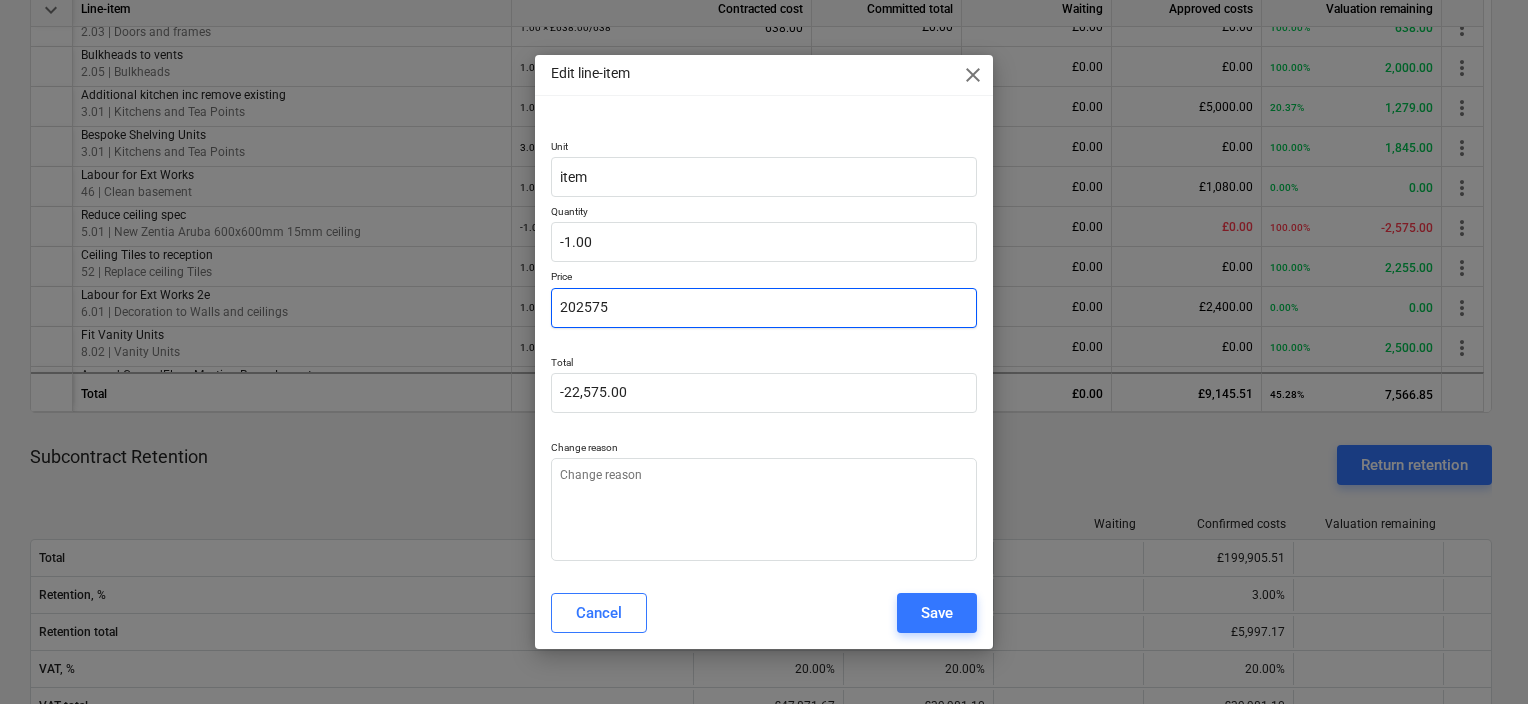 type on "-202,575.00" 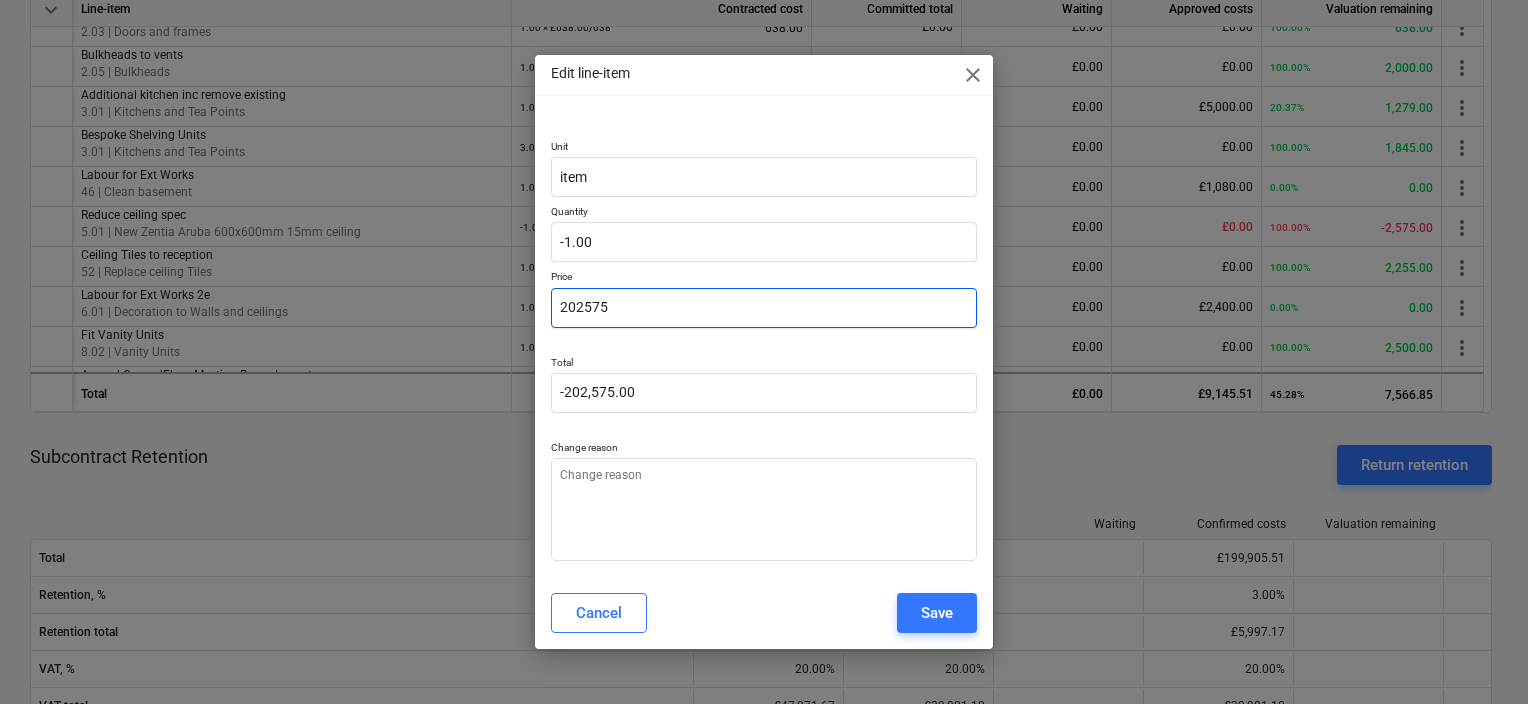 type on "x" 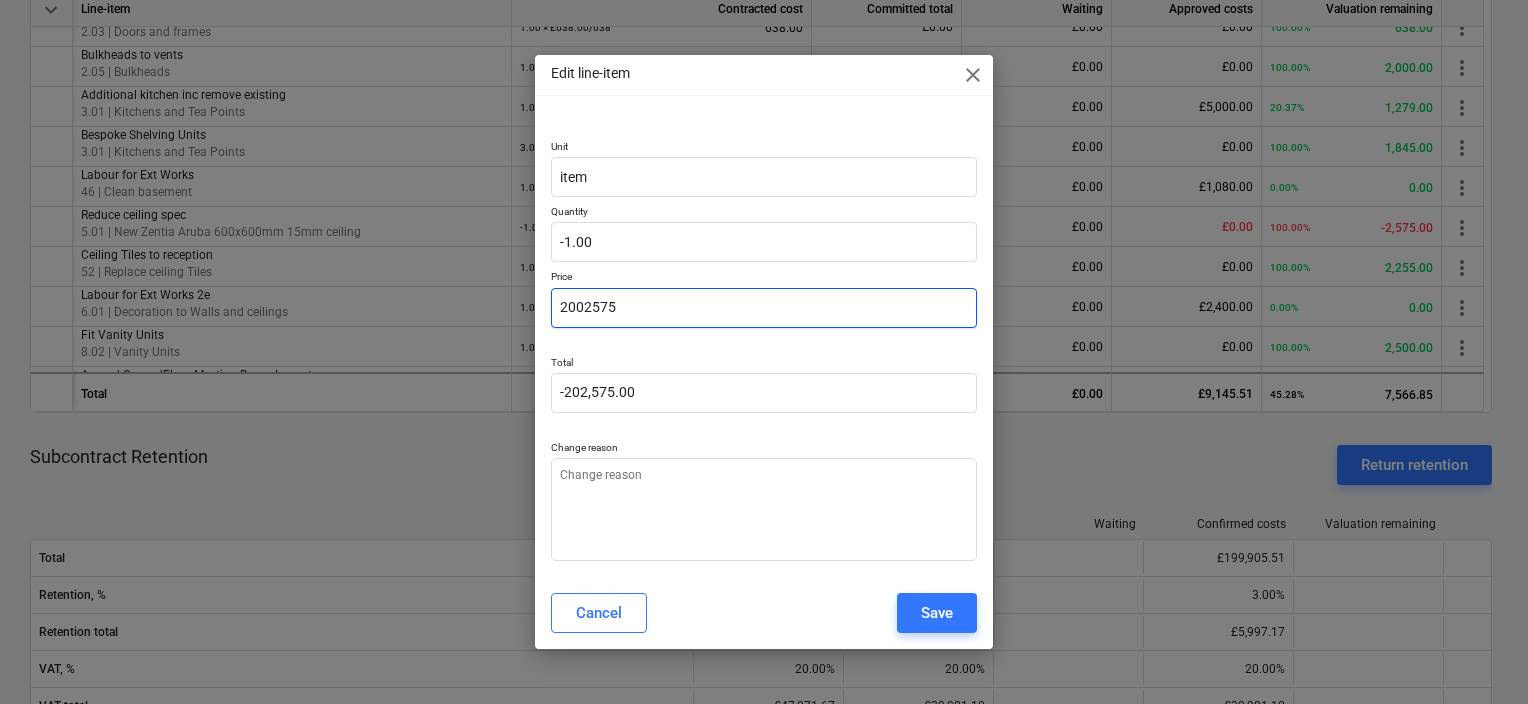 type on "-2,002,575.00" 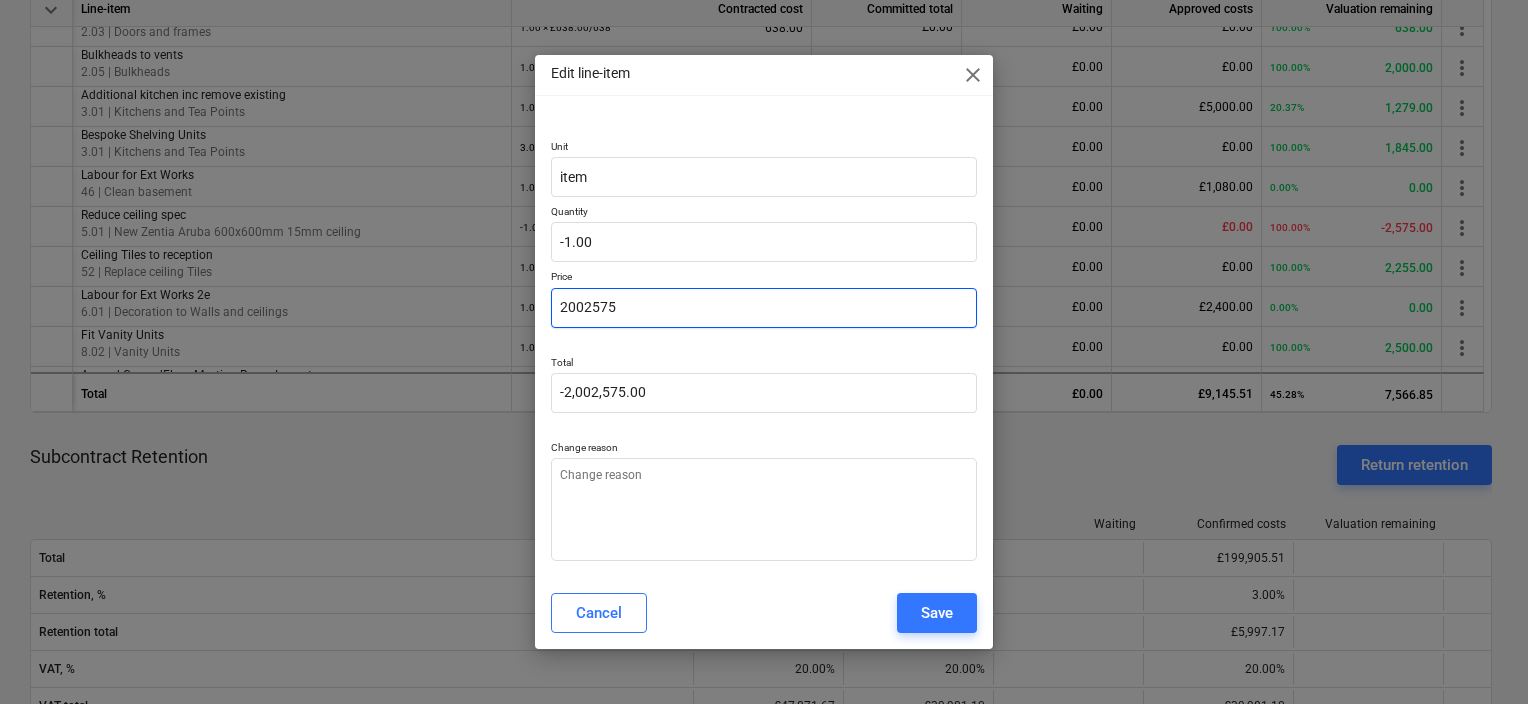 type on "x" 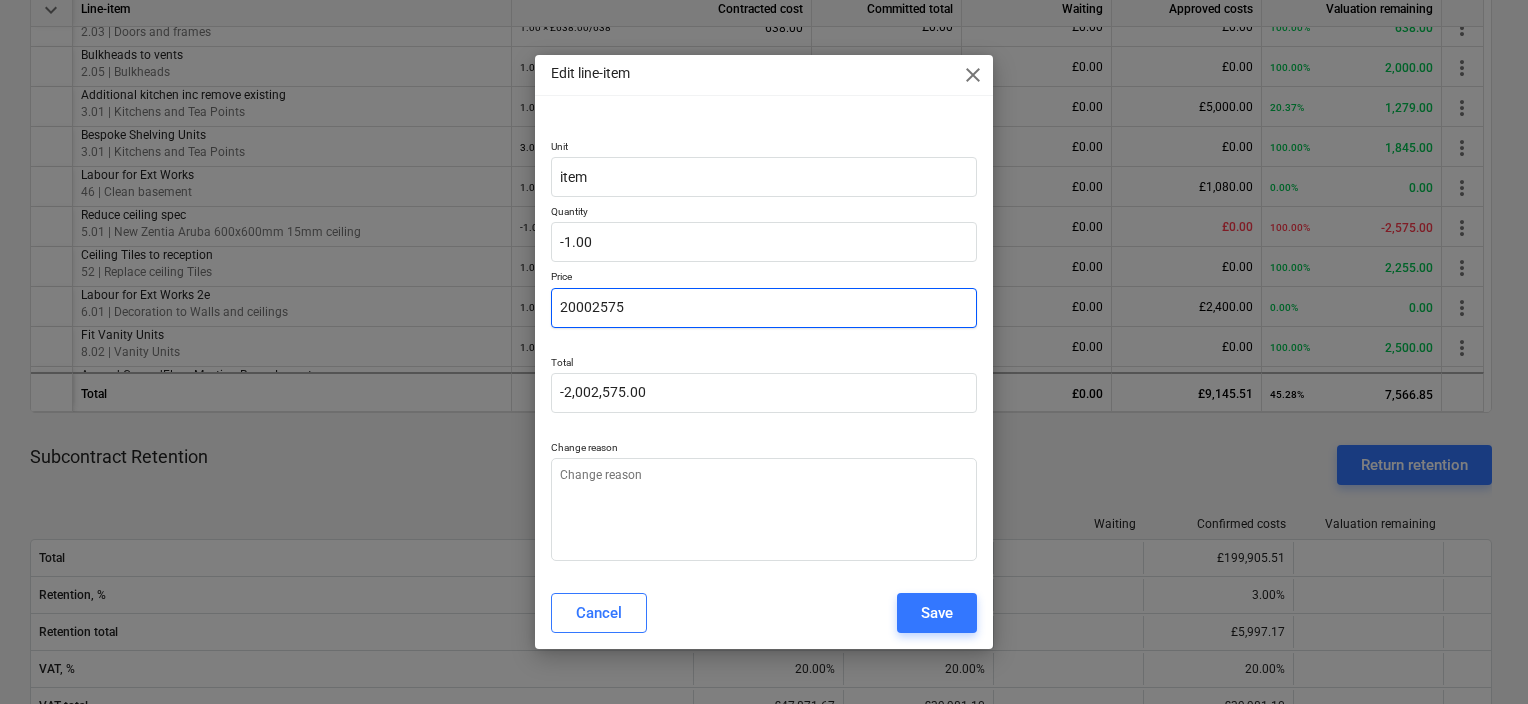 type on "-20,002,575.00" 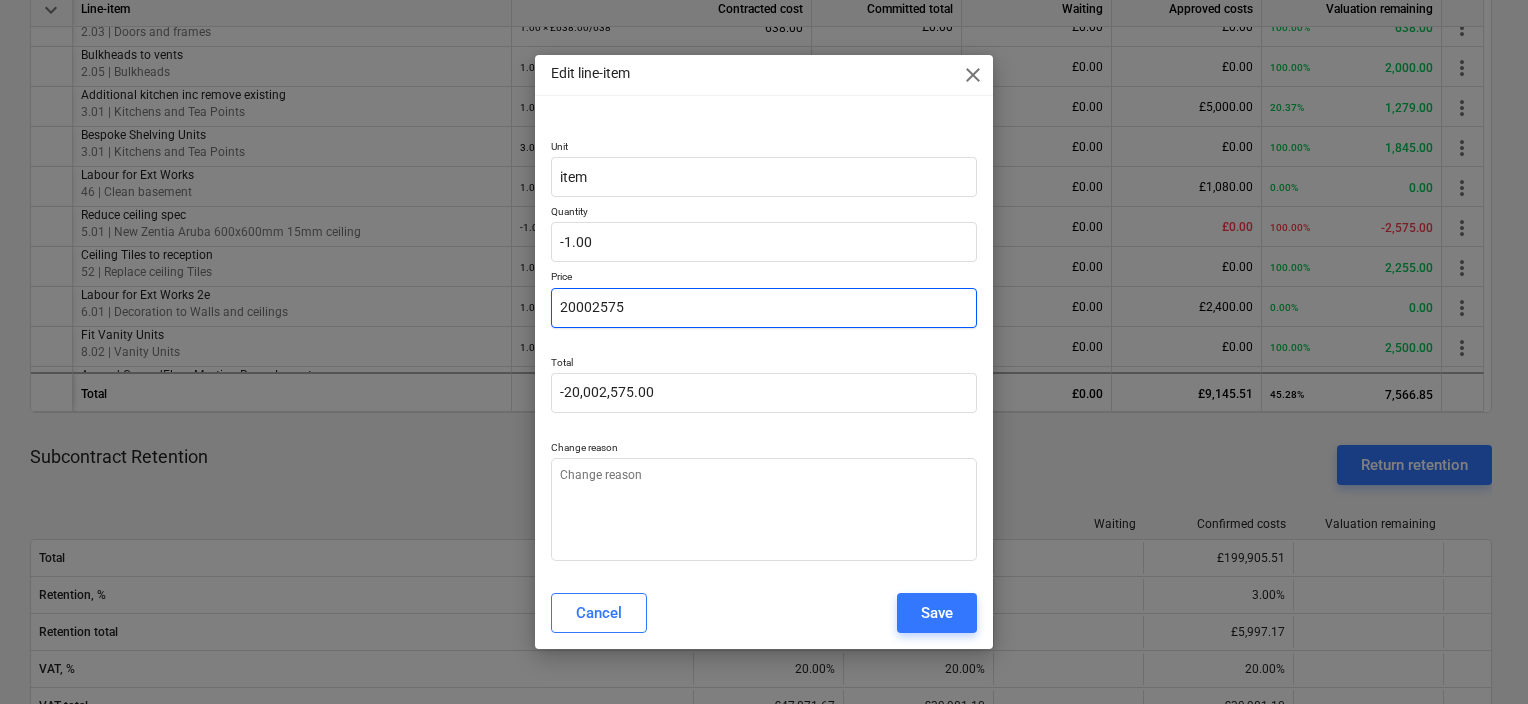 type on "x" 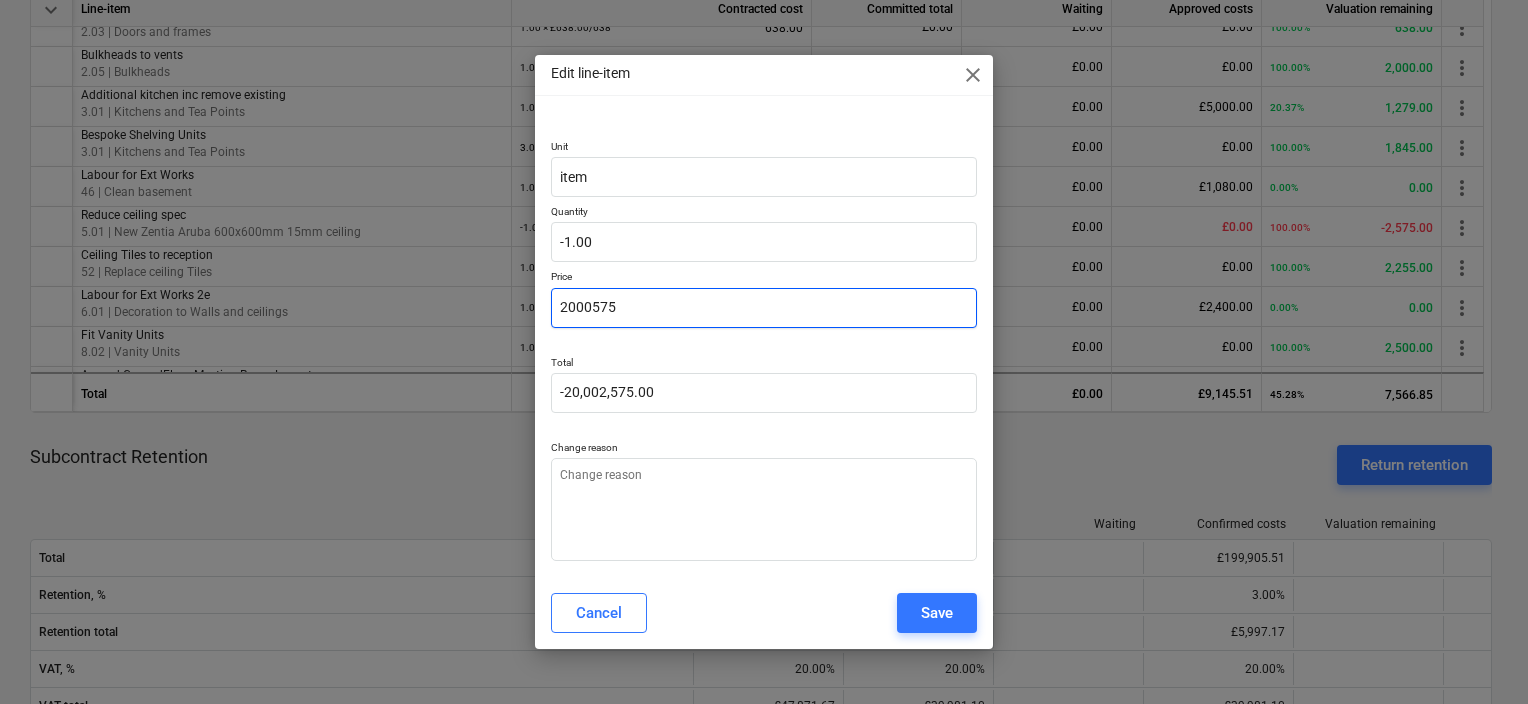 type on "-2,000,575.00" 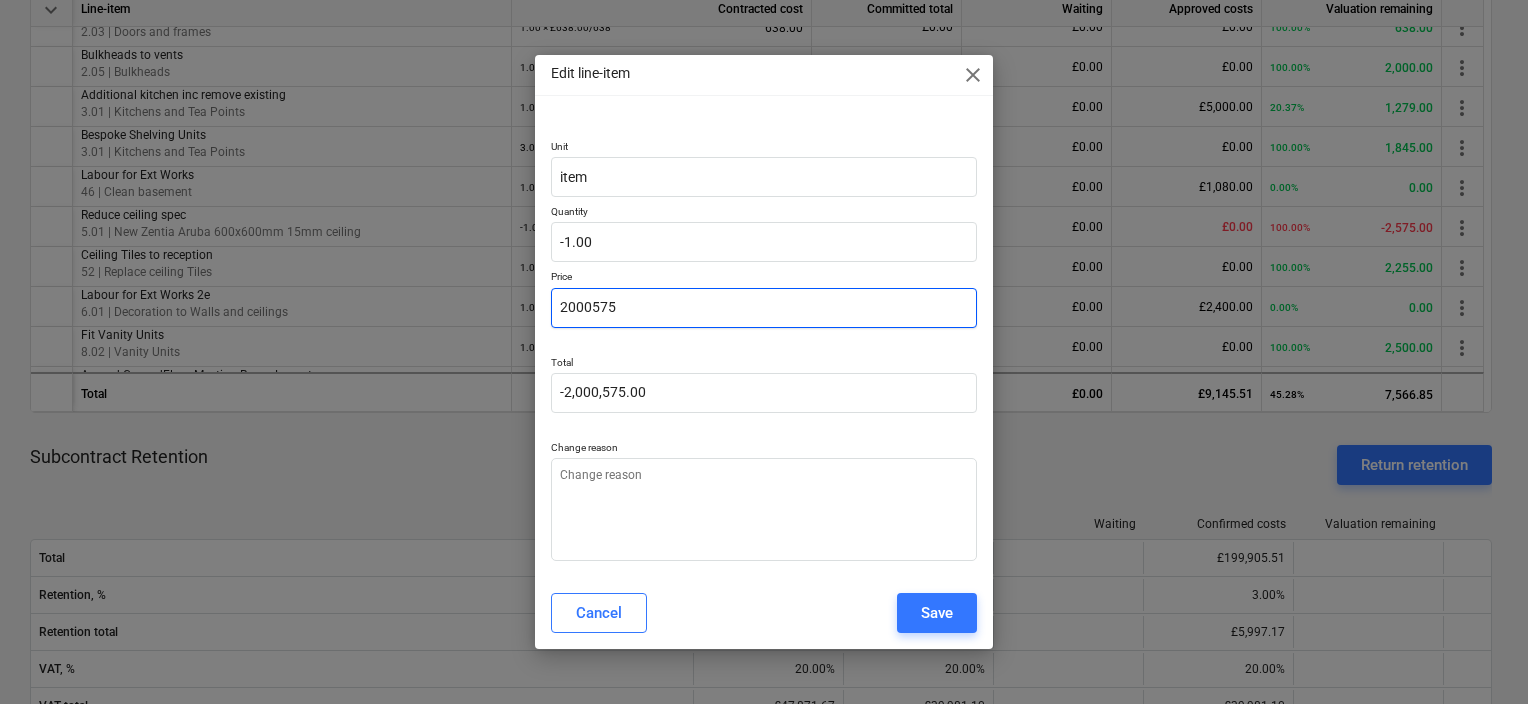 type on "x" 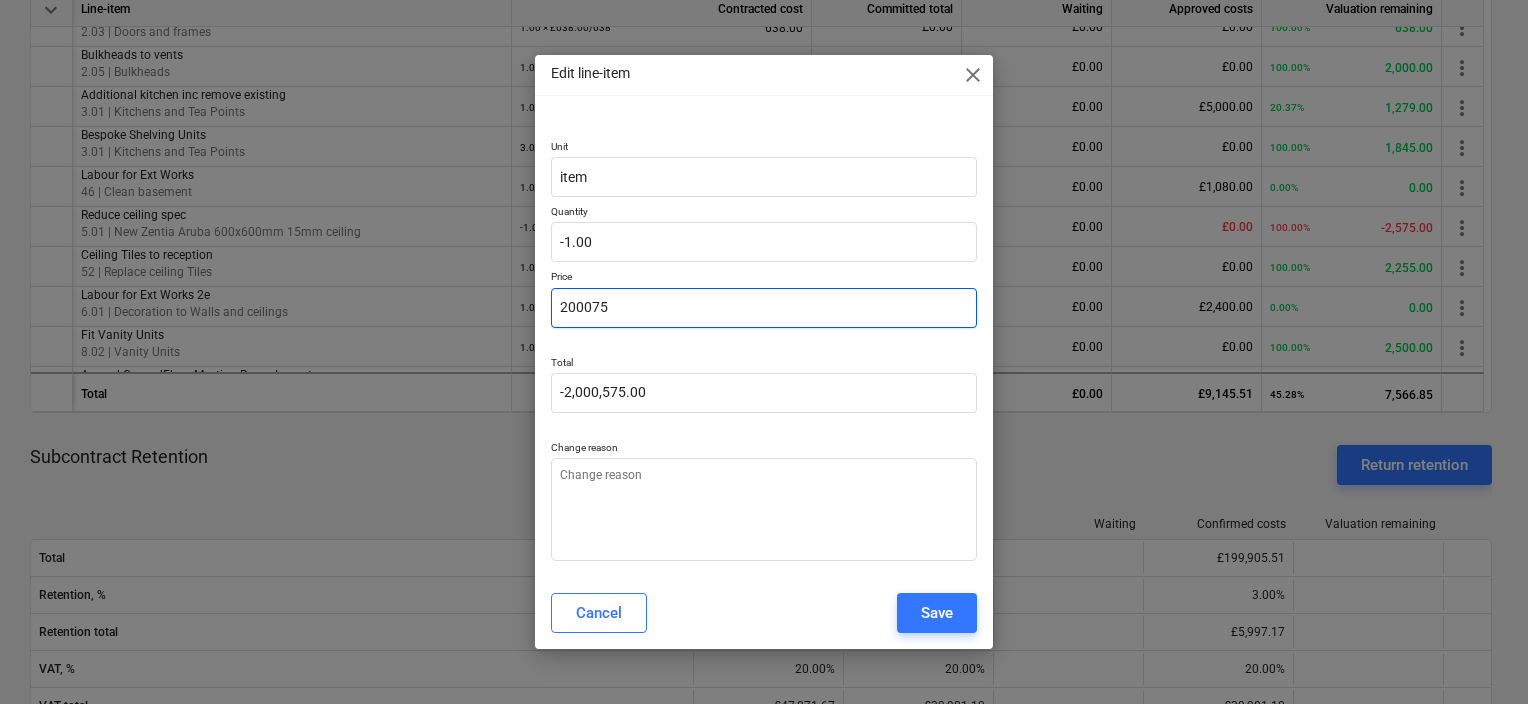 type on "-200,075.00" 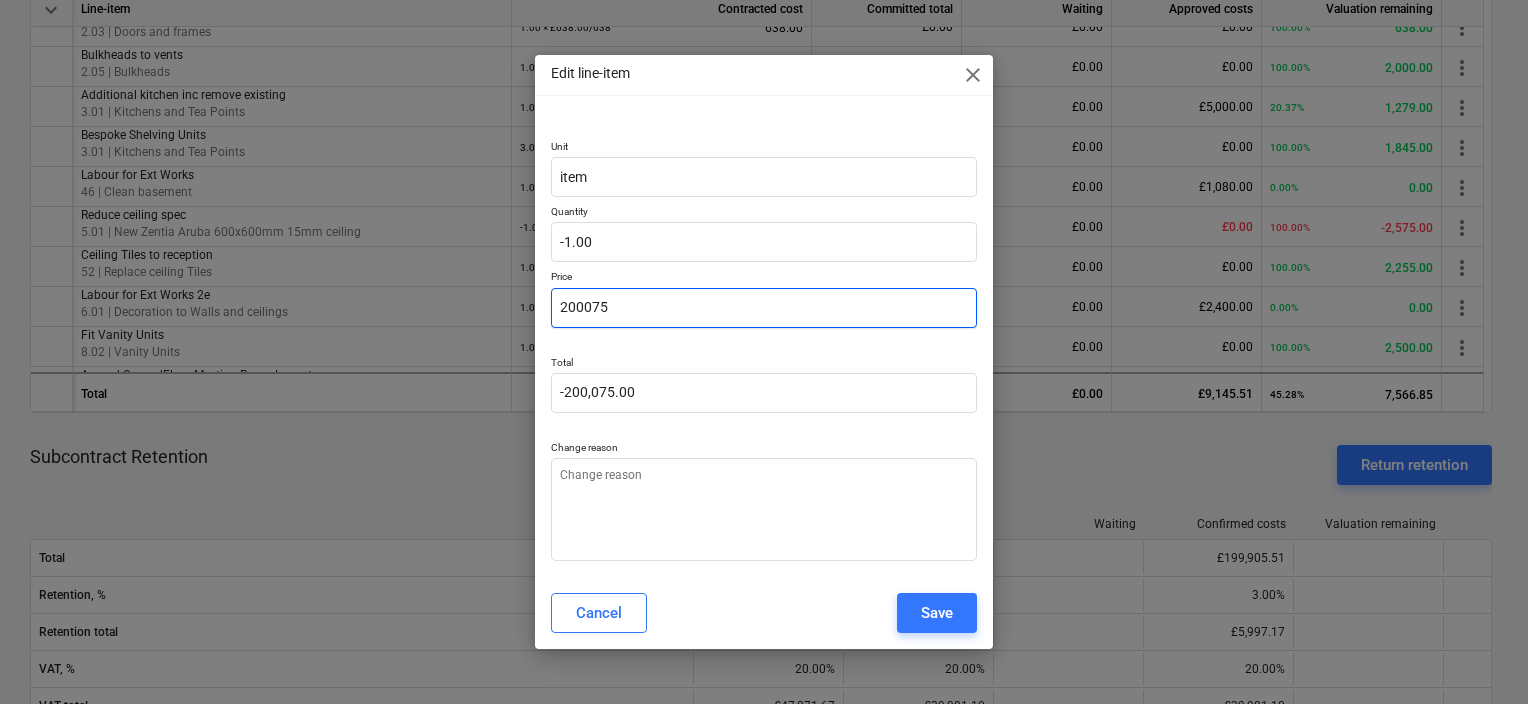type on "x" 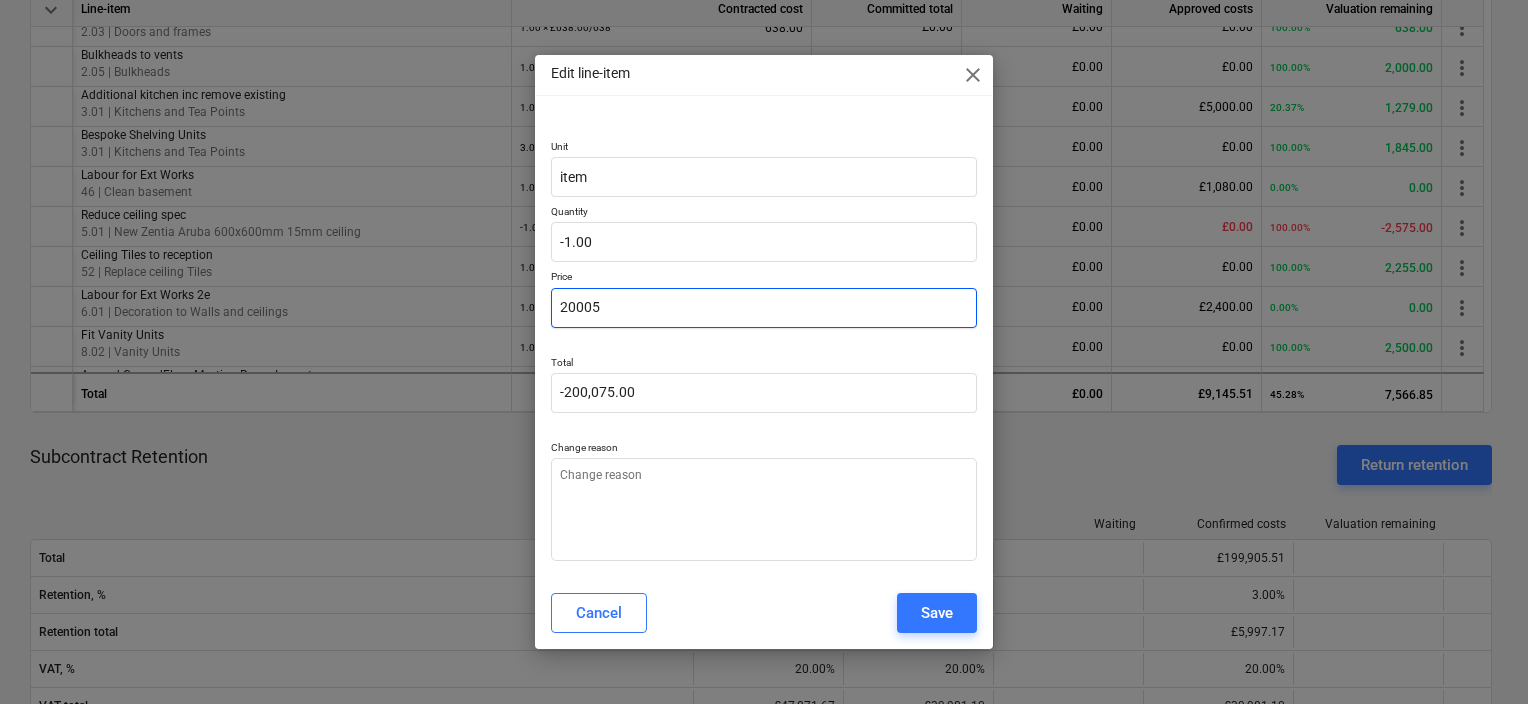 type on "-20,005.00" 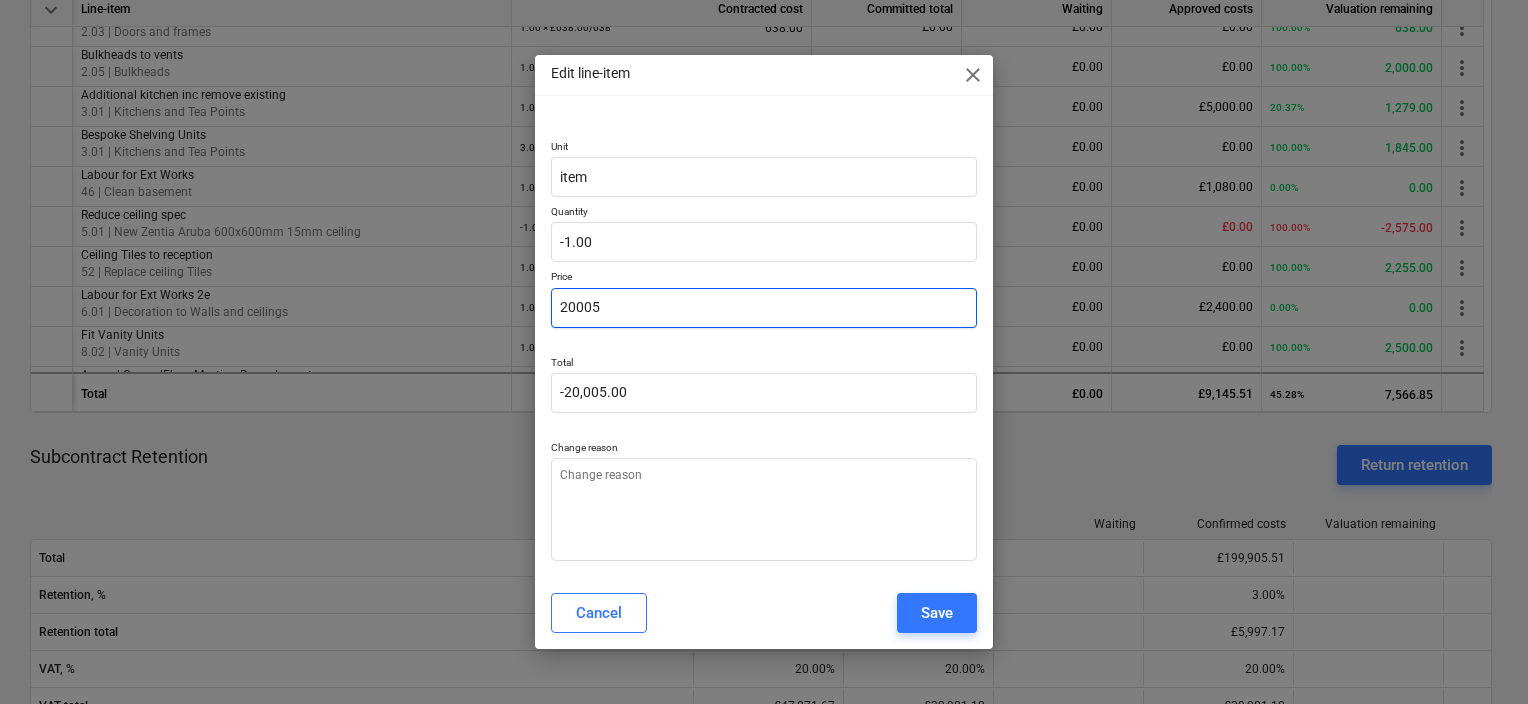 type on "x" 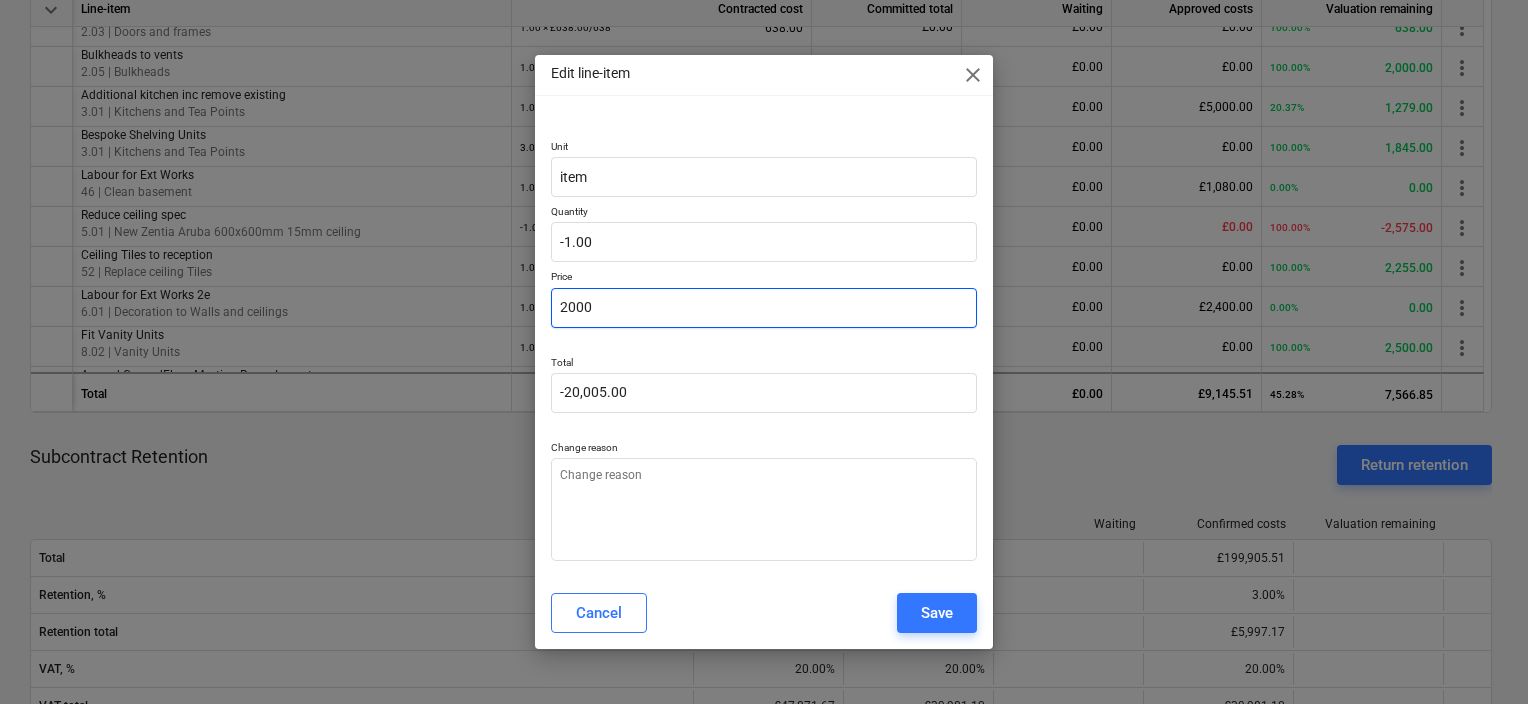 type on "-2,000.00" 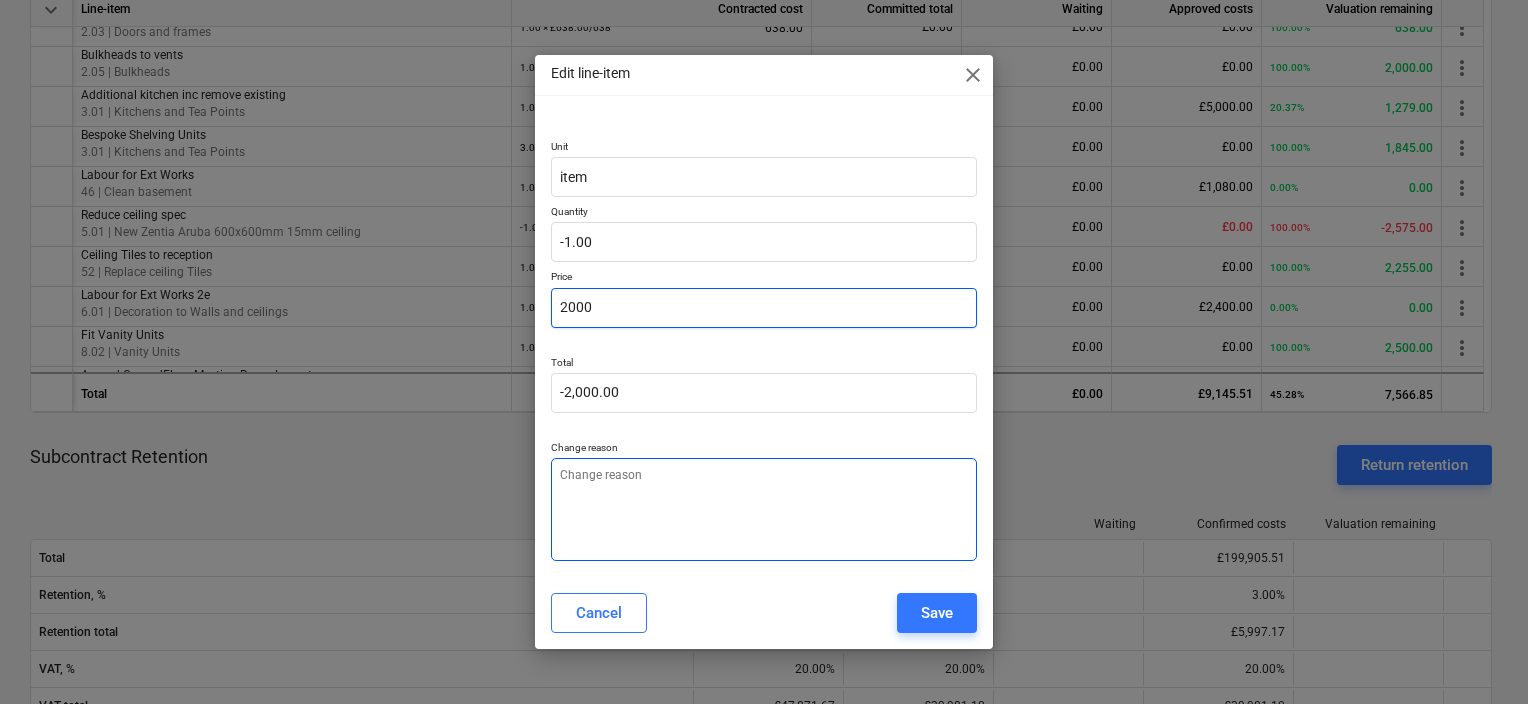 type on "2000" 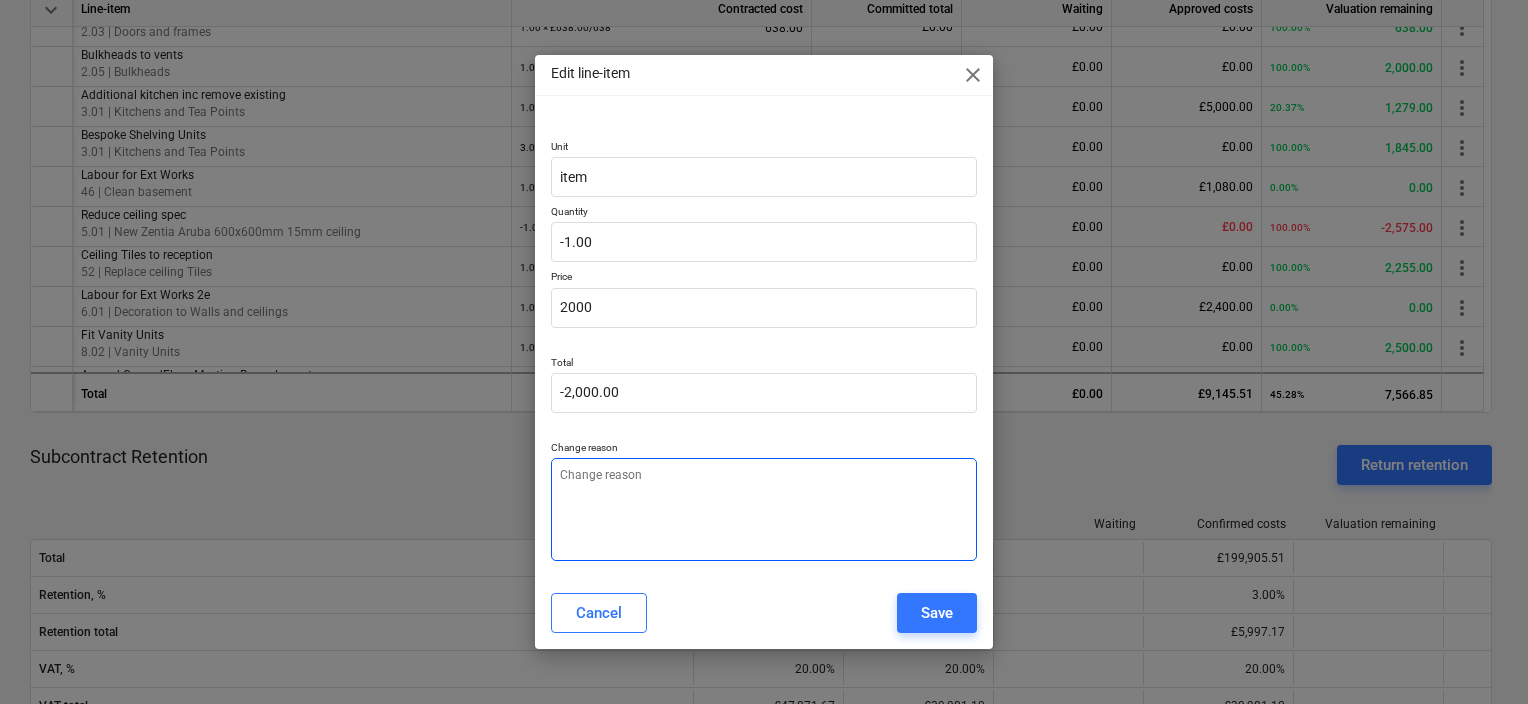 click at bounding box center (764, 509) 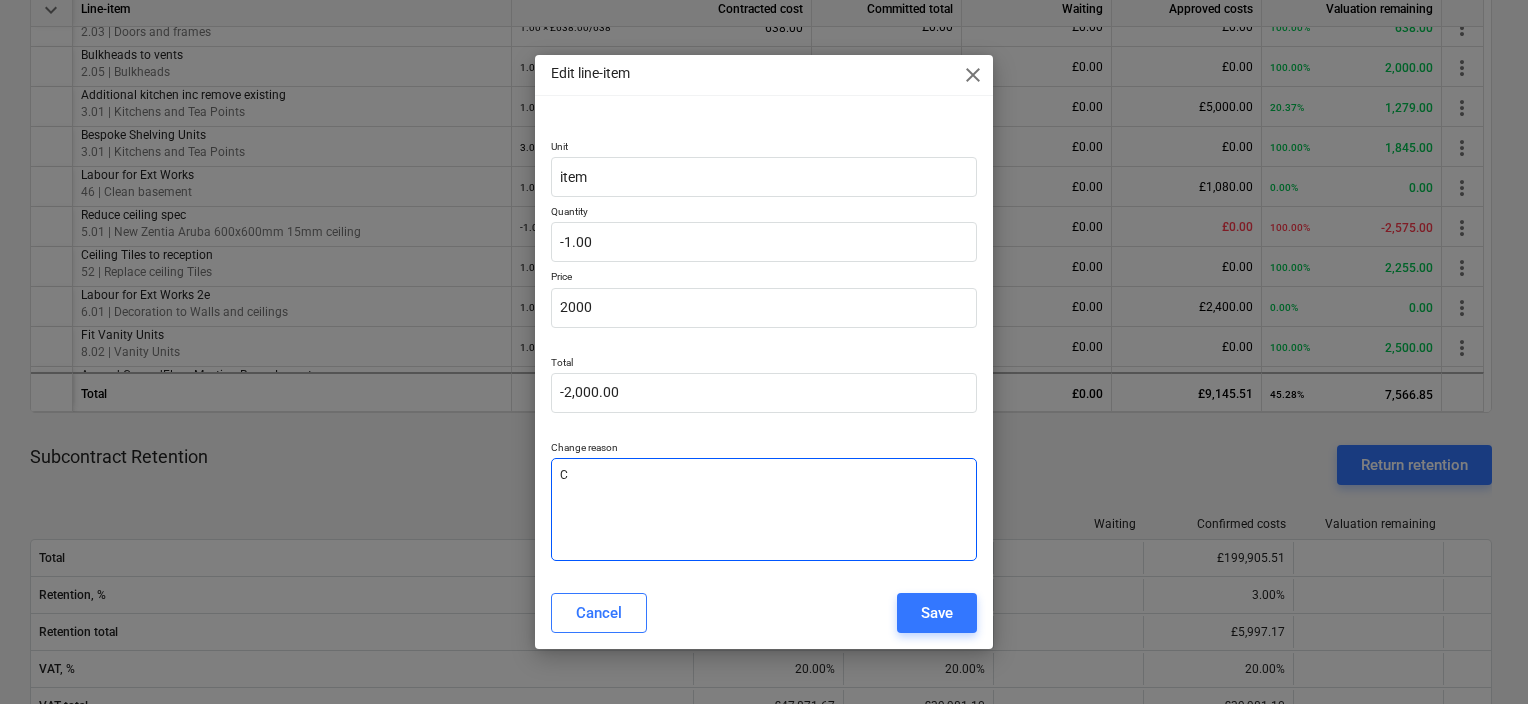 type on "x" 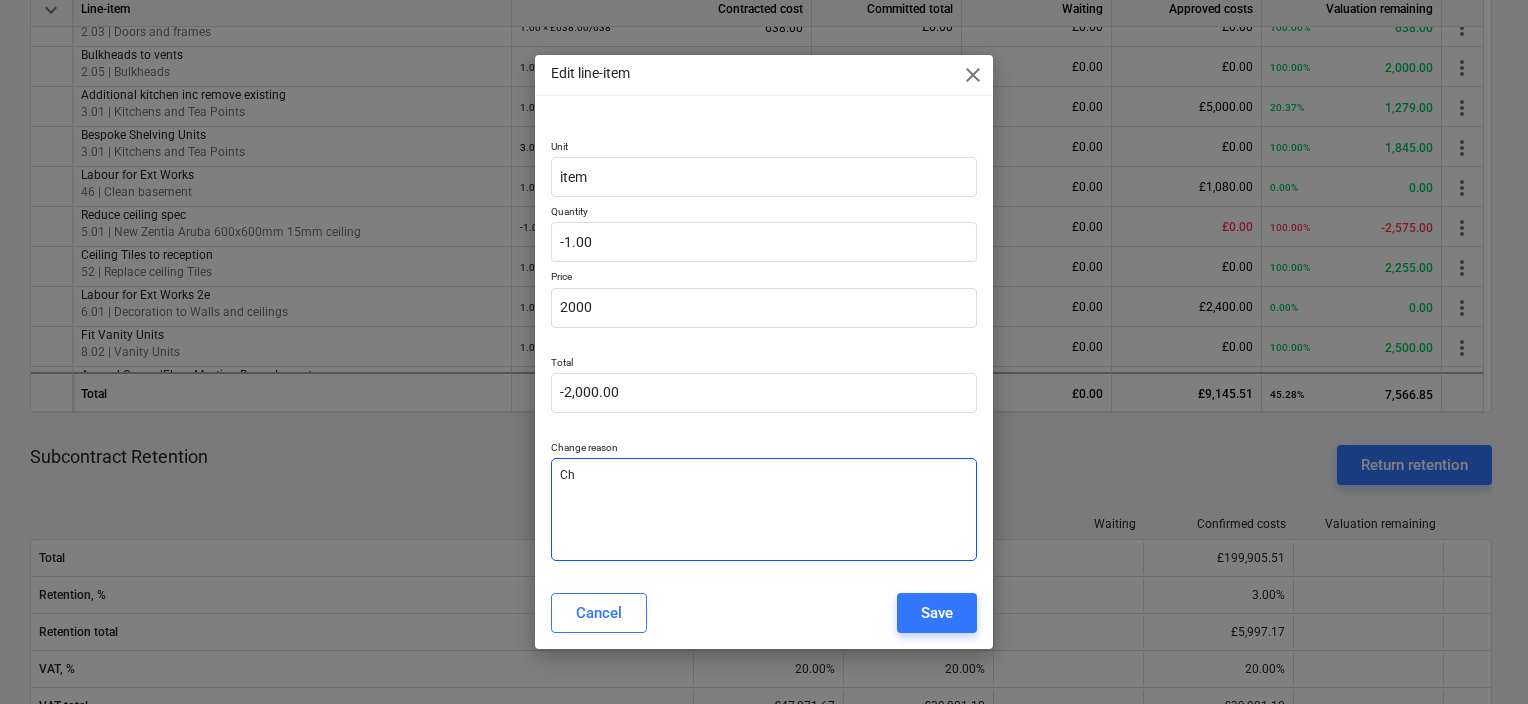 type on "x" 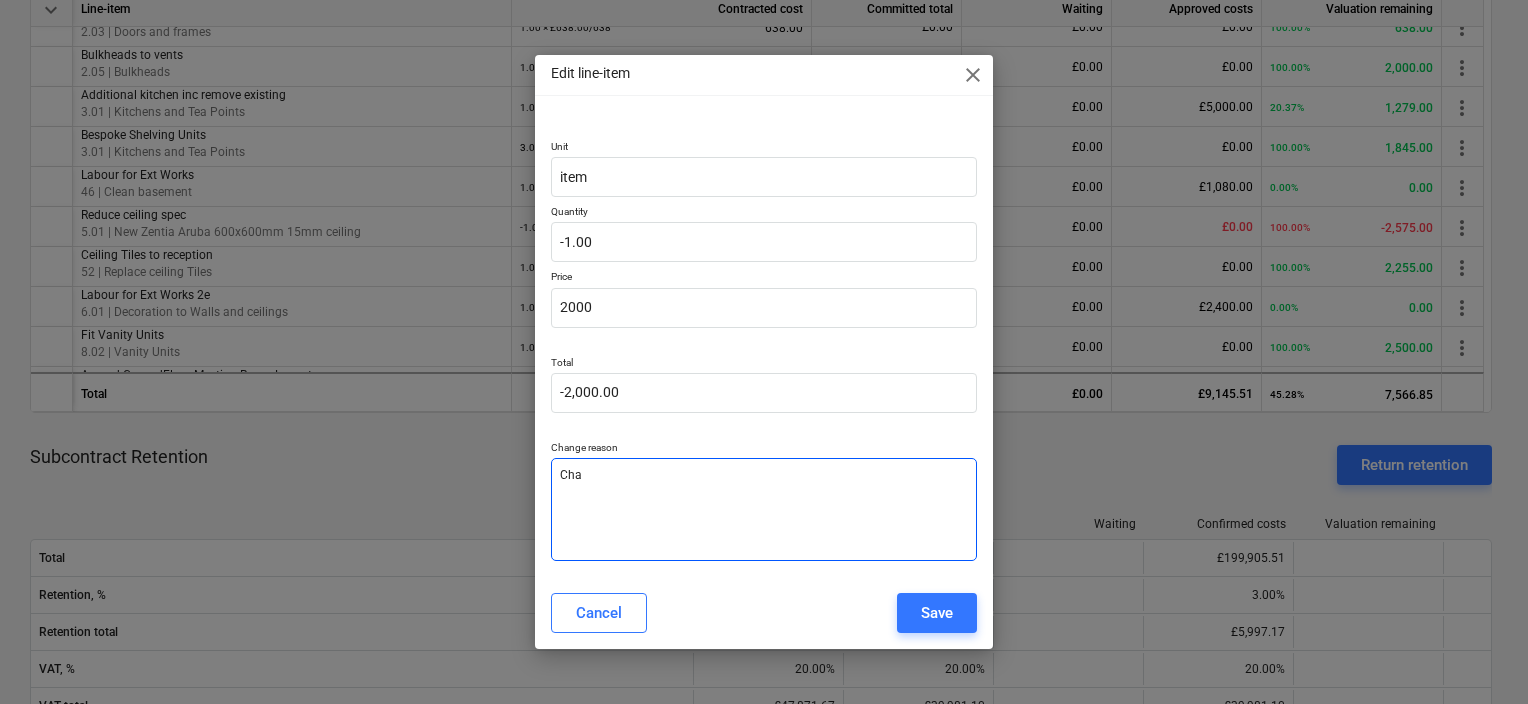 type on "x" 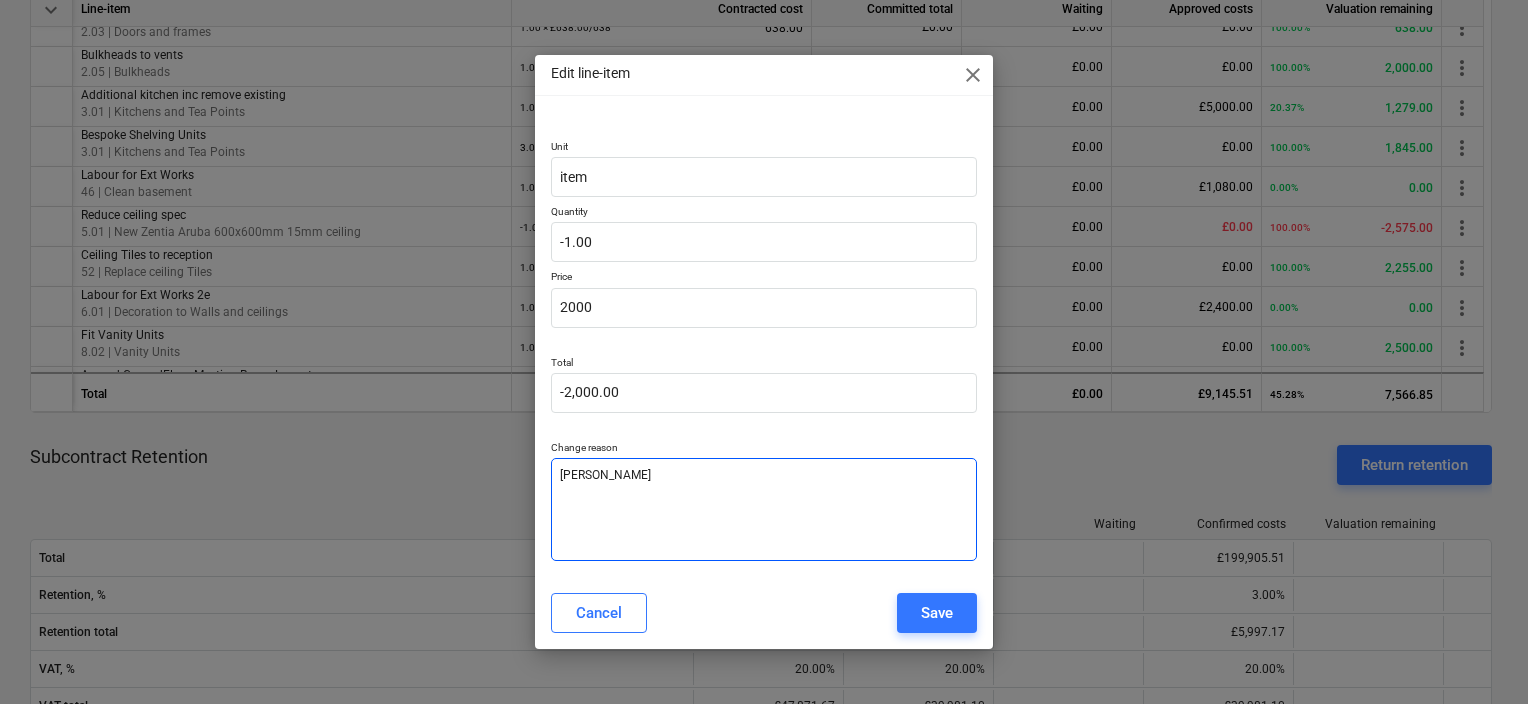 type on "x" 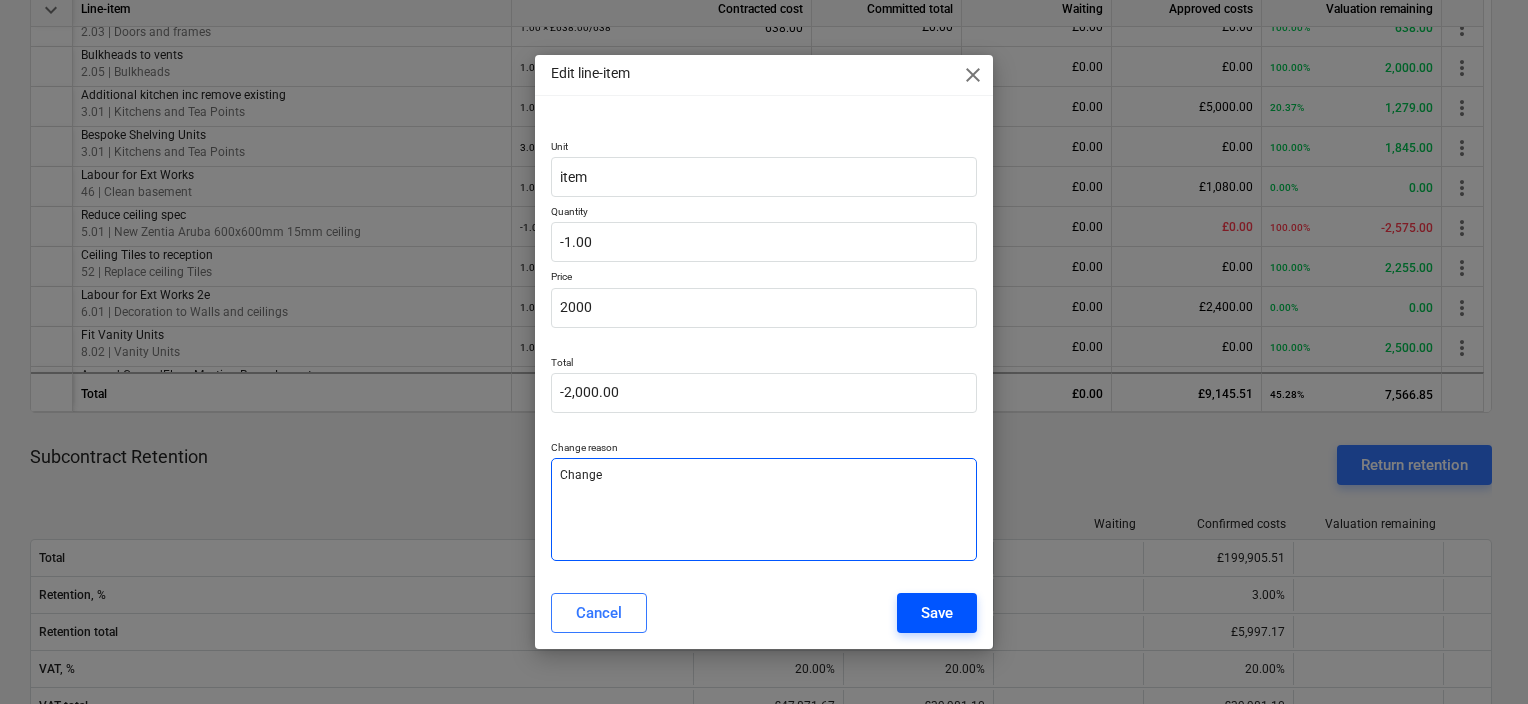 type on "Change" 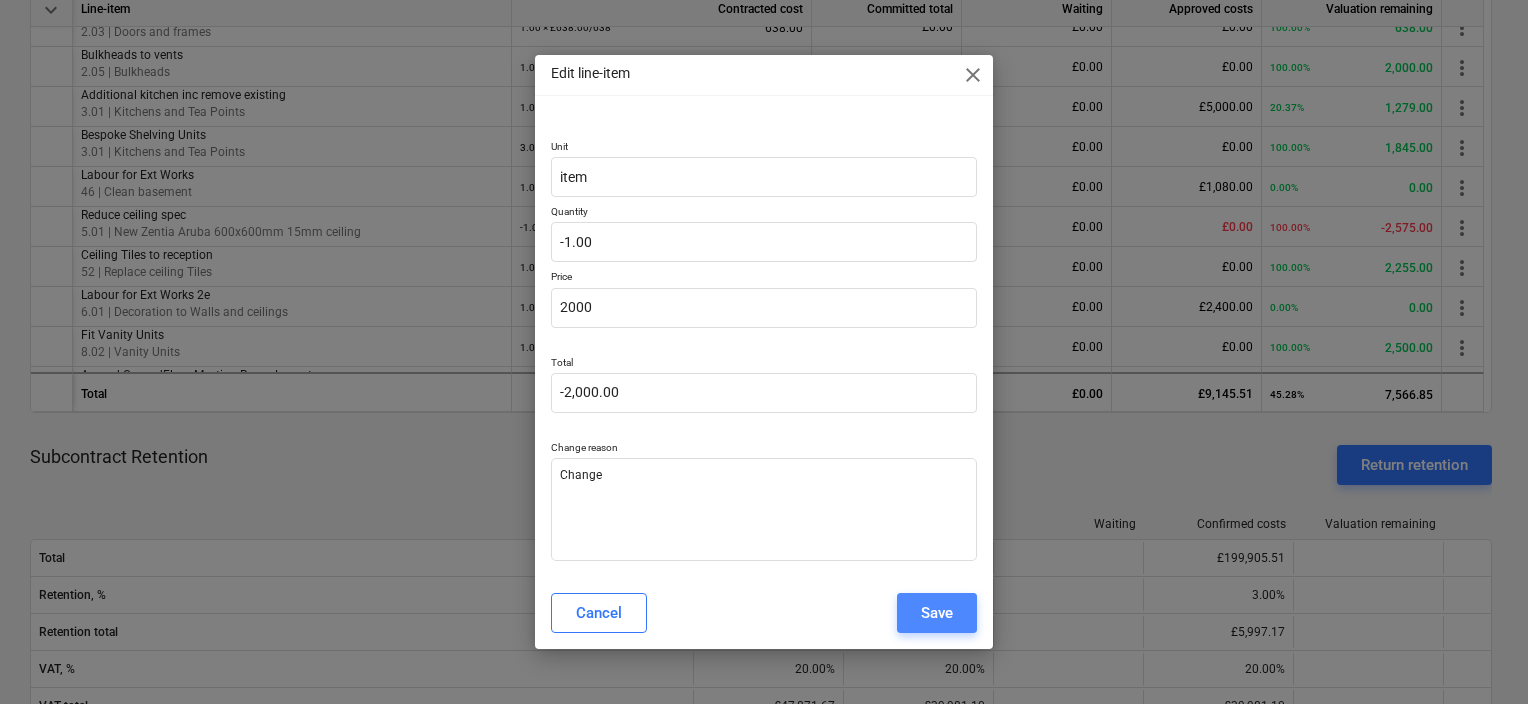 click on "Save" at bounding box center (937, 613) 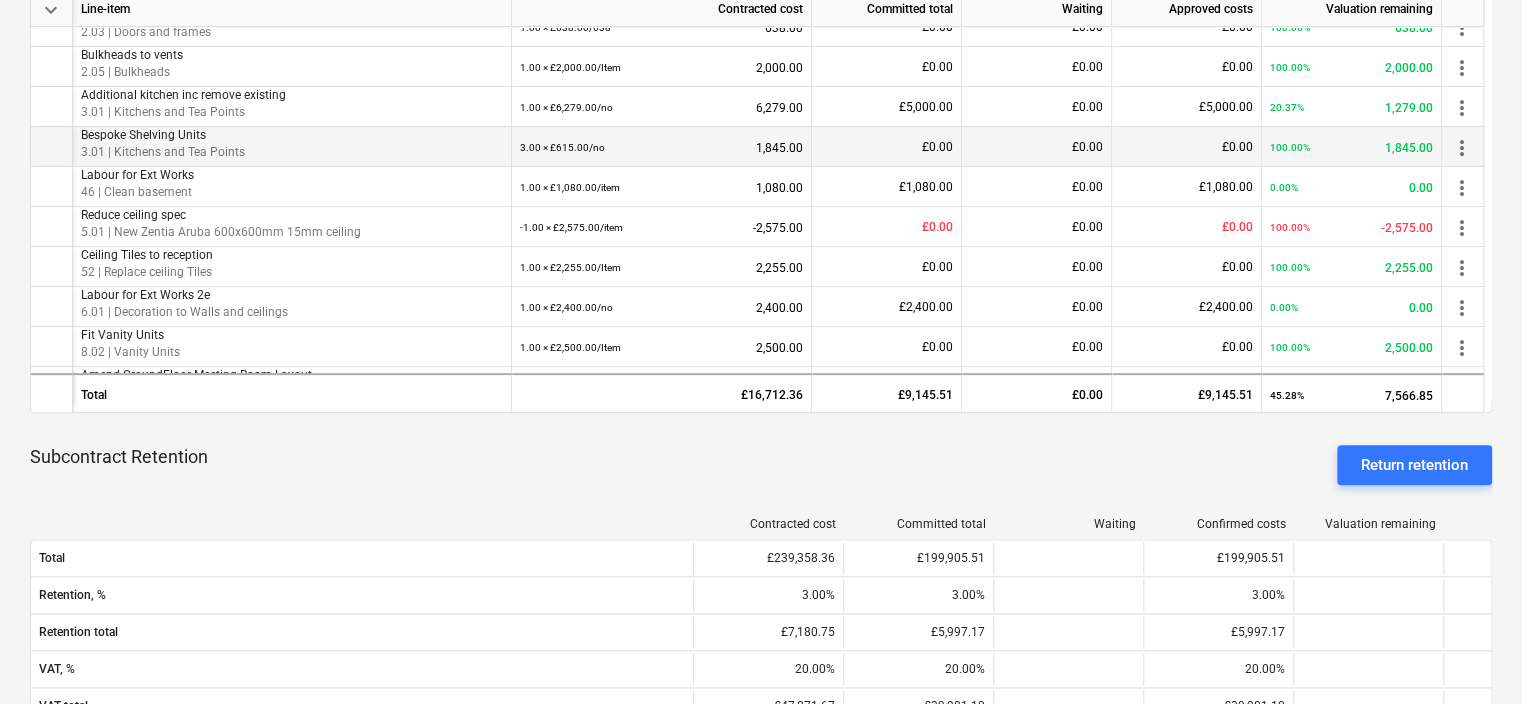 scroll, scrollTop: 0, scrollLeft: 0, axis: both 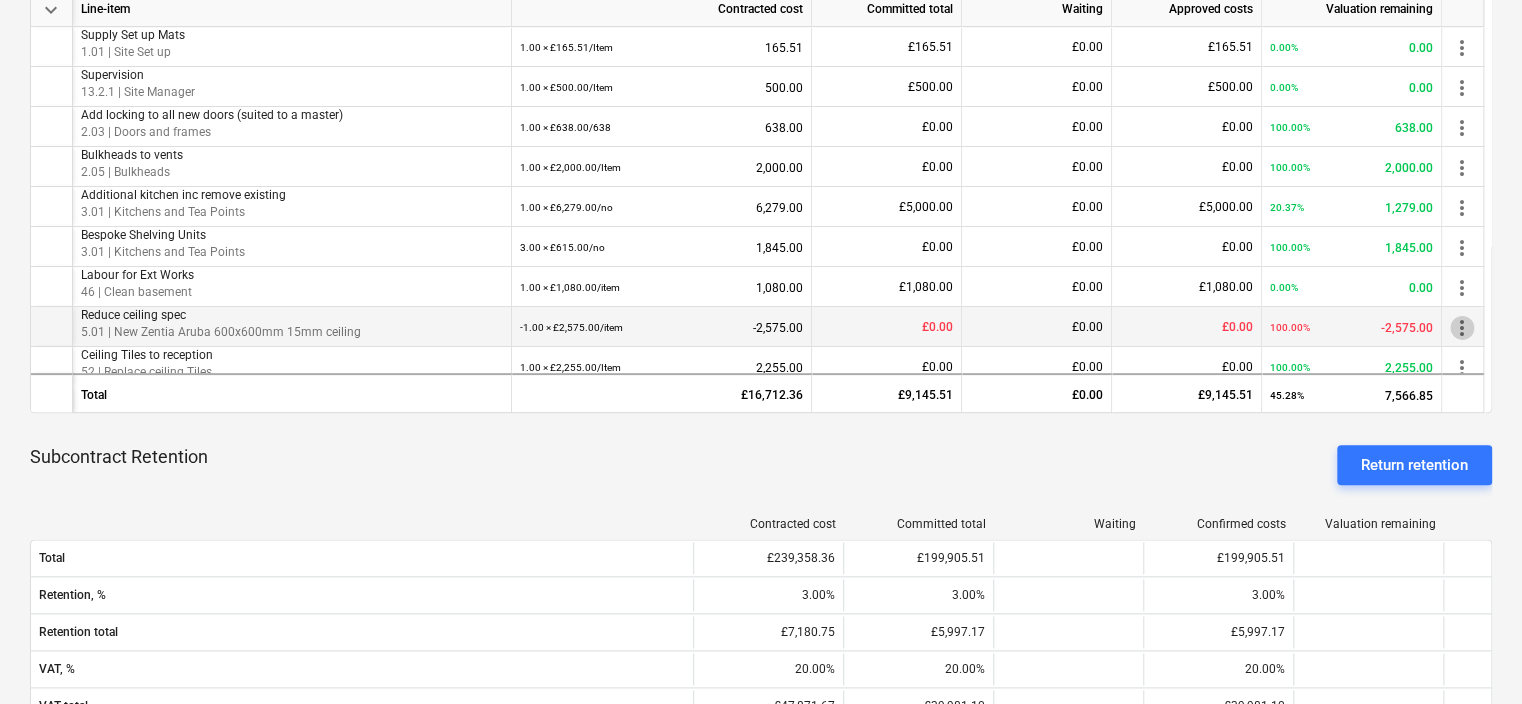 click on "more_vert" at bounding box center [1462, 328] 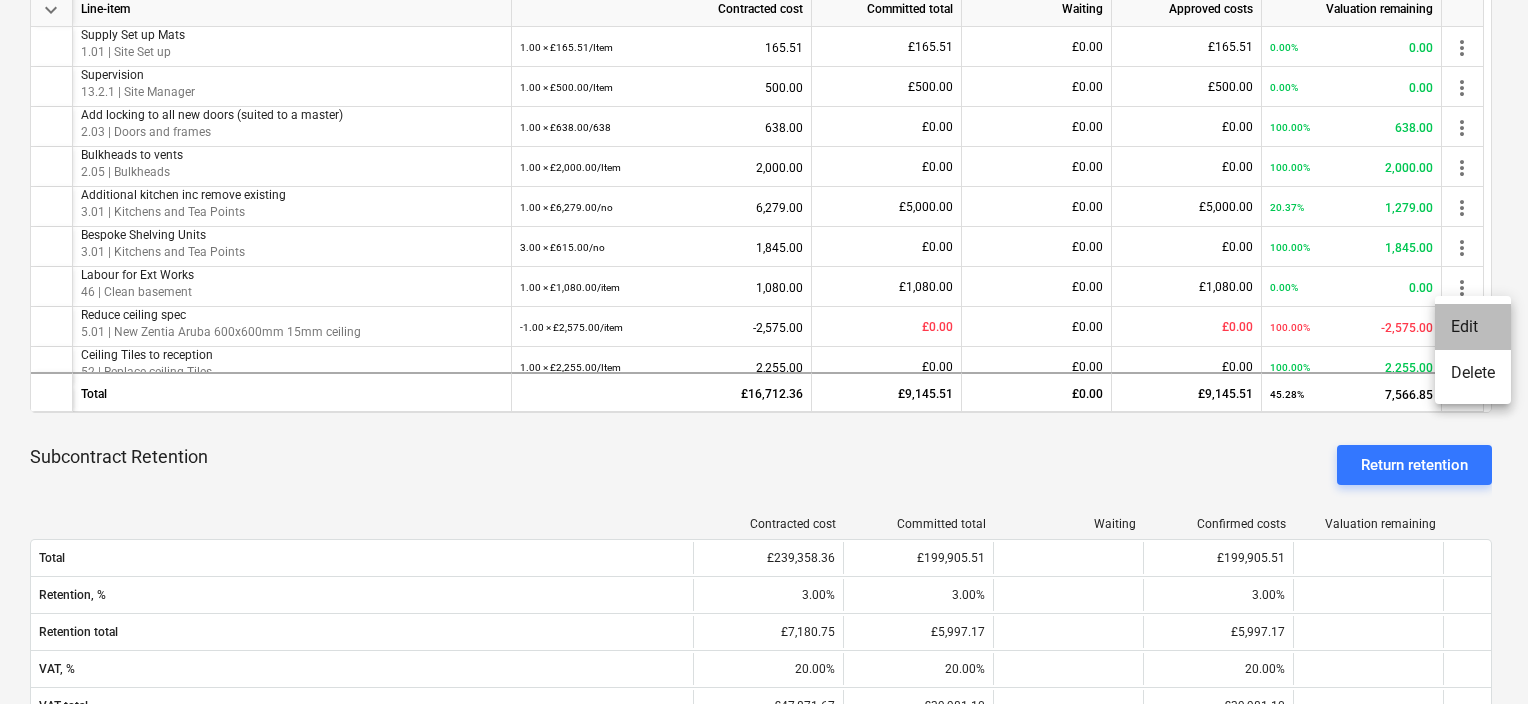 click on "Edit" at bounding box center [1473, 327] 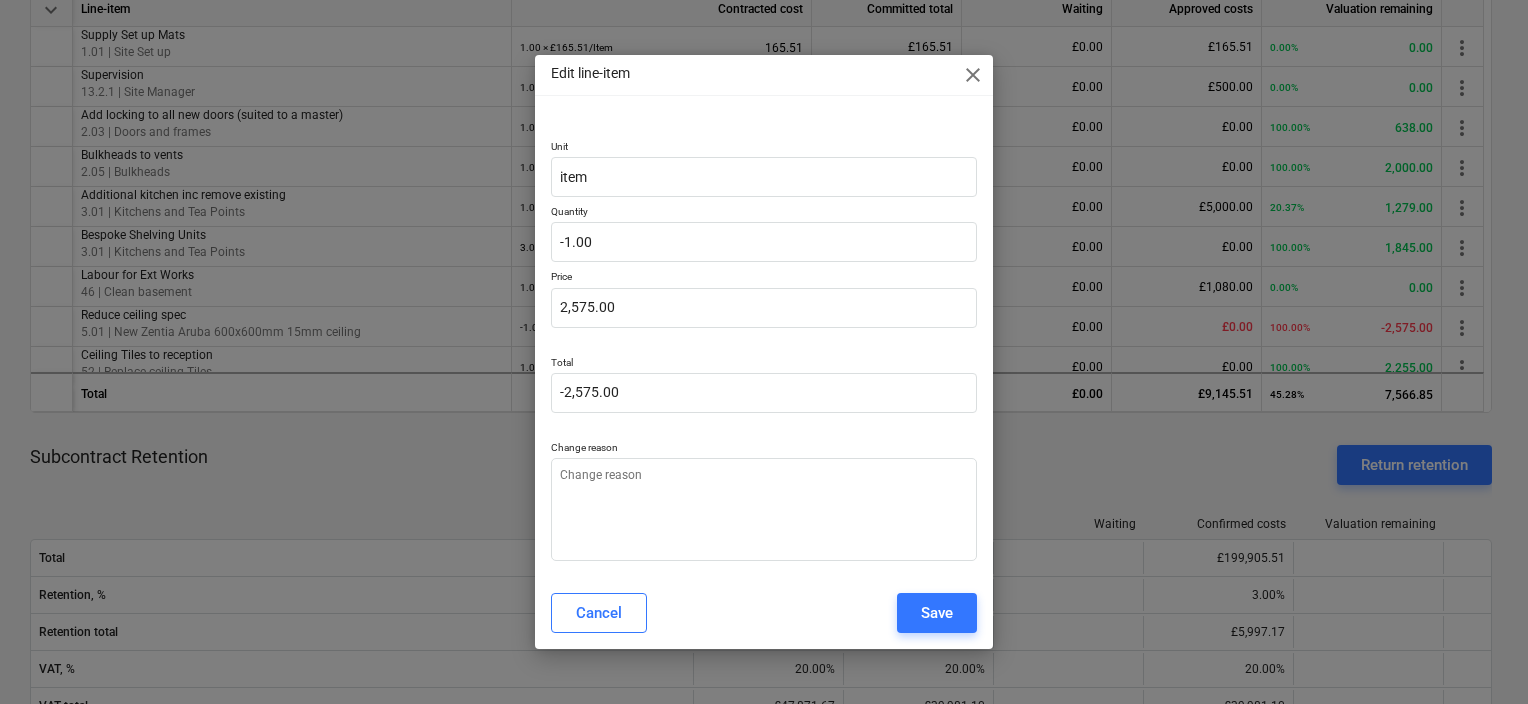 type on "x" 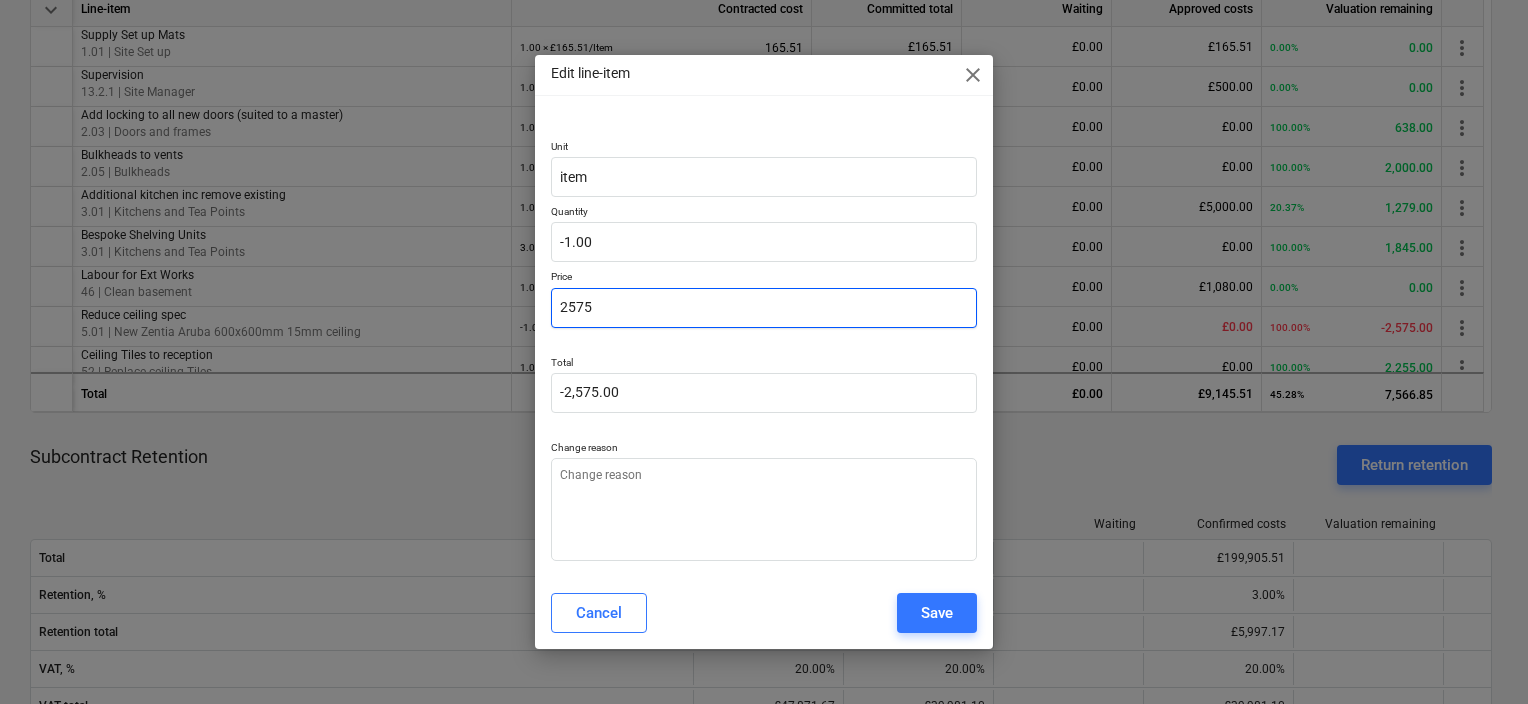 click on "2575" at bounding box center [764, 308] 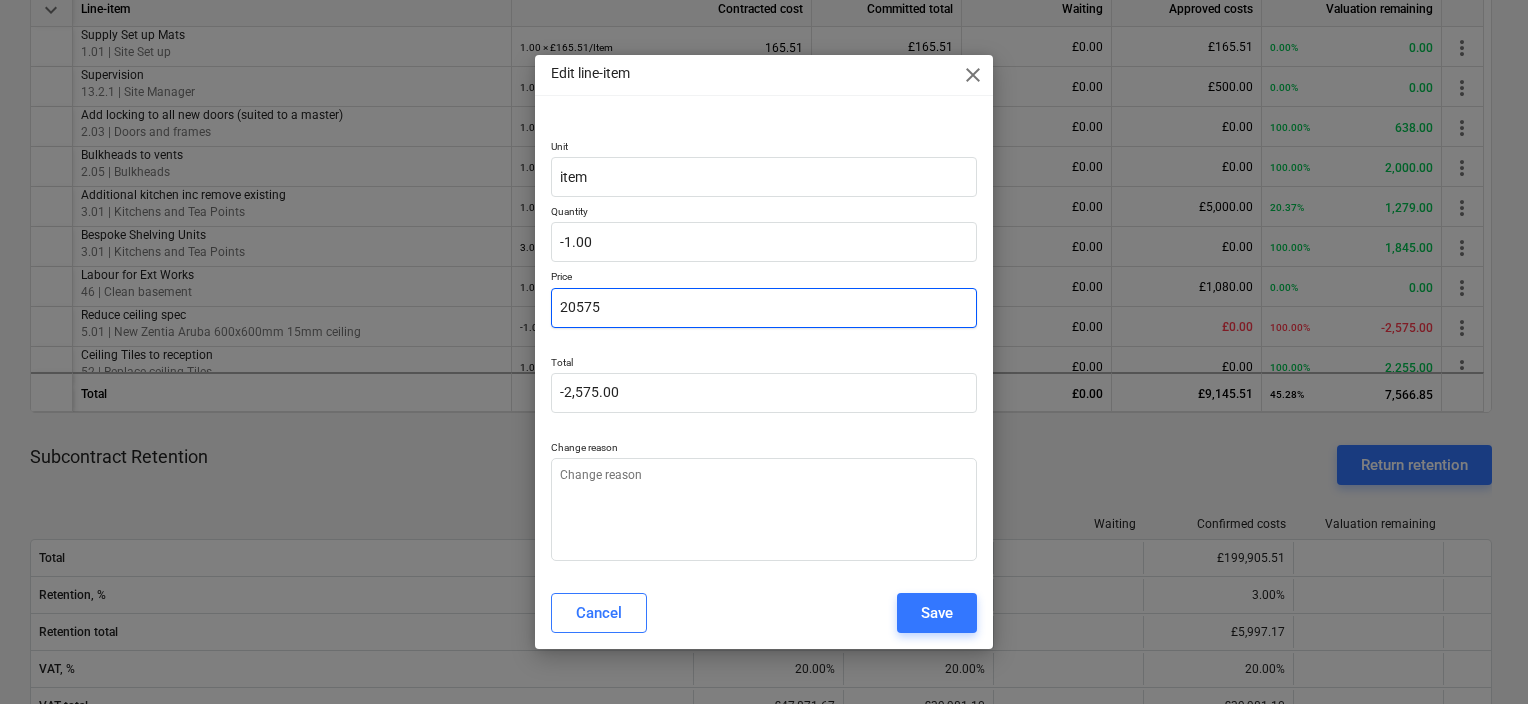 type on "-20,575.00" 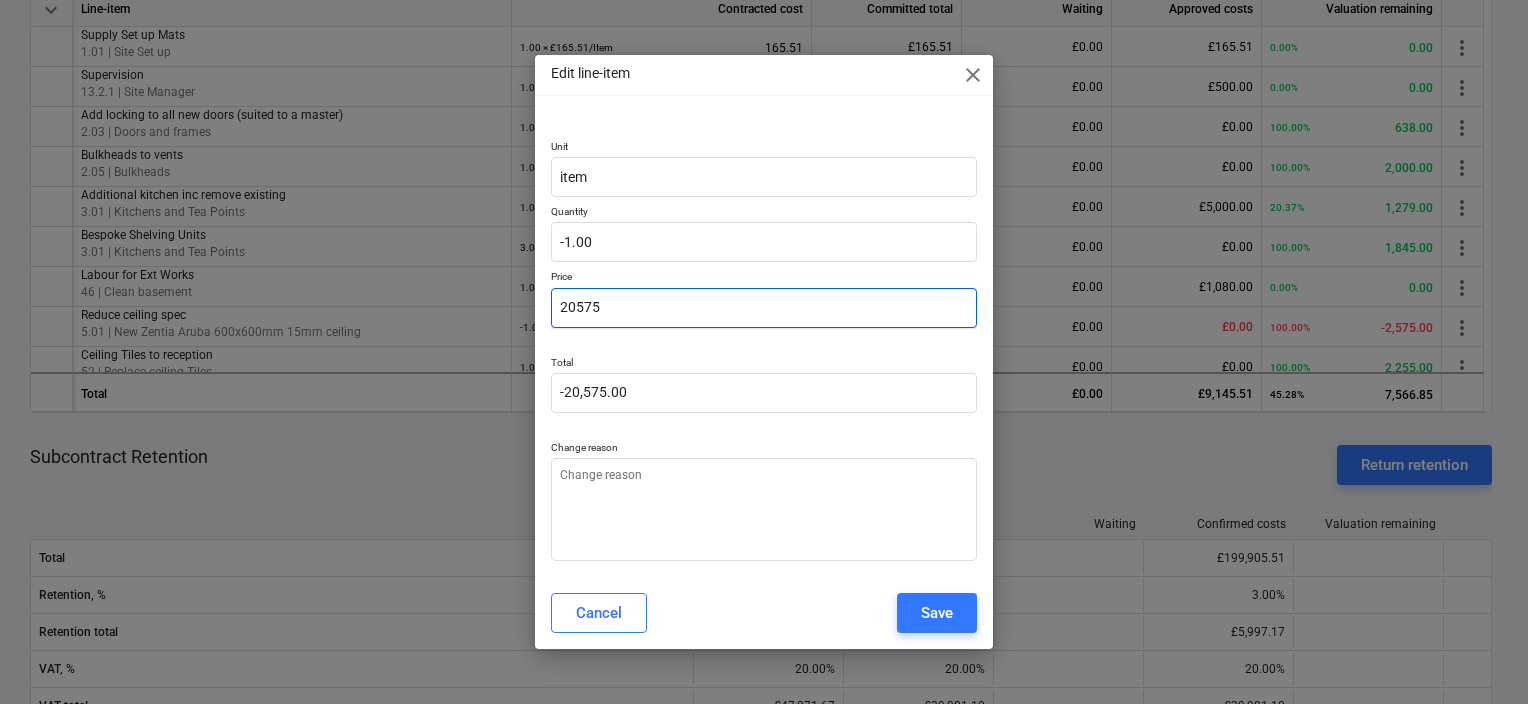 type on "200575" 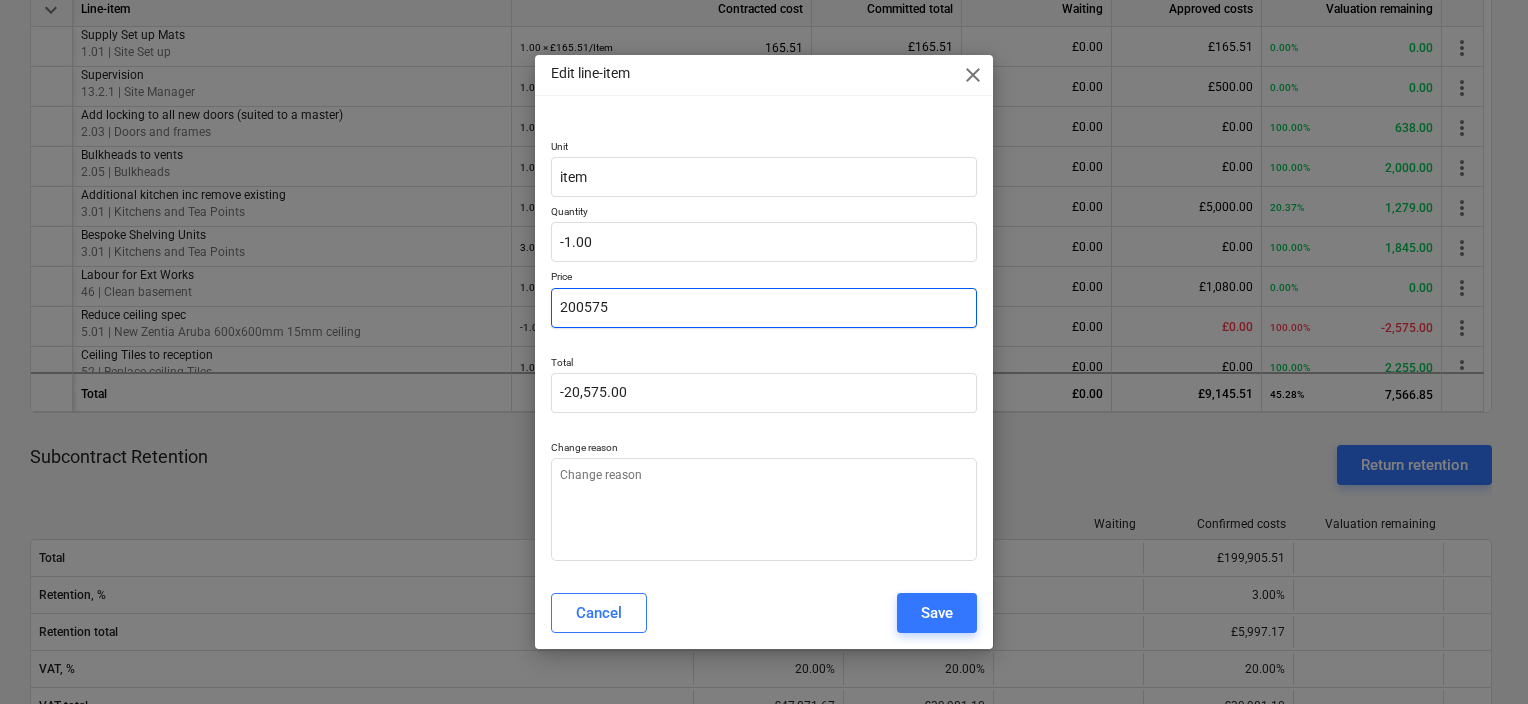 type on "-200,575.00" 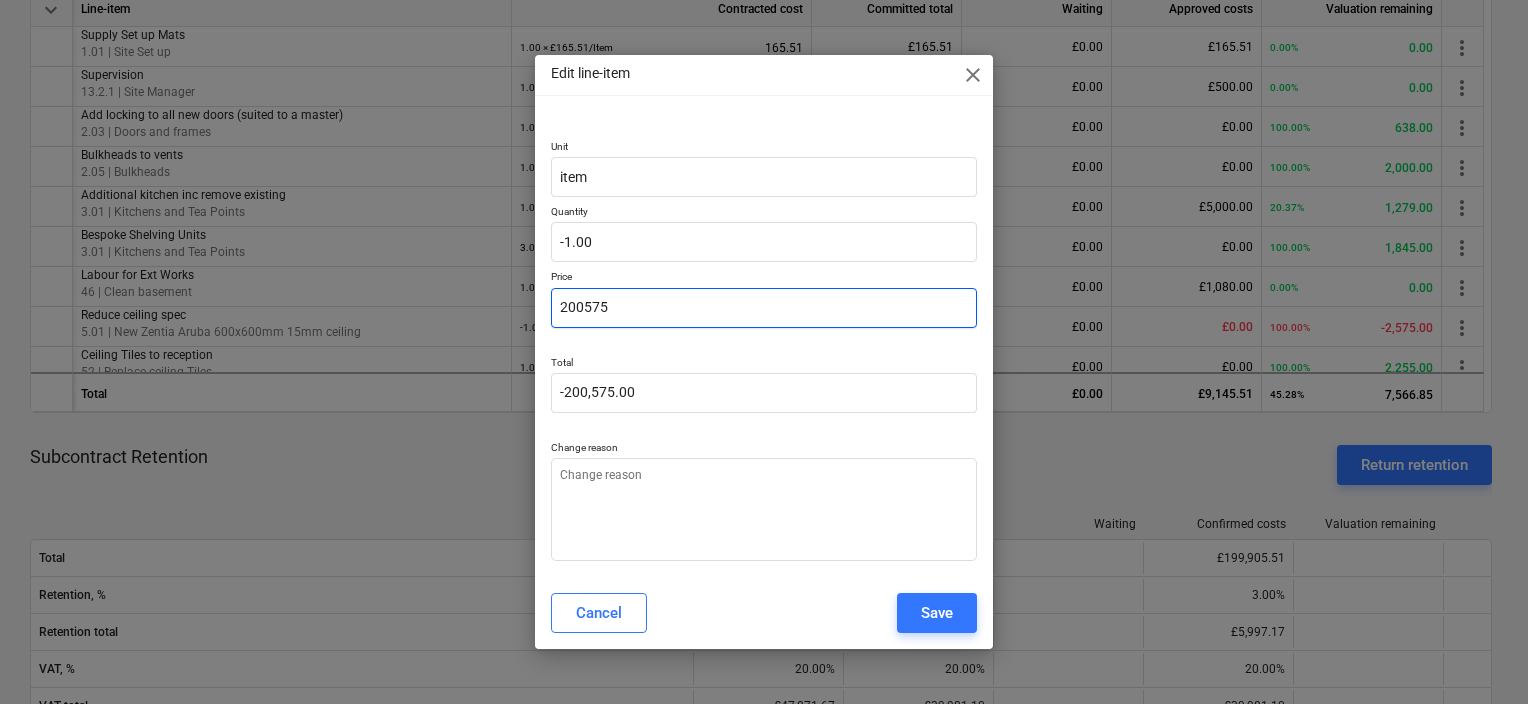 type on "2000575" 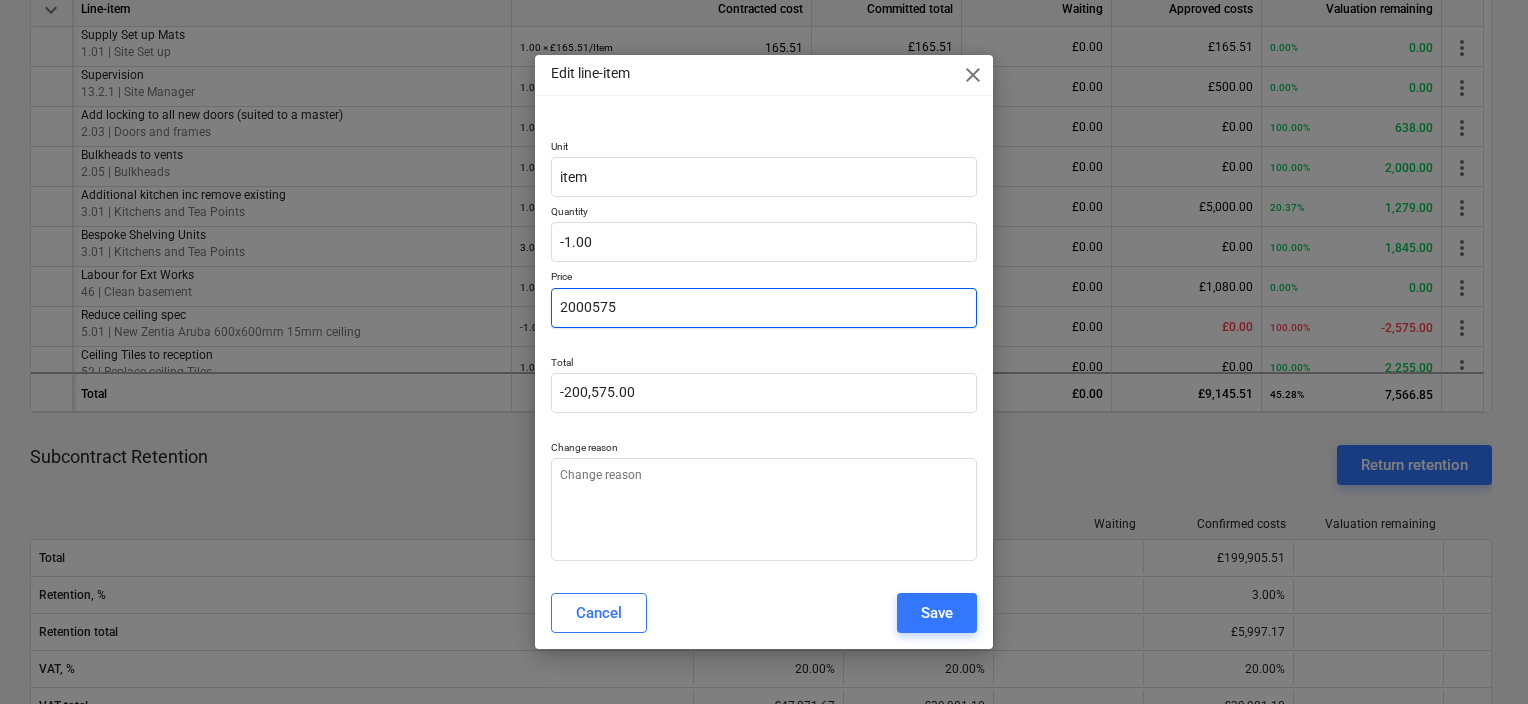 type on "-2,000,575.00" 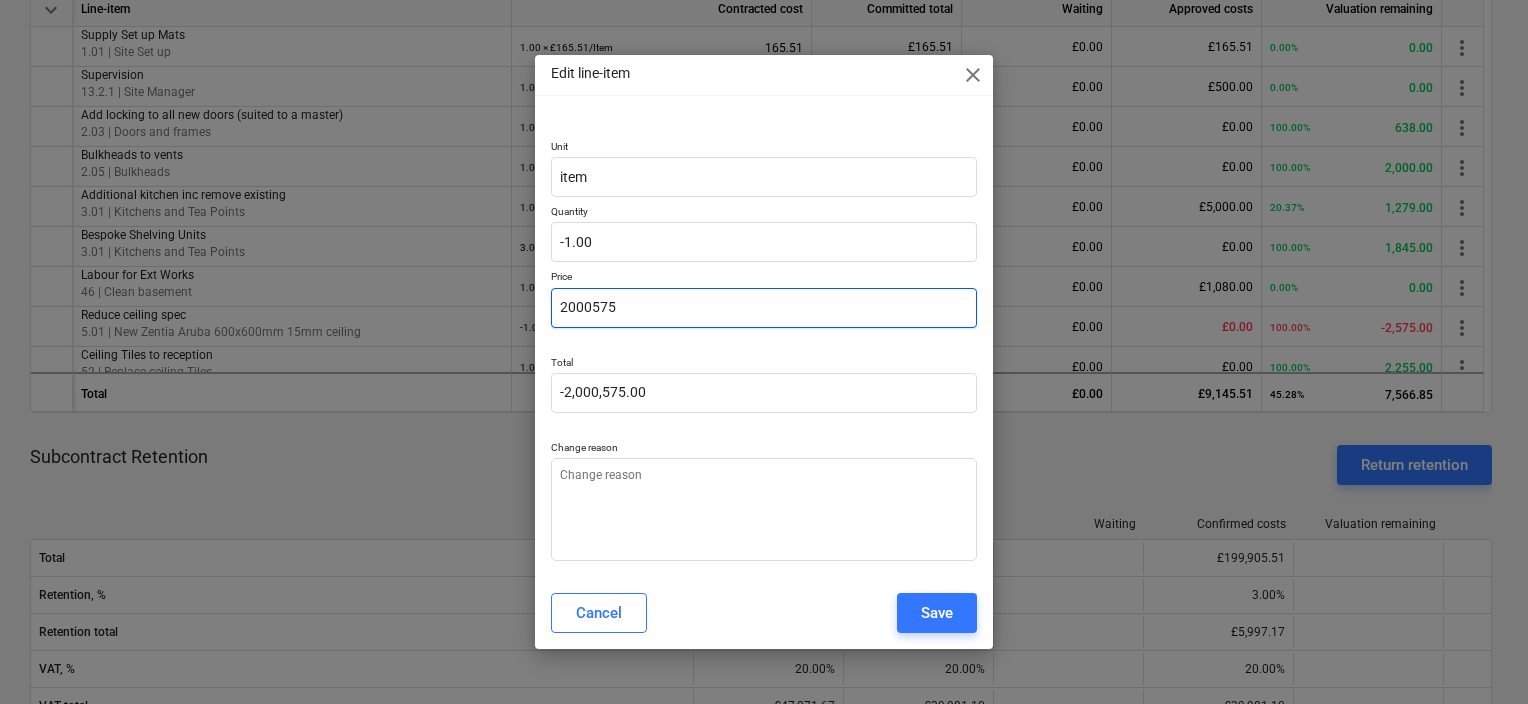 type on "200075" 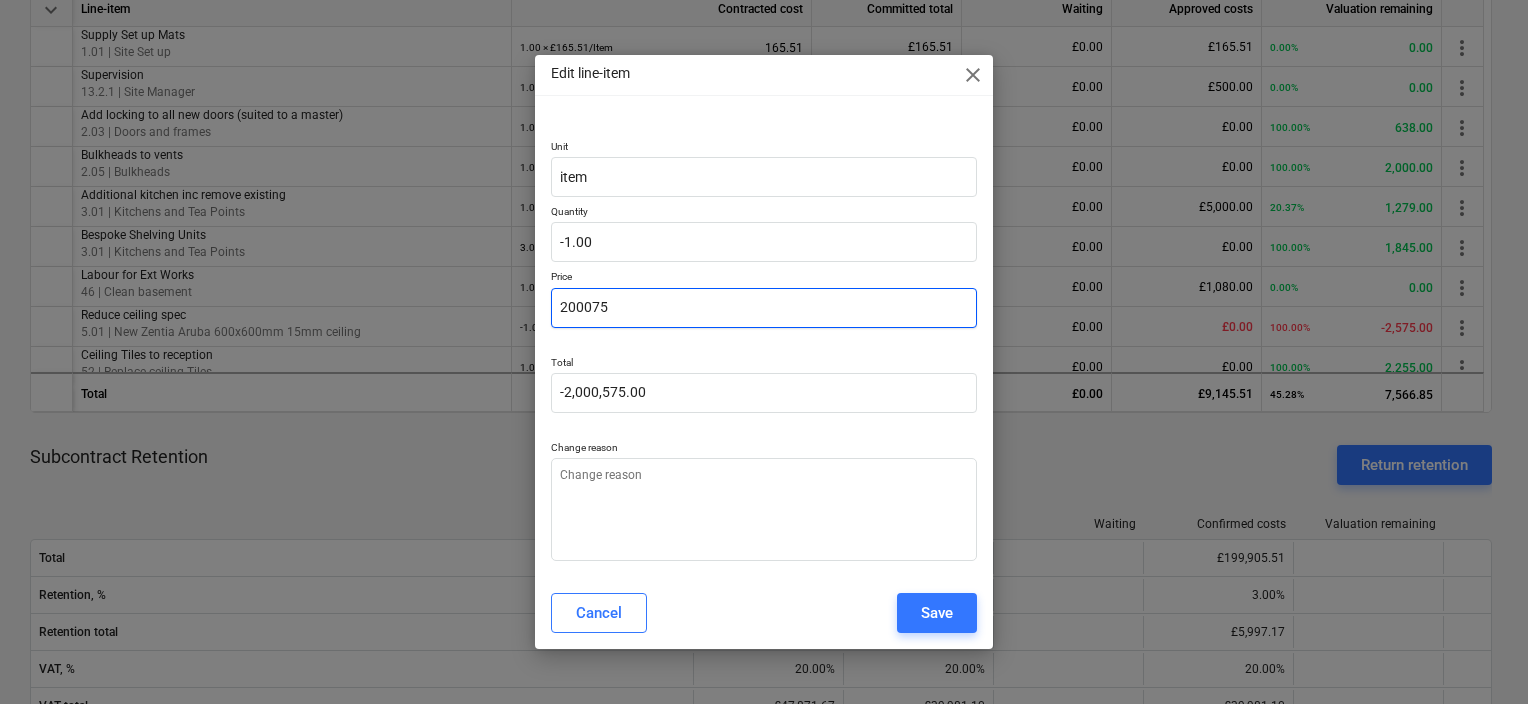 type on "-200,075.00" 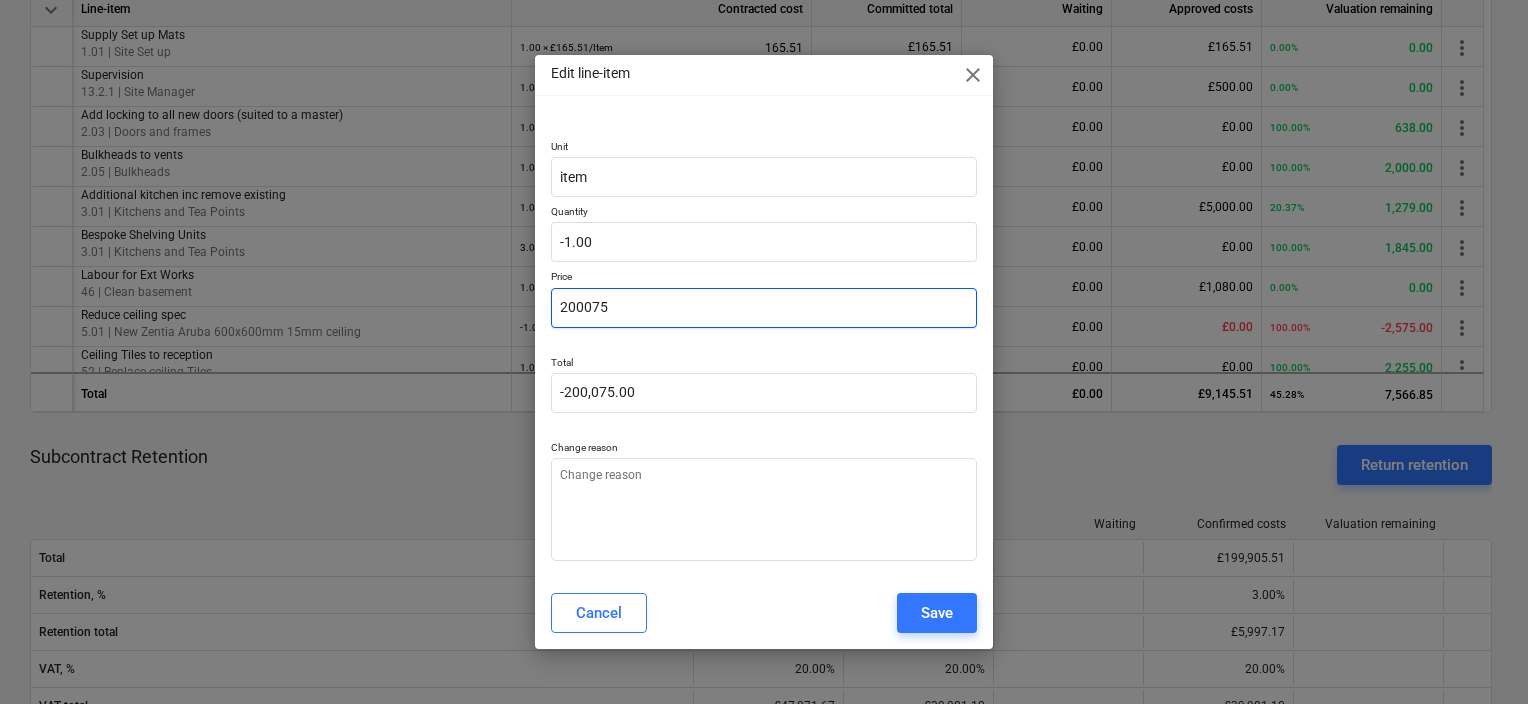 type on "20005" 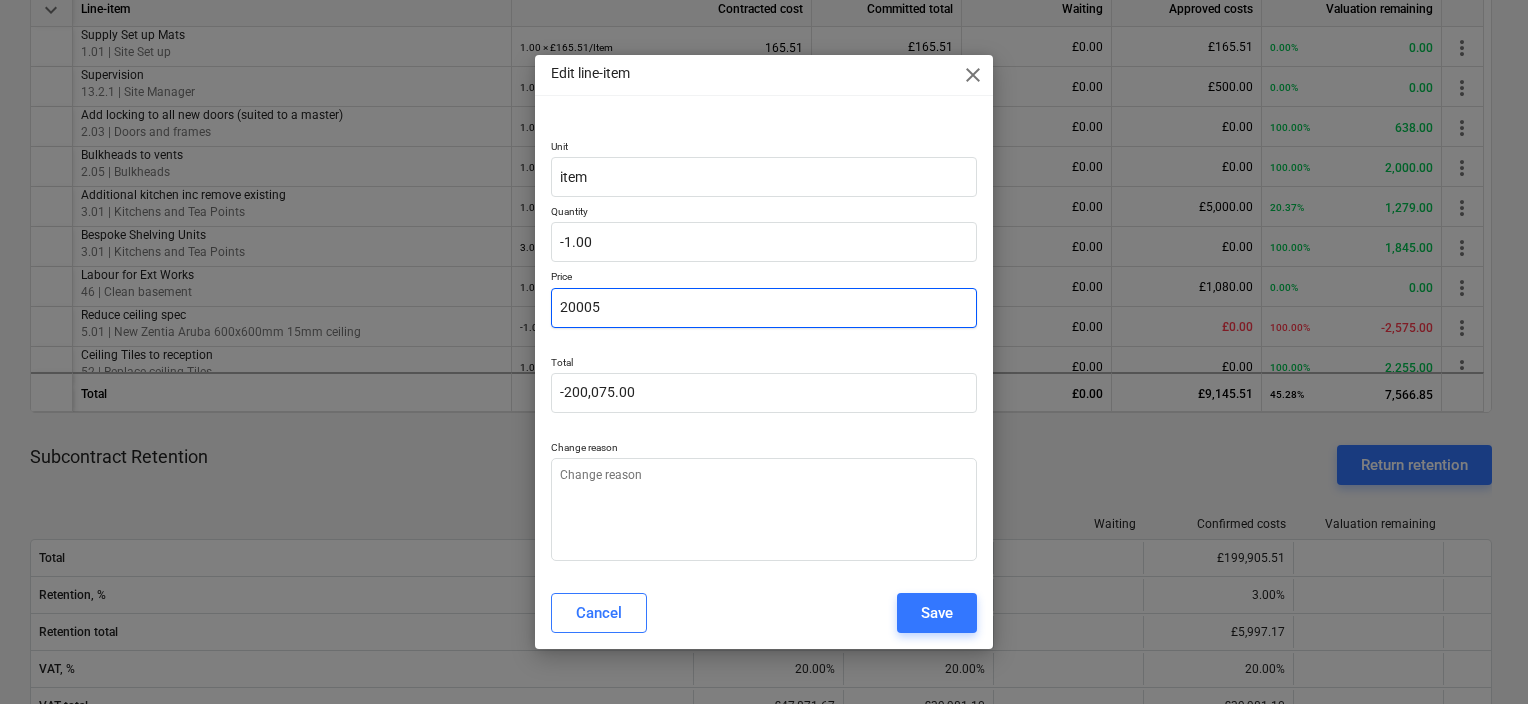 type on "-20,005.00" 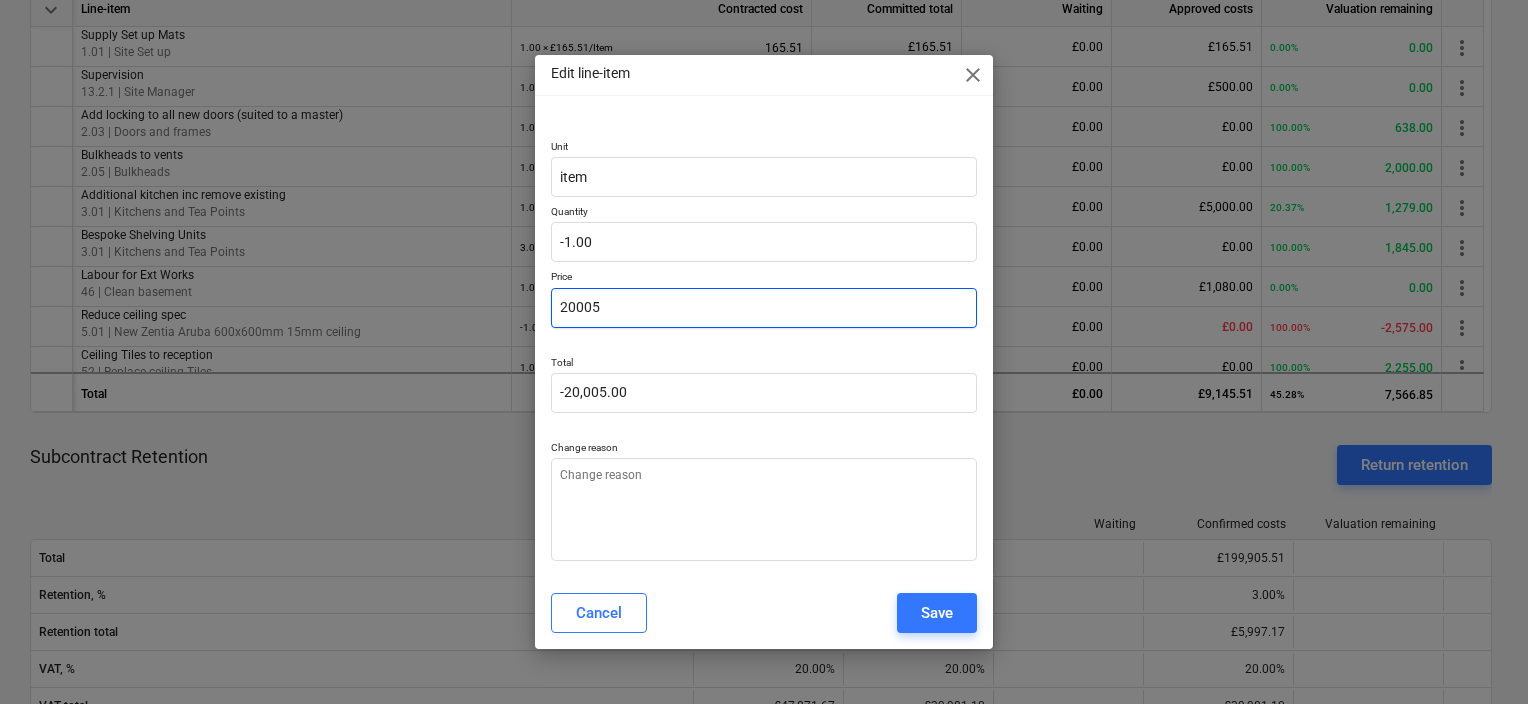 type on "2000" 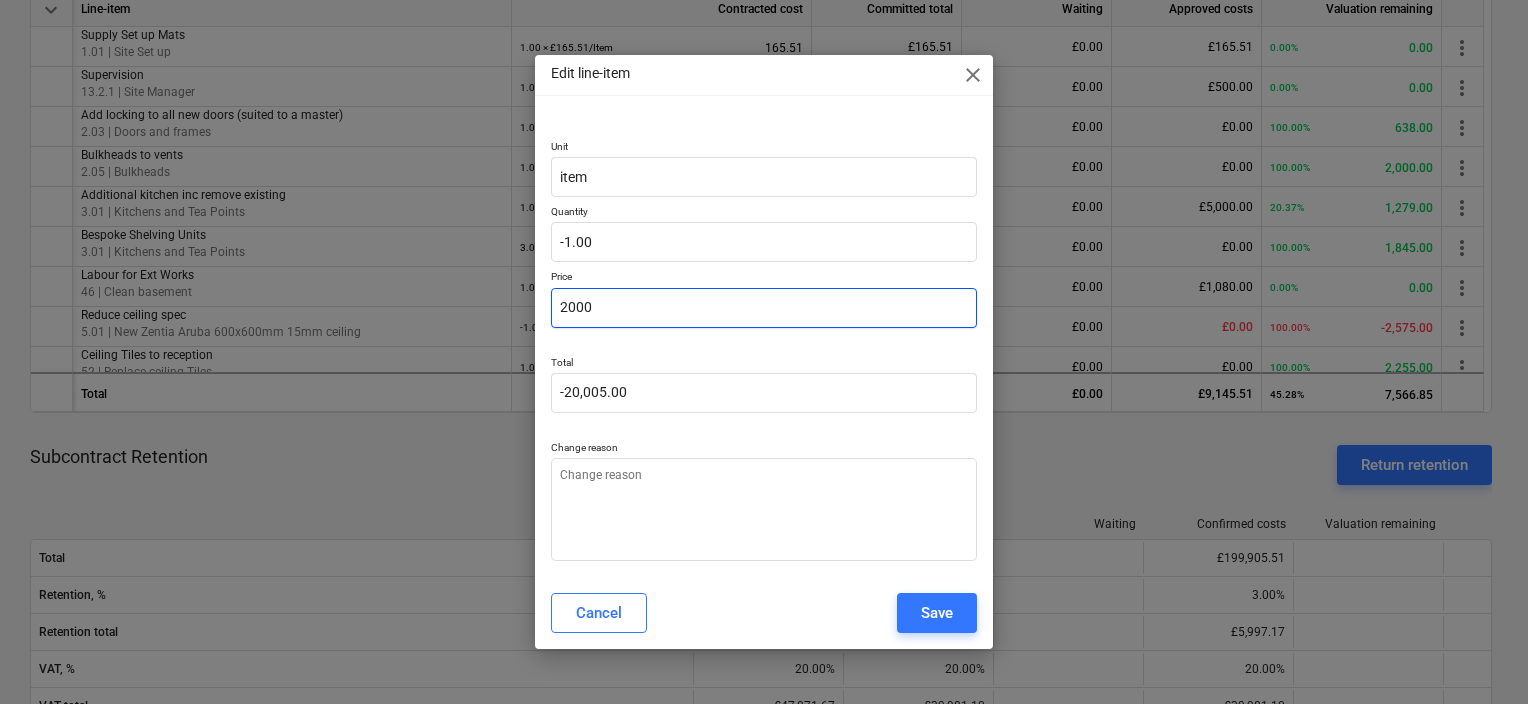 type on "-2,000.00" 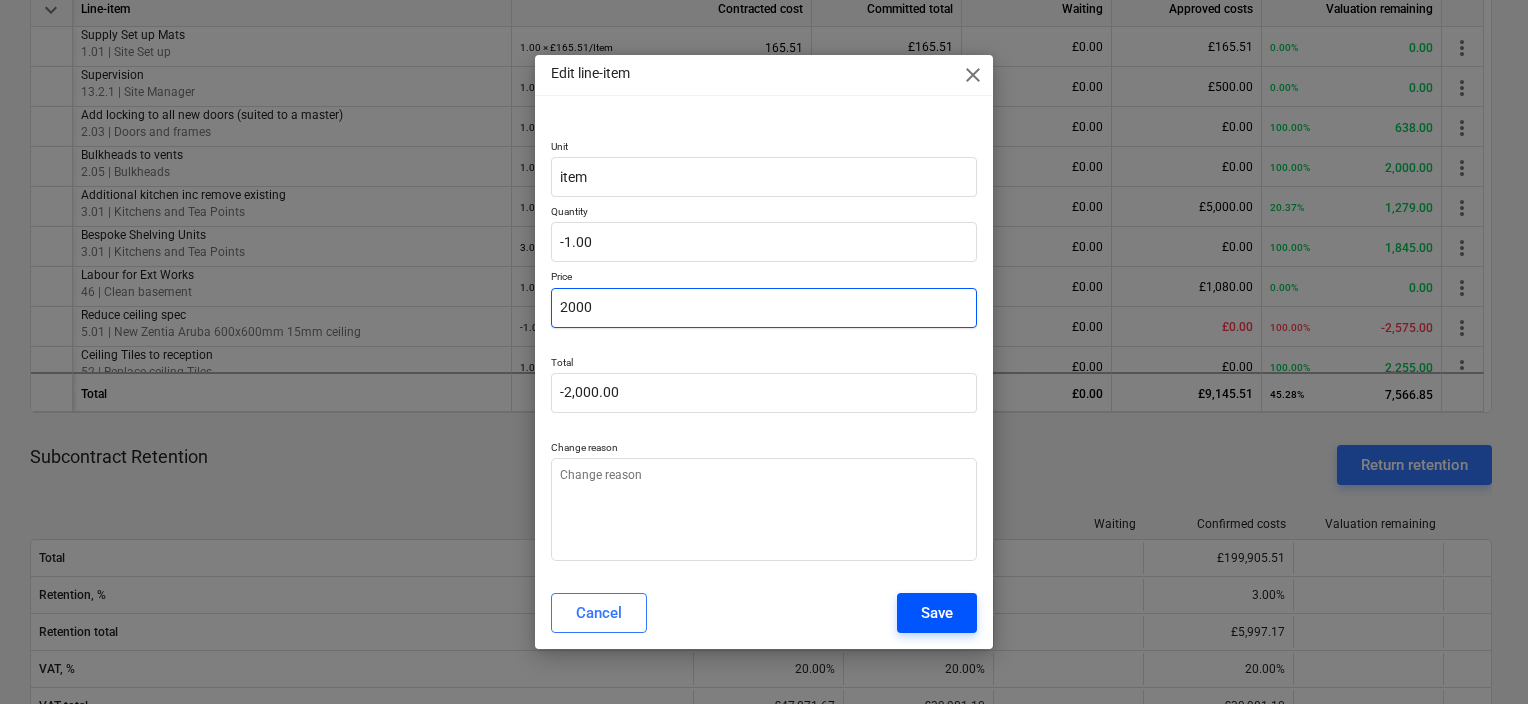 type on "2000" 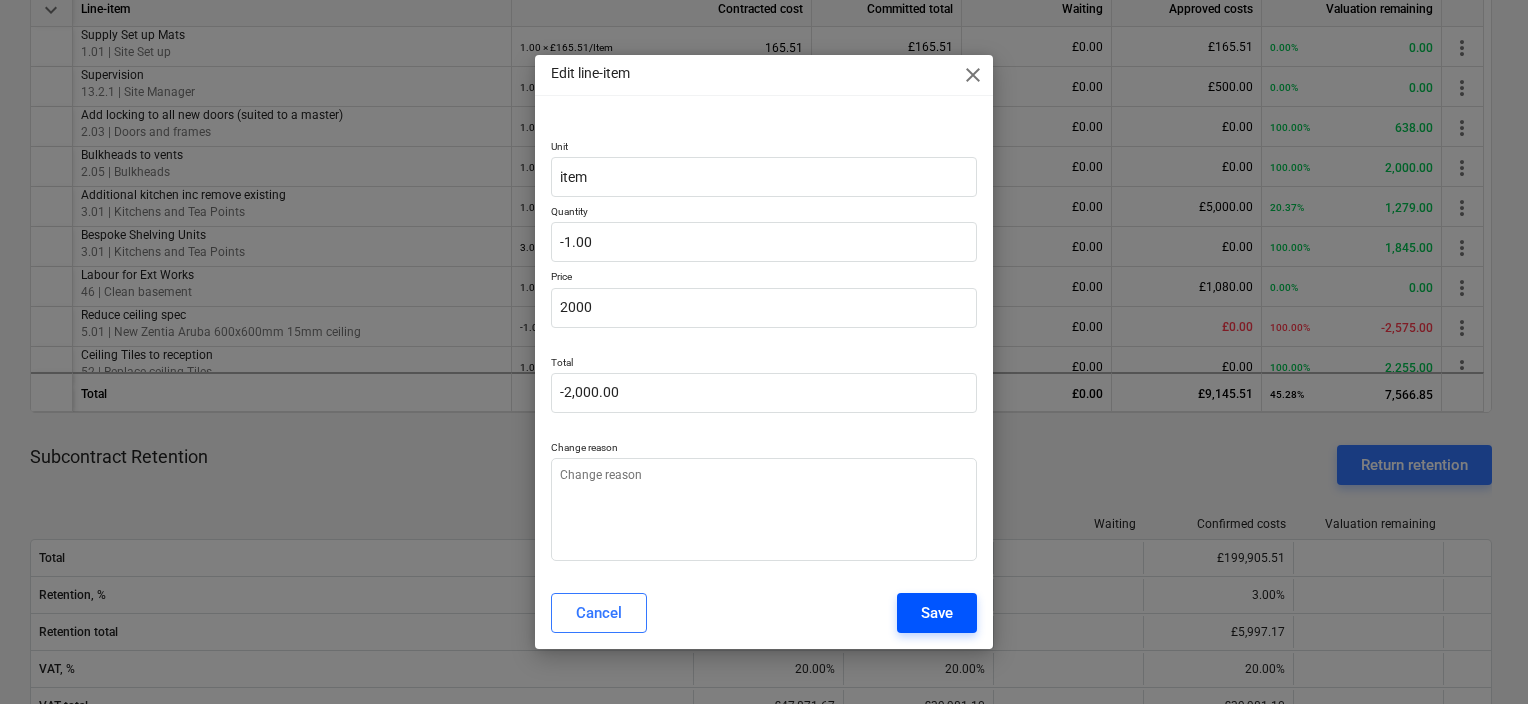 click on "Save" at bounding box center (937, 613) 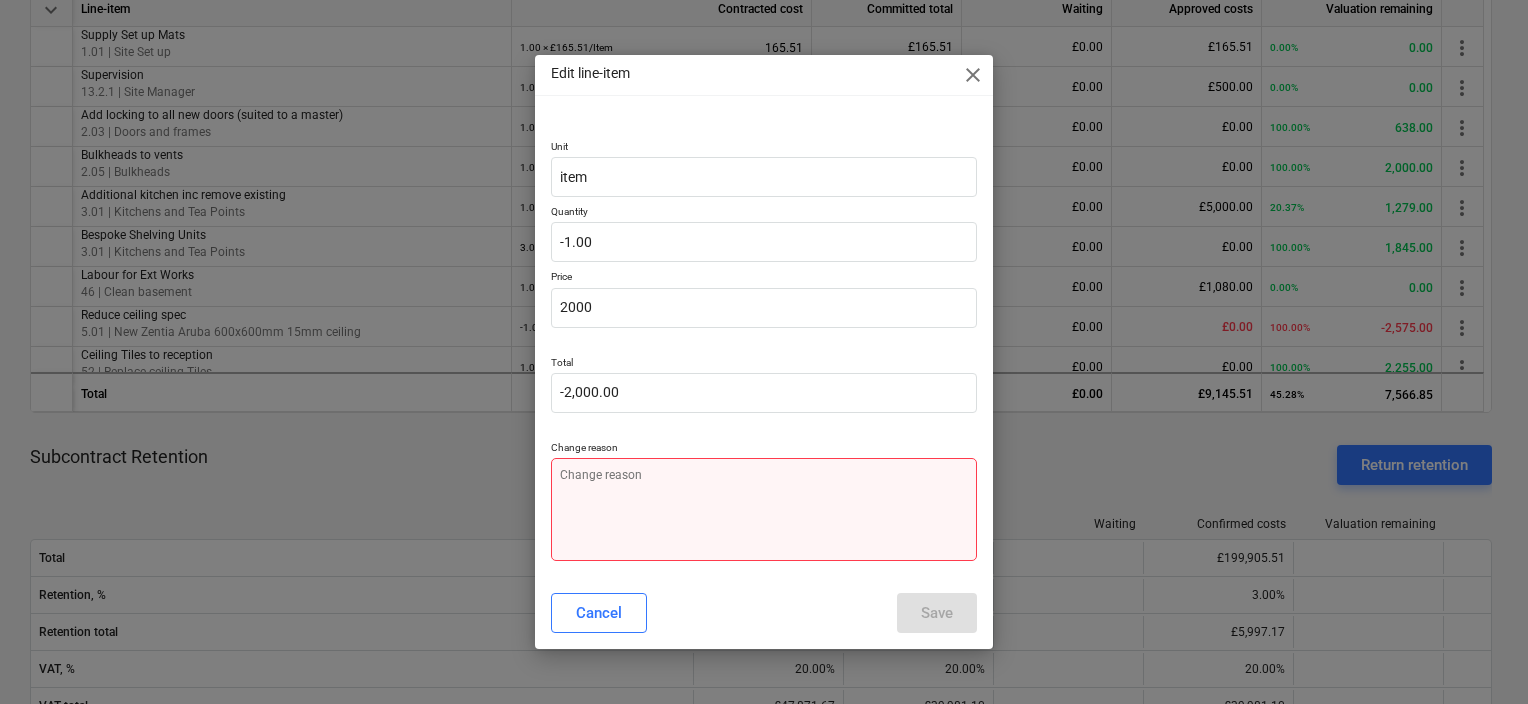 click at bounding box center [764, 509] 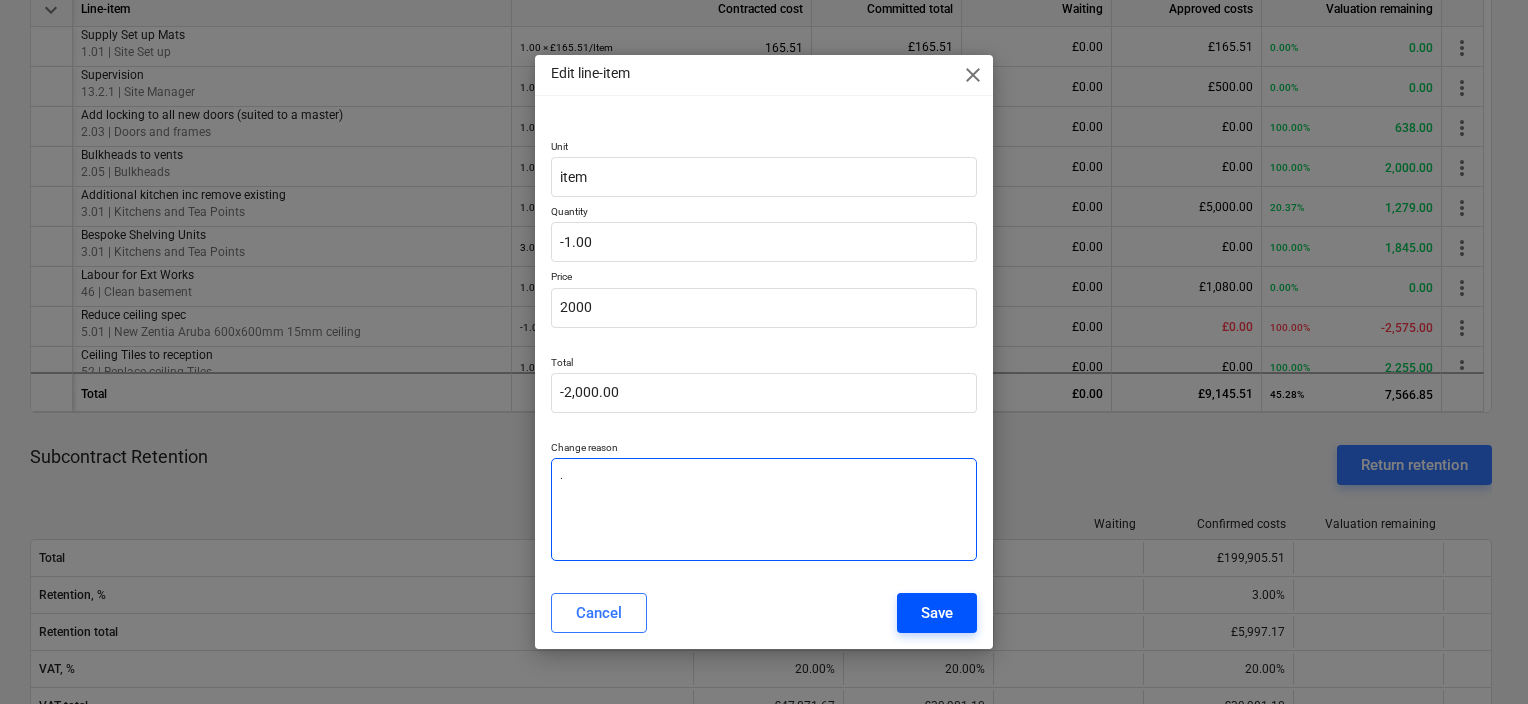 type on "." 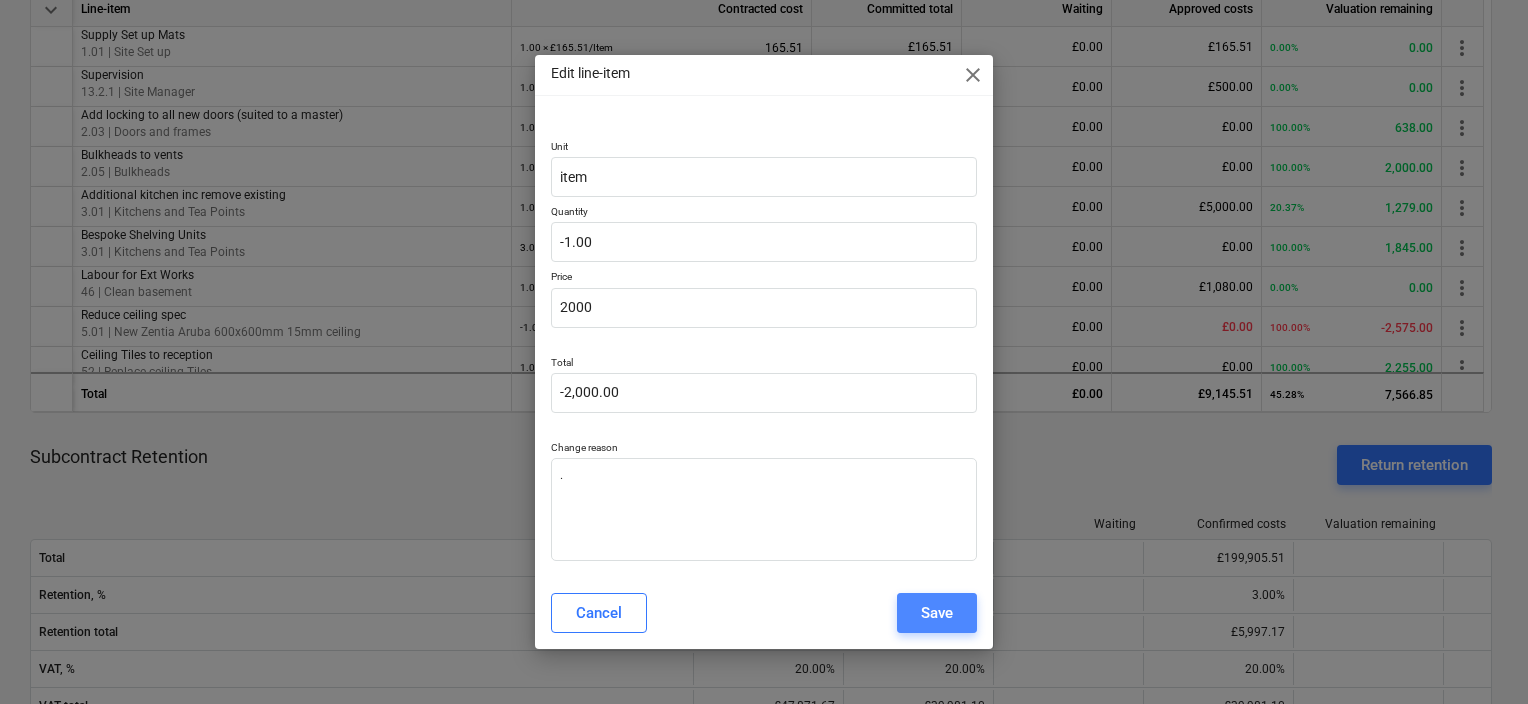 click on "Save" at bounding box center (937, 613) 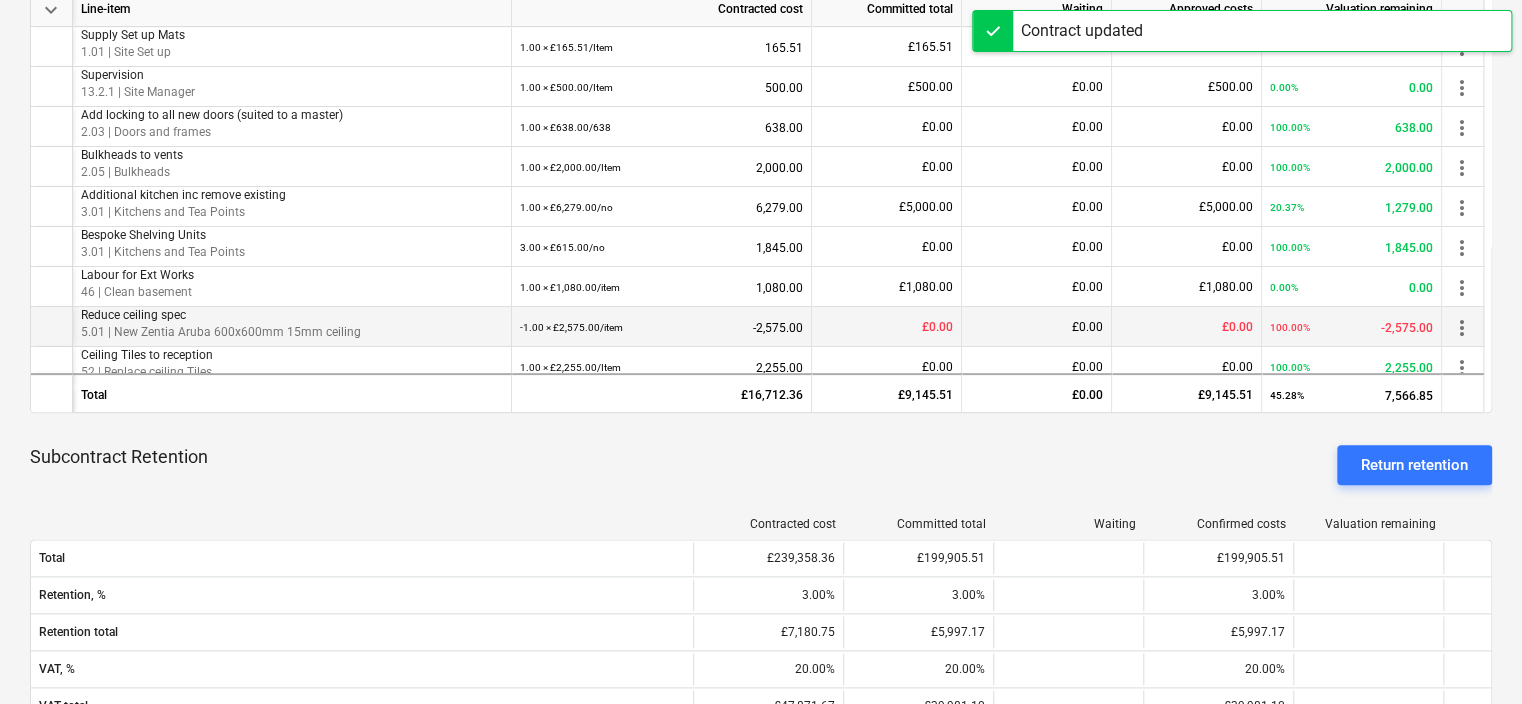 click on "£0.00" at bounding box center [1187, 327] 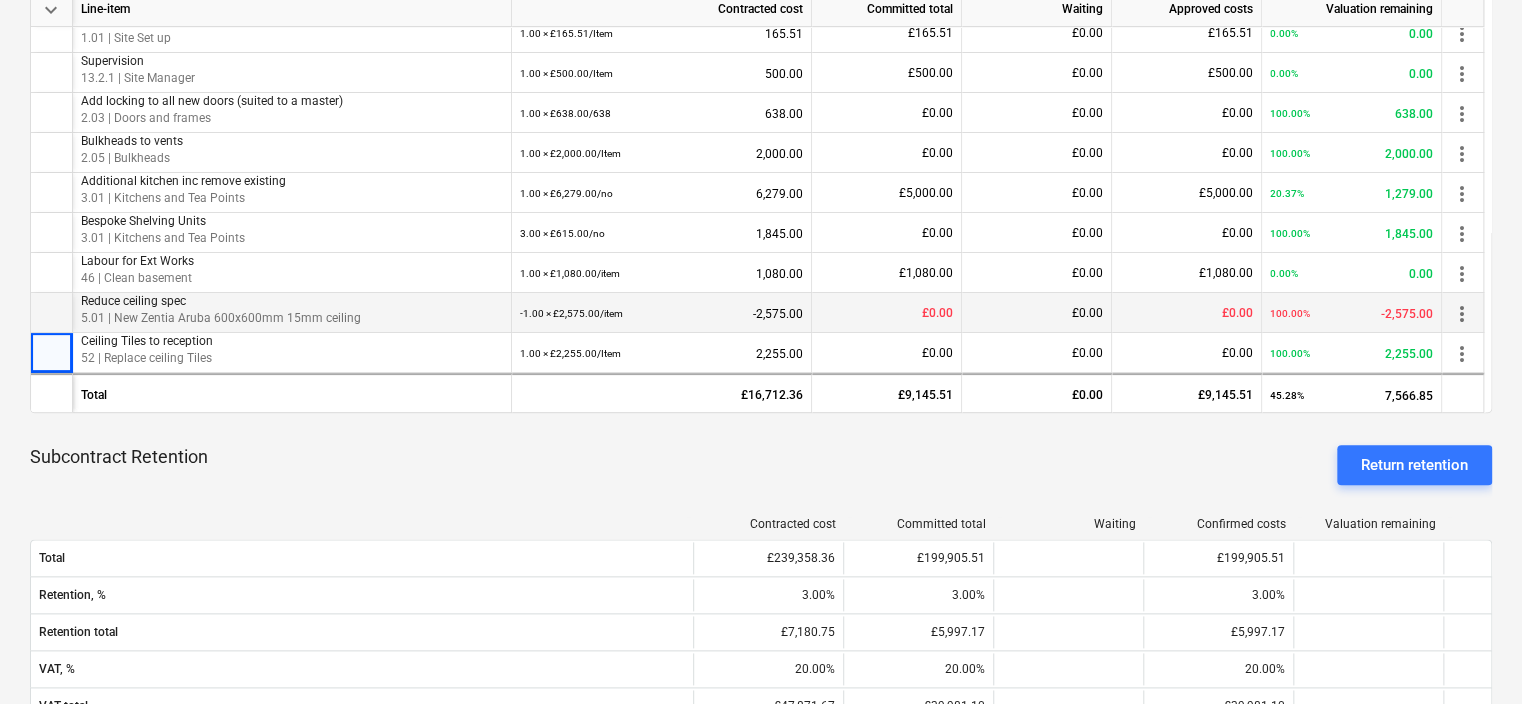 scroll, scrollTop: 54, scrollLeft: 0, axis: vertical 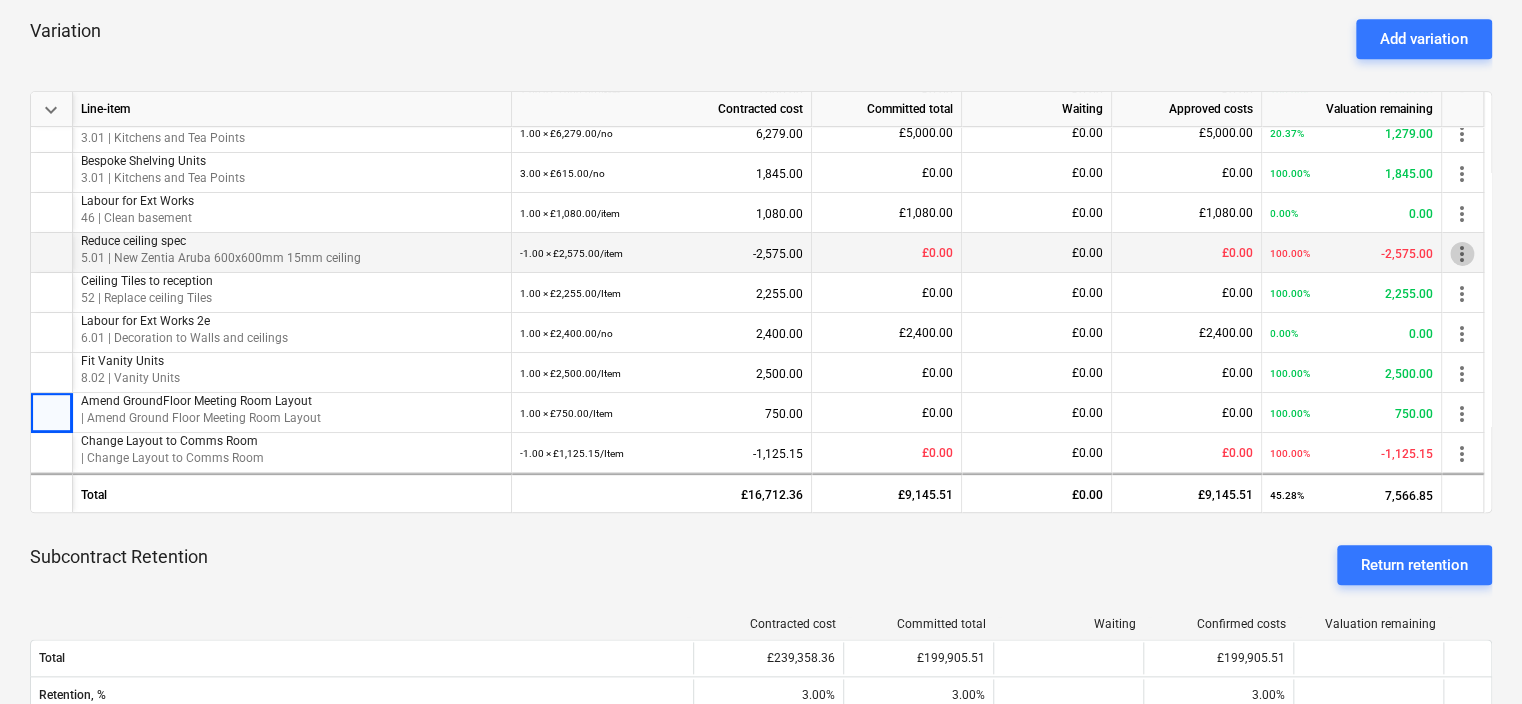 click on "more_vert" at bounding box center [1462, 254] 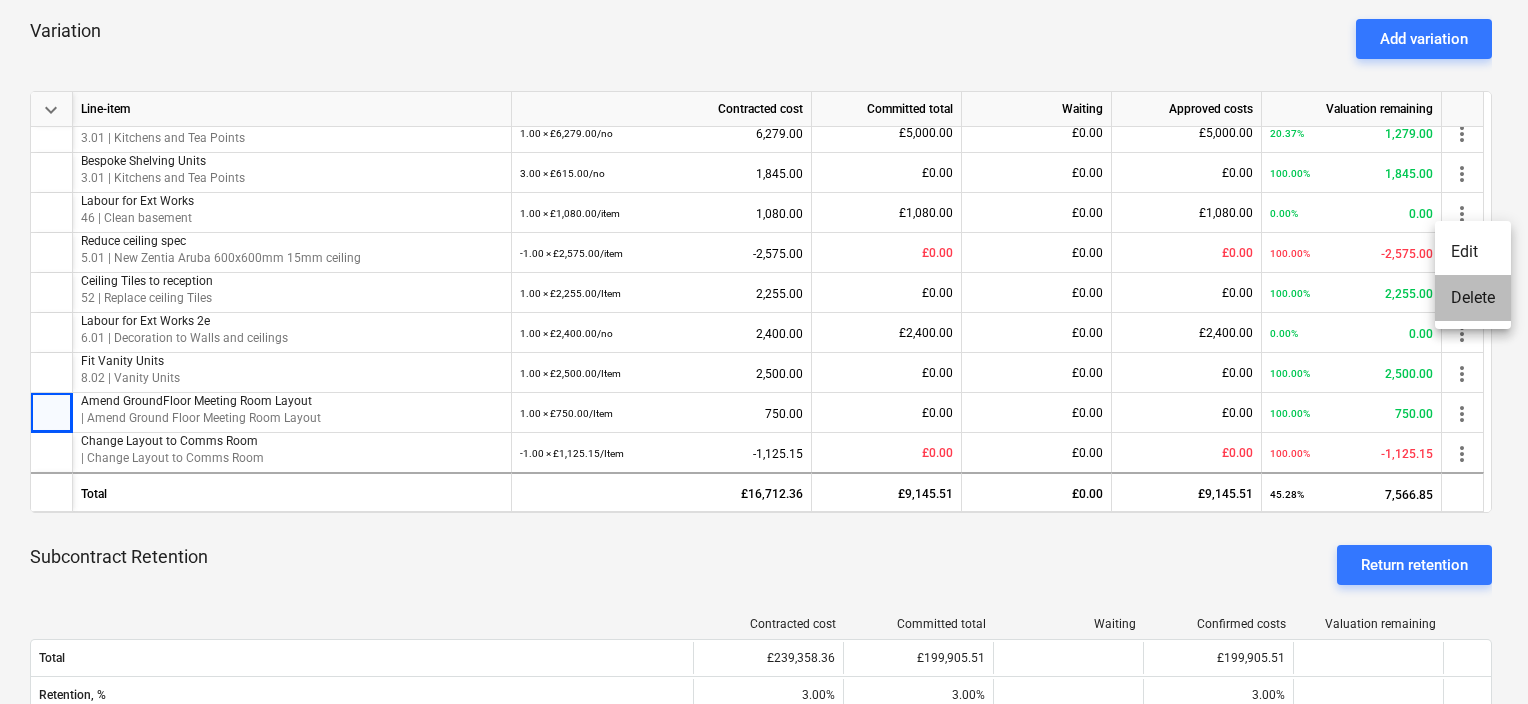 click on "Delete" at bounding box center [1473, 298] 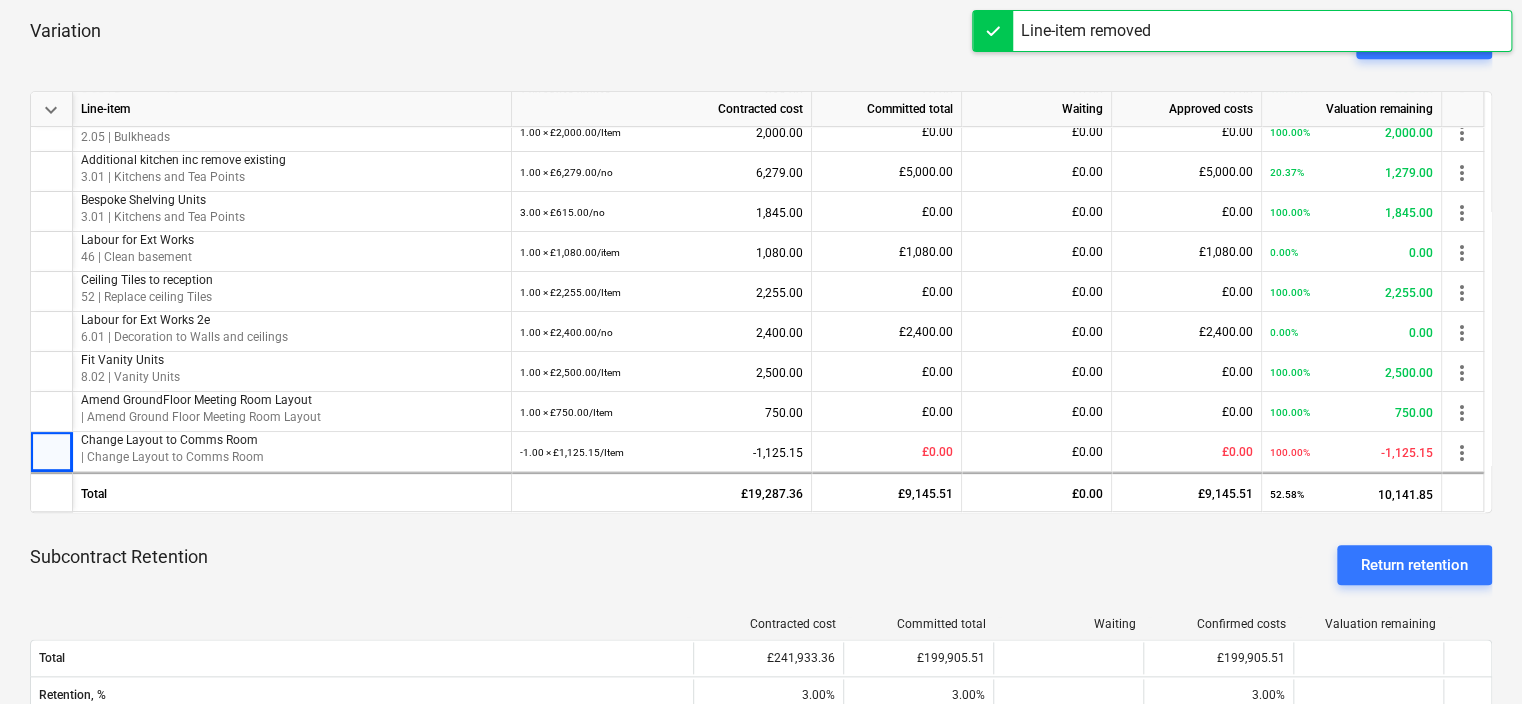 scroll, scrollTop: 134, scrollLeft: 0, axis: vertical 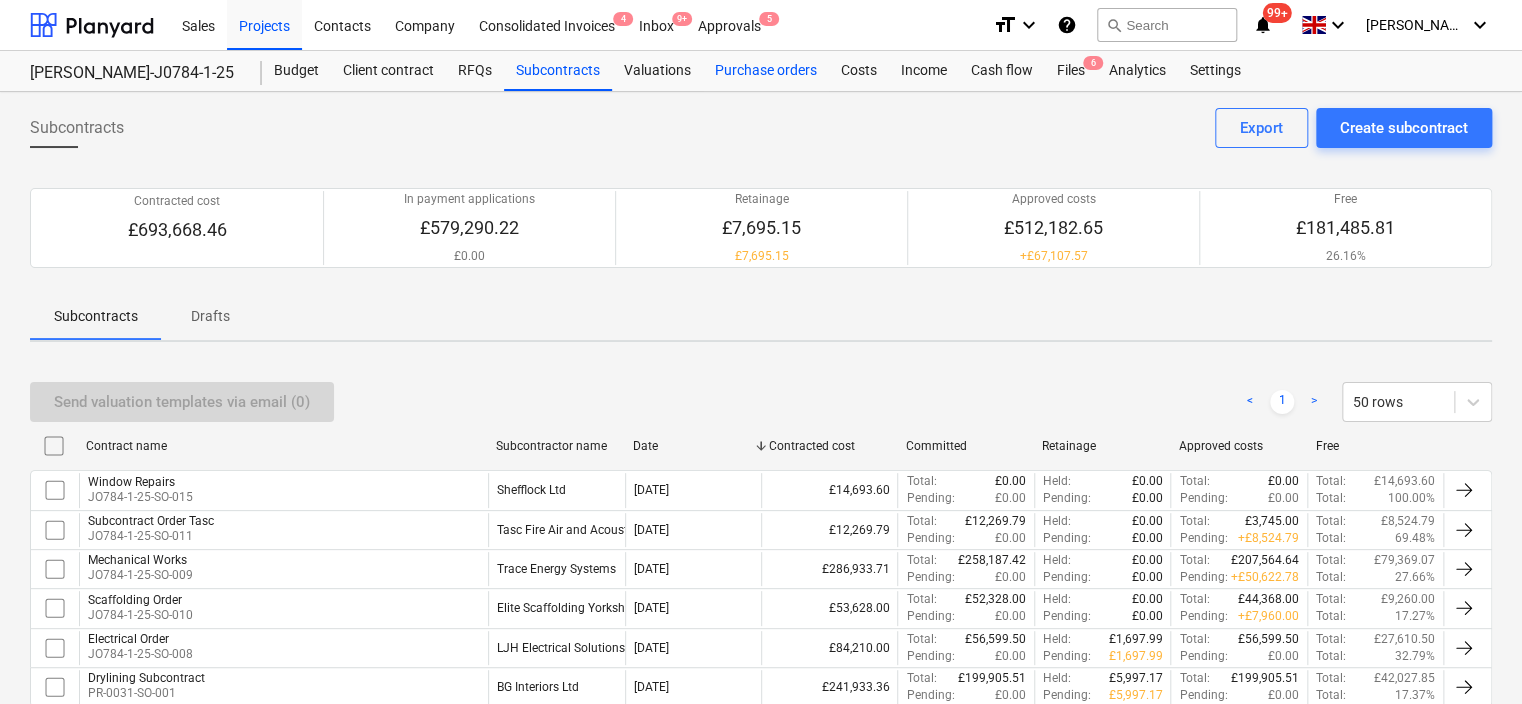 click on "Purchase orders" at bounding box center (766, 71) 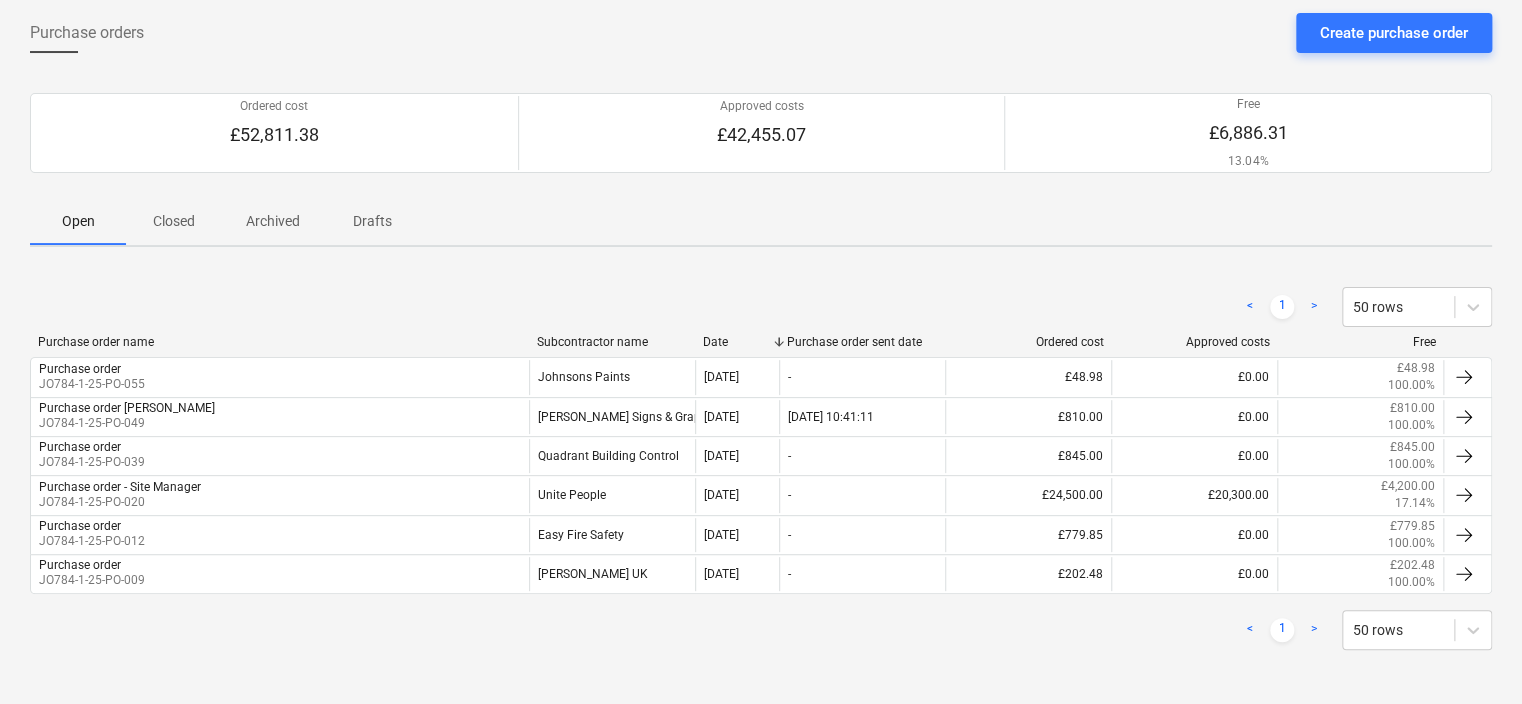 scroll, scrollTop: 0, scrollLeft: 0, axis: both 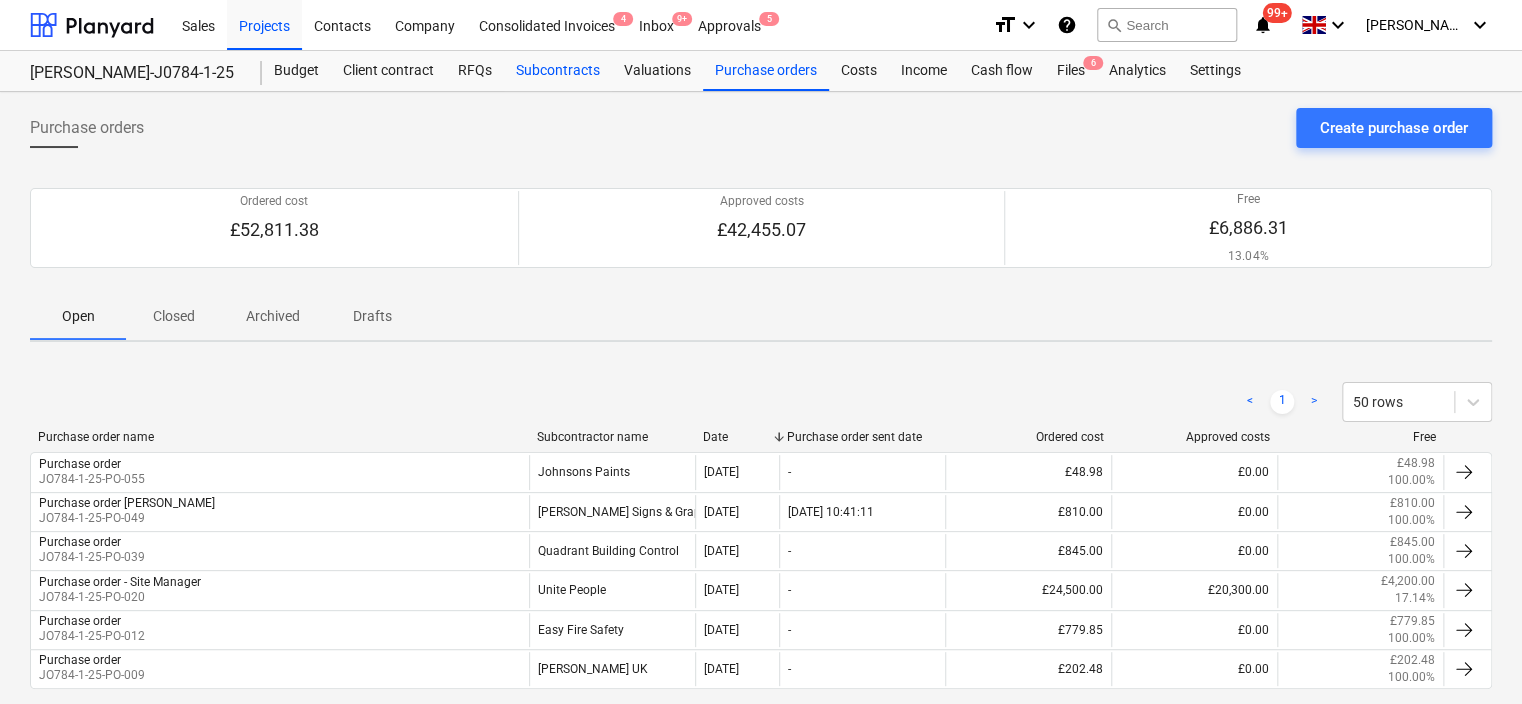 click on "Subcontracts" at bounding box center [558, 71] 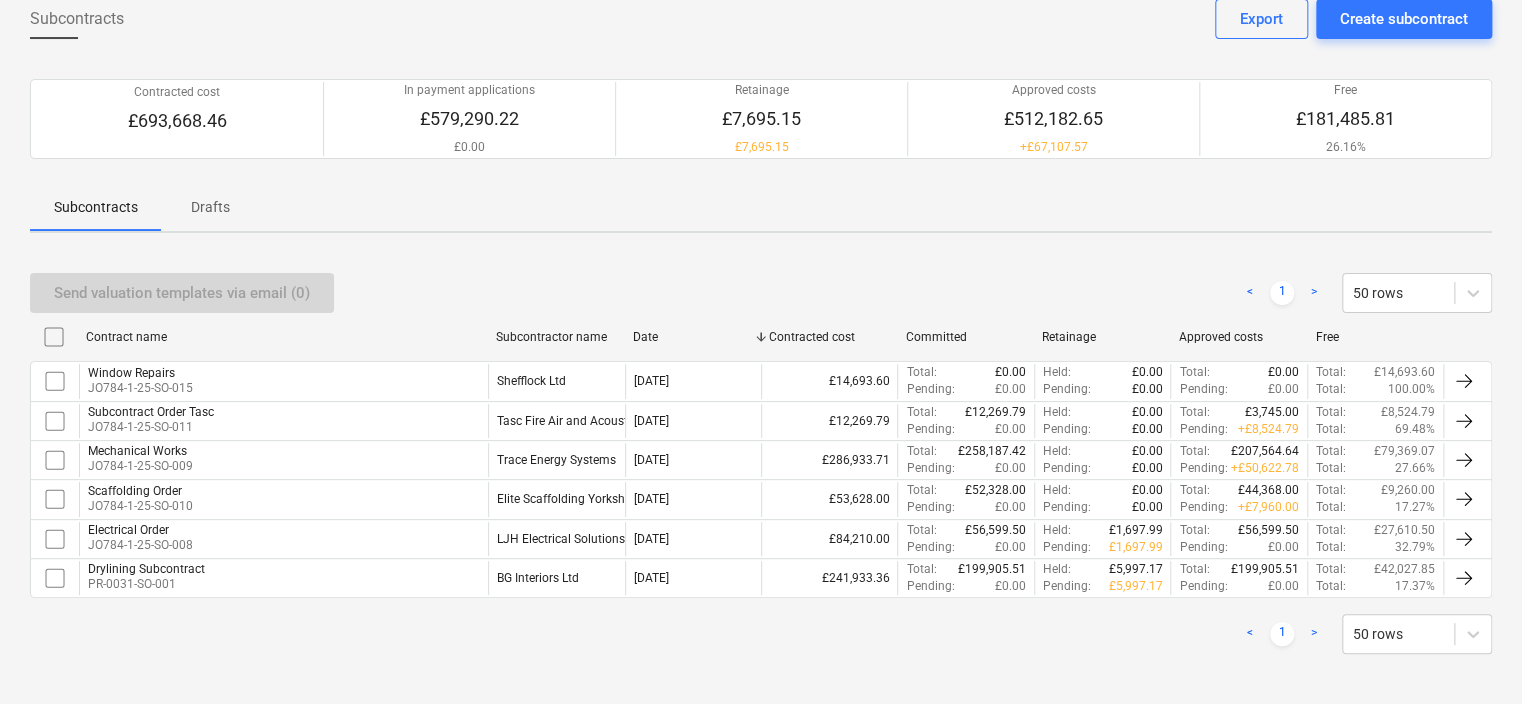 scroll, scrollTop: 112, scrollLeft: 0, axis: vertical 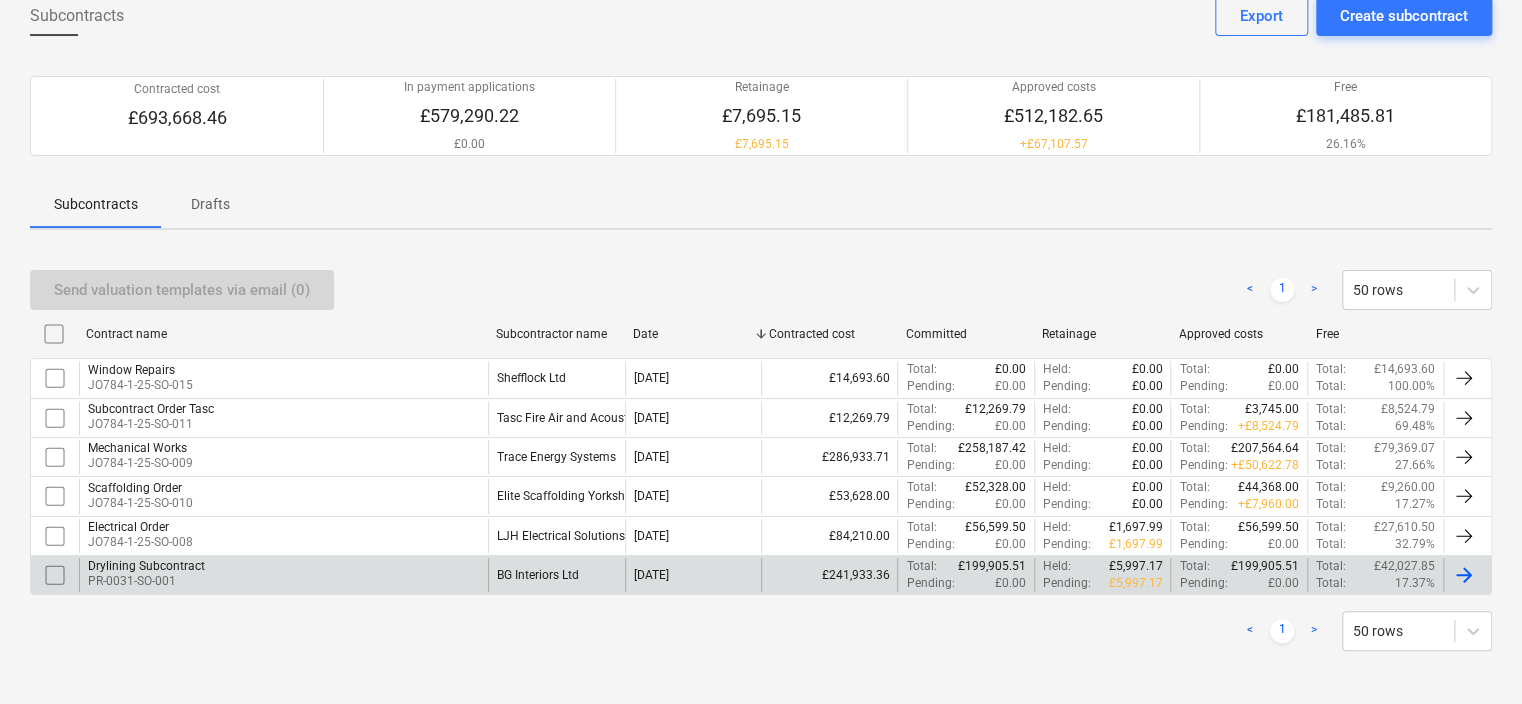 click on "Drylining Subcontract" at bounding box center [146, 566] 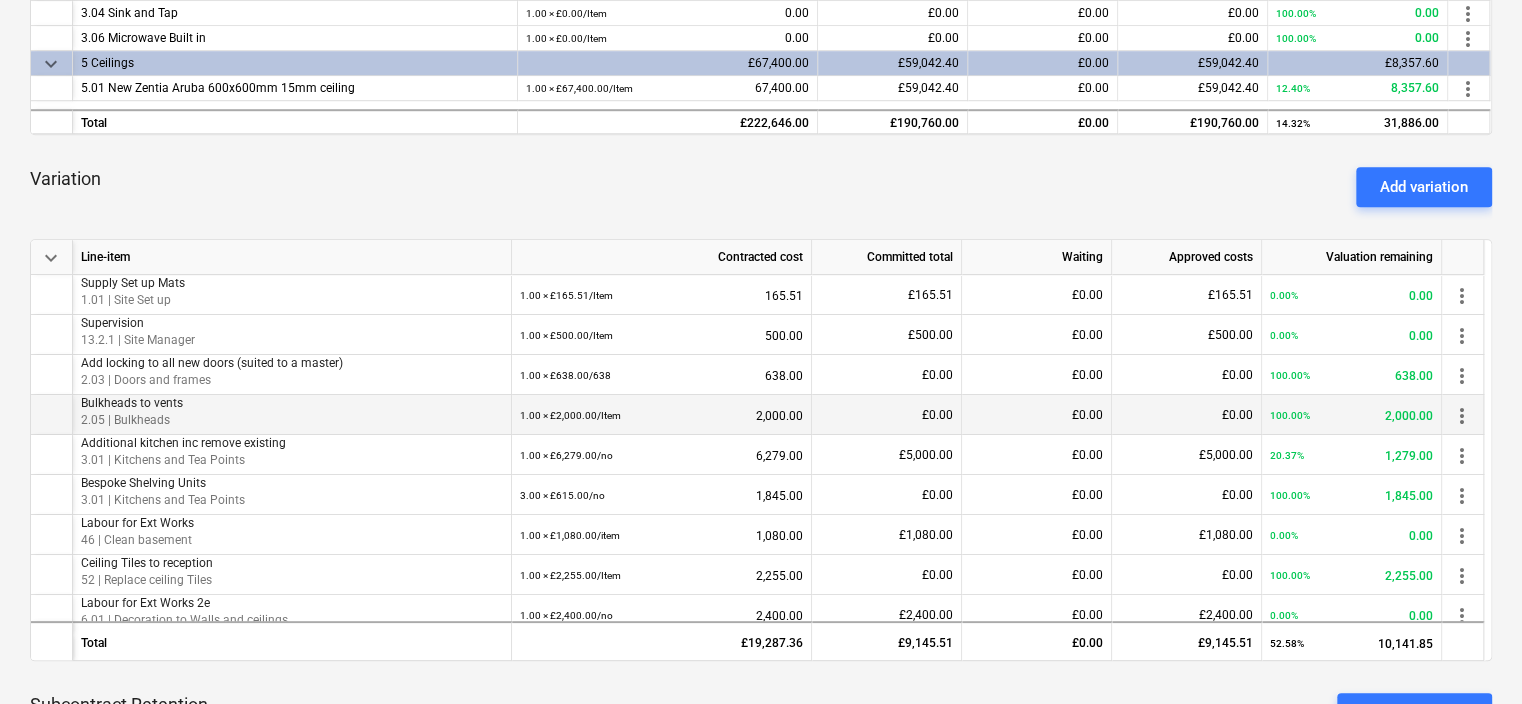 scroll, scrollTop: 712, scrollLeft: 0, axis: vertical 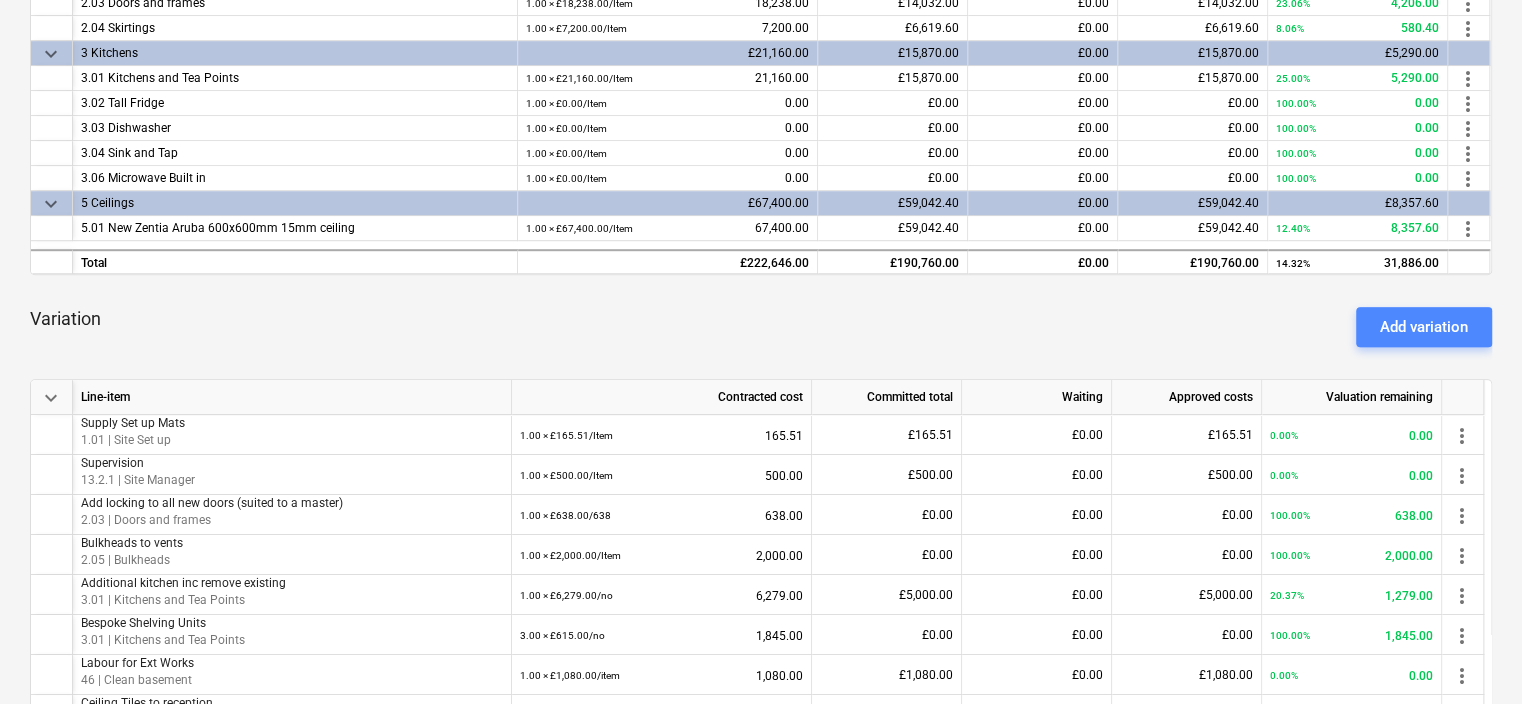 click on "Add variation" at bounding box center [1424, 327] 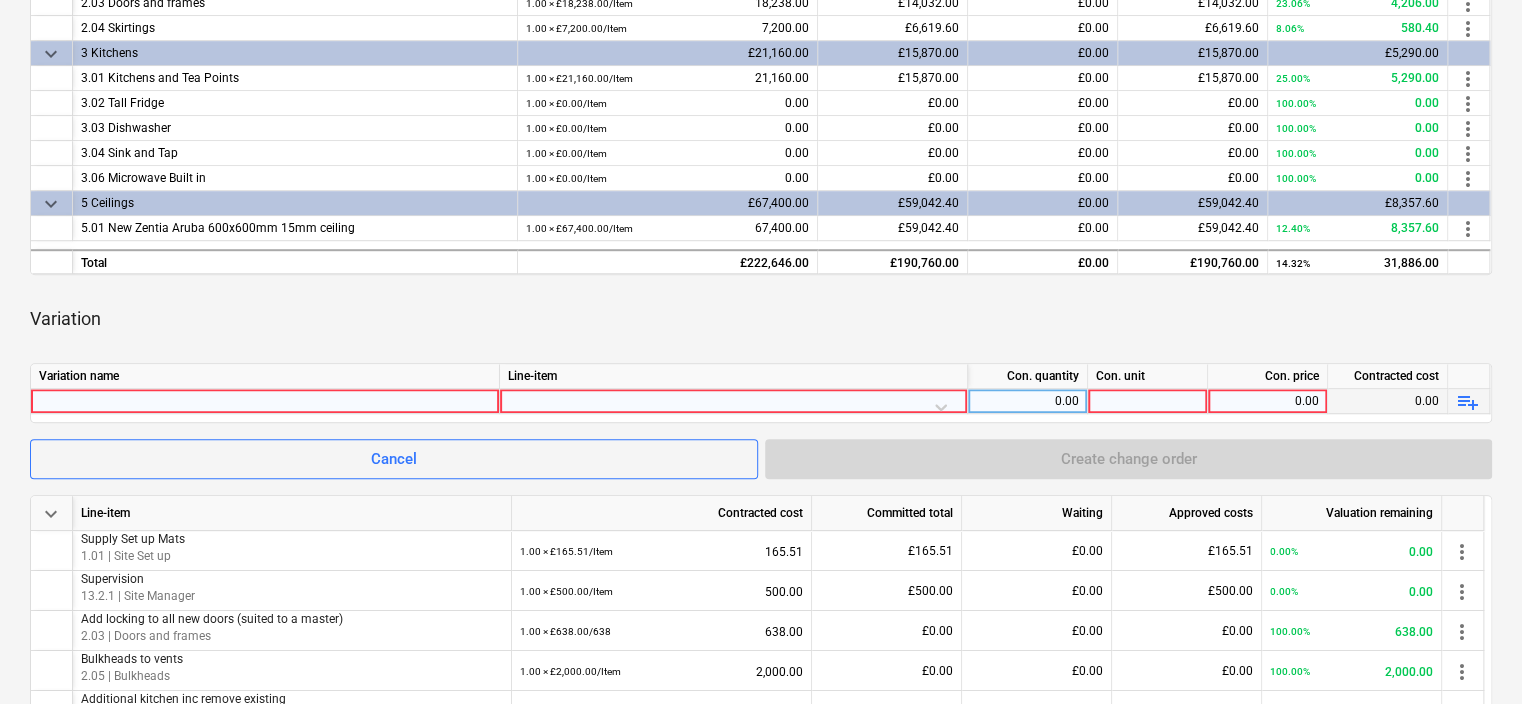 click at bounding box center [265, 401] 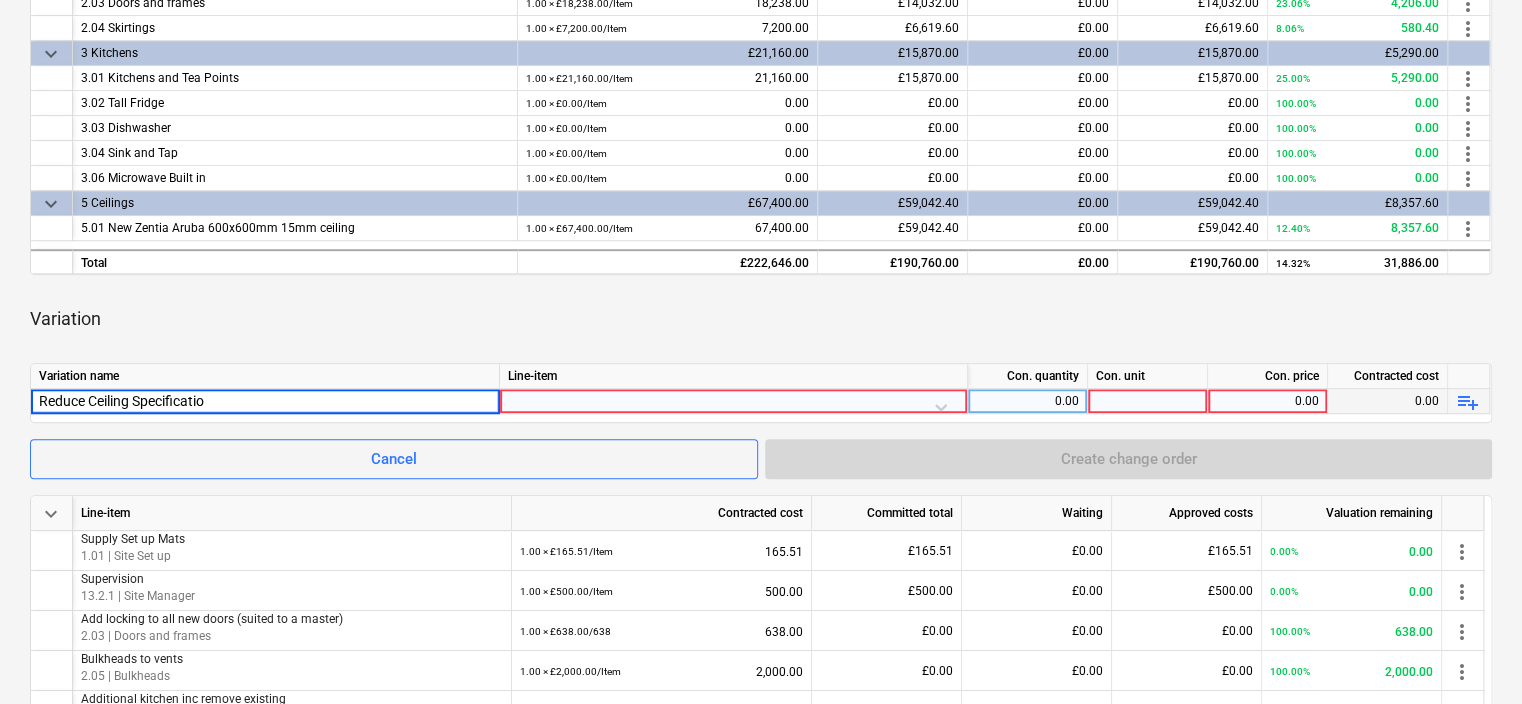 type on "Reduce Ceiling Specification" 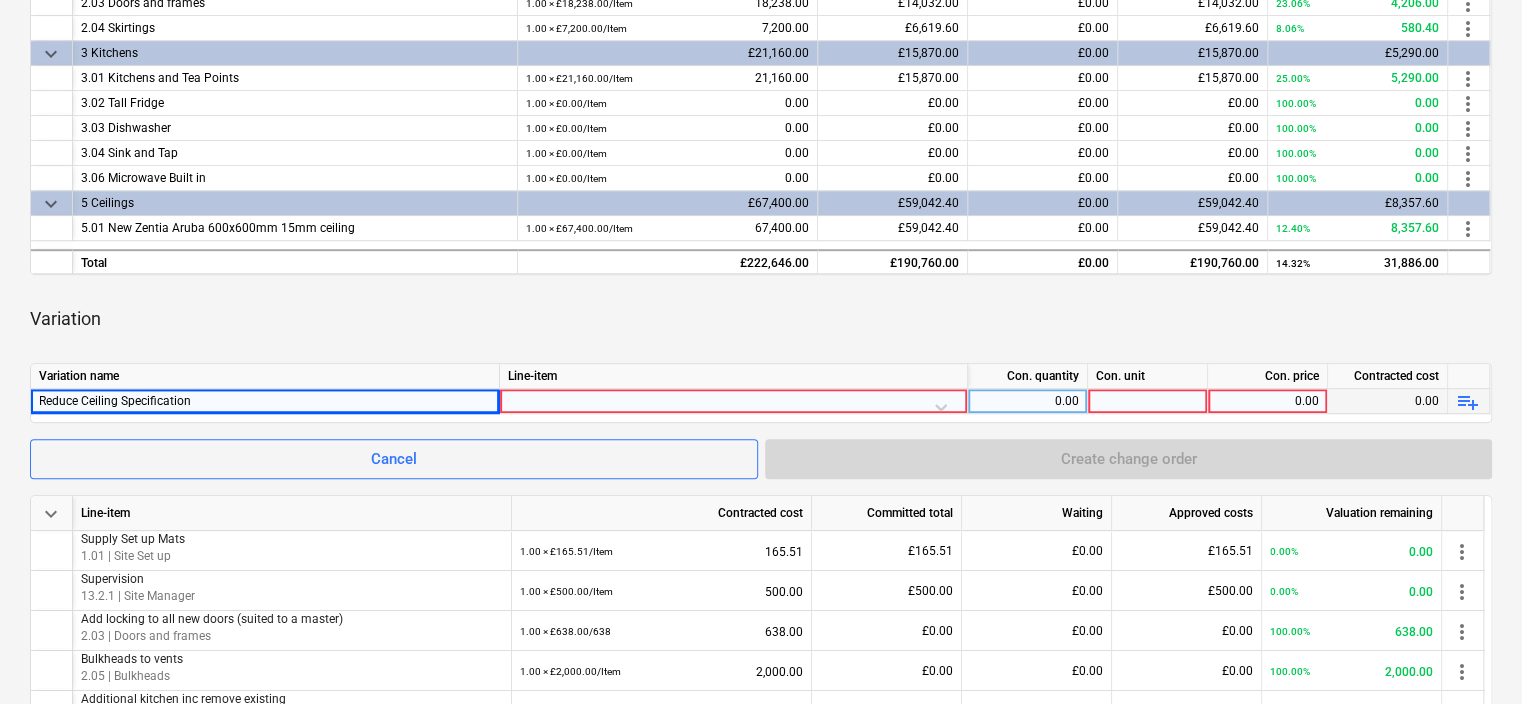click at bounding box center [733, 406] 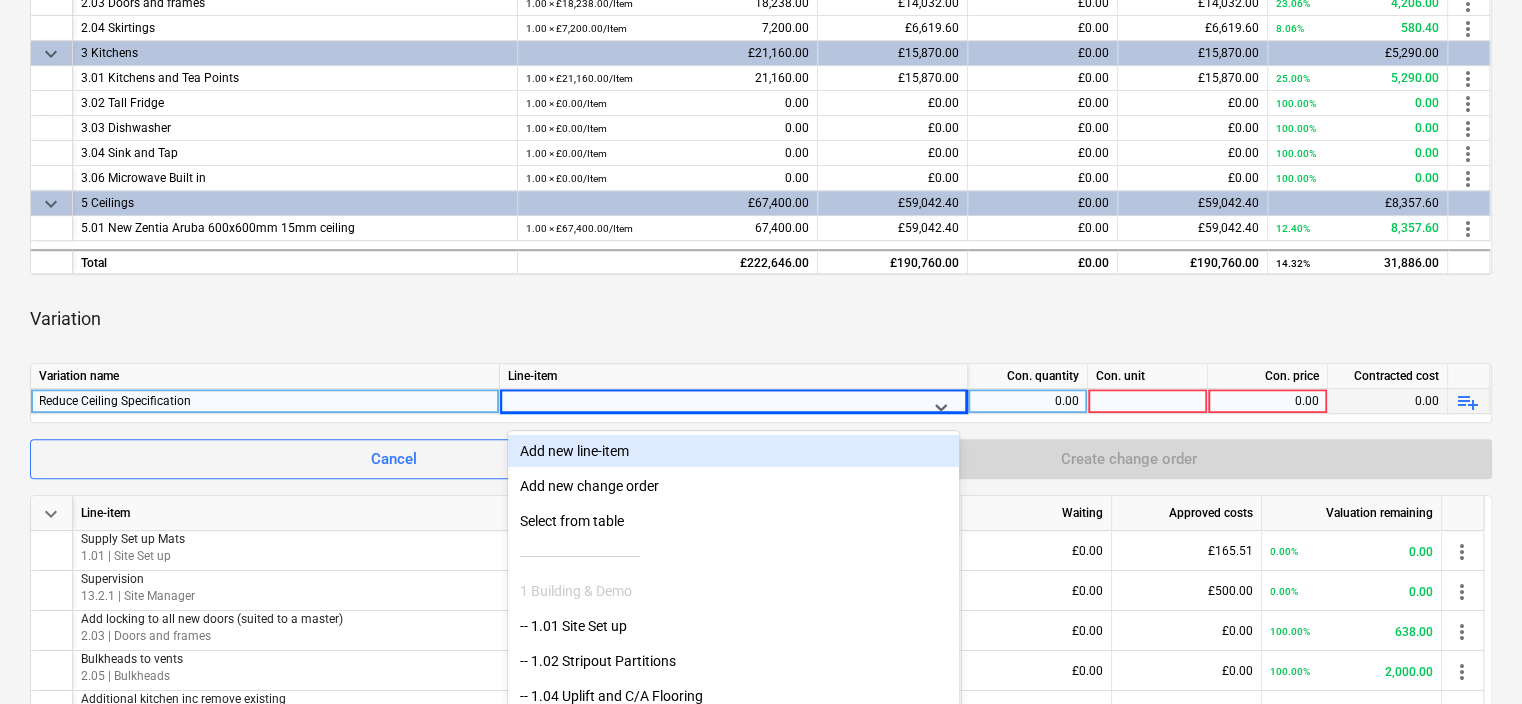 scroll, scrollTop: 550, scrollLeft: 0, axis: vertical 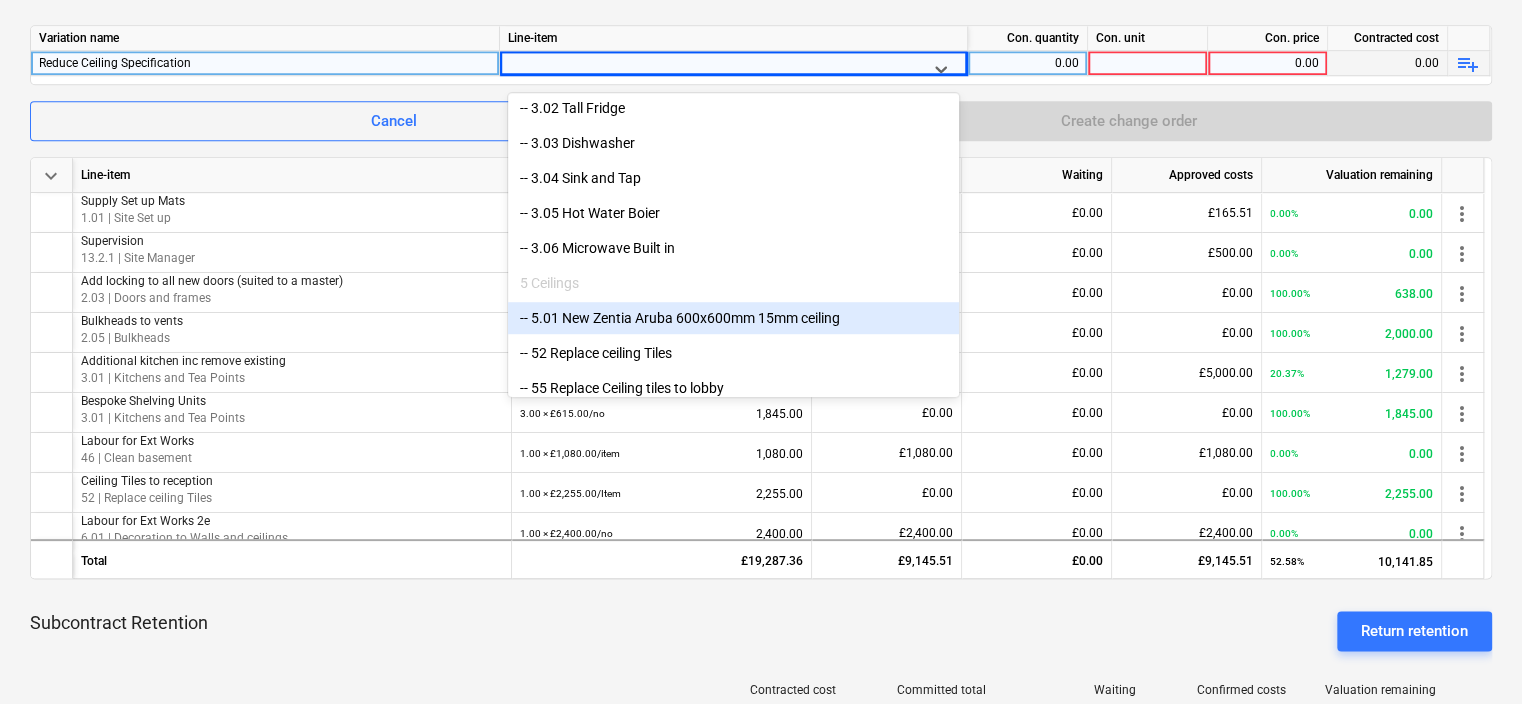 click on "--  5.01 New Zentia Aruba 600x600mm 15mm ceiling" at bounding box center [733, 318] 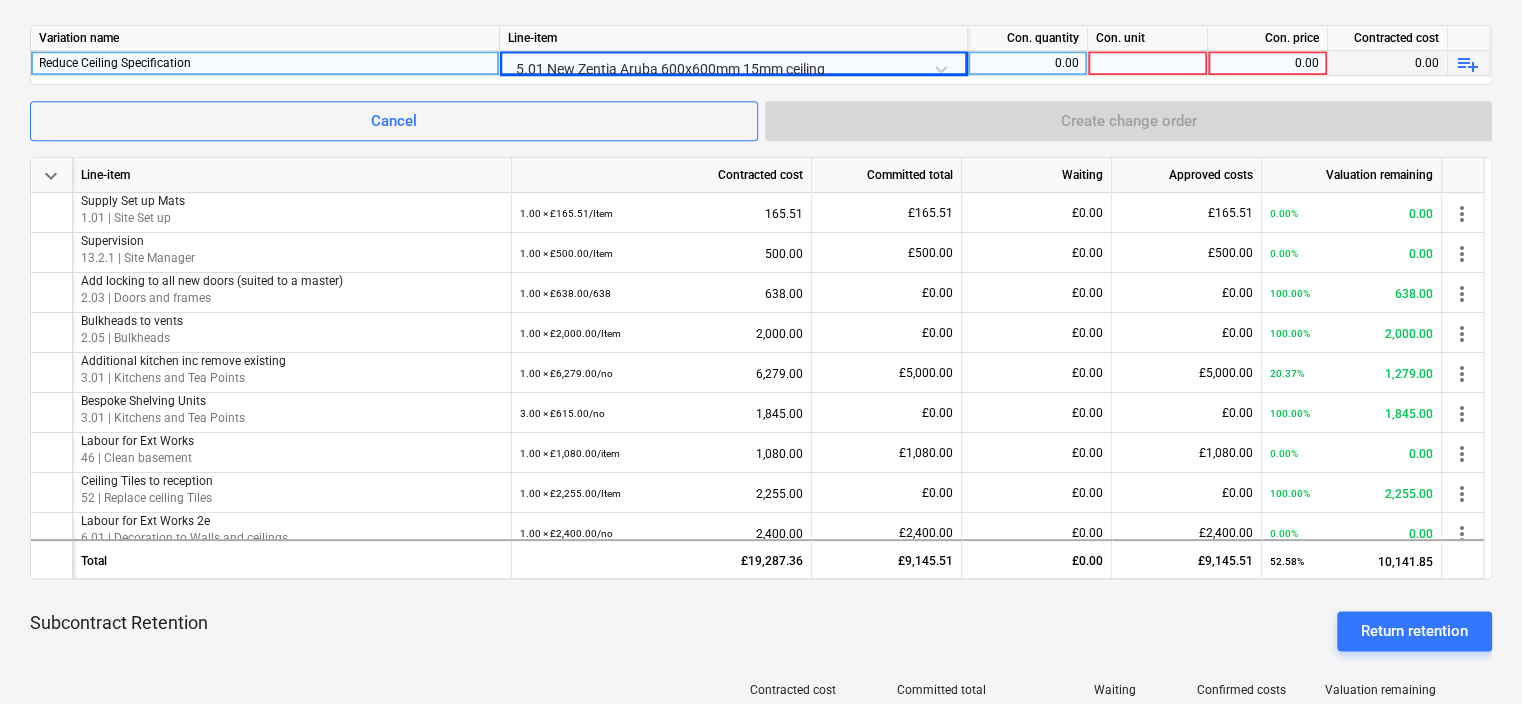 click on "0.00" at bounding box center [1027, 63] 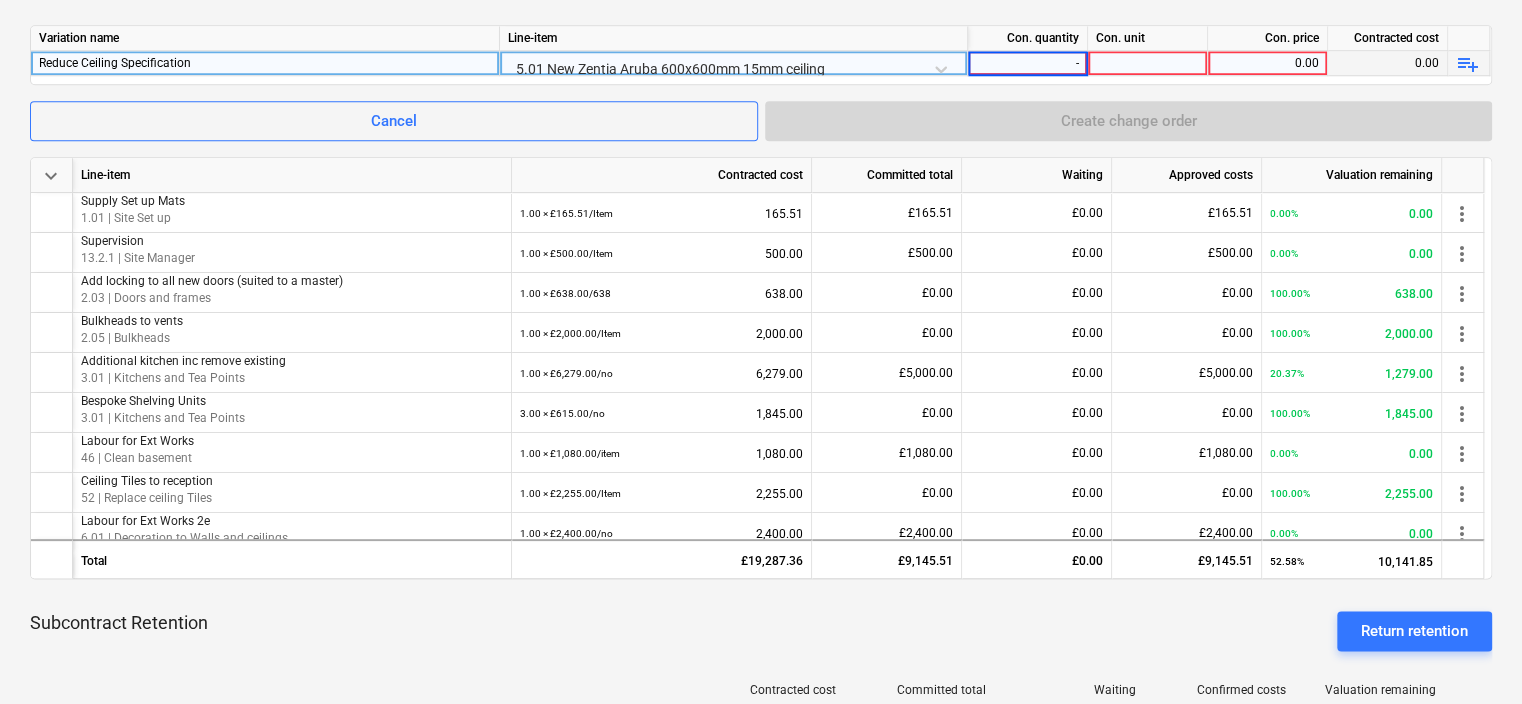 type on "-1" 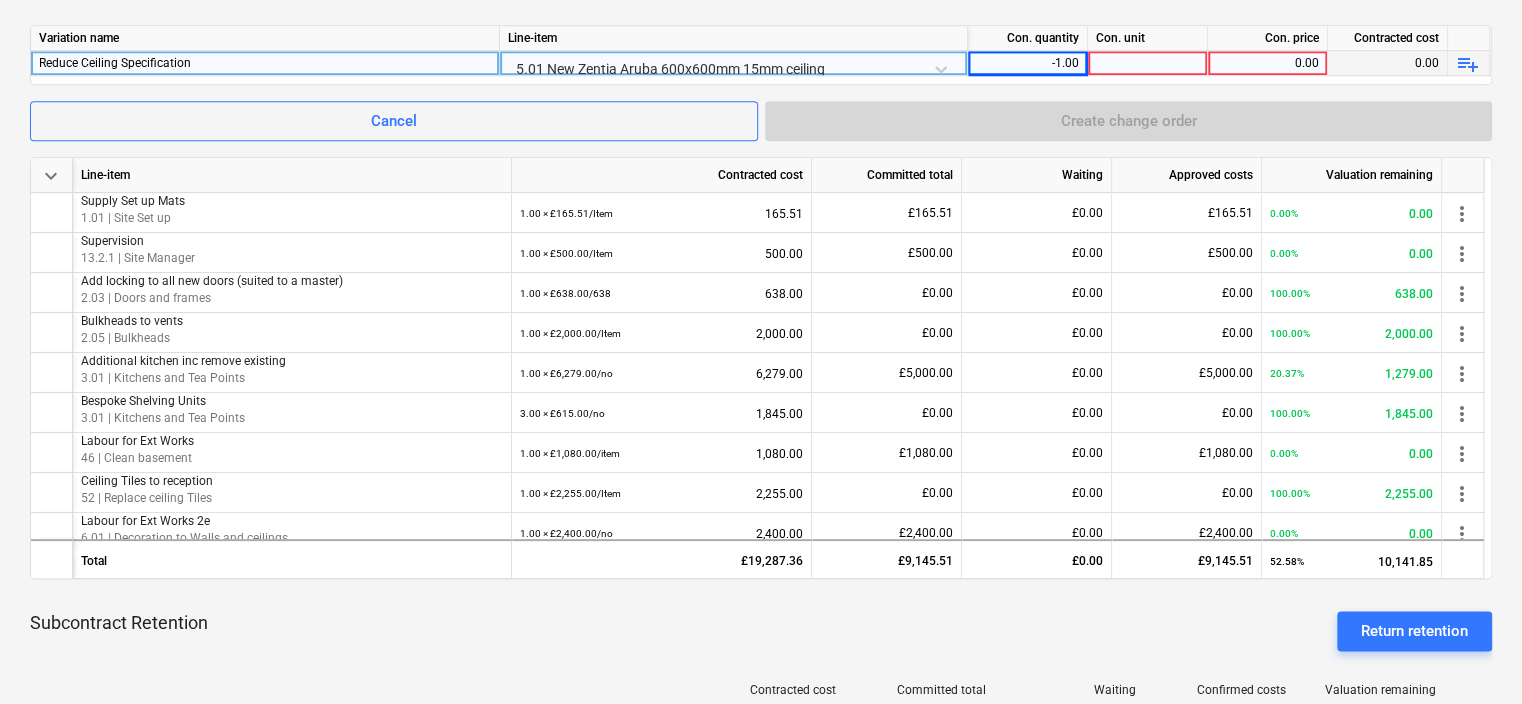 click on "Con. unit" at bounding box center (1148, 38) 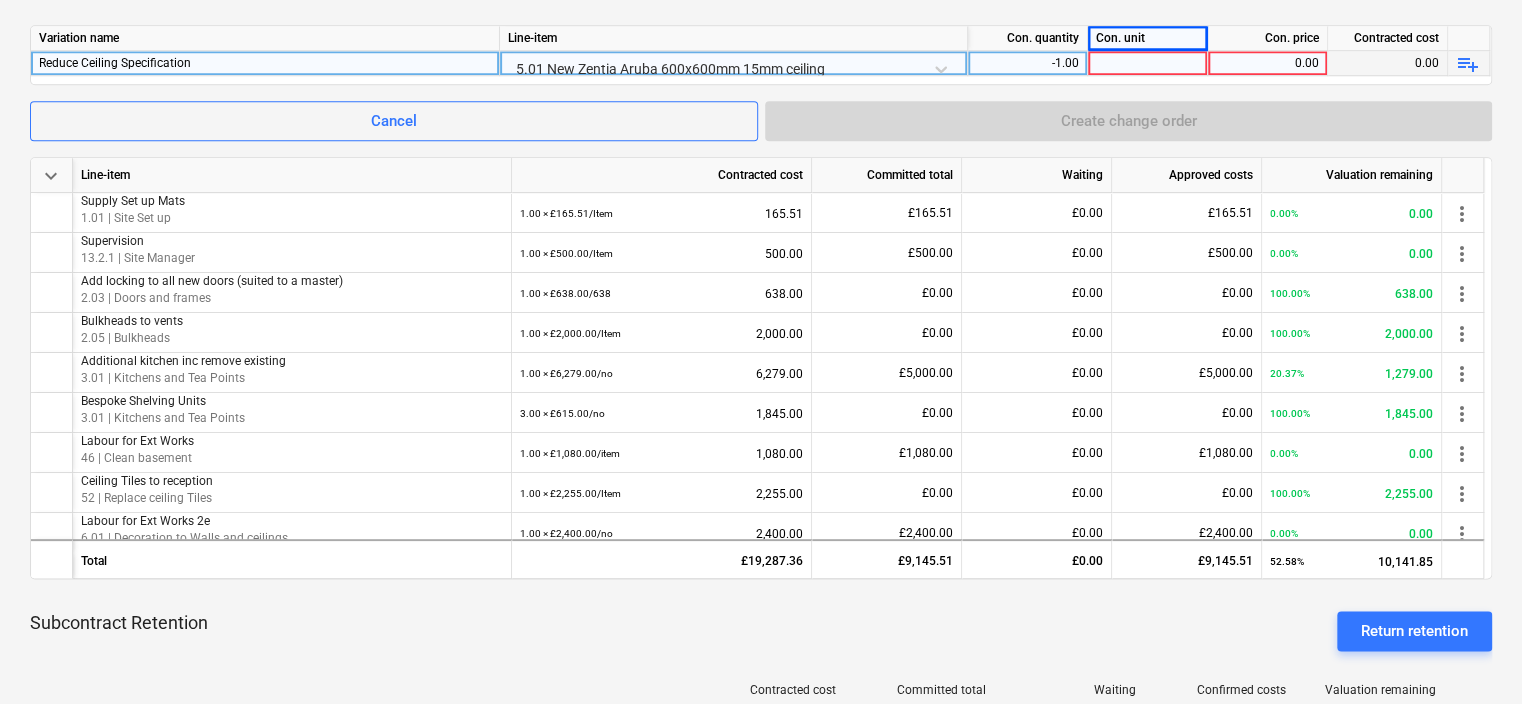 click at bounding box center (1148, 63) 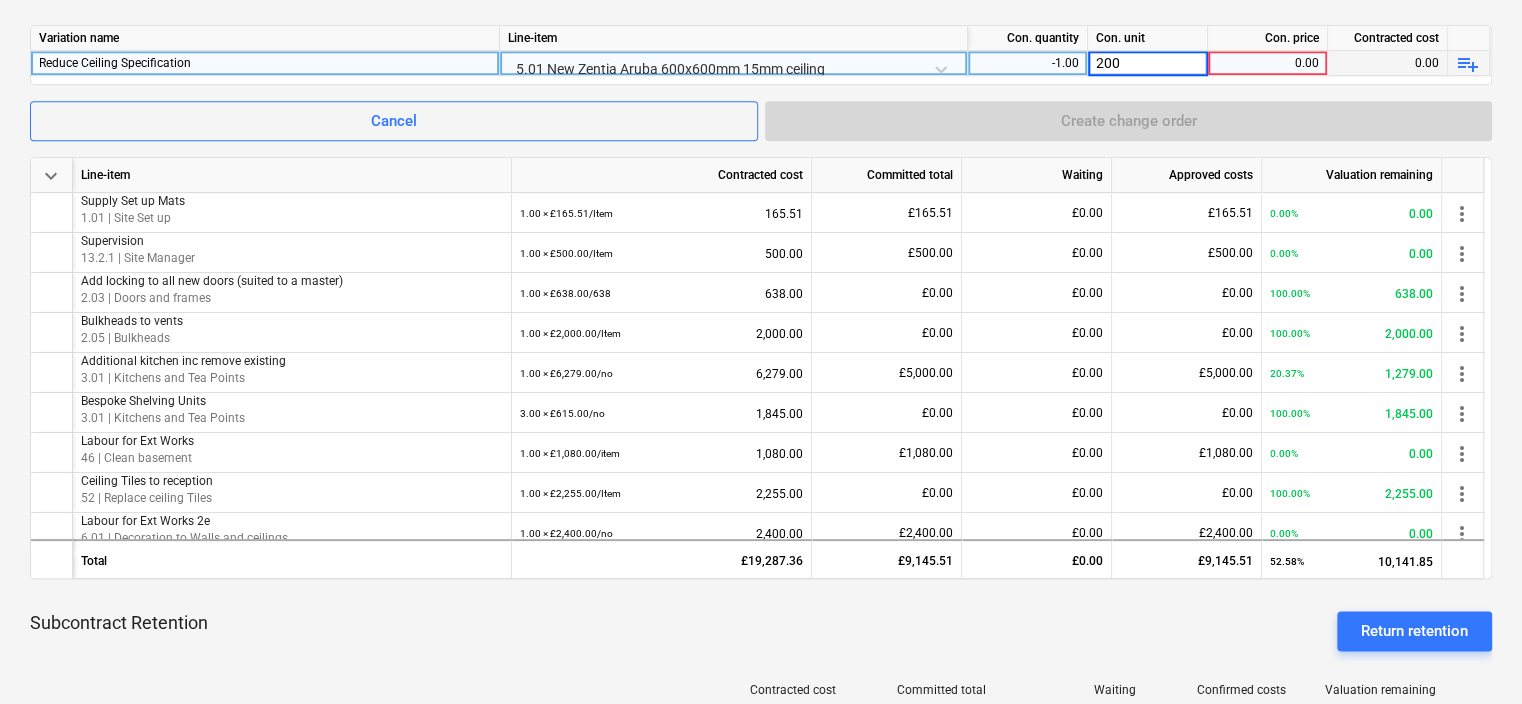 type on "2000" 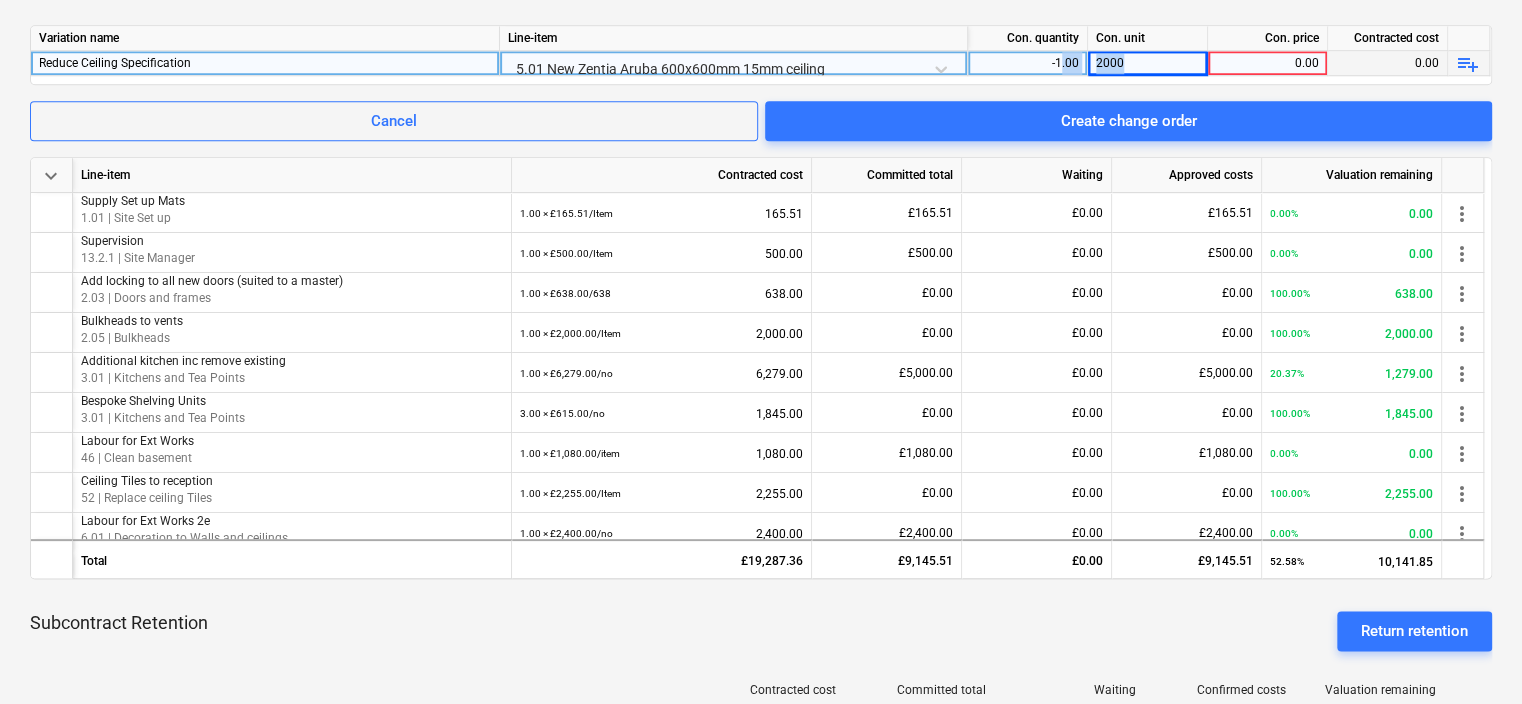 drag, startPoint x: 1144, startPoint y: 59, endPoint x: 1062, endPoint y: 66, distance: 82.29824 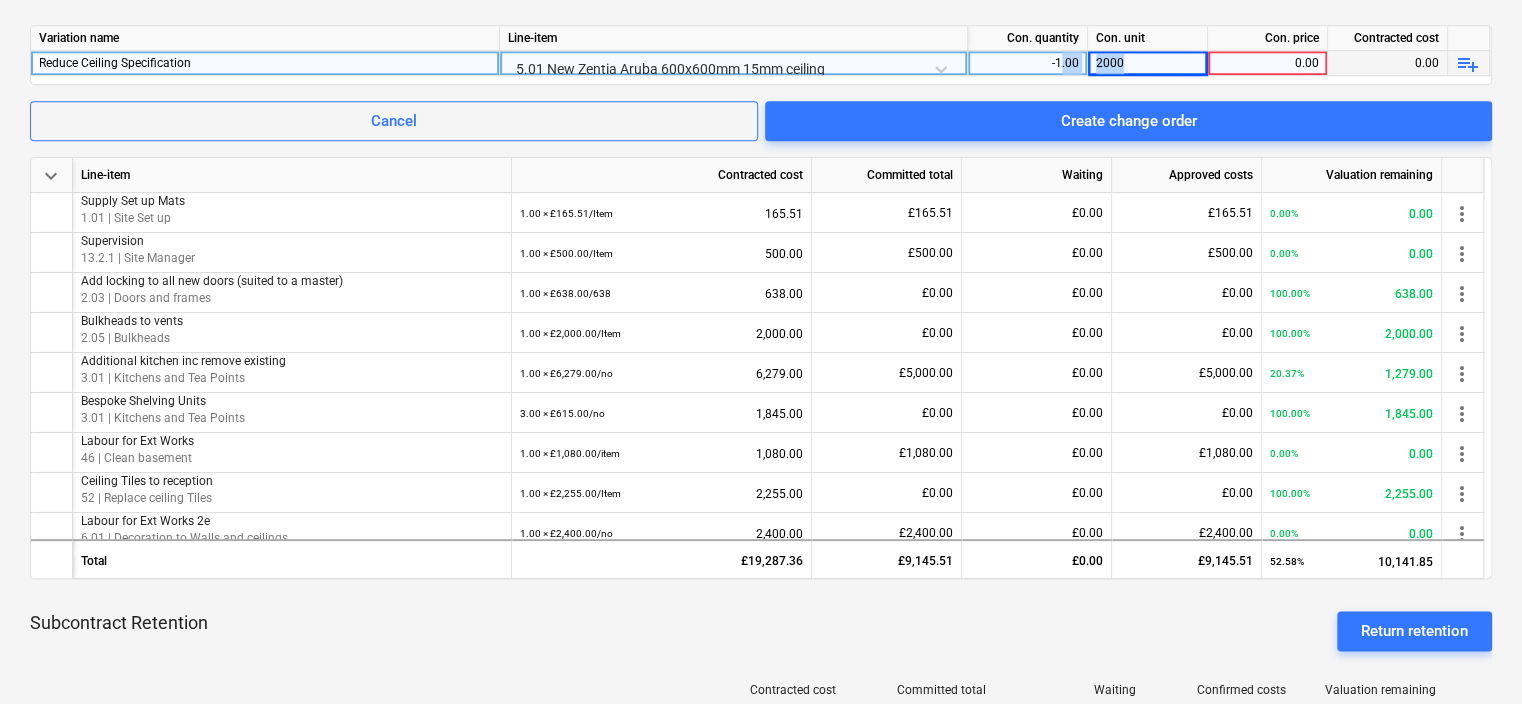 drag, startPoint x: 1062, startPoint y: 66, endPoint x: 1123, endPoint y: 71, distance: 61.204575 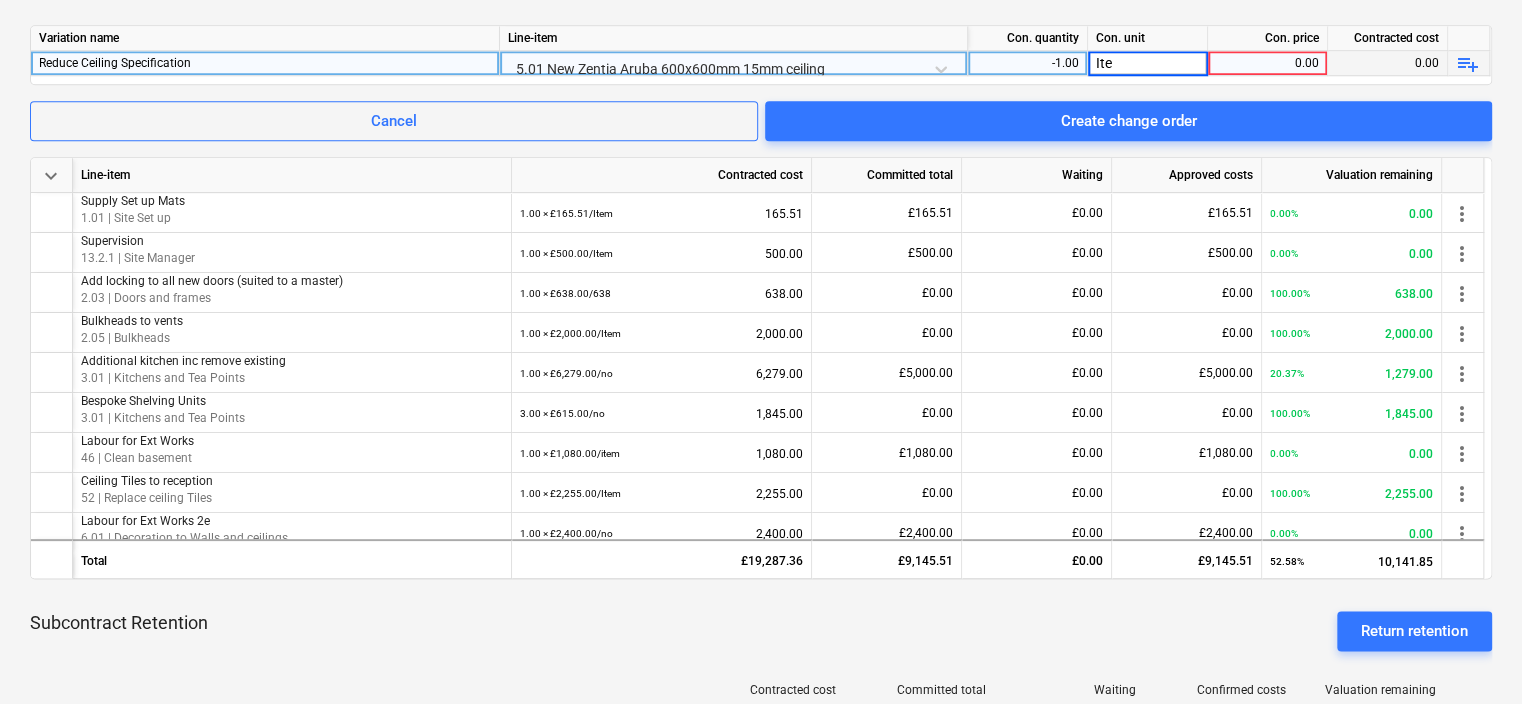 type on "Item" 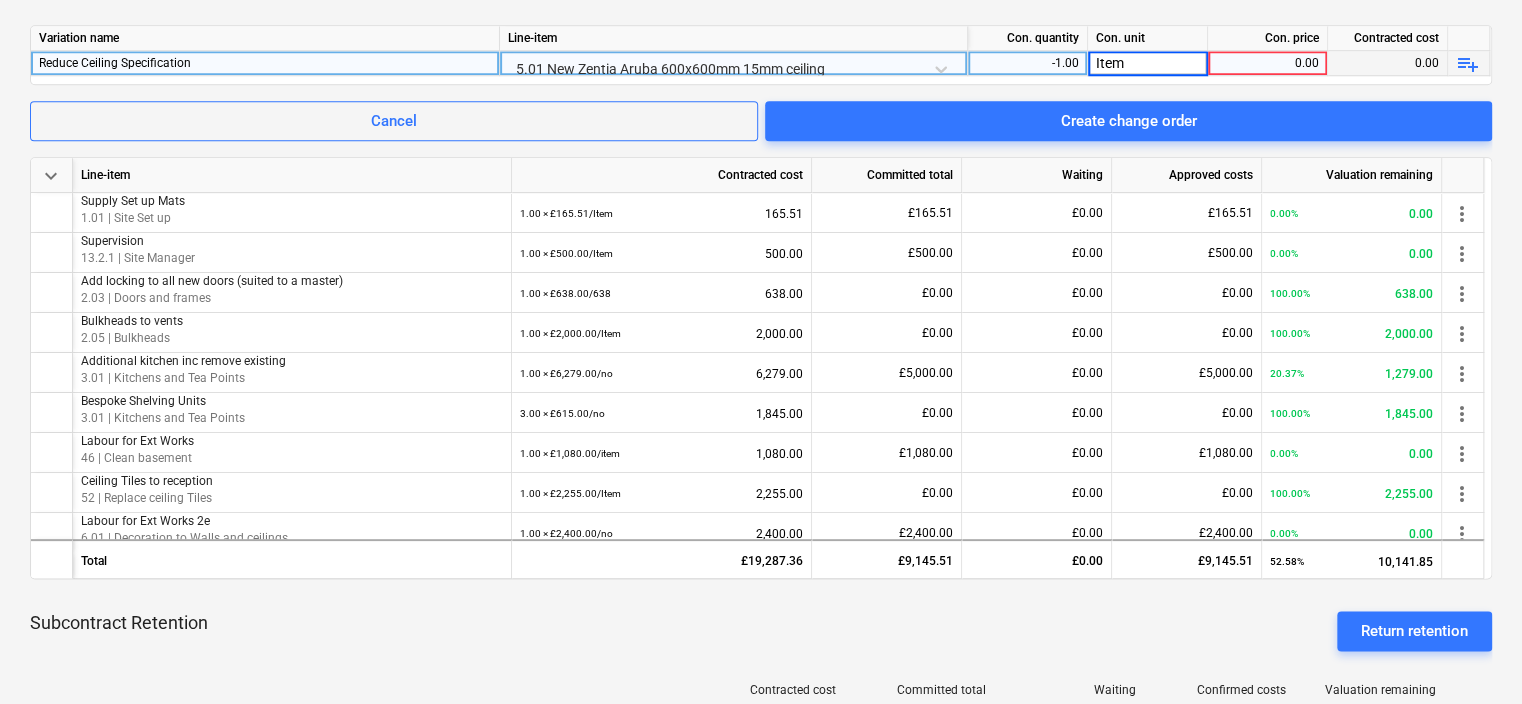 click on "0.00" at bounding box center (1267, 63) 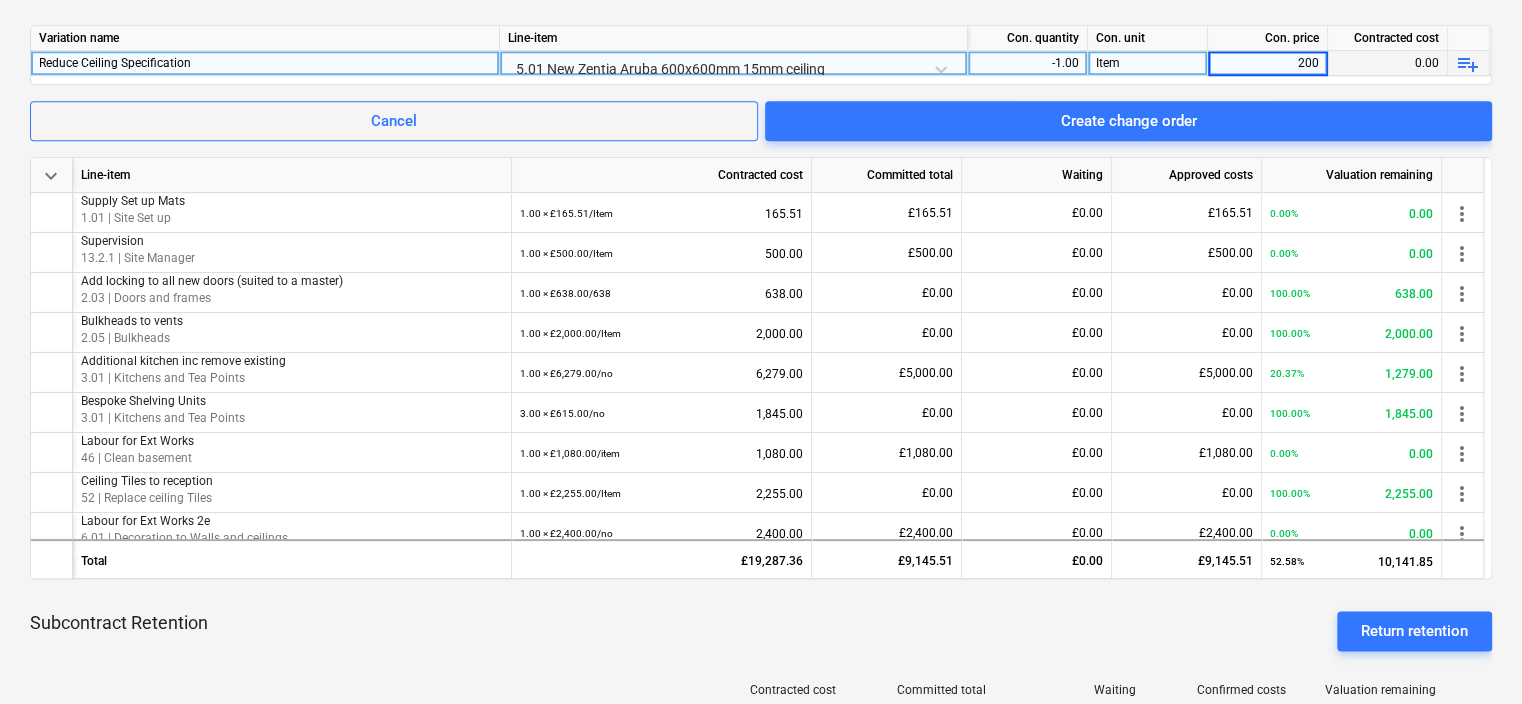 type on "2000" 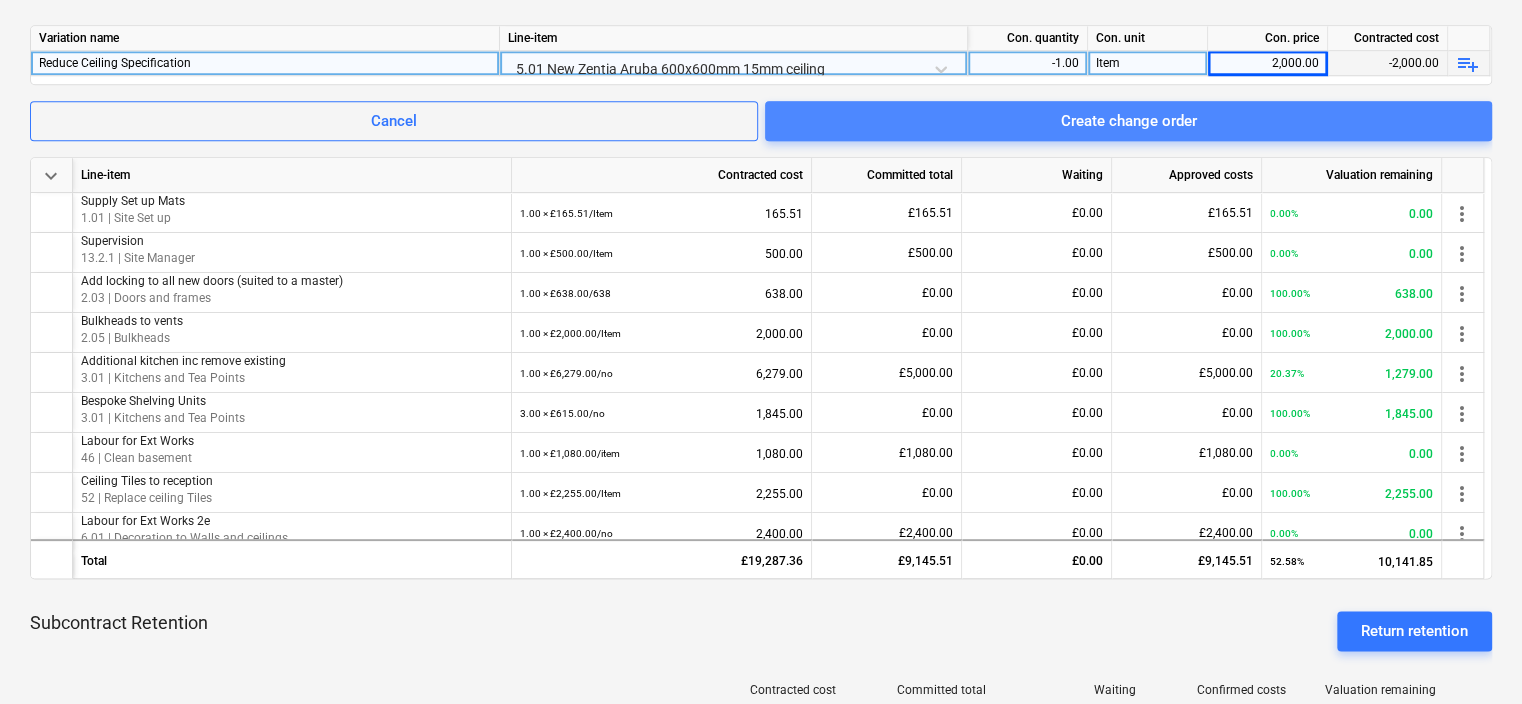 click on "Create change order" at bounding box center (1129, 121) 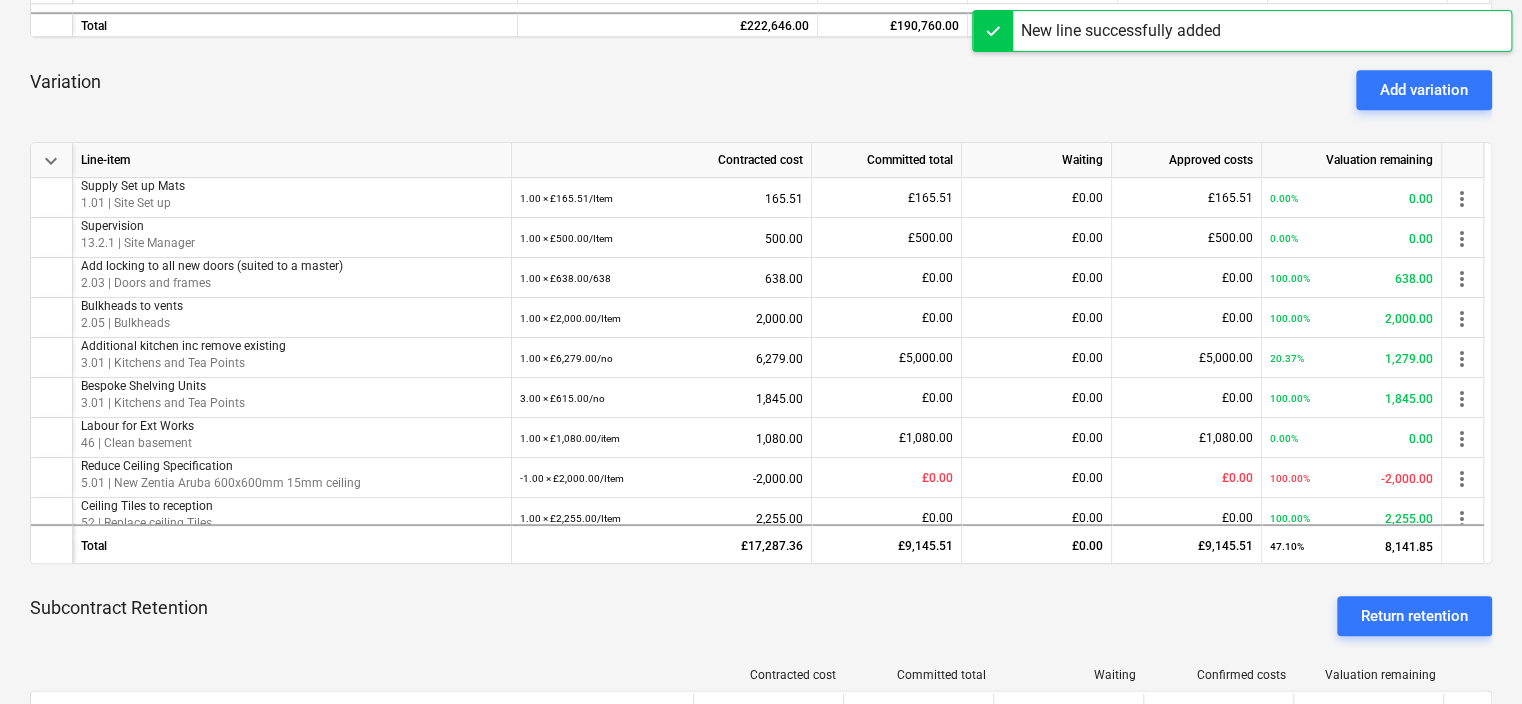 scroll, scrollTop: 750, scrollLeft: 0, axis: vertical 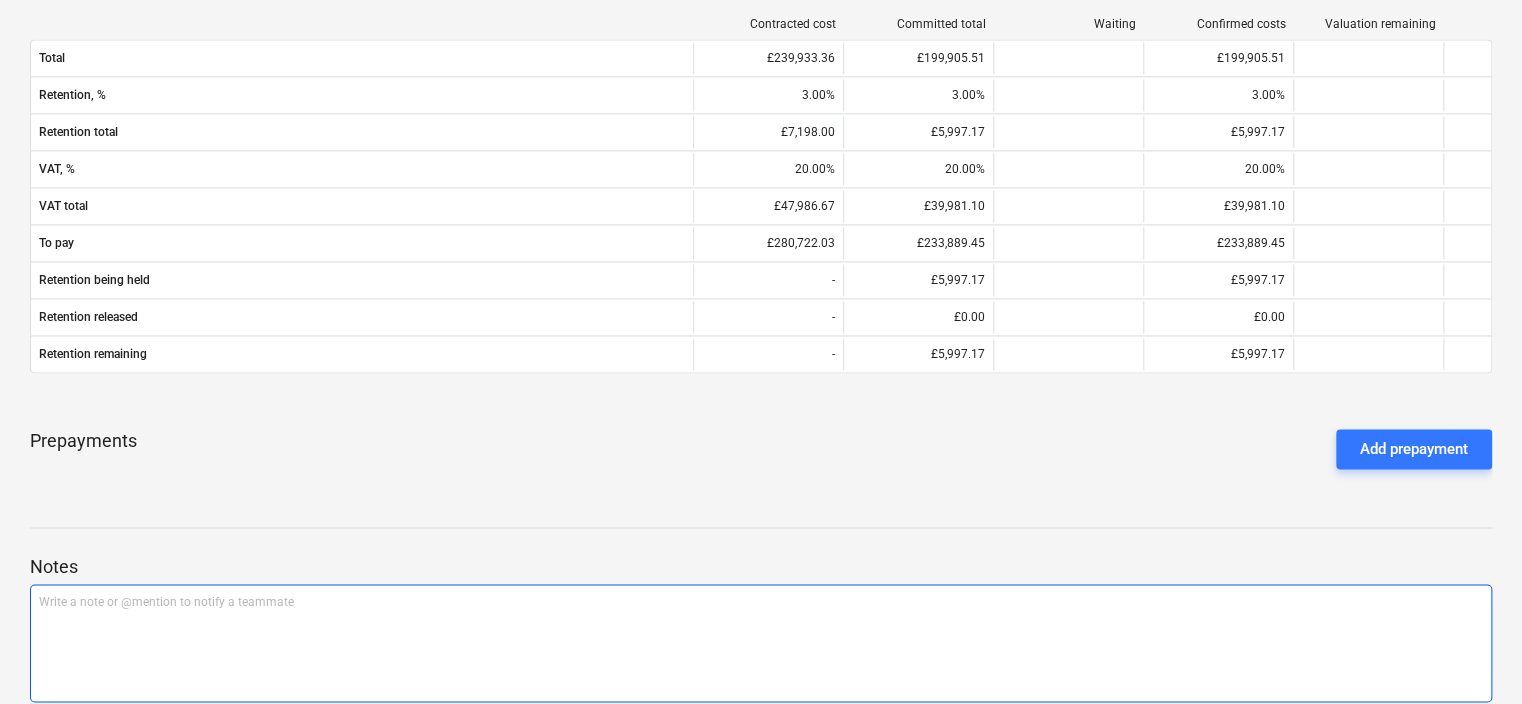 click on "Write a note or @mention to notify a teammate ﻿" at bounding box center [761, 643] 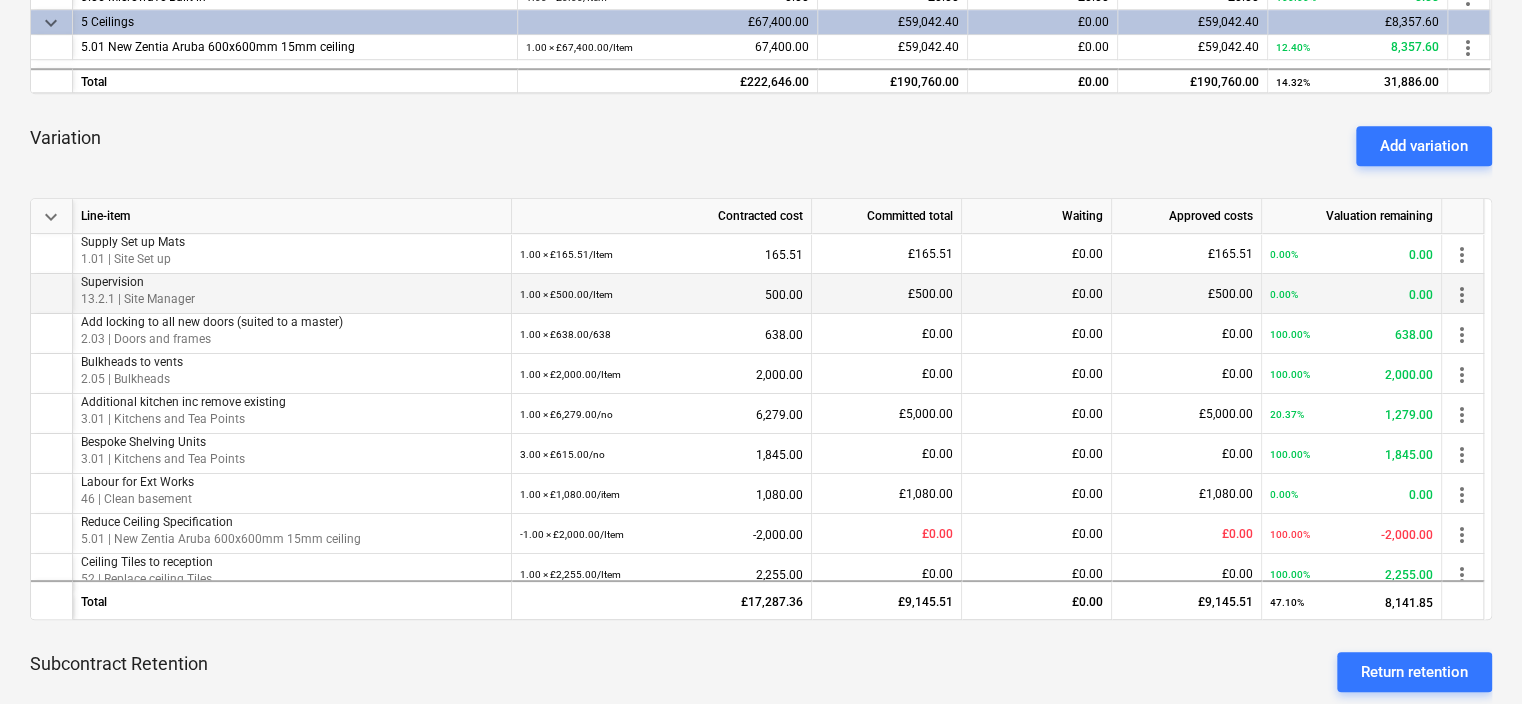 scroll, scrollTop: 700, scrollLeft: 0, axis: vertical 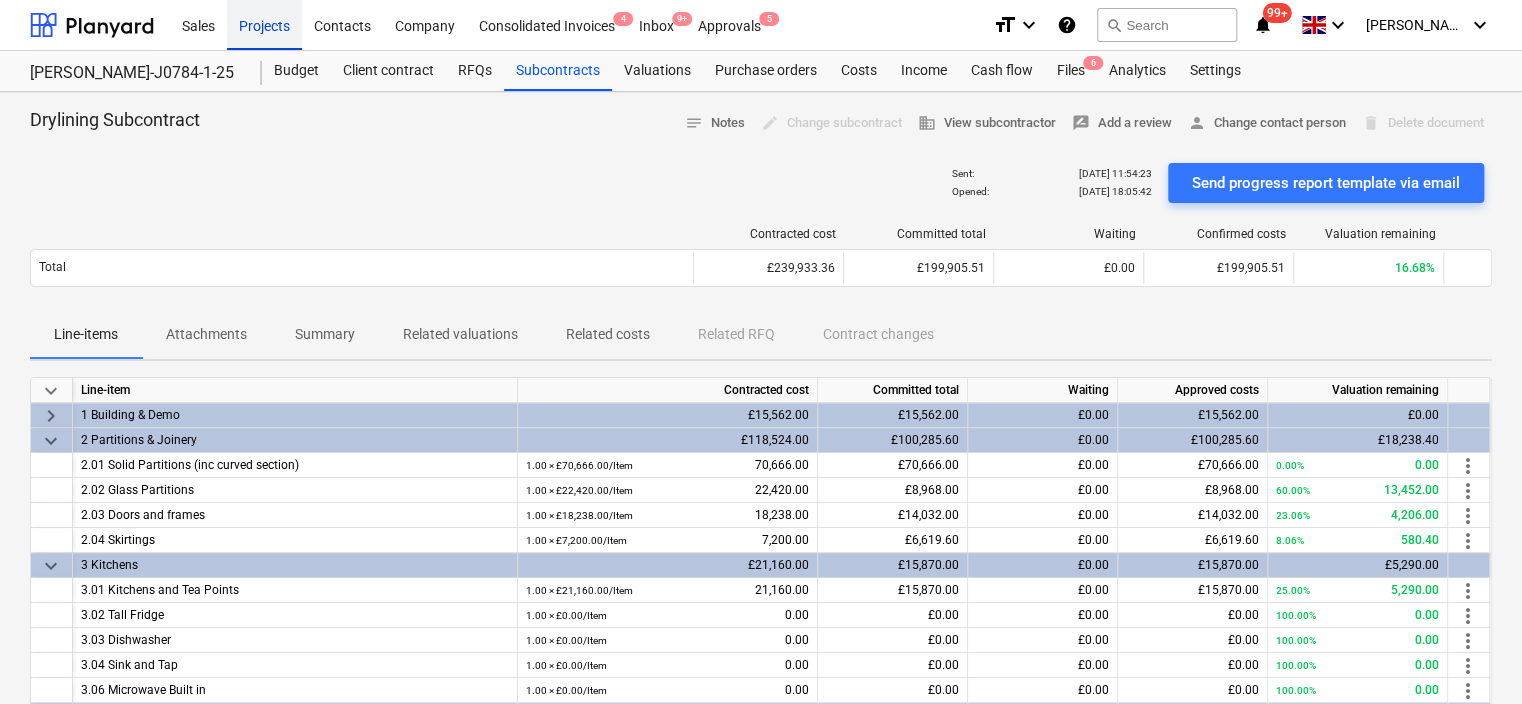 click on "Projects" at bounding box center [264, 24] 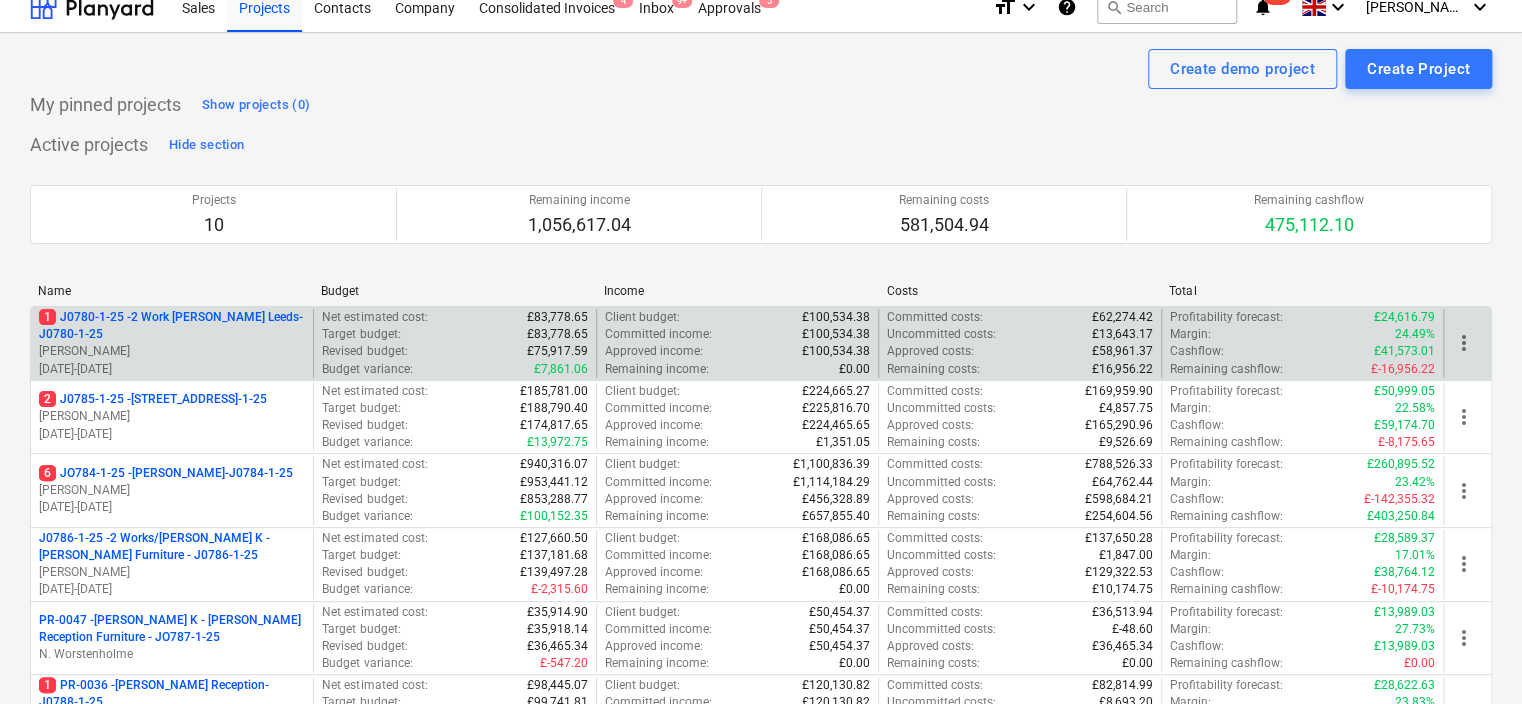 scroll, scrollTop: 514, scrollLeft: 0, axis: vertical 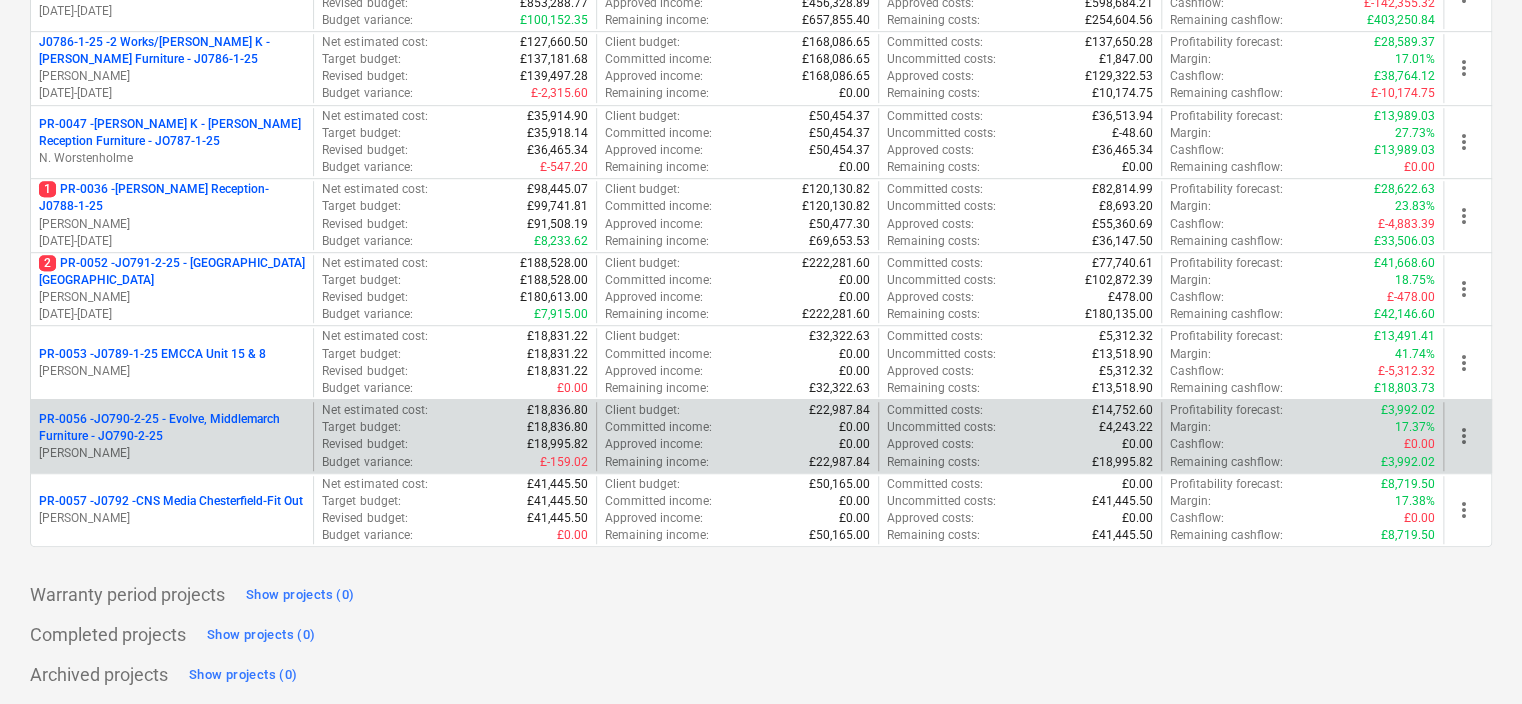 click on "PR-0056 -  JO790-2-25 - Evolve, Middlemarch Furniture - JO790-2-25" at bounding box center (172, 428) 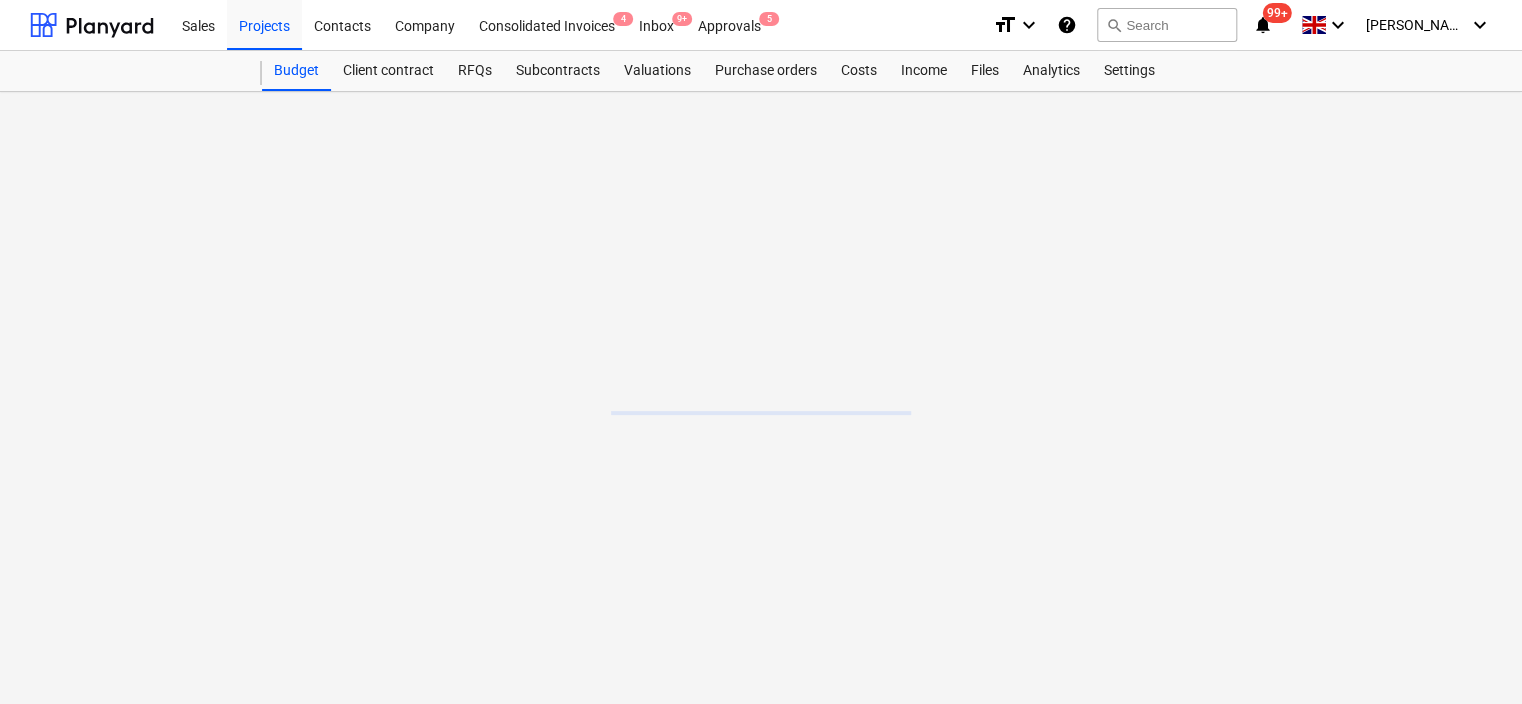 scroll, scrollTop: 0, scrollLeft: 0, axis: both 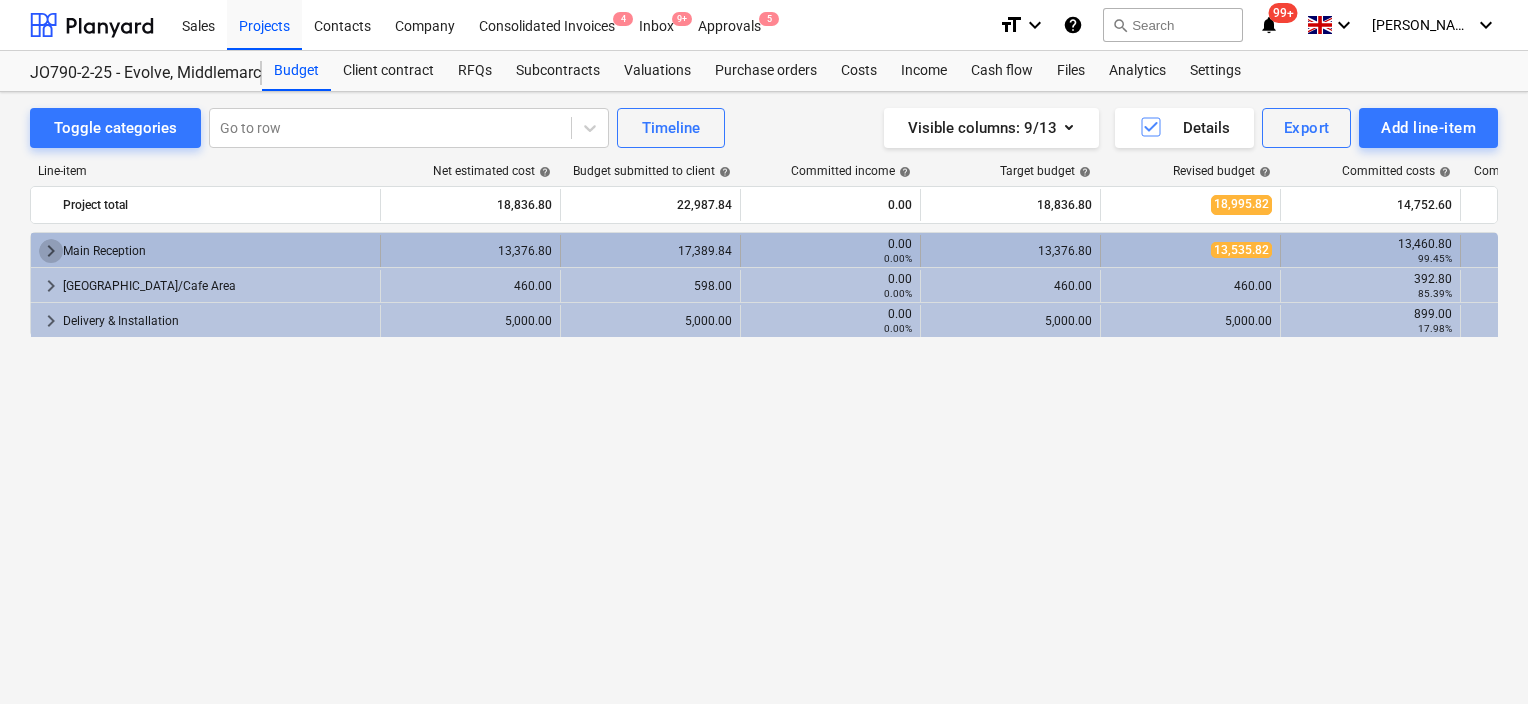 click on "keyboard_arrow_right" at bounding box center [51, 251] 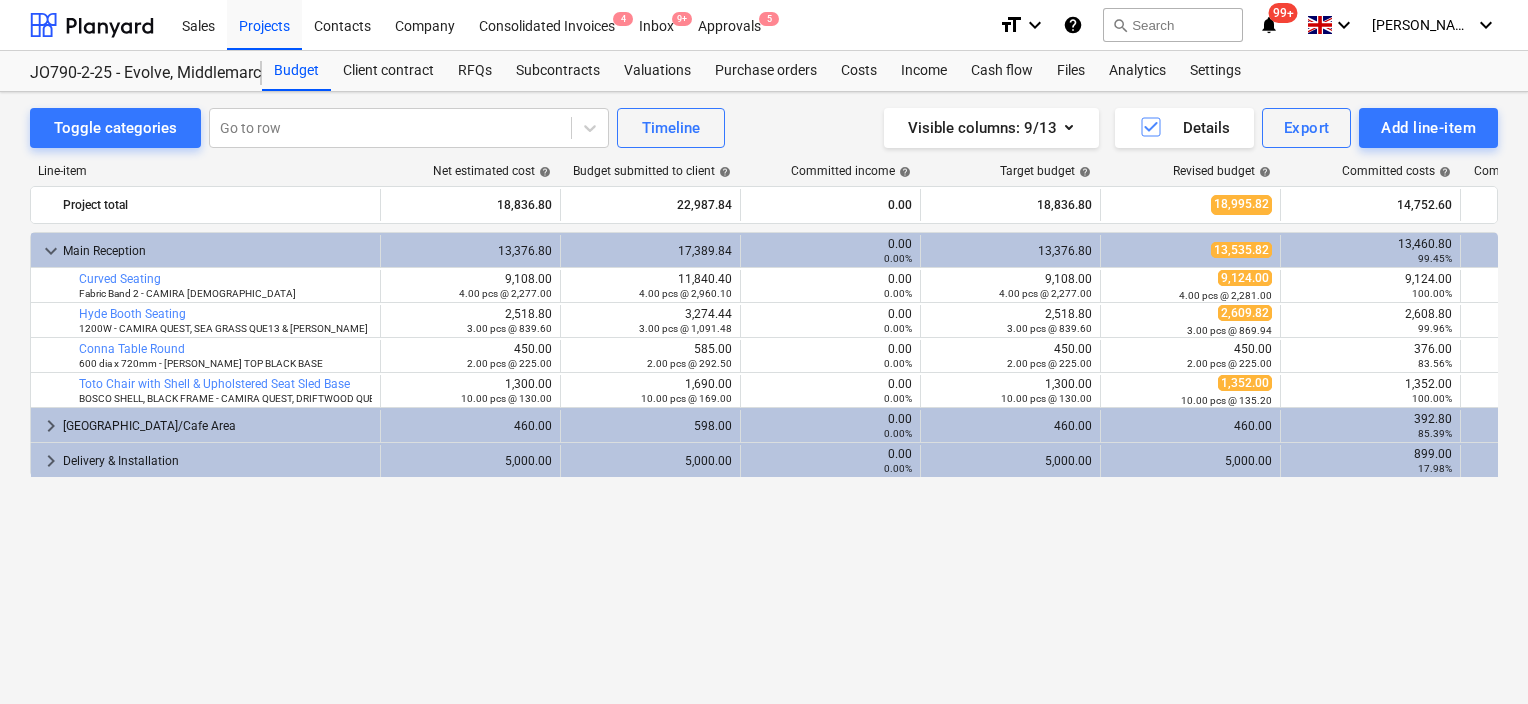 click on "keyboard_arrow_down" at bounding box center [51, 251] 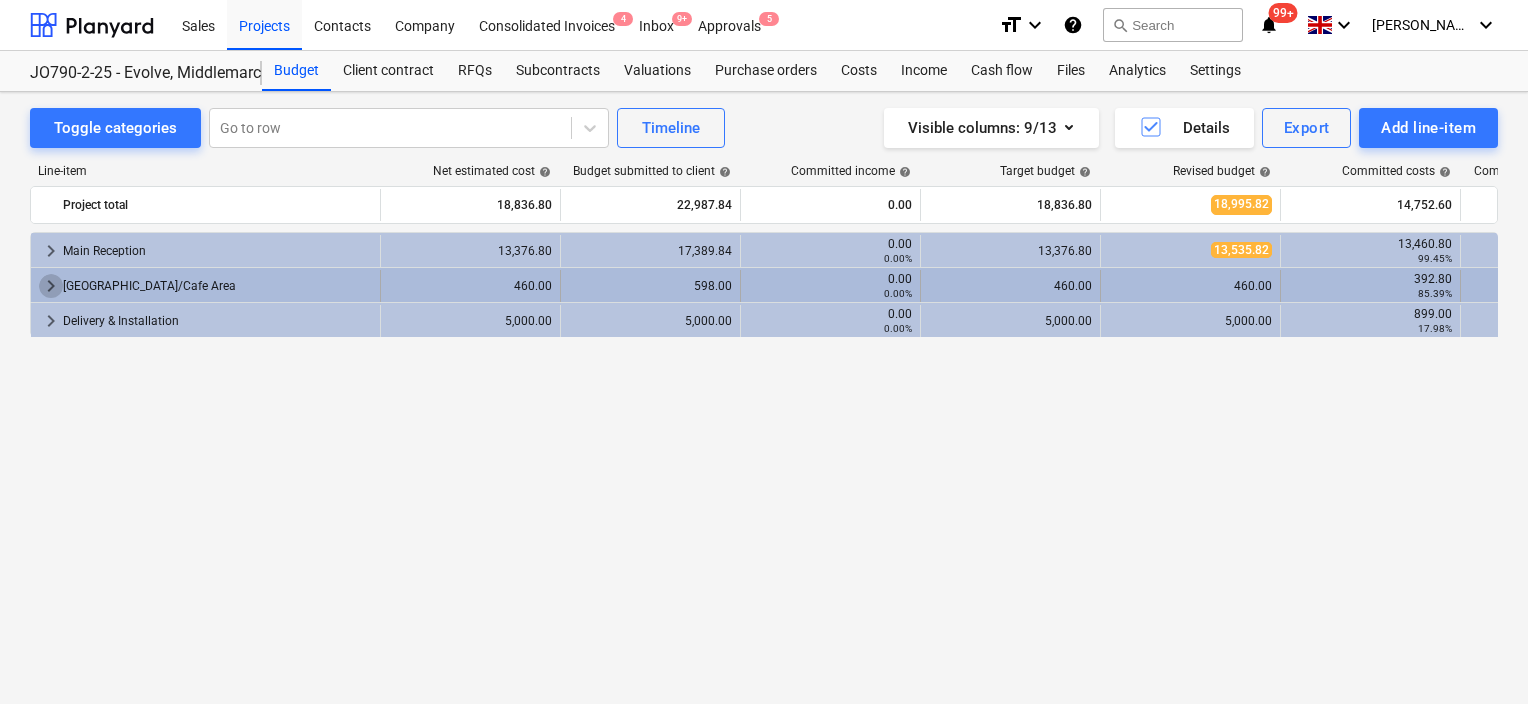 click on "keyboard_arrow_right" at bounding box center (51, 286) 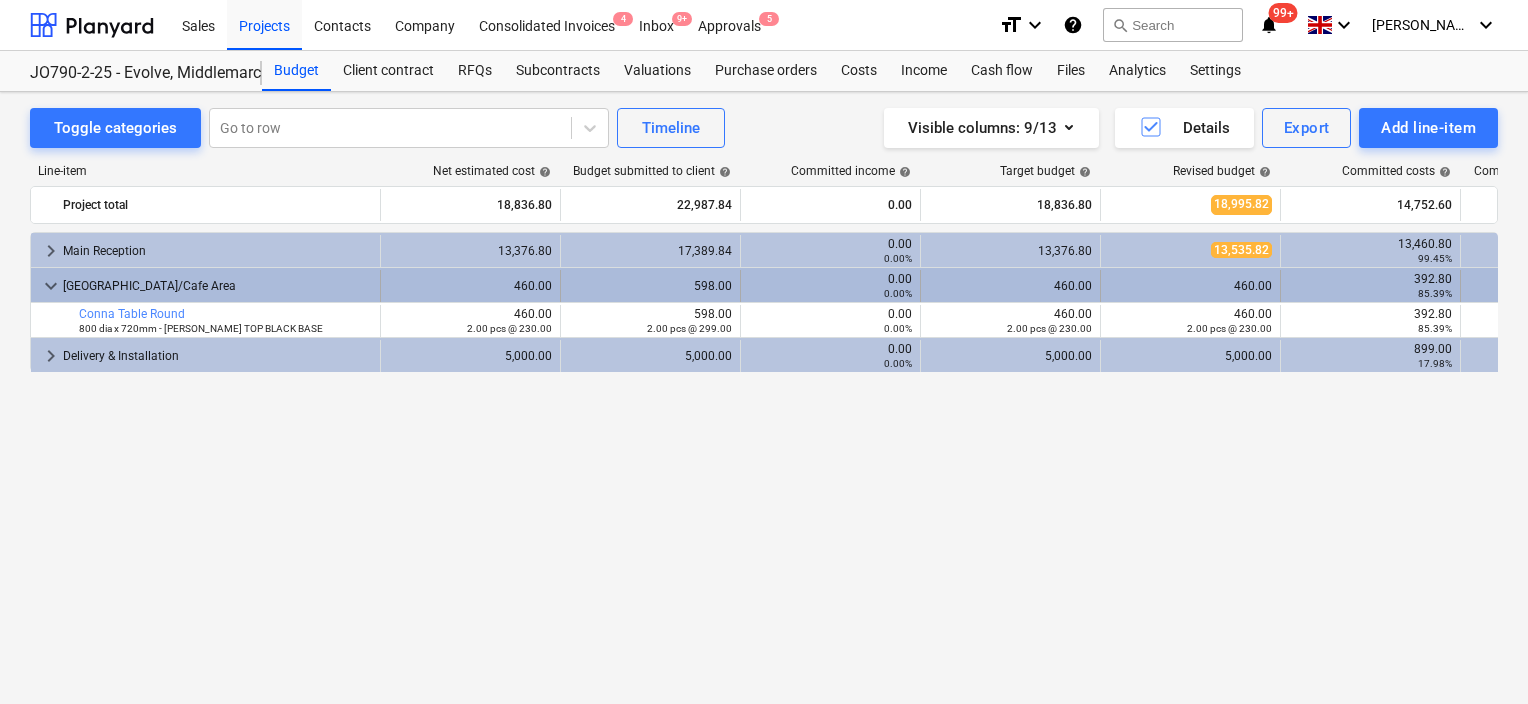 click on "keyboard_arrow_down" at bounding box center (51, 286) 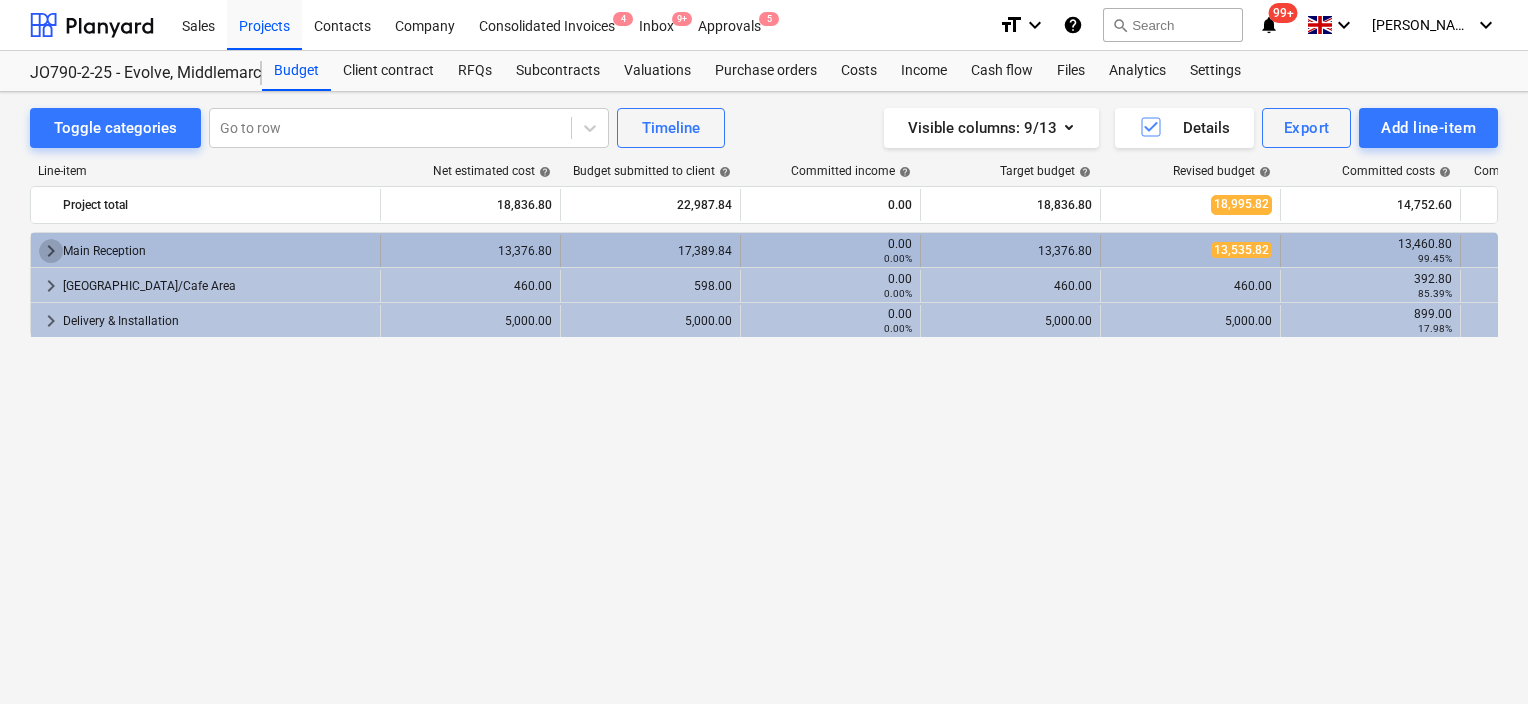 click on "keyboard_arrow_right" at bounding box center (51, 251) 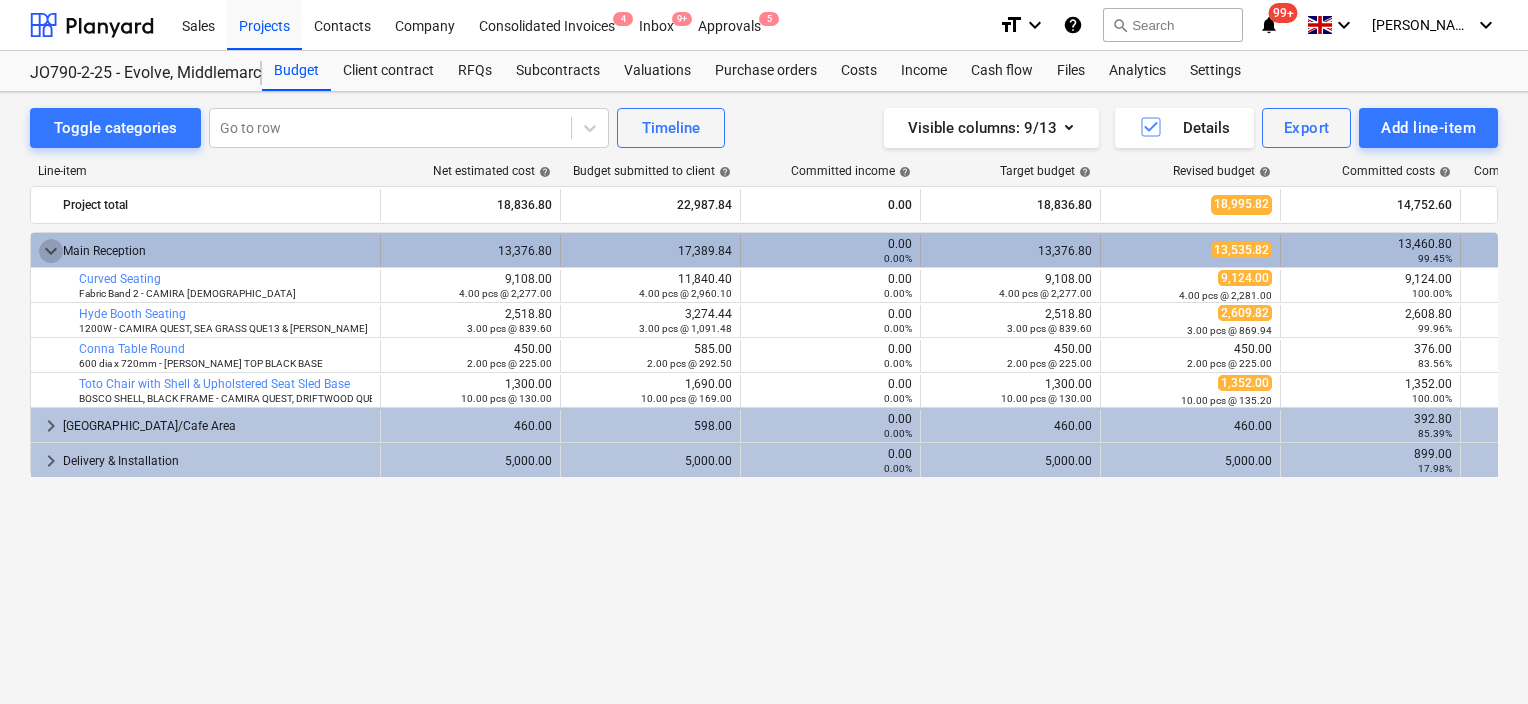 click on "keyboard_arrow_down" at bounding box center (51, 251) 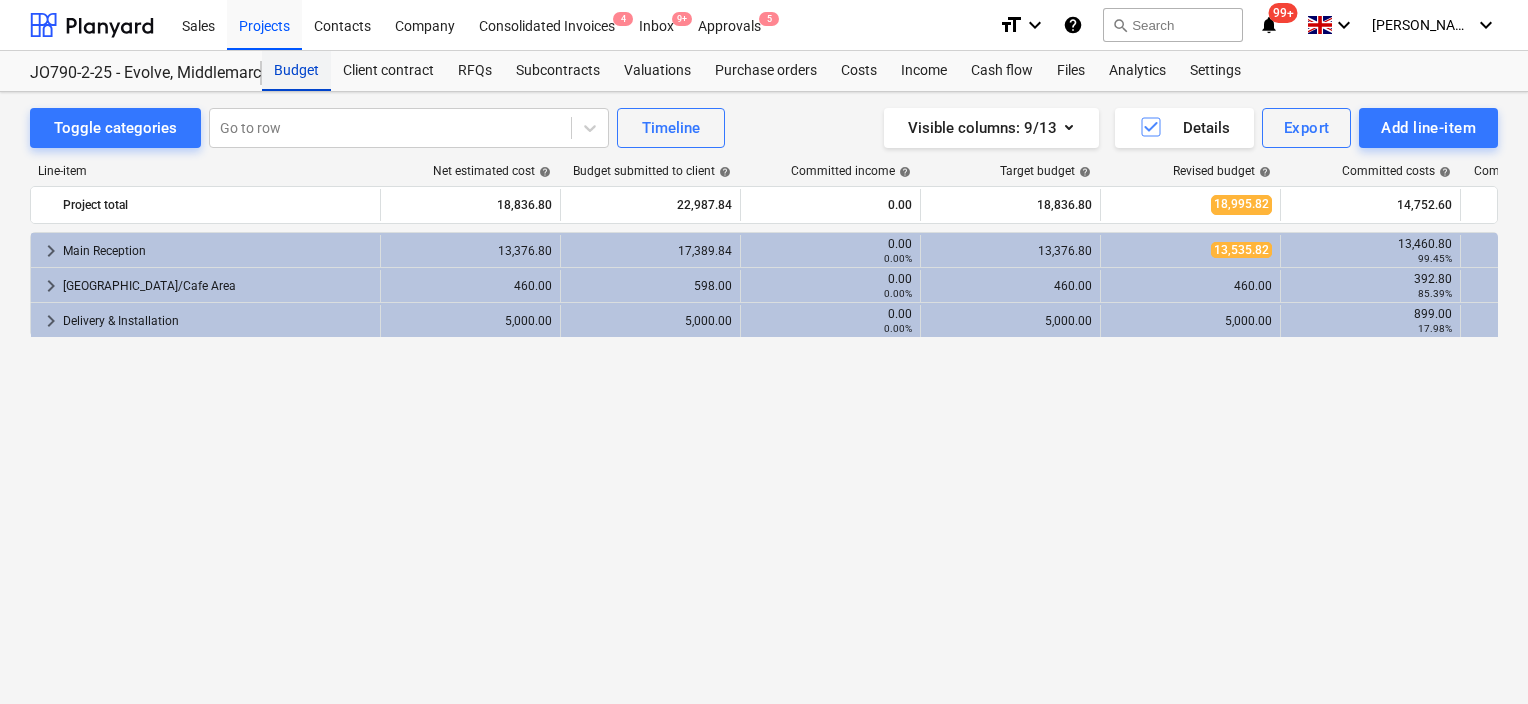 click on "Budget" at bounding box center (296, 71) 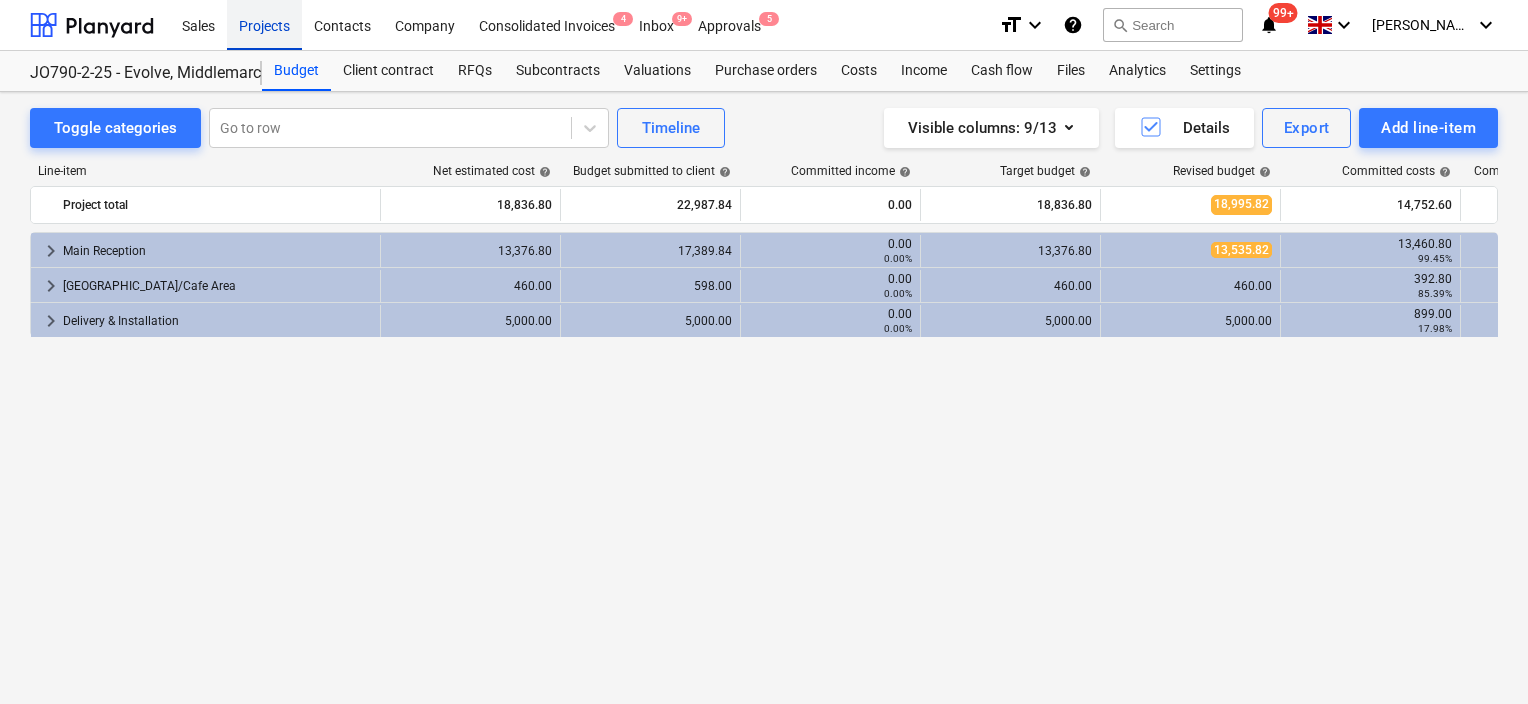 click on "Projects" at bounding box center (264, 24) 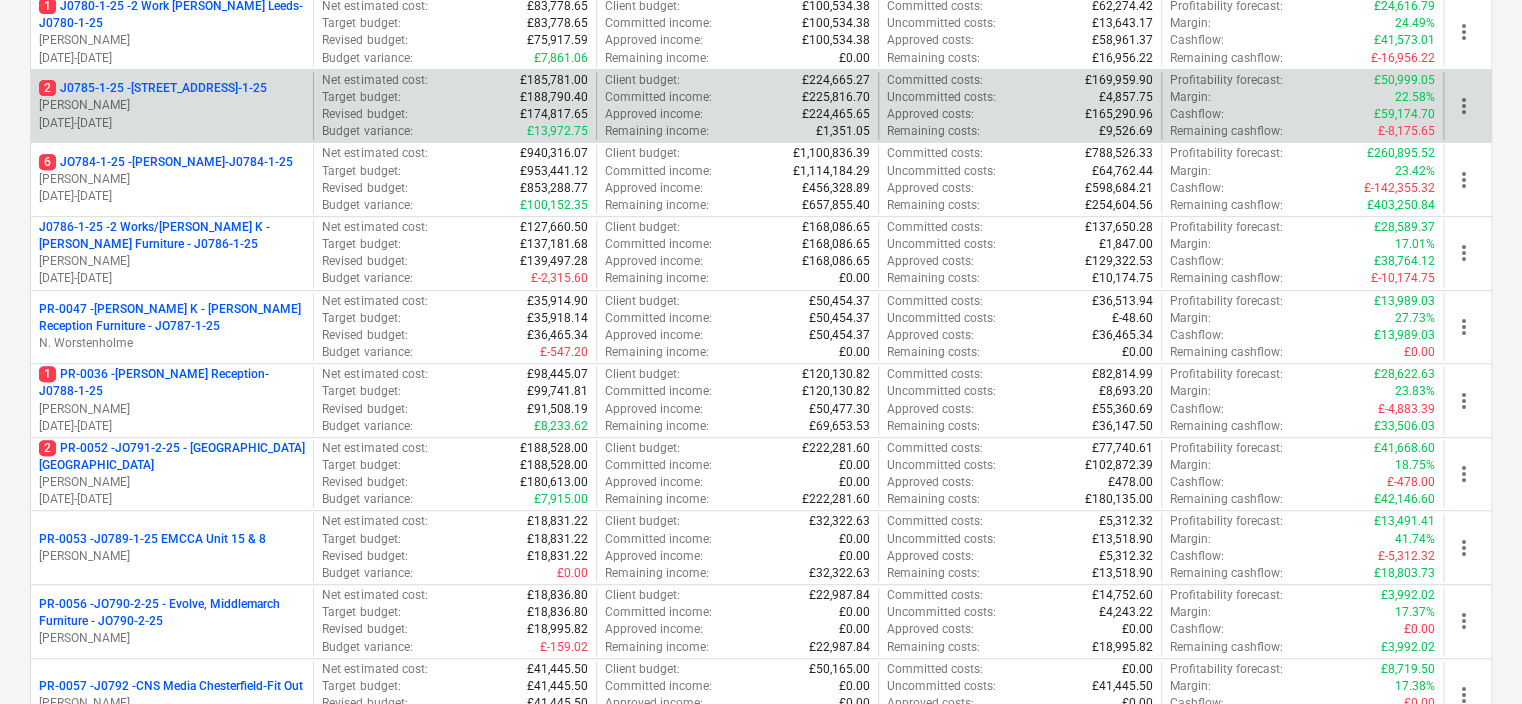 scroll, scrollTop: 400, scrollLeft: 0, axis: vertical 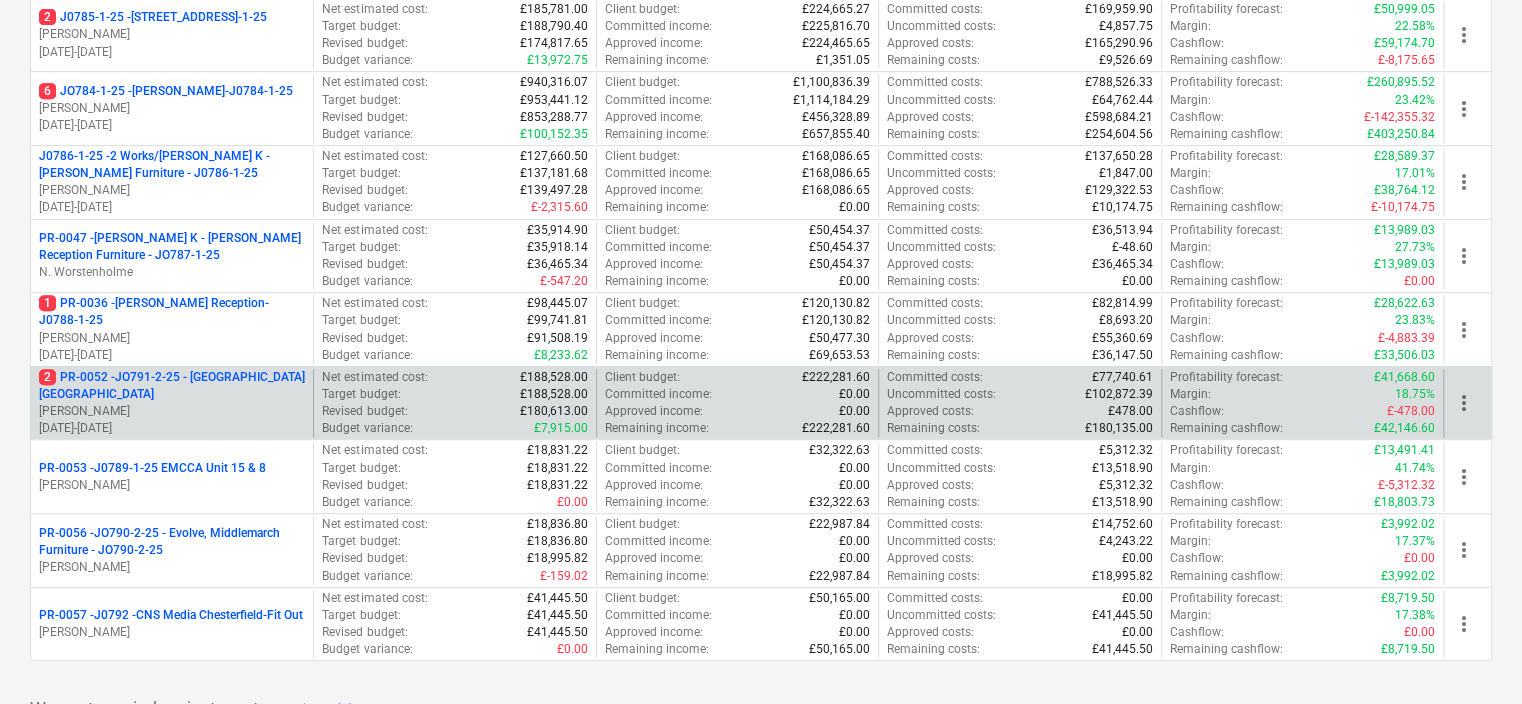 click on "2  PR-0052 -  JO791-2-25 - Middlemarch Coventry" at bounding box center (172, 386) 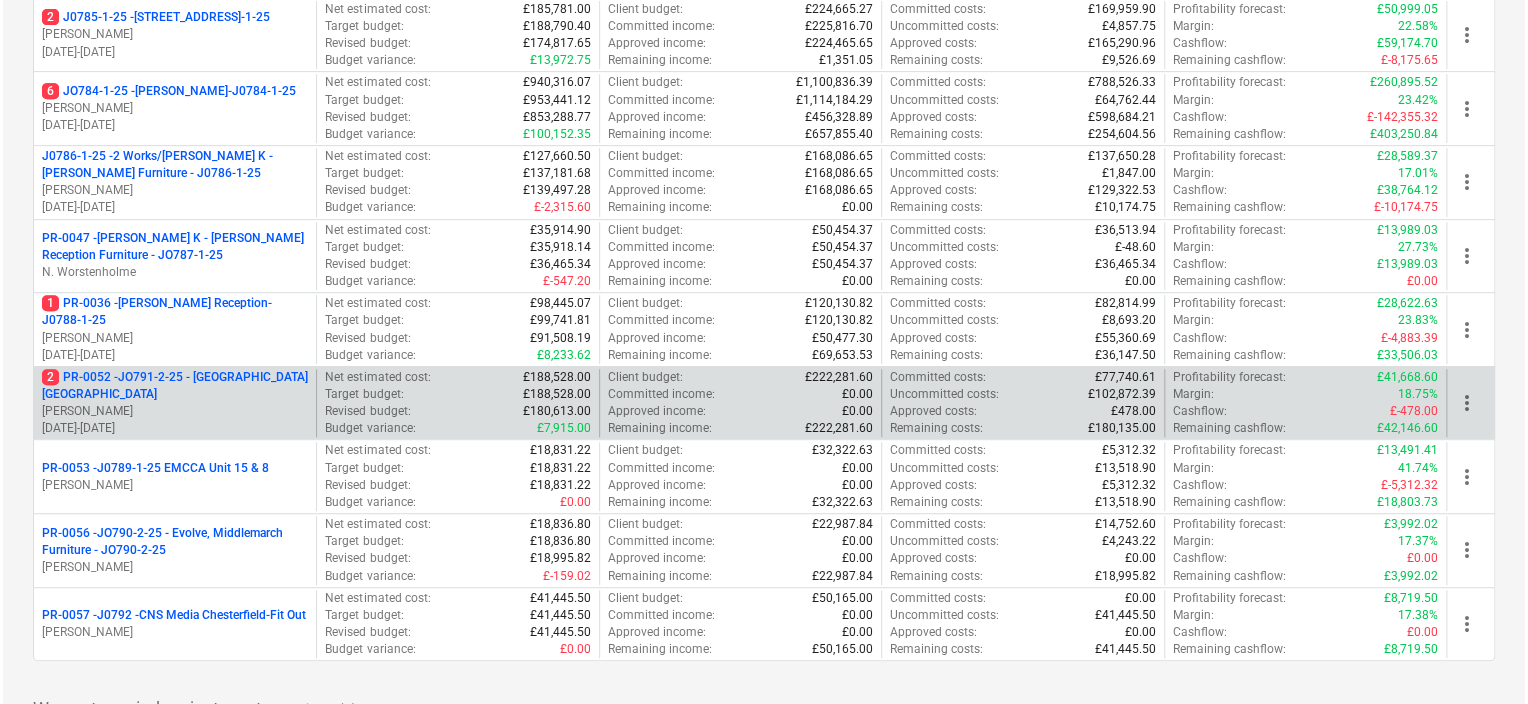 scroll, scrollTop: 0, scrollLeft: 0, axis: both 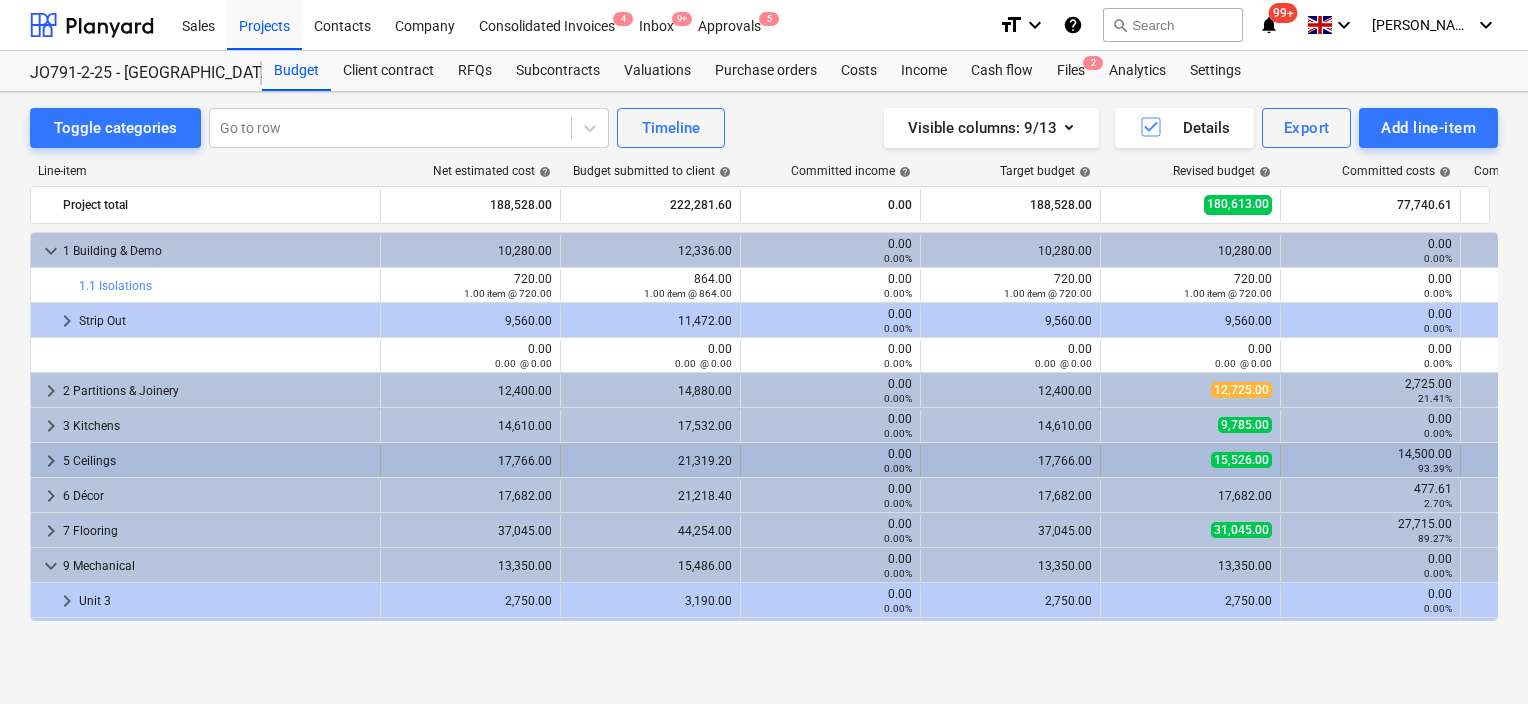 click on "keyboard_arrow_right" at bounding box center (51, 461) 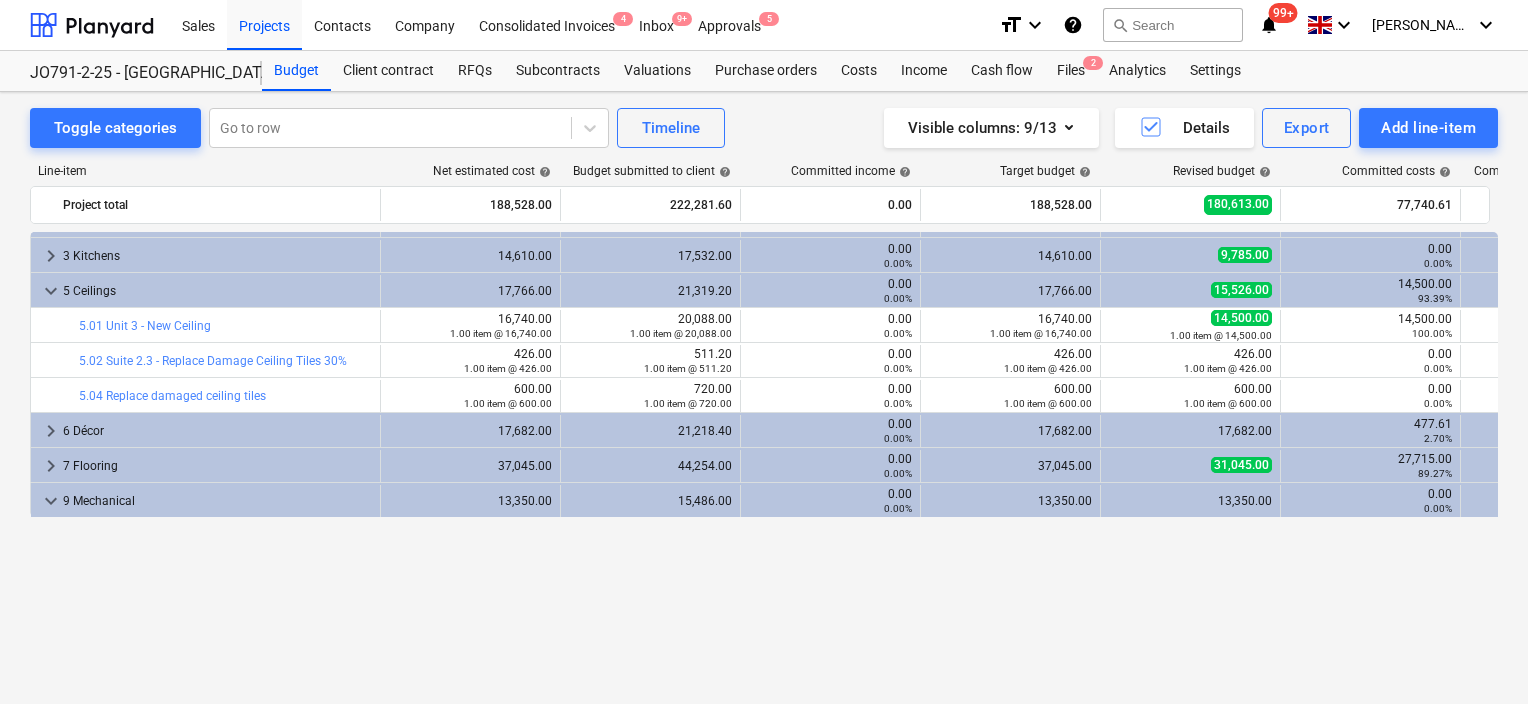 scroll, scrollTop: 0, scrollLeft: 0, axis: both 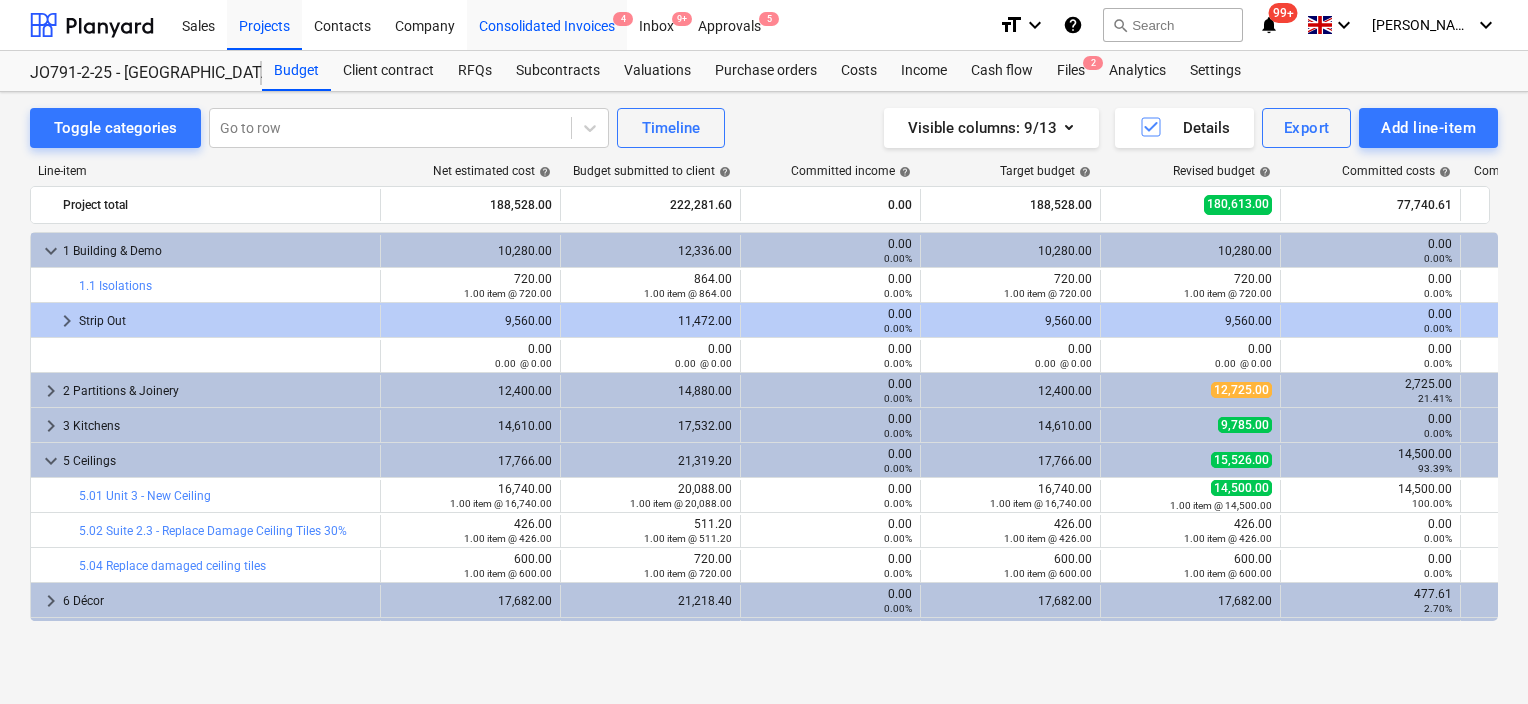 click on "Consolidated Invoices 4" at bounding box center [547, 24] 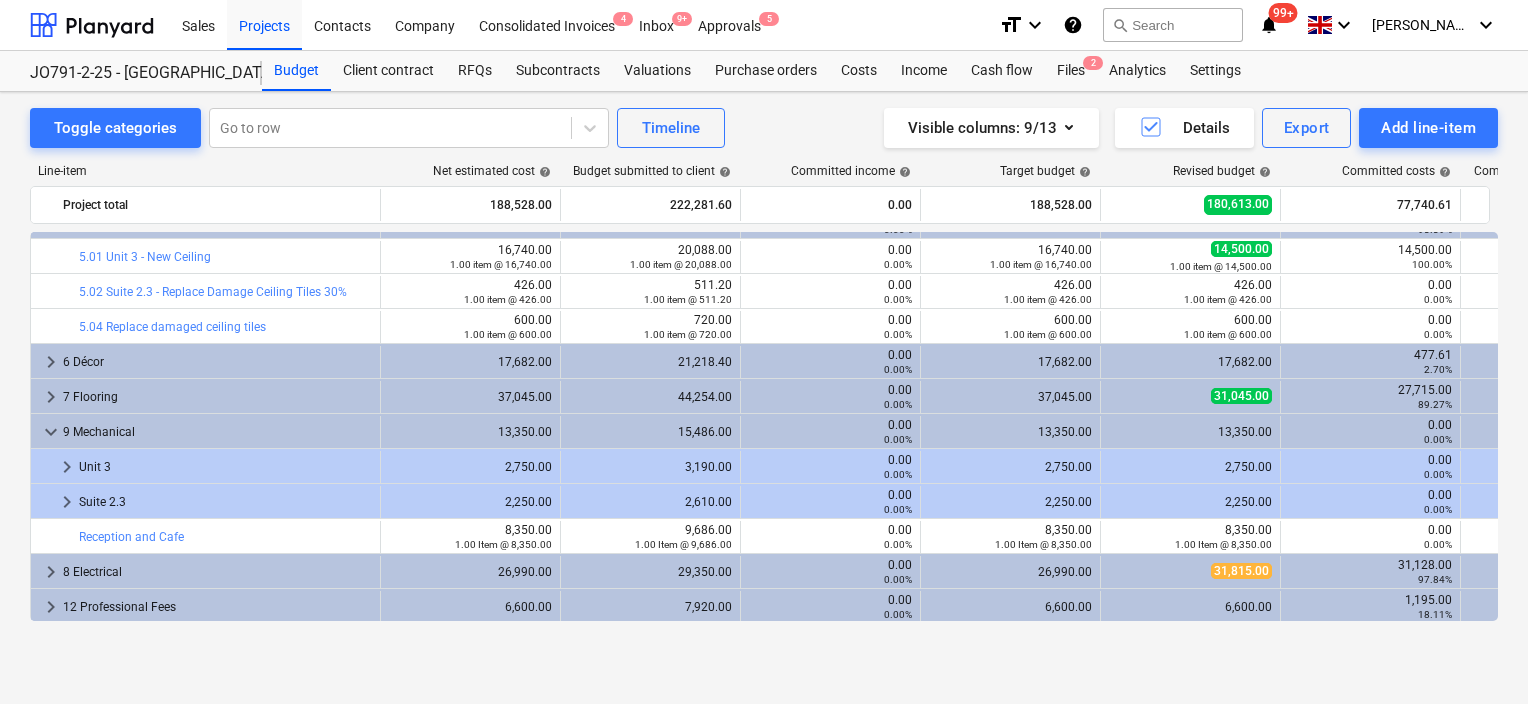 scroll, scrollTop: 276, scrollLeft: 0, axis: vertical 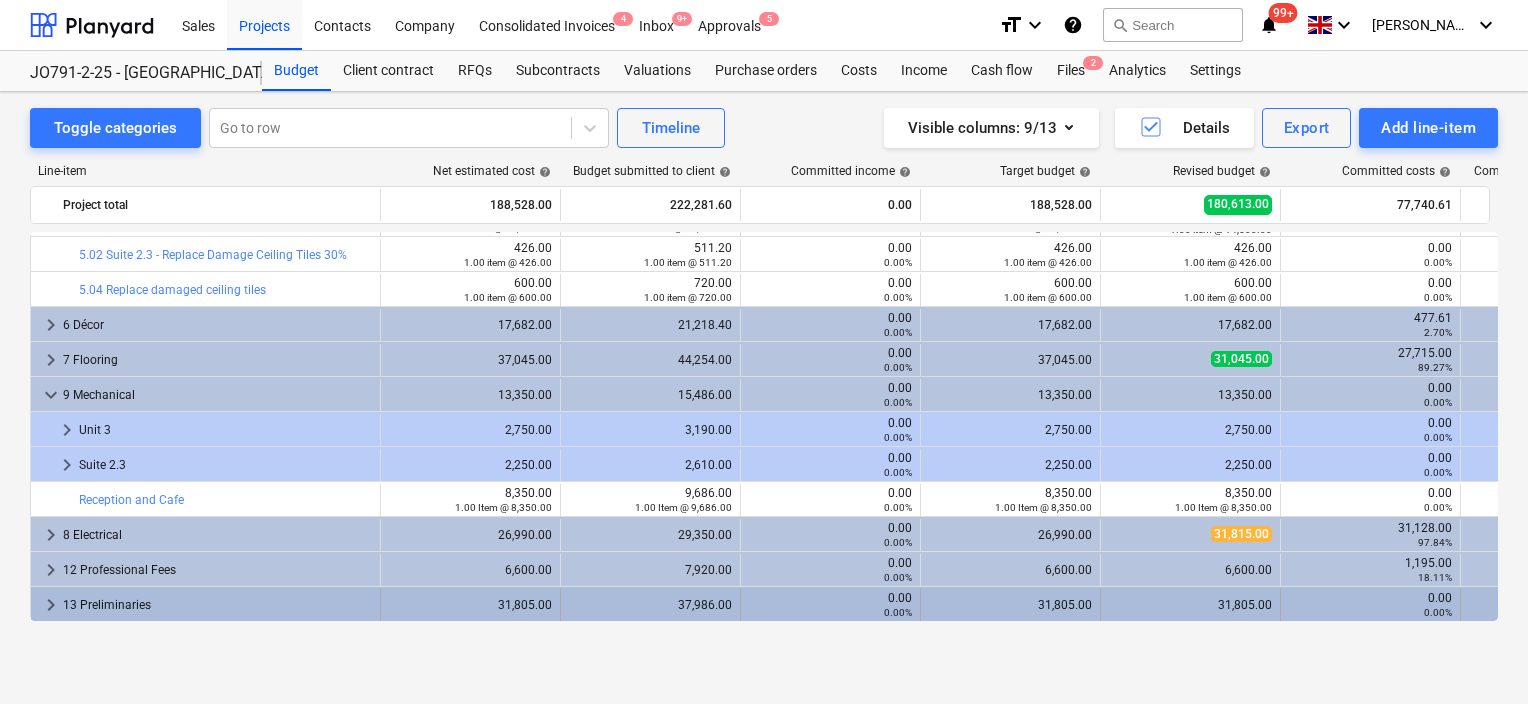 click on "keyboard_arrow_right" at bounding box center [51, 605] 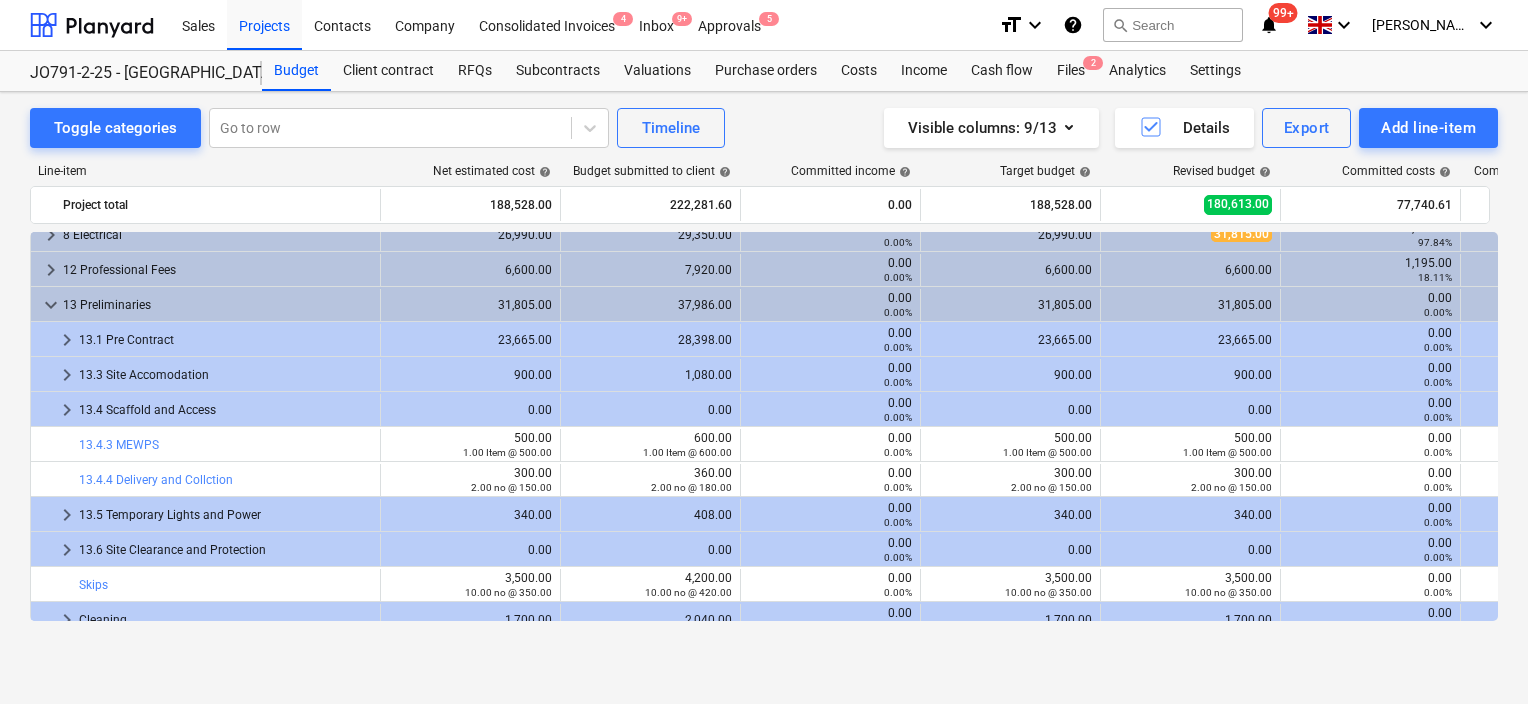 scroll, scrollTop: 626, scrollLeft: 0, axis: vertical 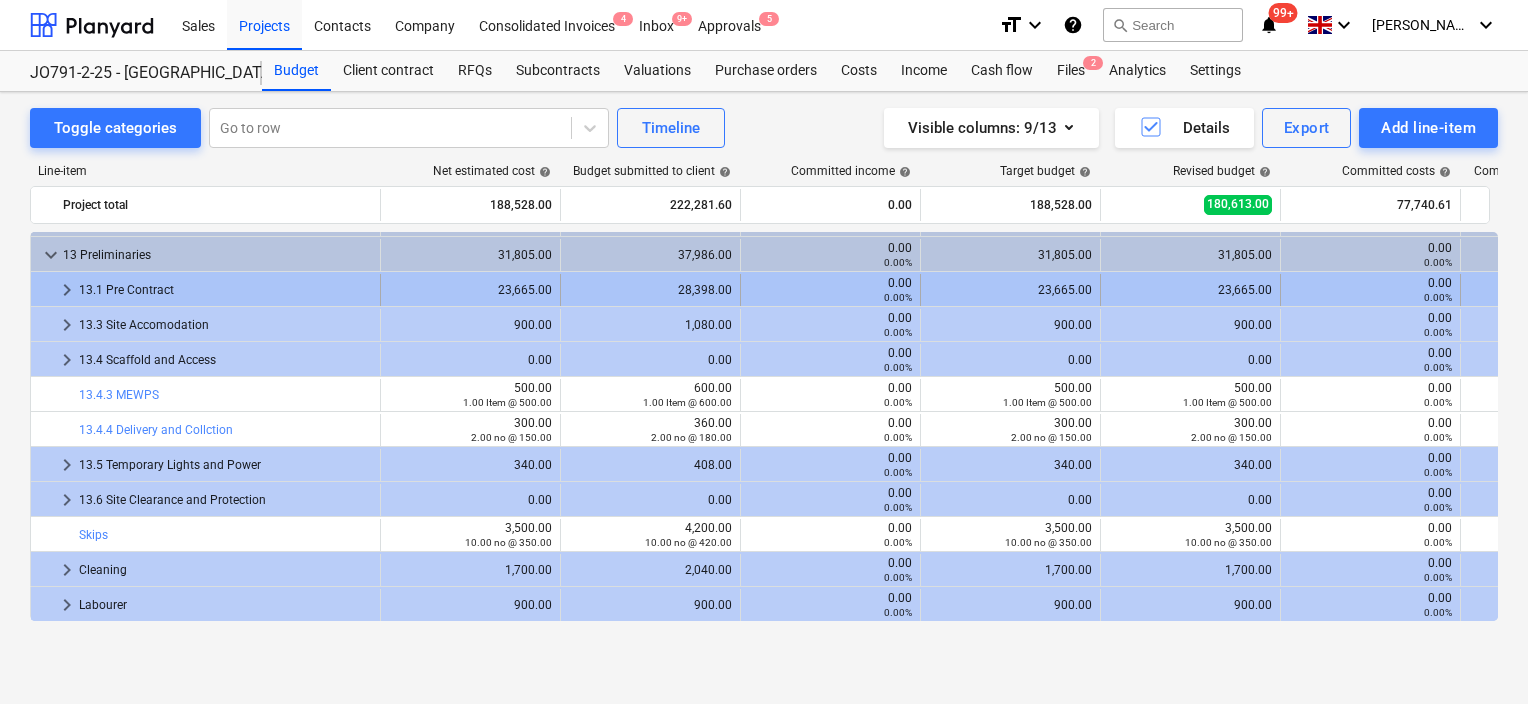click on "keyboard_arrow_right" at bounding box center (67, 290) 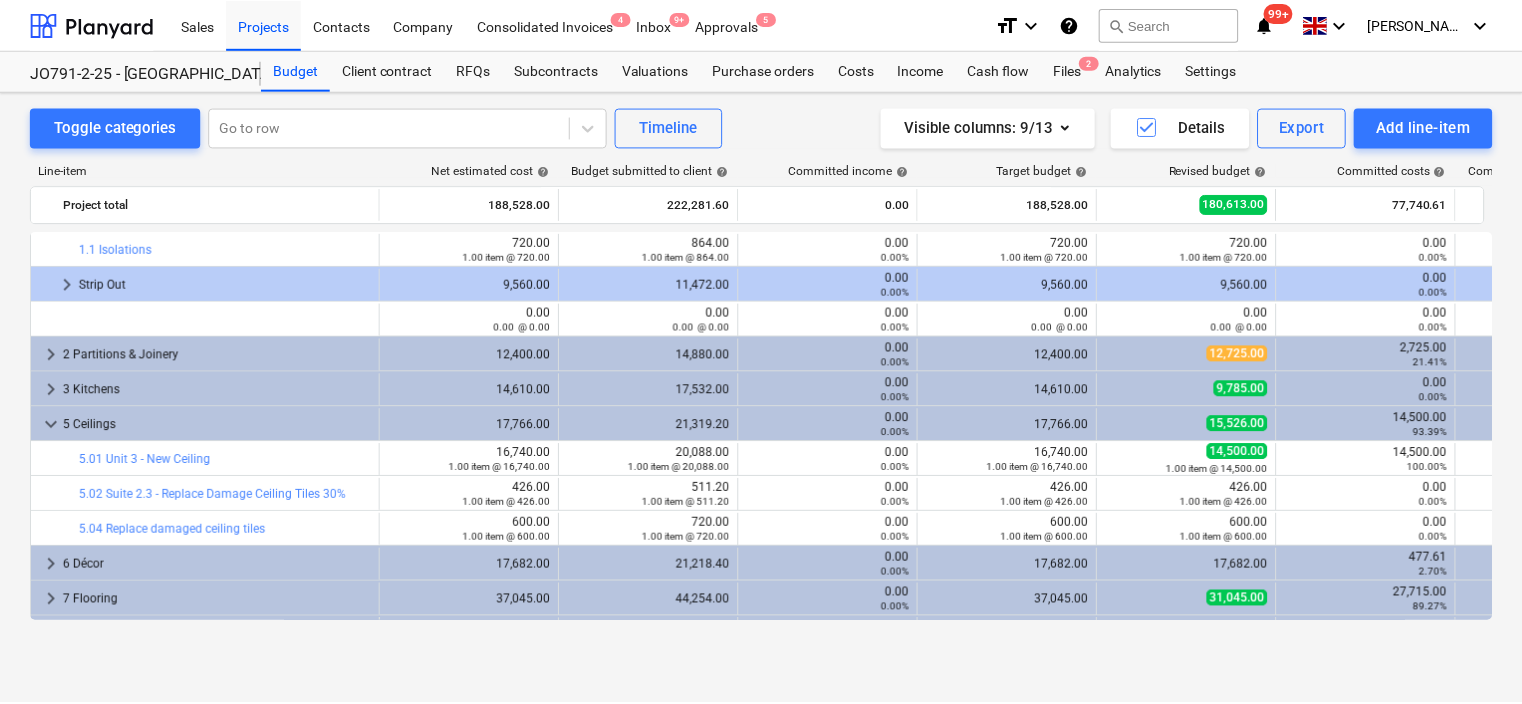 scroll, scrollTop: 0, scrollLeft: 0, axis: both 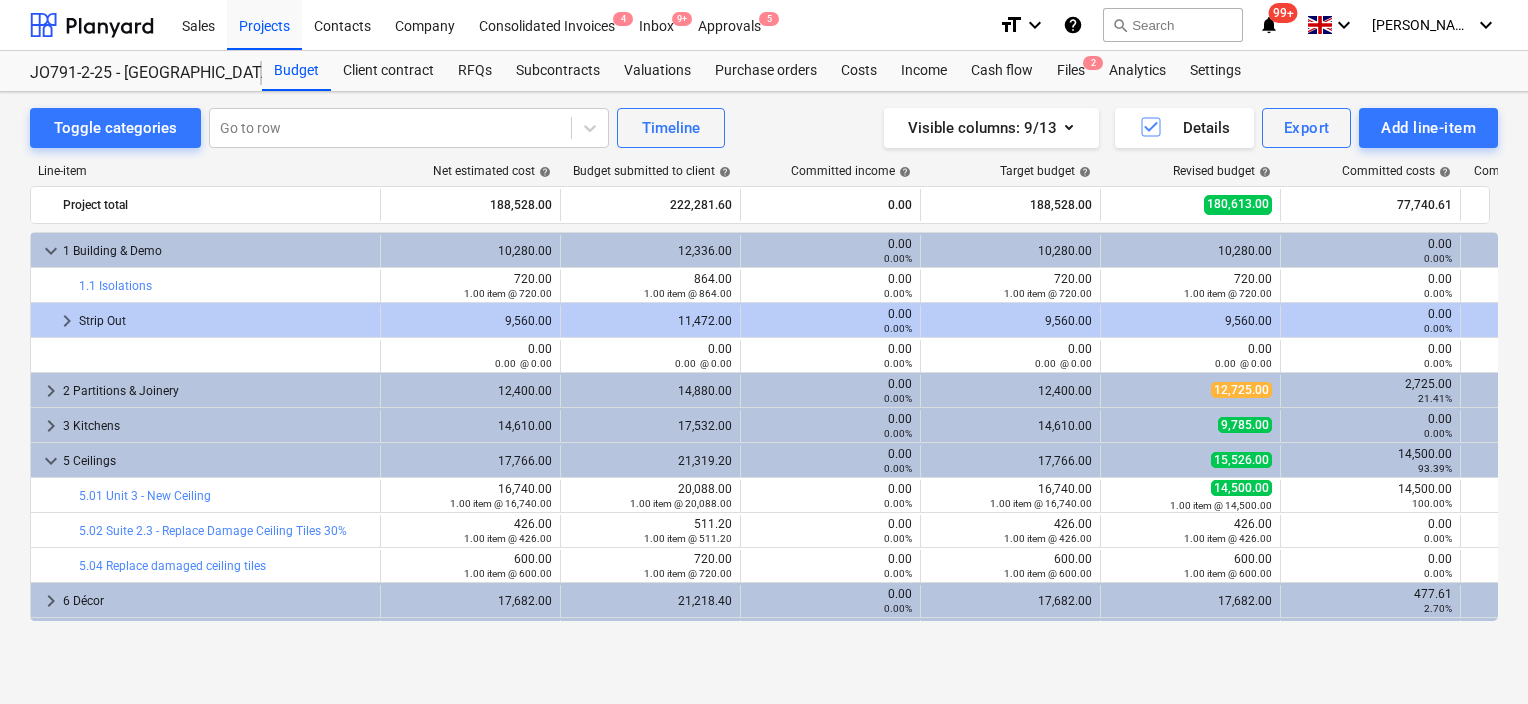 click on "Toggle categories Go to row Timeline Visible columns :   9/13 Details Export Add line-item Line-item Net estimated cost help Budget submitted to client help Committed income help Target budget help Revised budget help Committed costs help Committed change orders help Approved costs help Budget variance help Project total 188,528.00 222,281.60 0.00 188,528.00 180,613.00 77,740.61 0.00 478.00 7,915.00 more_vert keyboard_arrow_down 1 Building & Demo 10,280.00 12,336.00 0.00 0.00% 10,280.00 10,280.00 0.00 0.00% 0.00 0.00 0.00 0.00% more_vert bar_chart 1.1 Isolations edit 720.00 1.00 item @ 720.00 edit 864.00 1.00 item @ 864.00 0.00 0.00% edit 720.00 1.00 item @ 720.00 edit 720.00 1.00 item @ 720.00 0.00 0.00% 0.00 0.00 0.00  @ 0.00 0.00 0.00% more_vert keyboard_arrow_right  Strip Out 9,560.00 11,472.00 0.00 0.00% 9,560.00 9,560.00 0.00 0.00% 0.00 0.00 0.00 0.00% more_vert bar_chart   edit 0.00 0.00  @ 0.00 edit 0.00 0.00  @ 0.00 0.00 0.00% edit 0.00 0.00  @ 0.00 edit 0.00 0.00  @ 0.00 0.00 0.00% 0.00 0.00 0.00" at bounding box center [764, 376] 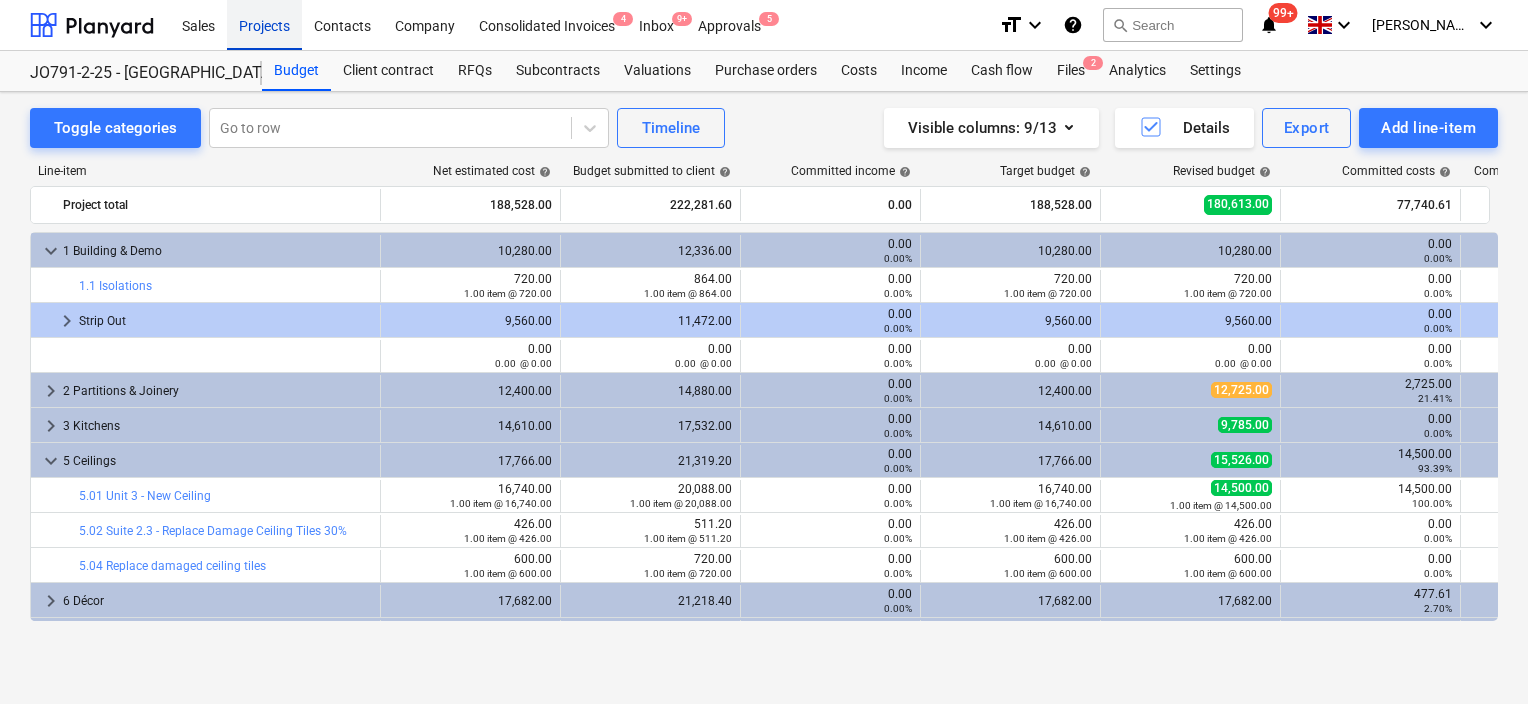 click on "Projects" at bounding box center [264, 24] 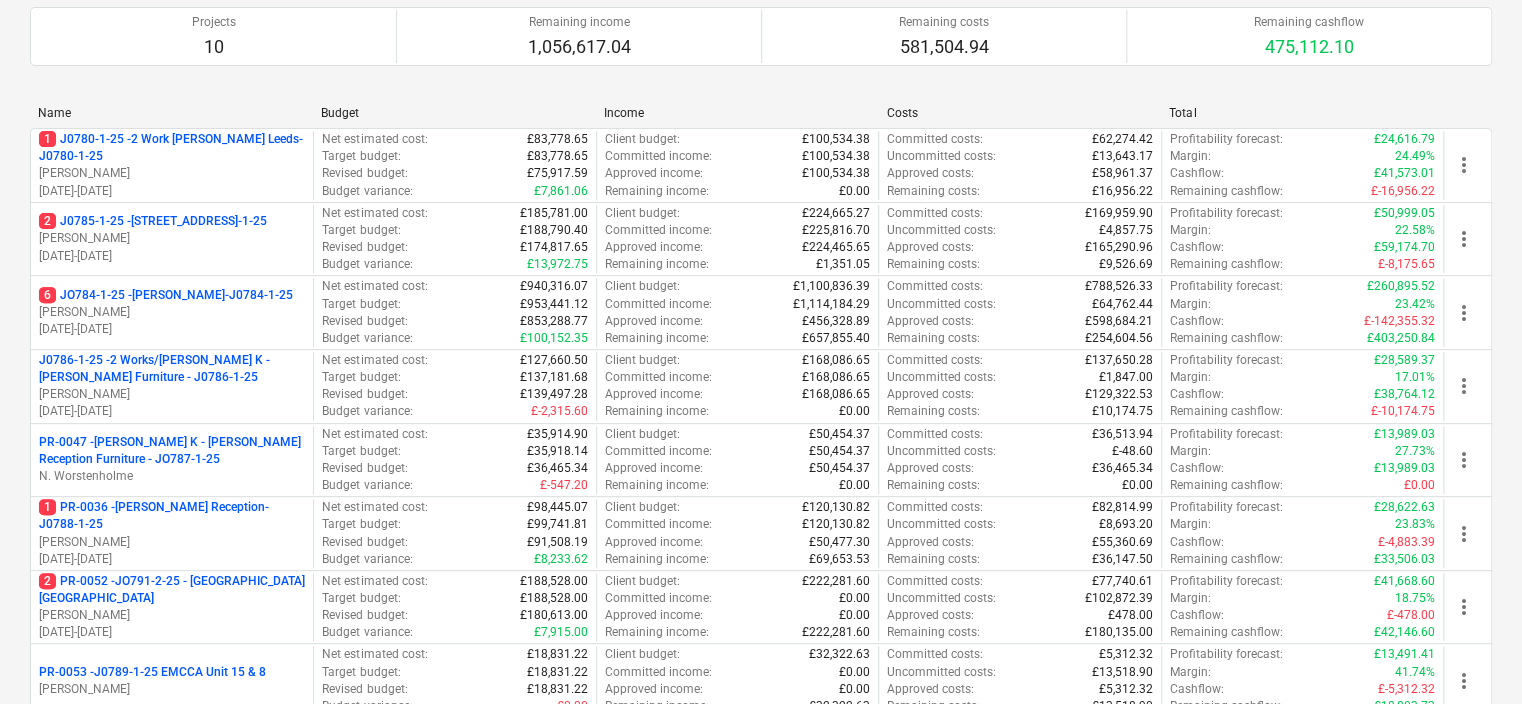 scroll, scrollTop: 200, scrollLeft: 0, axis: vertical 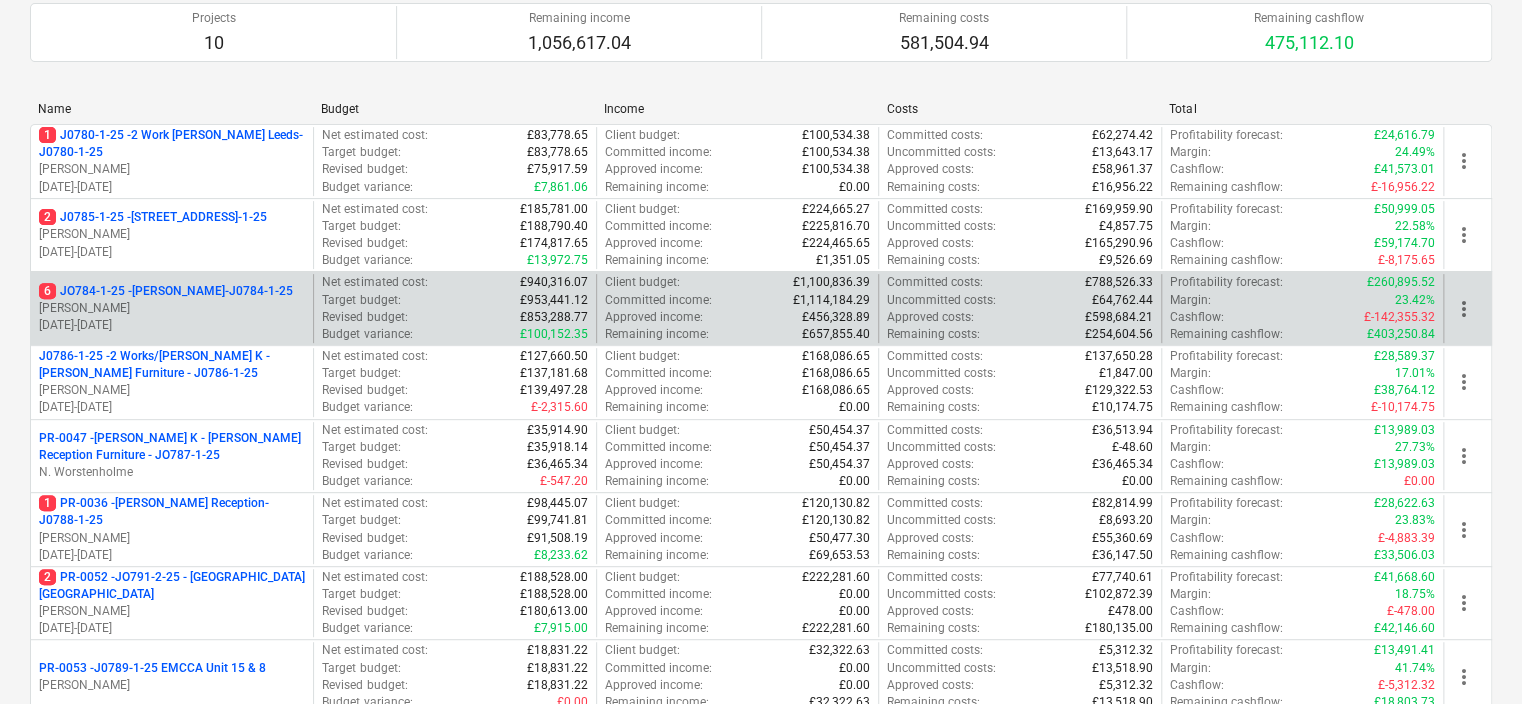 click on "[PERSON_NAME]" at bounding box center (172, 308) 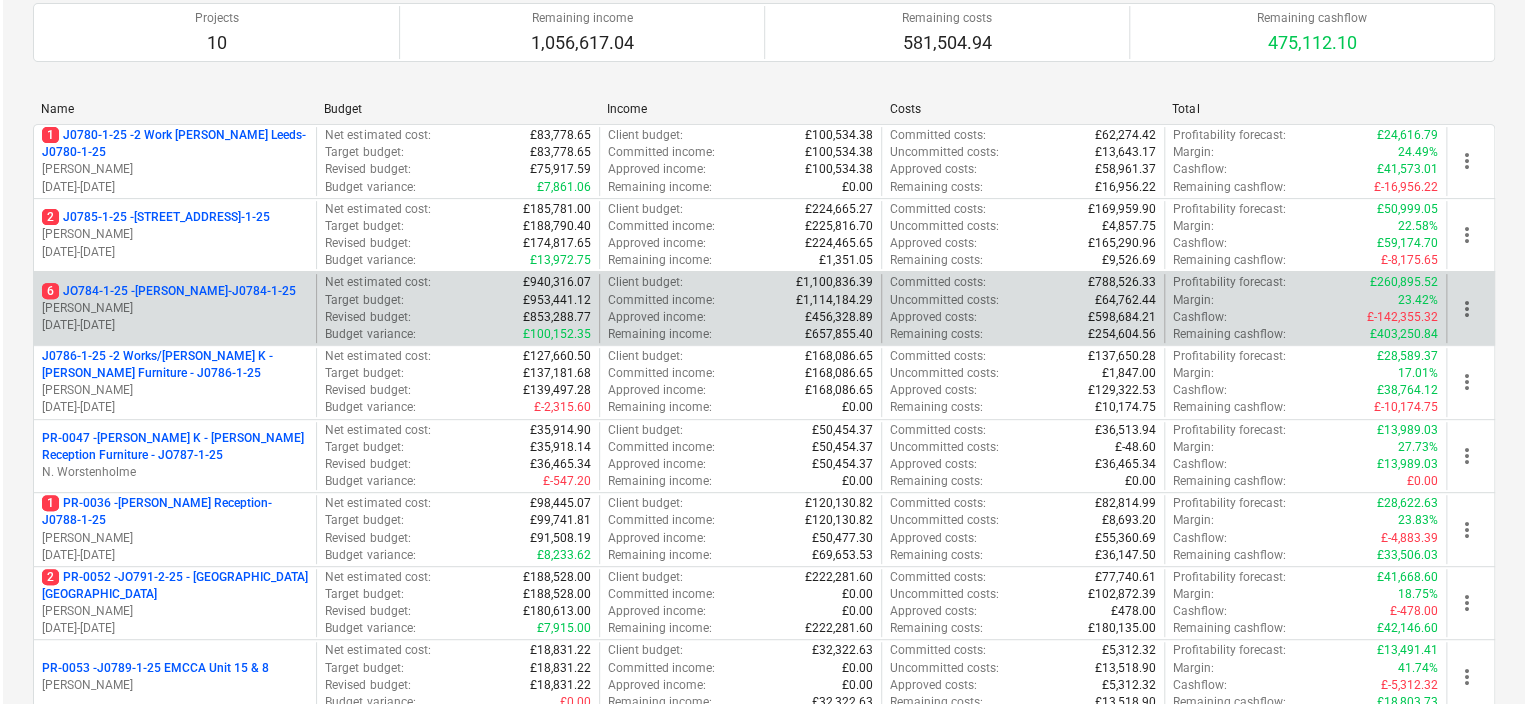 scroll, scrollTop: 0, scrollLeft: 0, axis: both 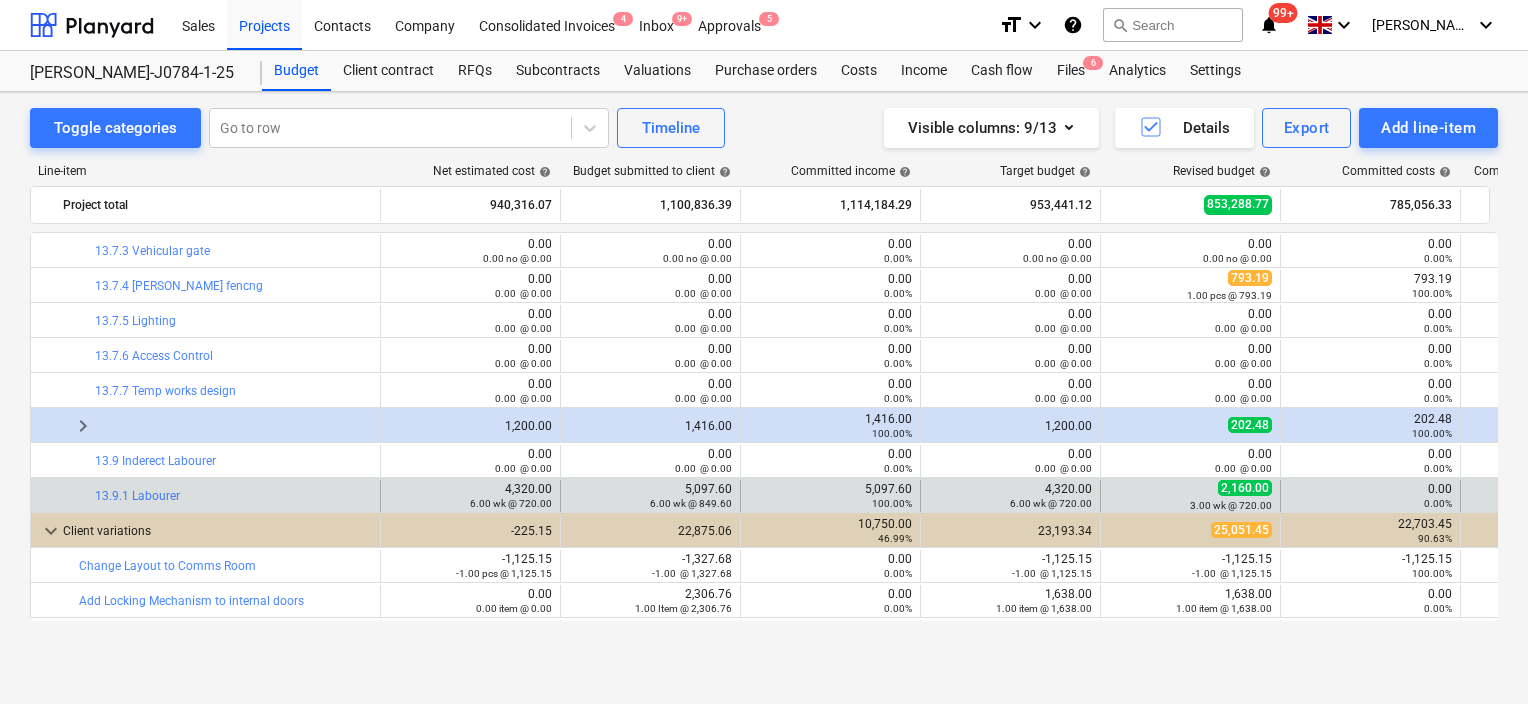 click on "0.00%" at bounding box center (1370, 503) 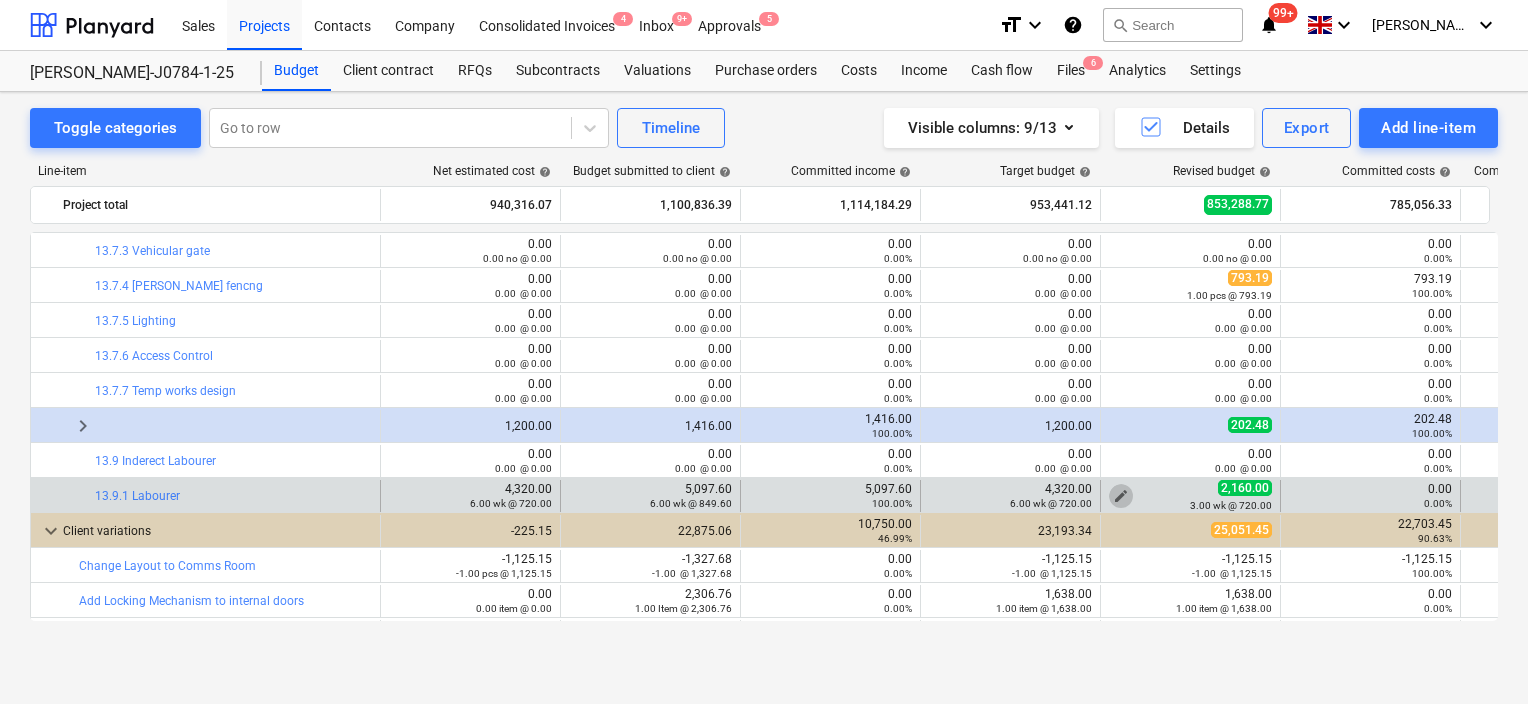 click on "edit" at bounding box center (1121, 496) 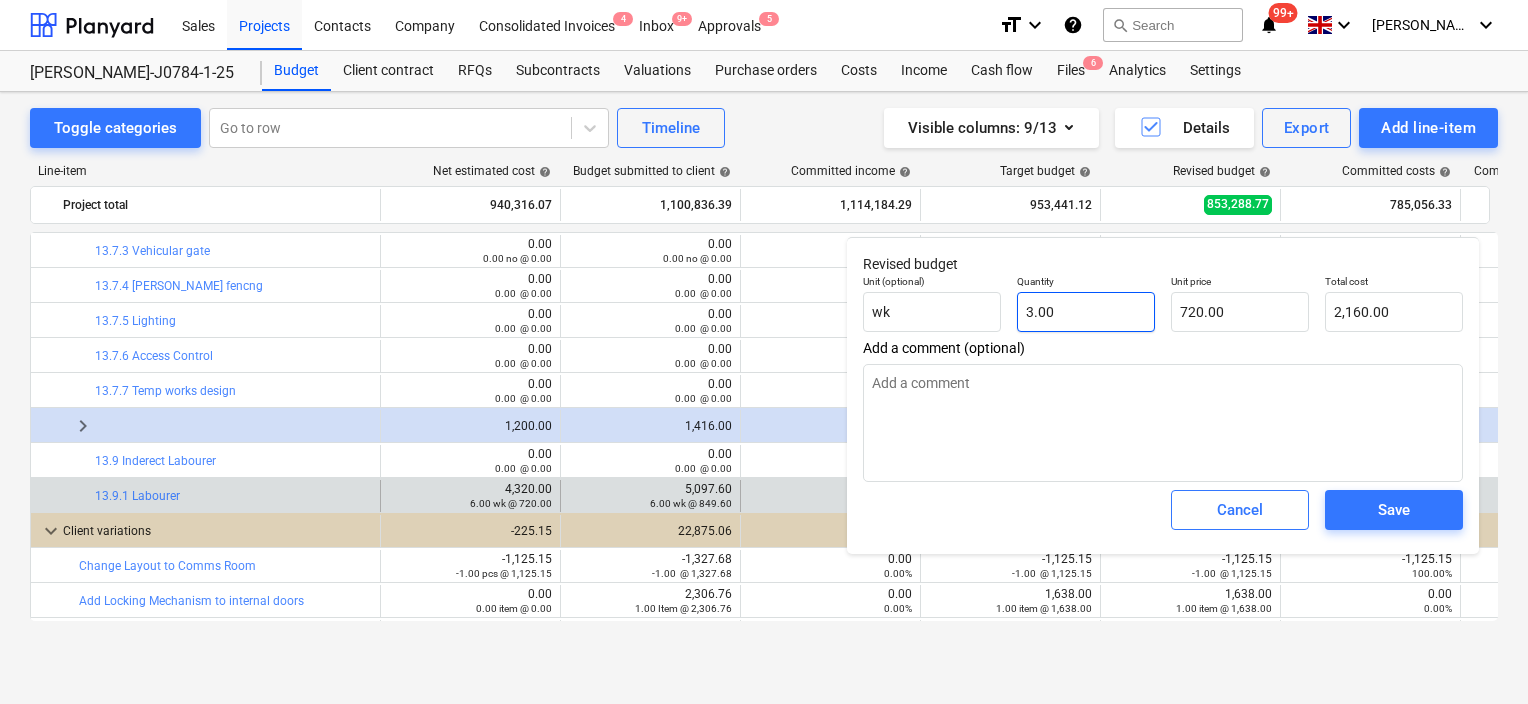 type on "3" 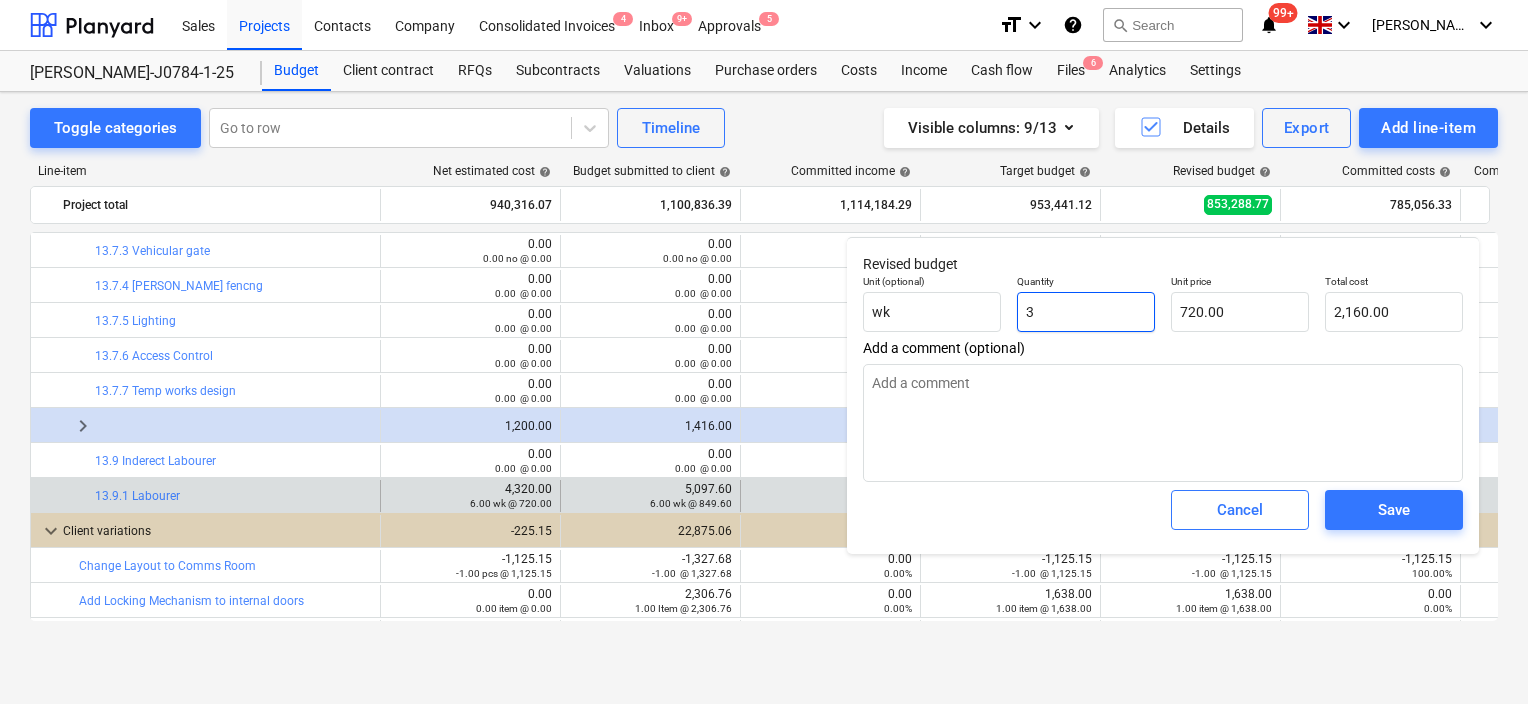 click on "3" at bounding box center (1086, 312) 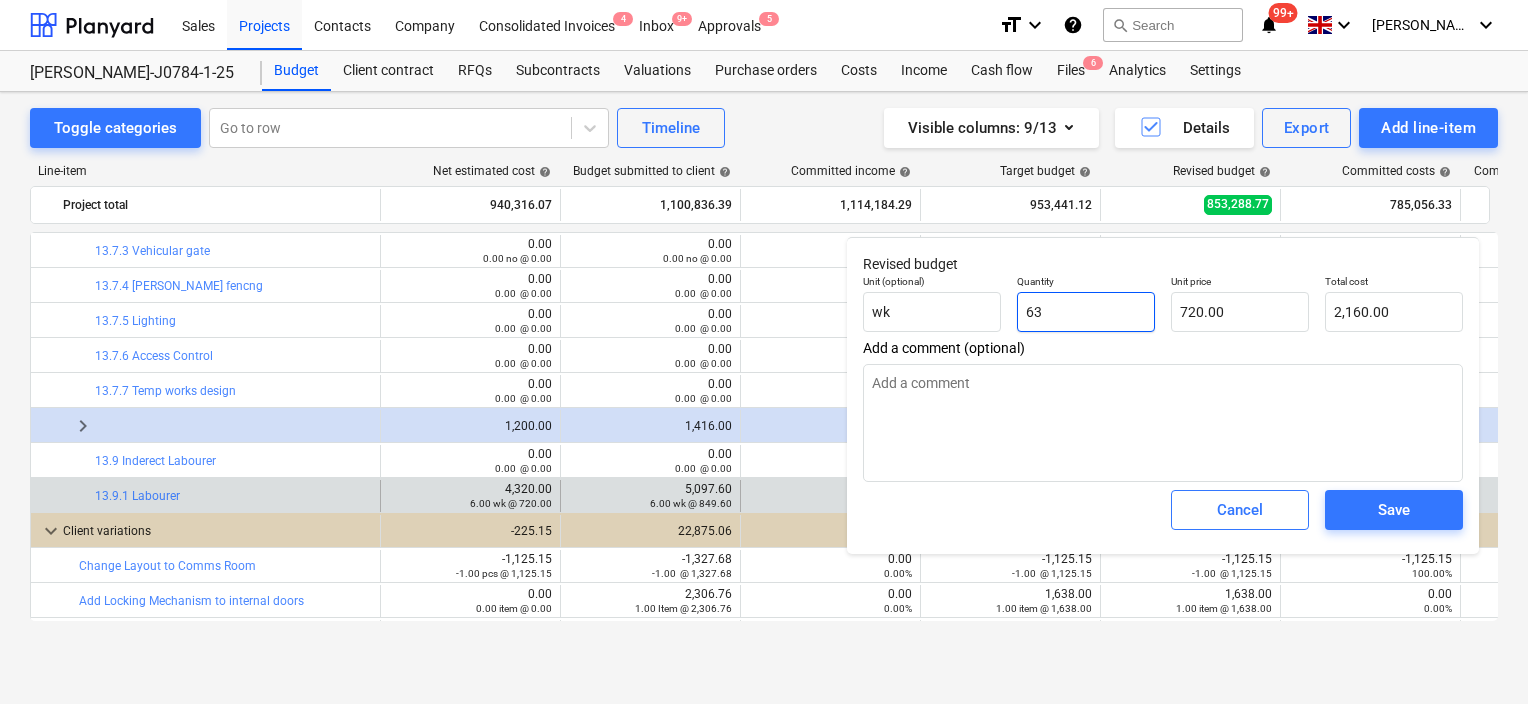 type on "45,360.00" 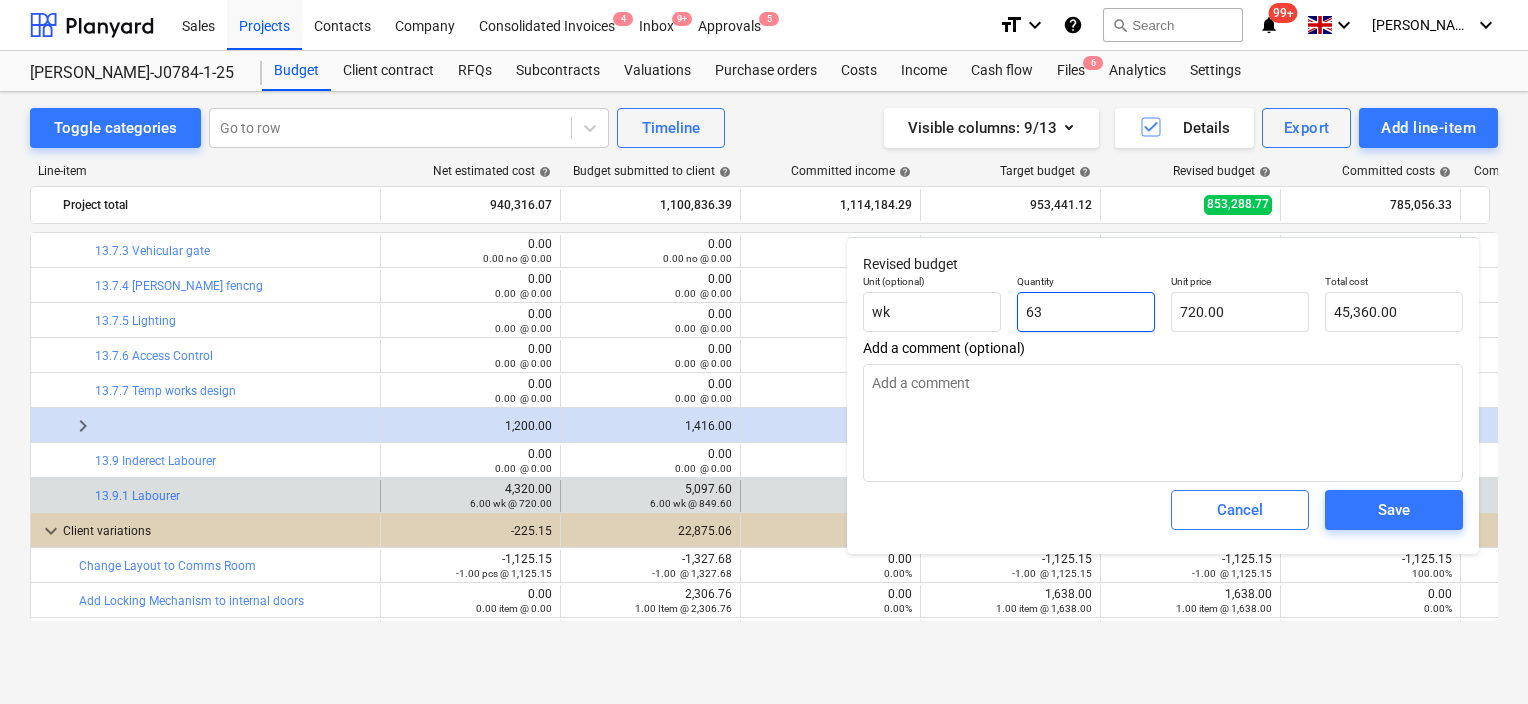 type on "x" 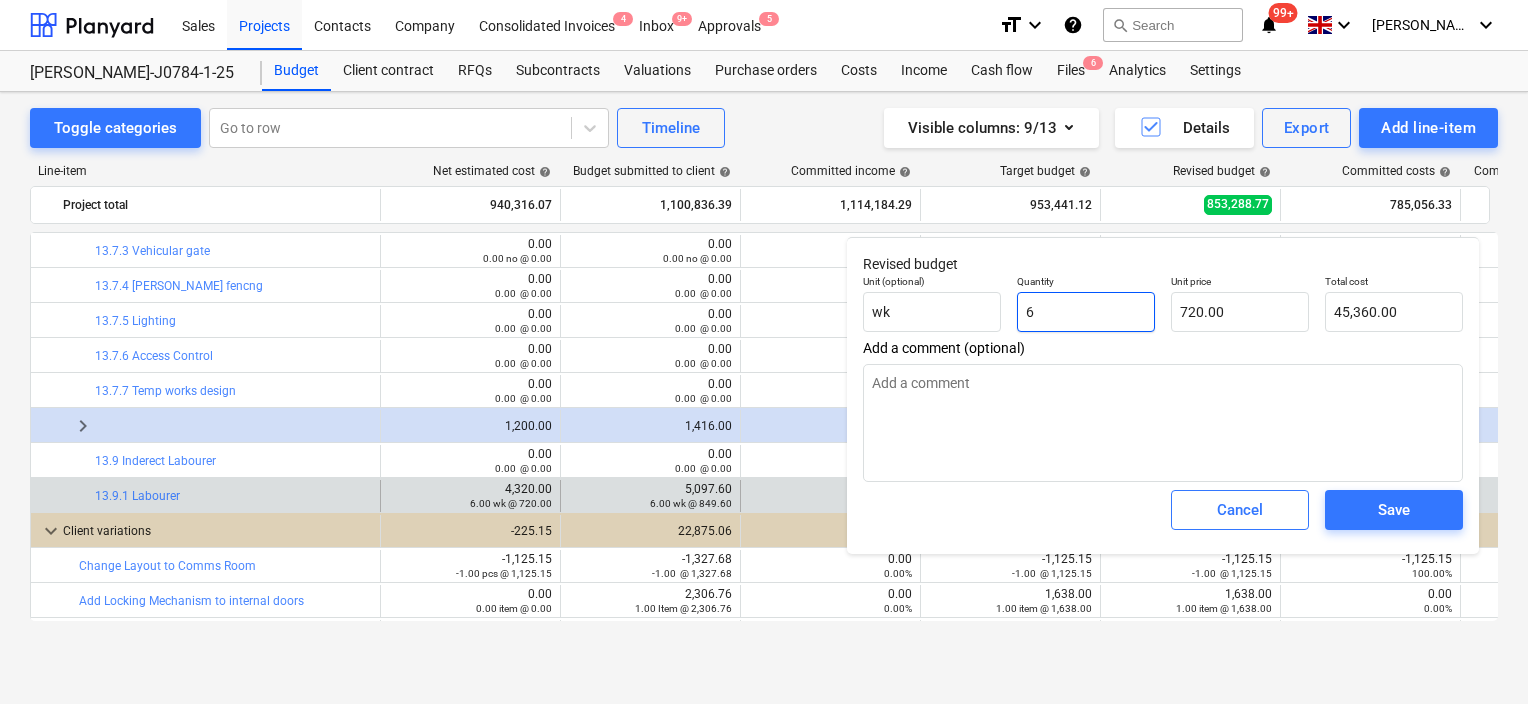 type on "4,320.00" 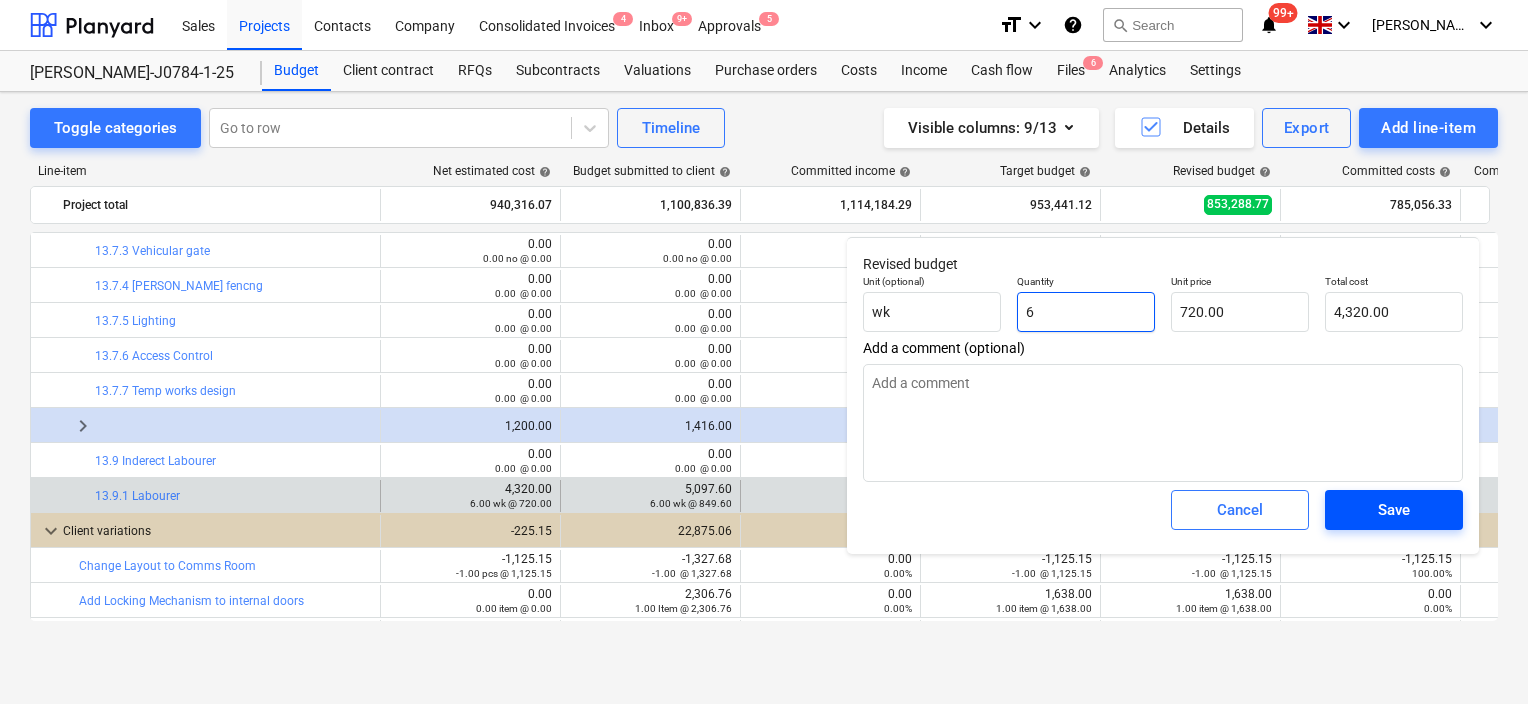 type on "6" 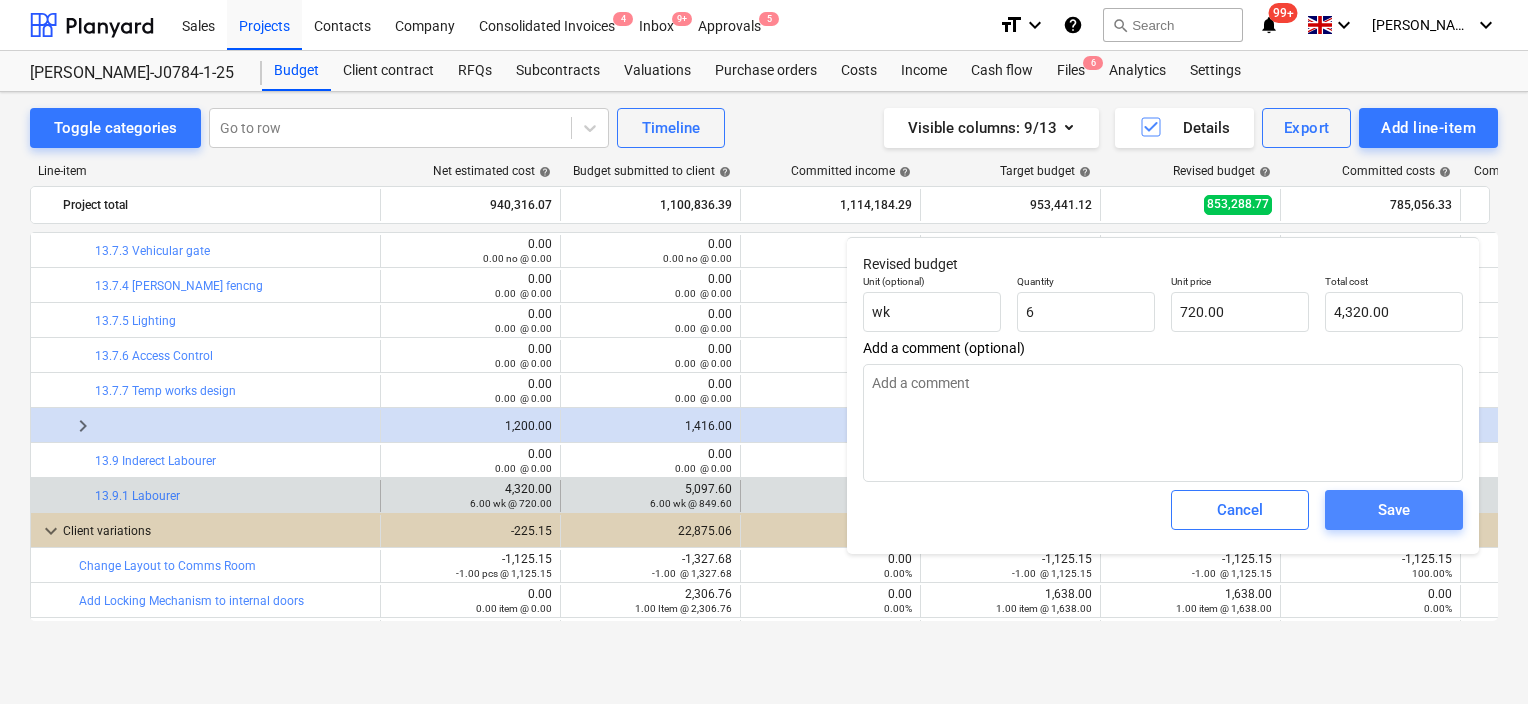 click on "Save" at bounding box center [1394, 510] 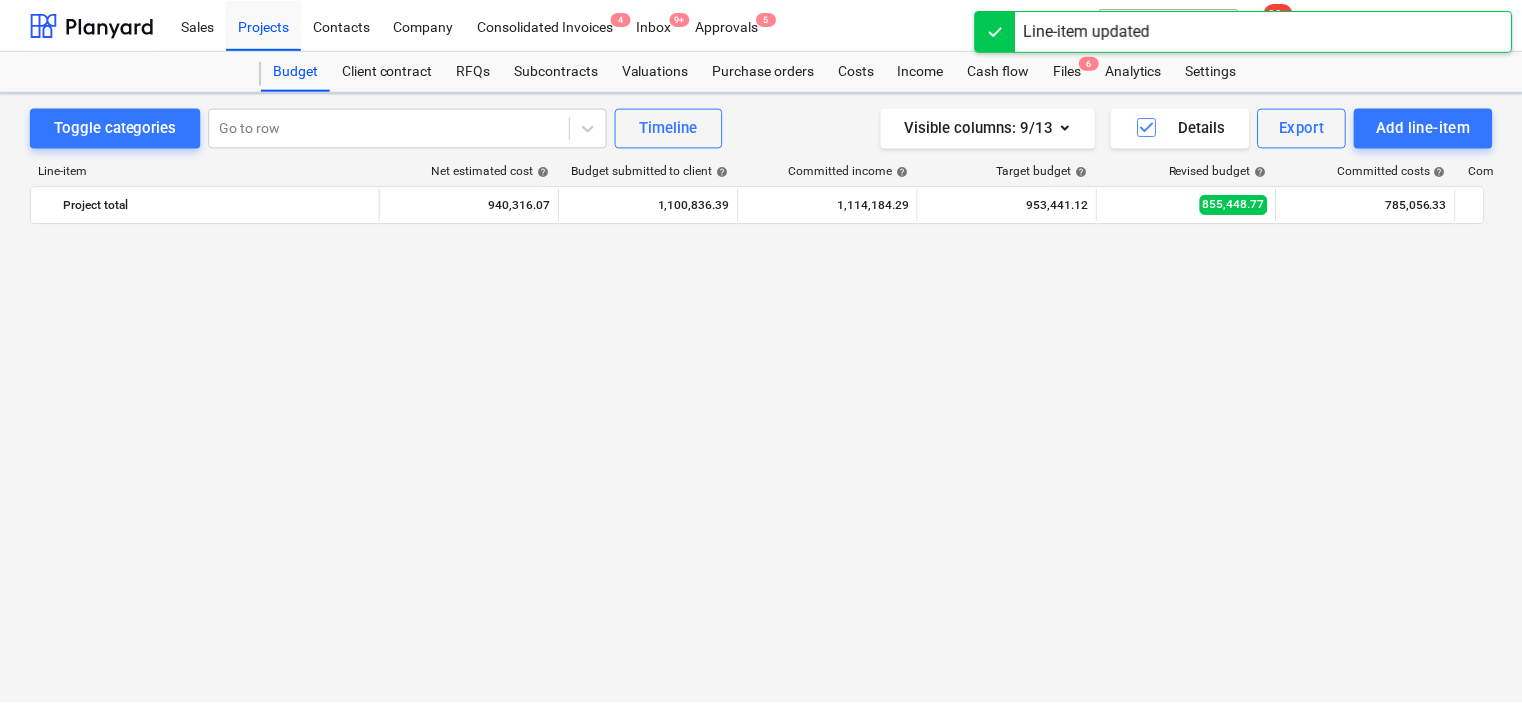 scroll, scrollTop: 3500, scrollLeft: 0, axis: vertical 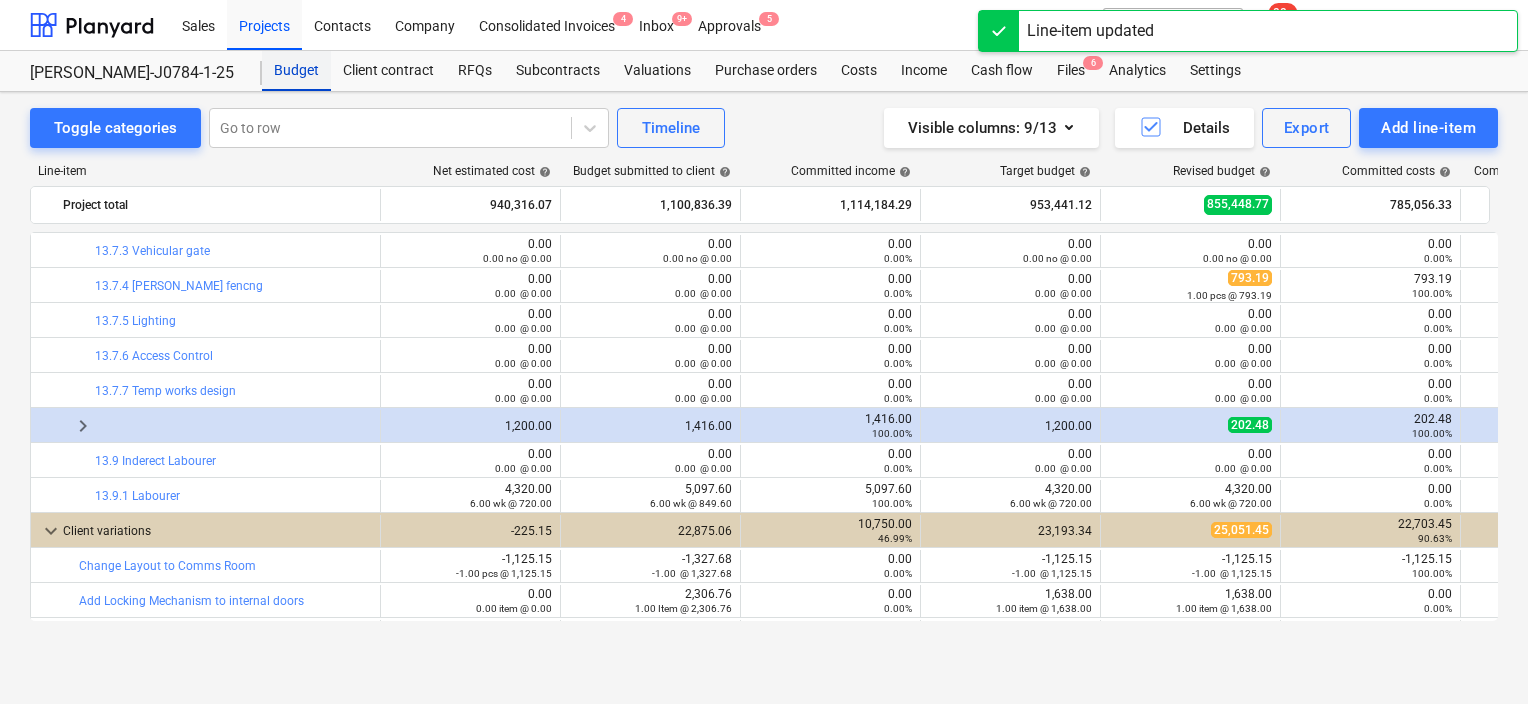 click on "Budget" at bounding box center (296, 71) 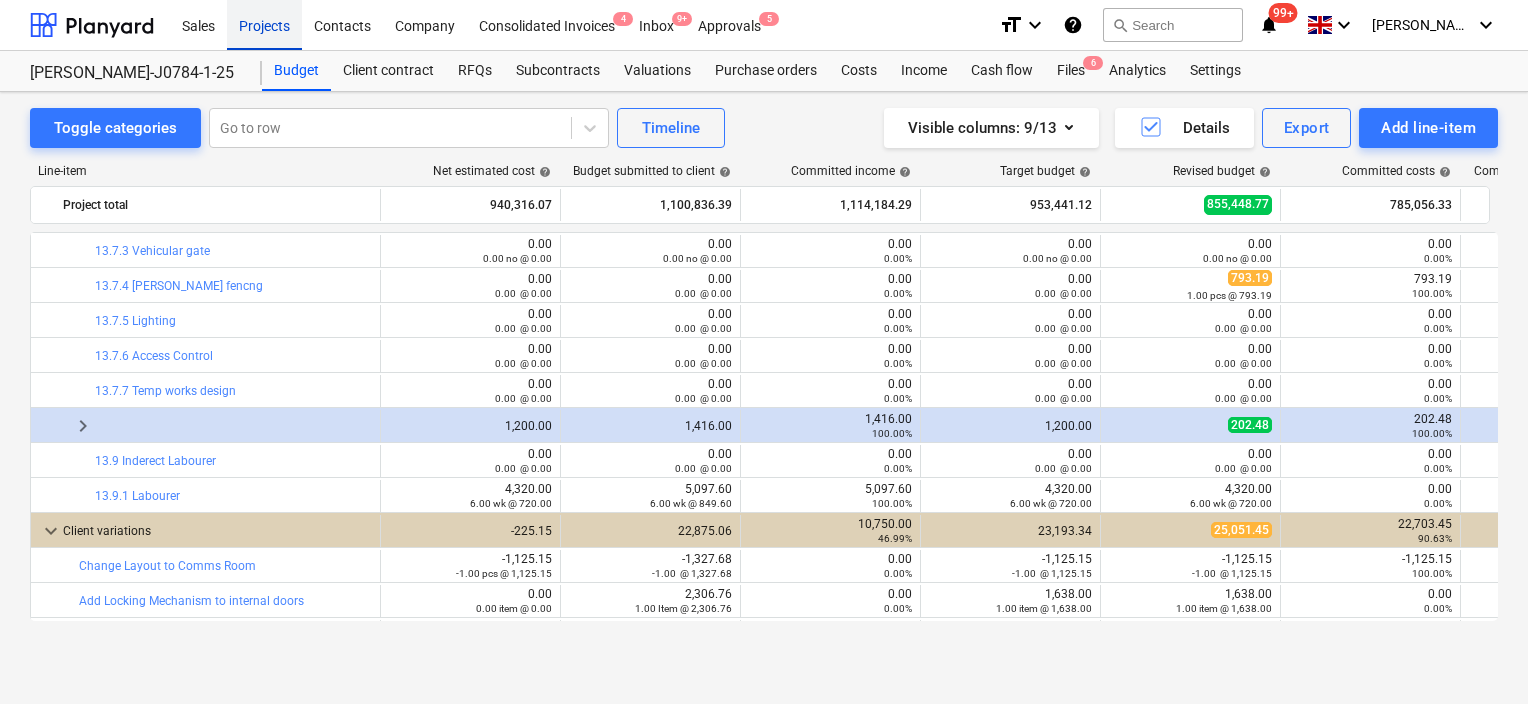 click on "Projects" at bounding box center [264, 24] 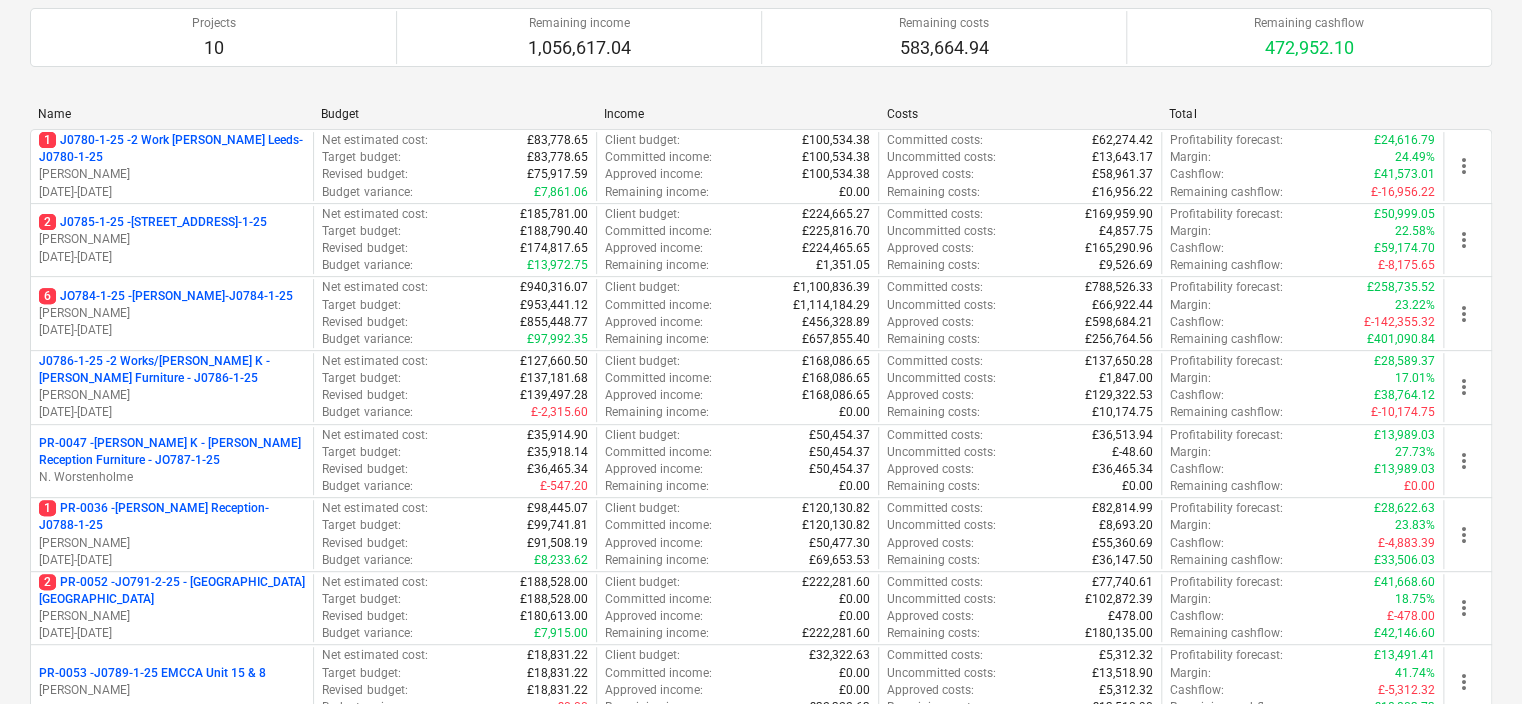 scroll, scrollTop: 200, scrollLeft: 0, axis: vertical 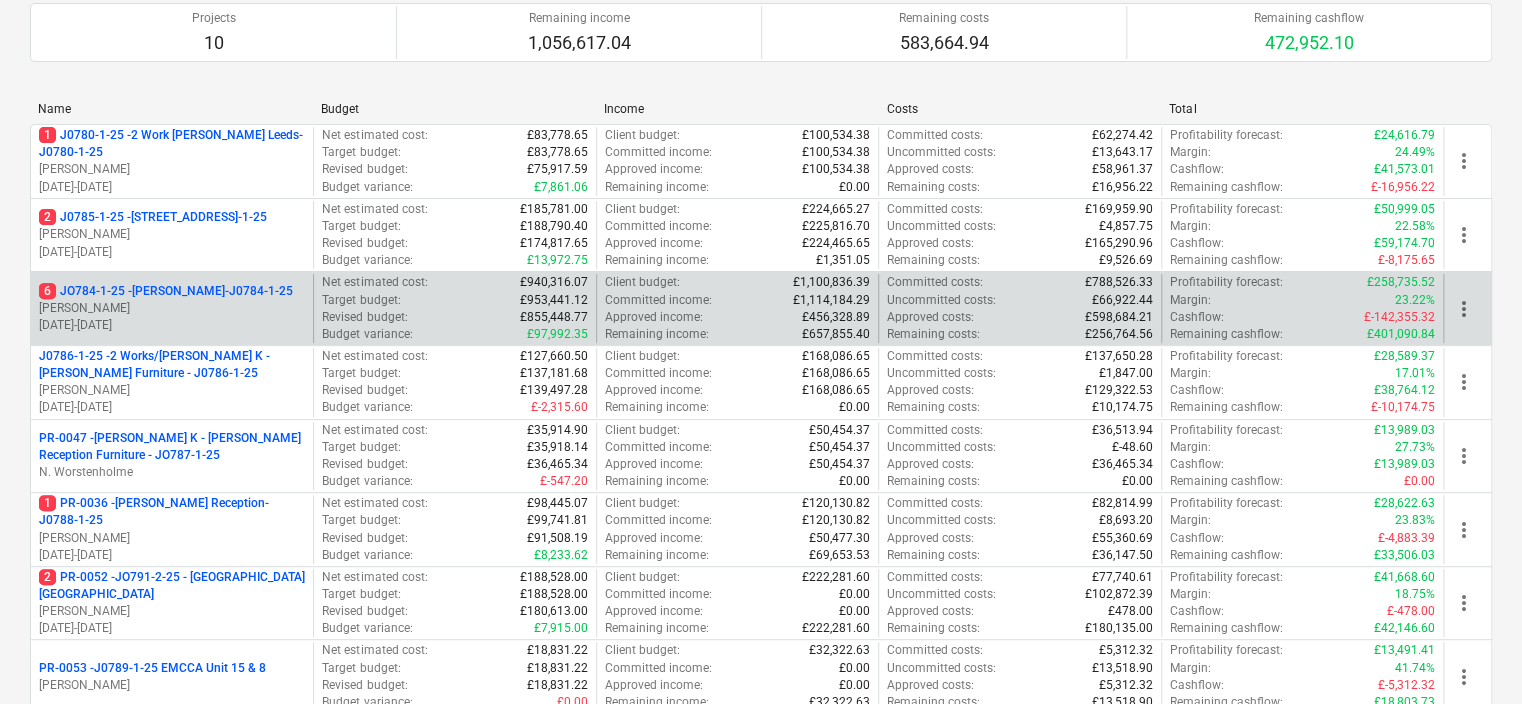 click on "[PERSON_NAME]" at bounding box center (172, 308) 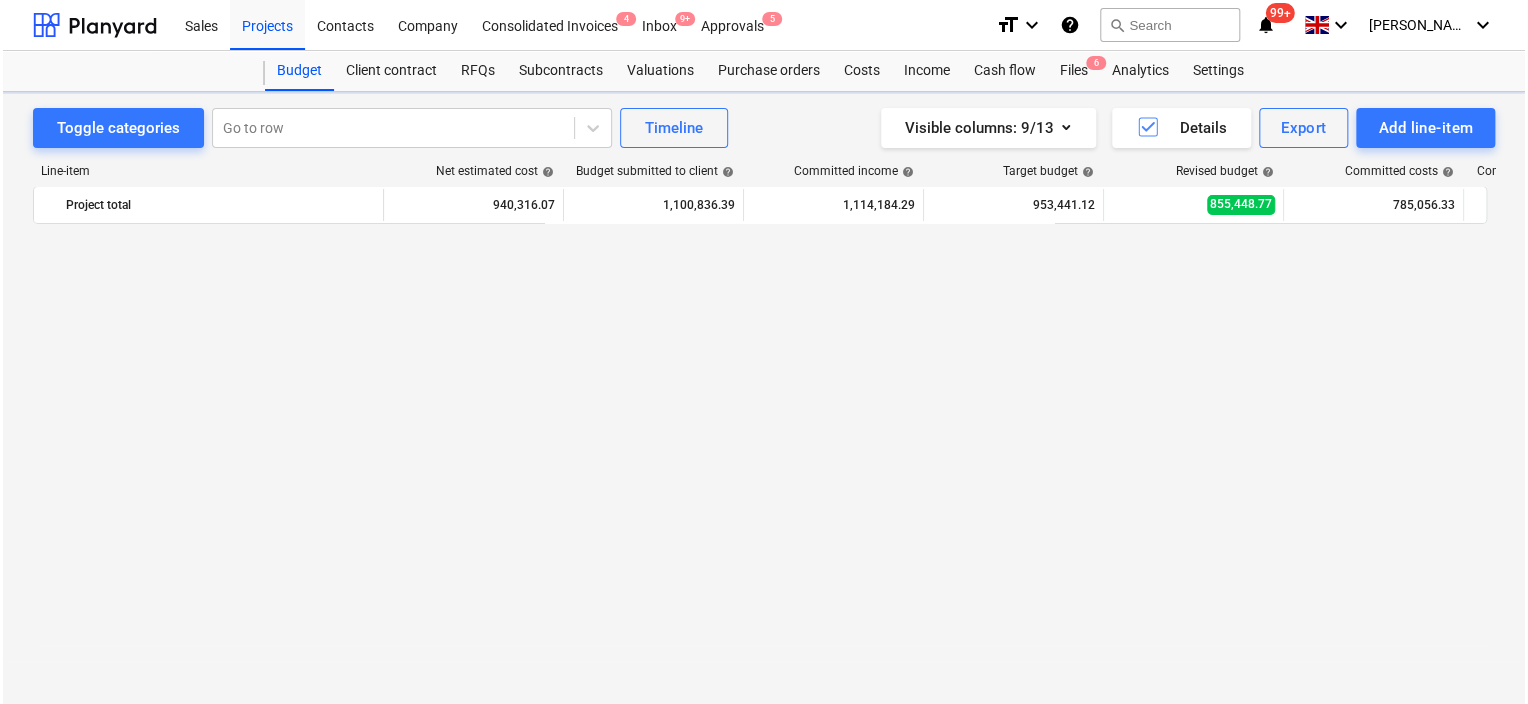 scroll, scrollTop: 0, scrollLeft: 0, axis: both 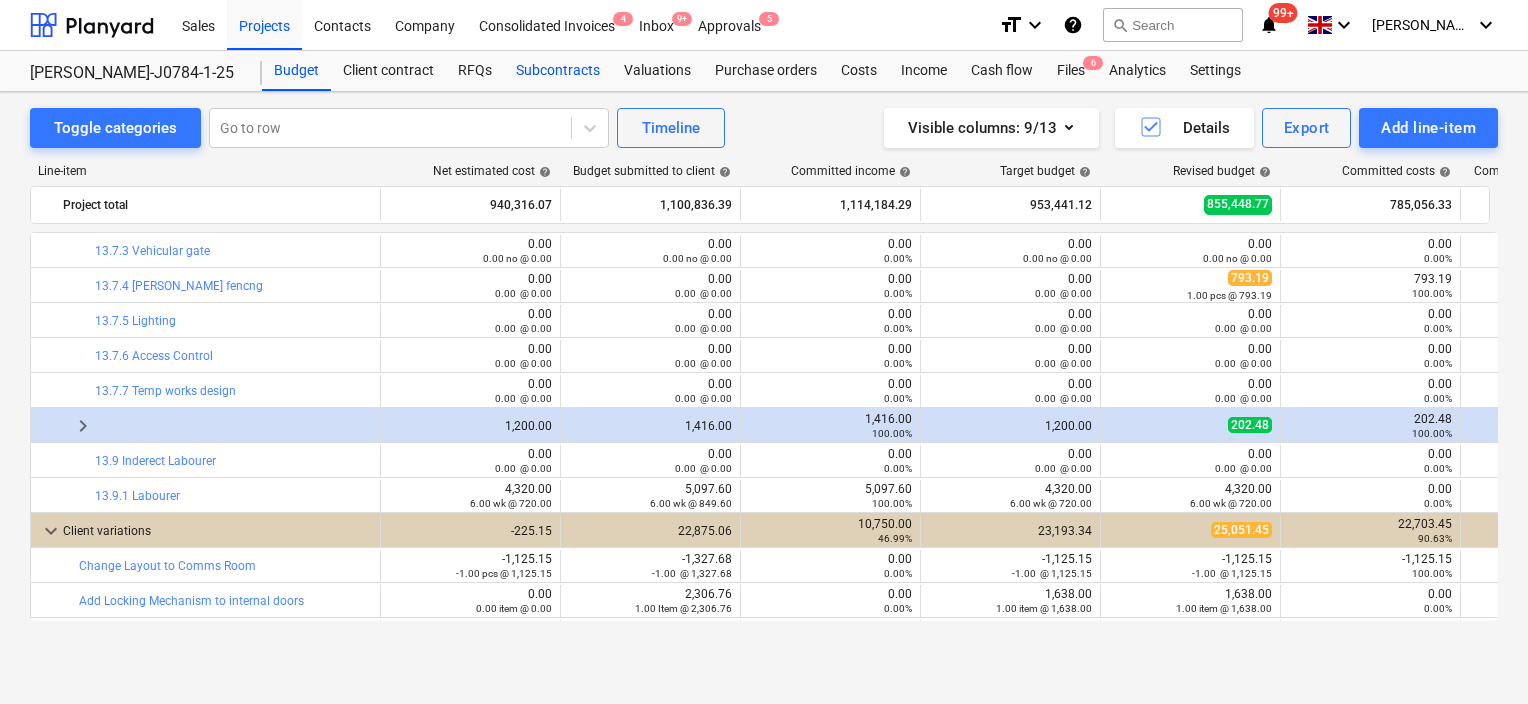 click on "Subcontracts" at bounding box center [558, 71] 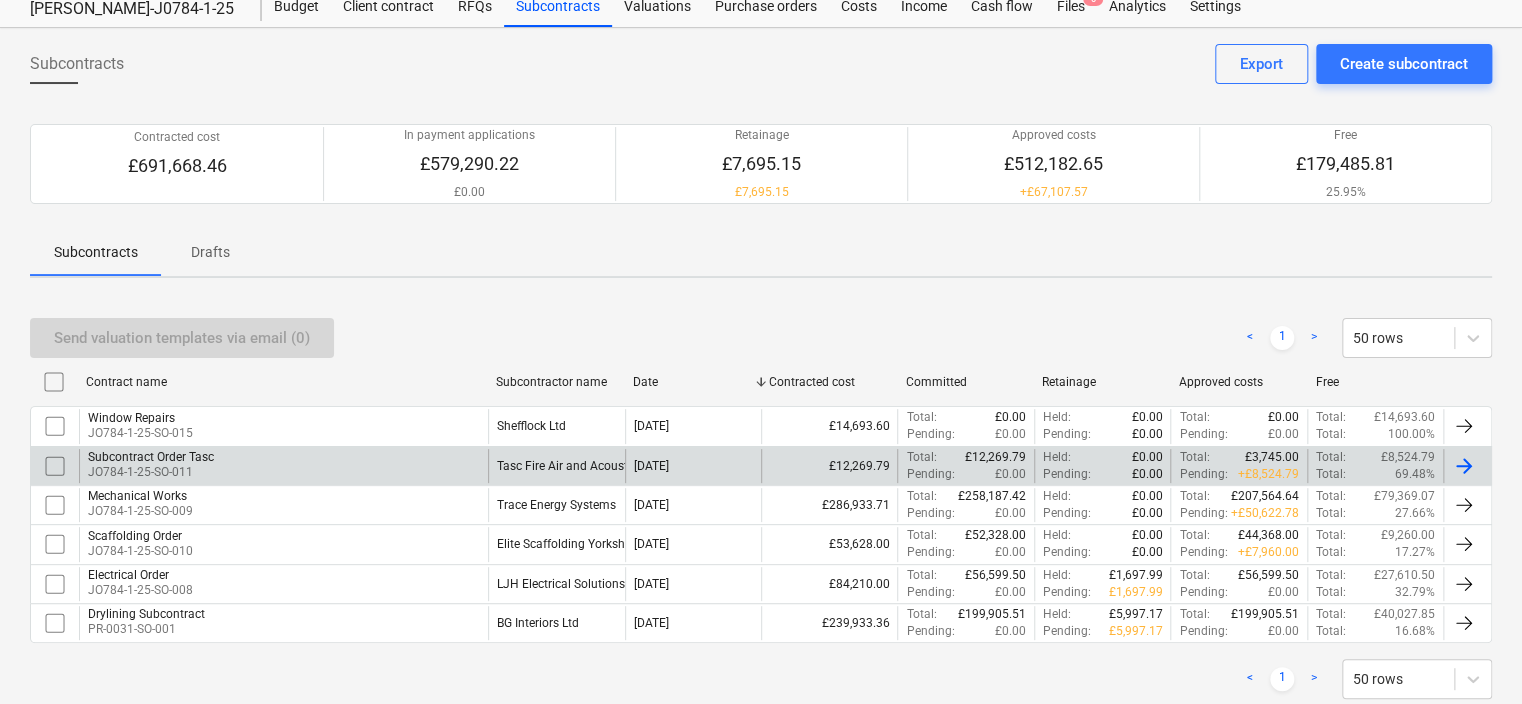 scroll, scrollTop: 112, scrollLeft: 0, axis: vertical 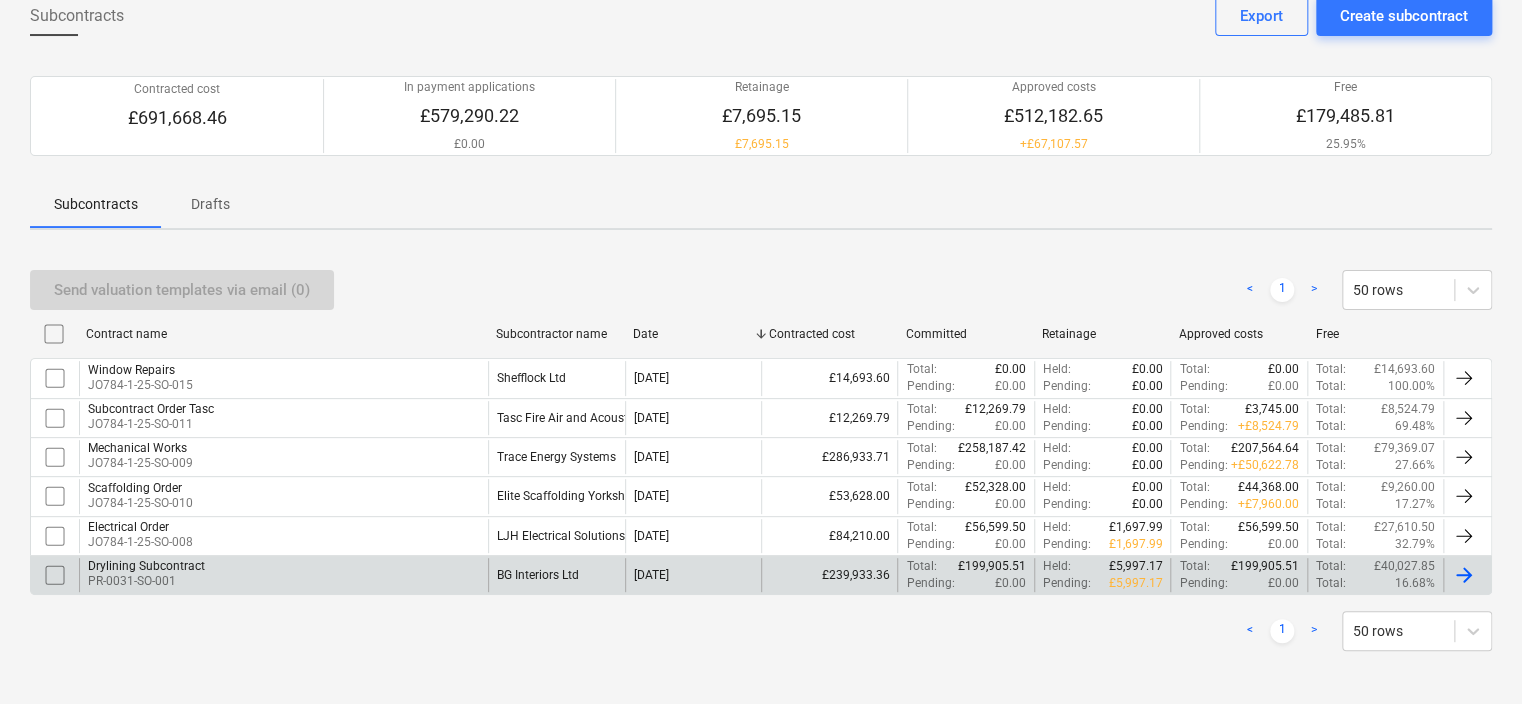 click on "Drylining Subcontract PR-0031-SO-001" at bounding box center (283, 575) 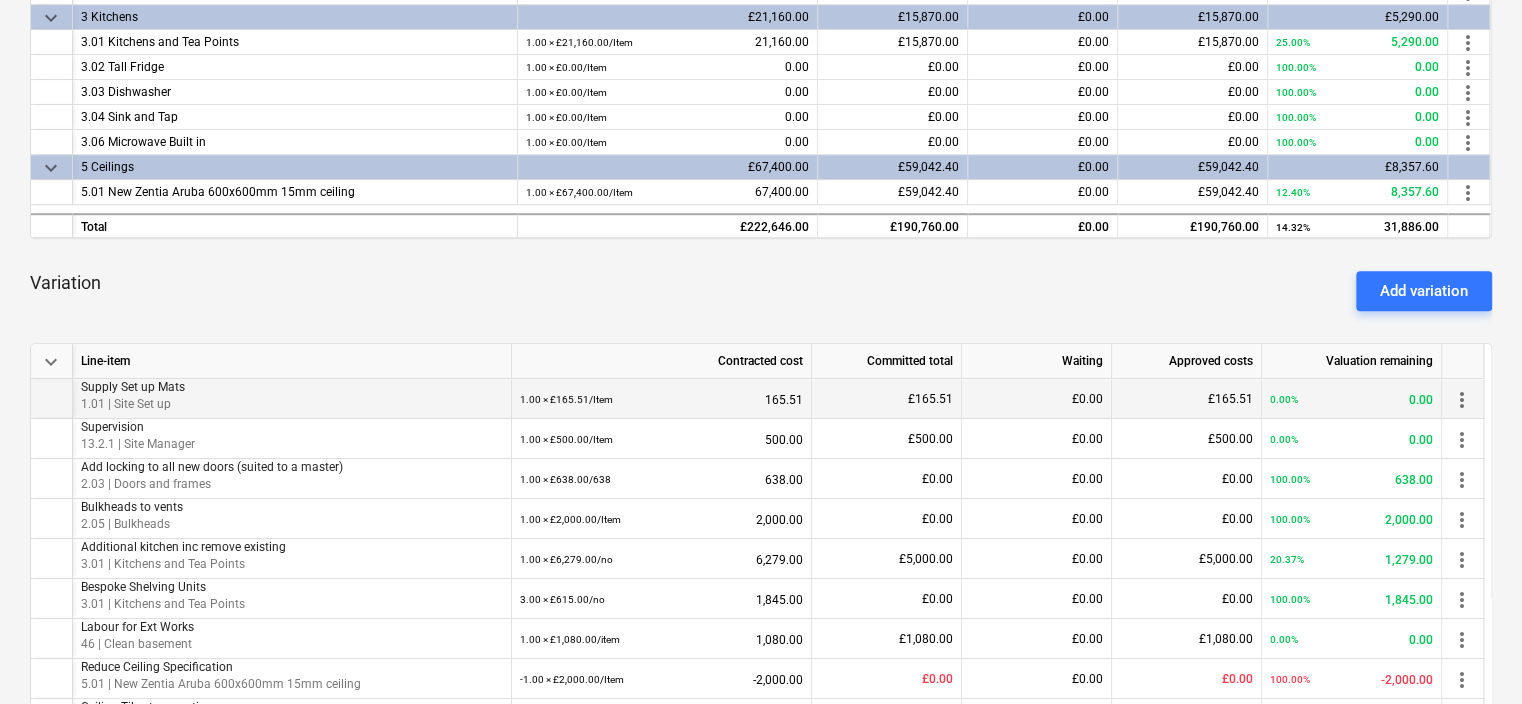 scroll, scrollTop: 600, scrollLeft: 0, axis: vertical 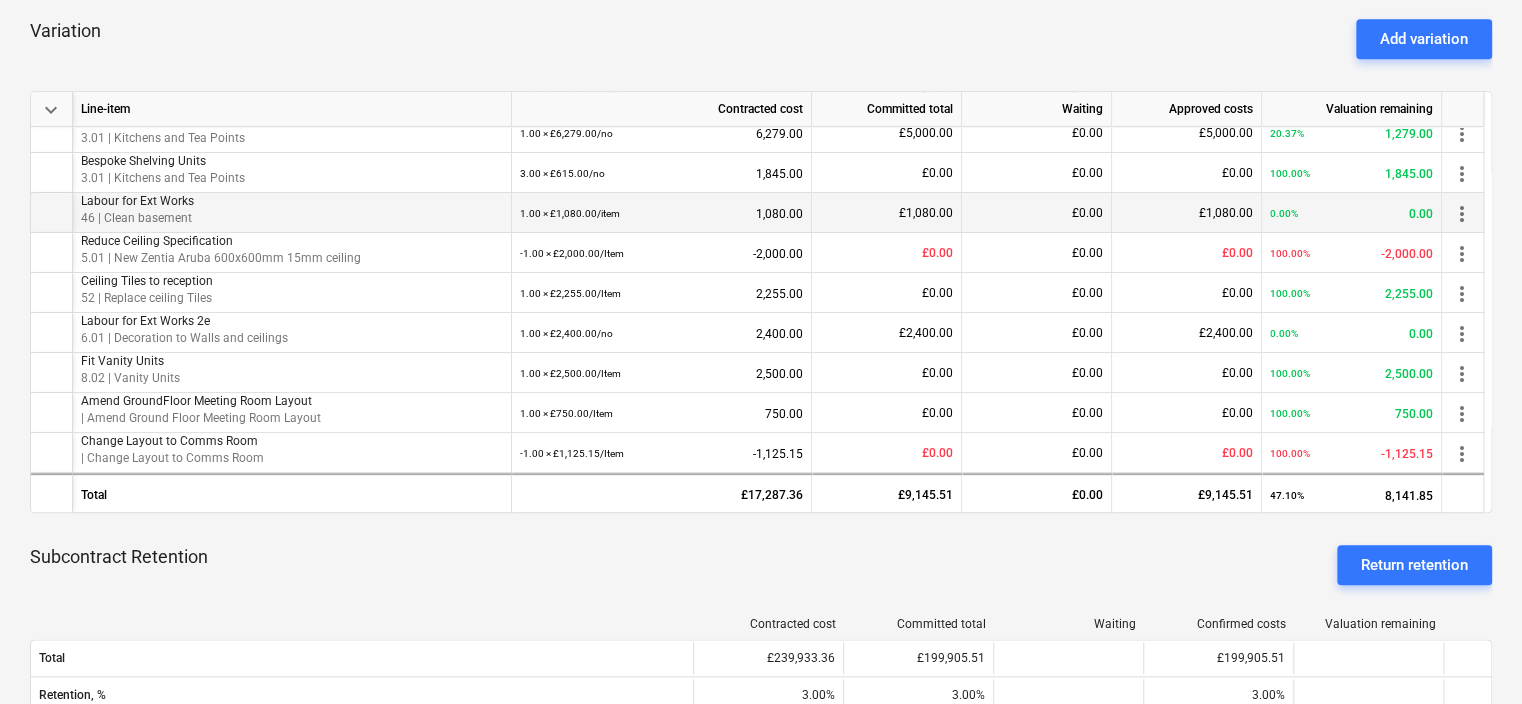 click on "more_vert" at bounding box center [1462, 214] 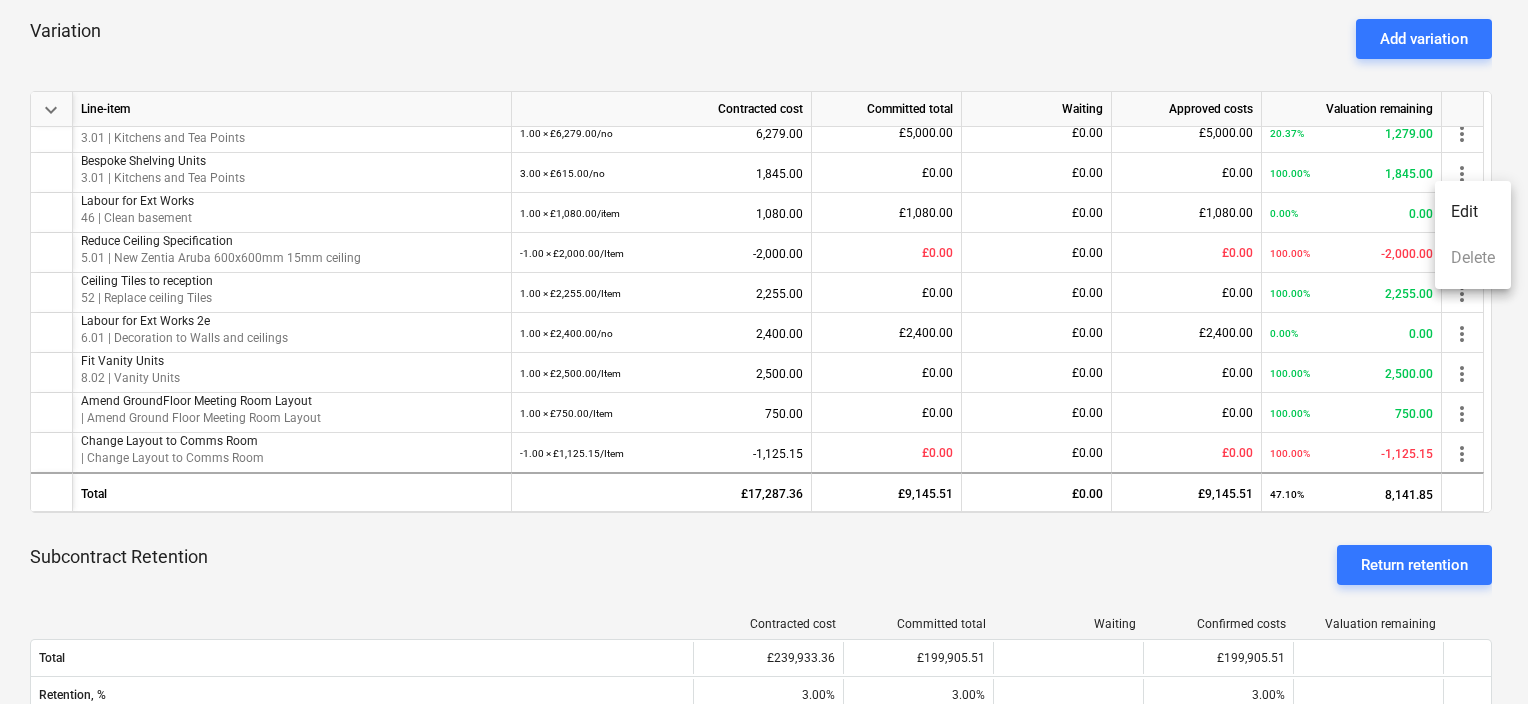 click at bounding box center (764, 352) 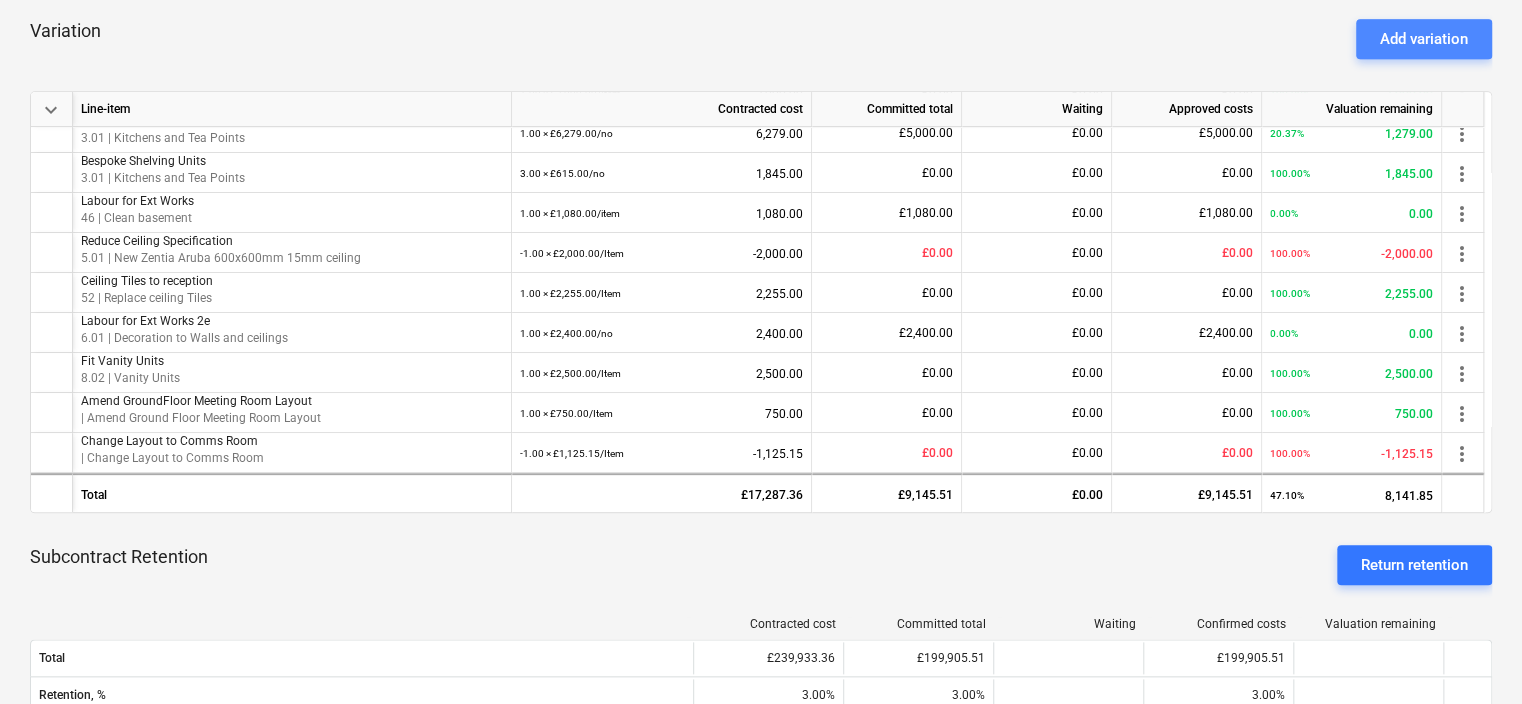 click on "Add variation" at bounding box center (1424, 39) 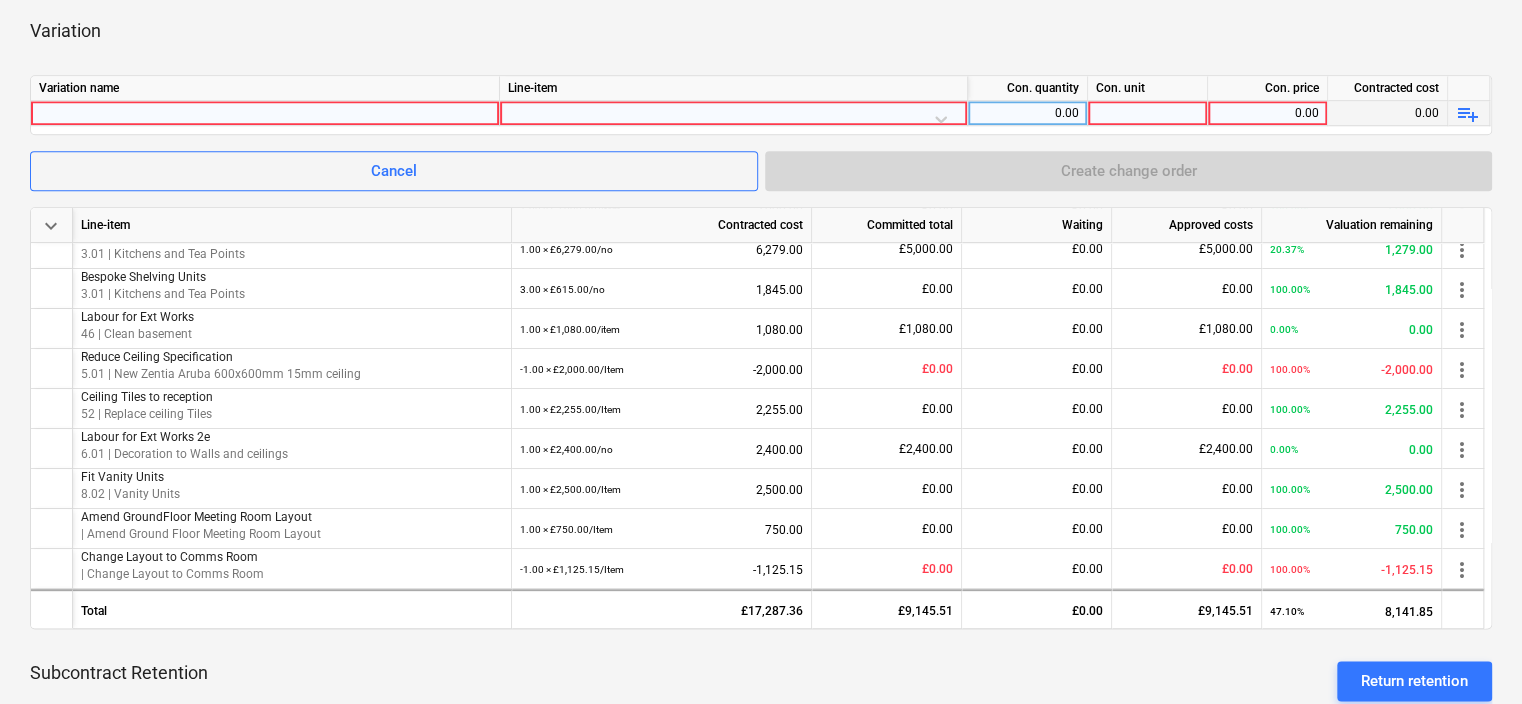 click at bounding box center [265, 113] 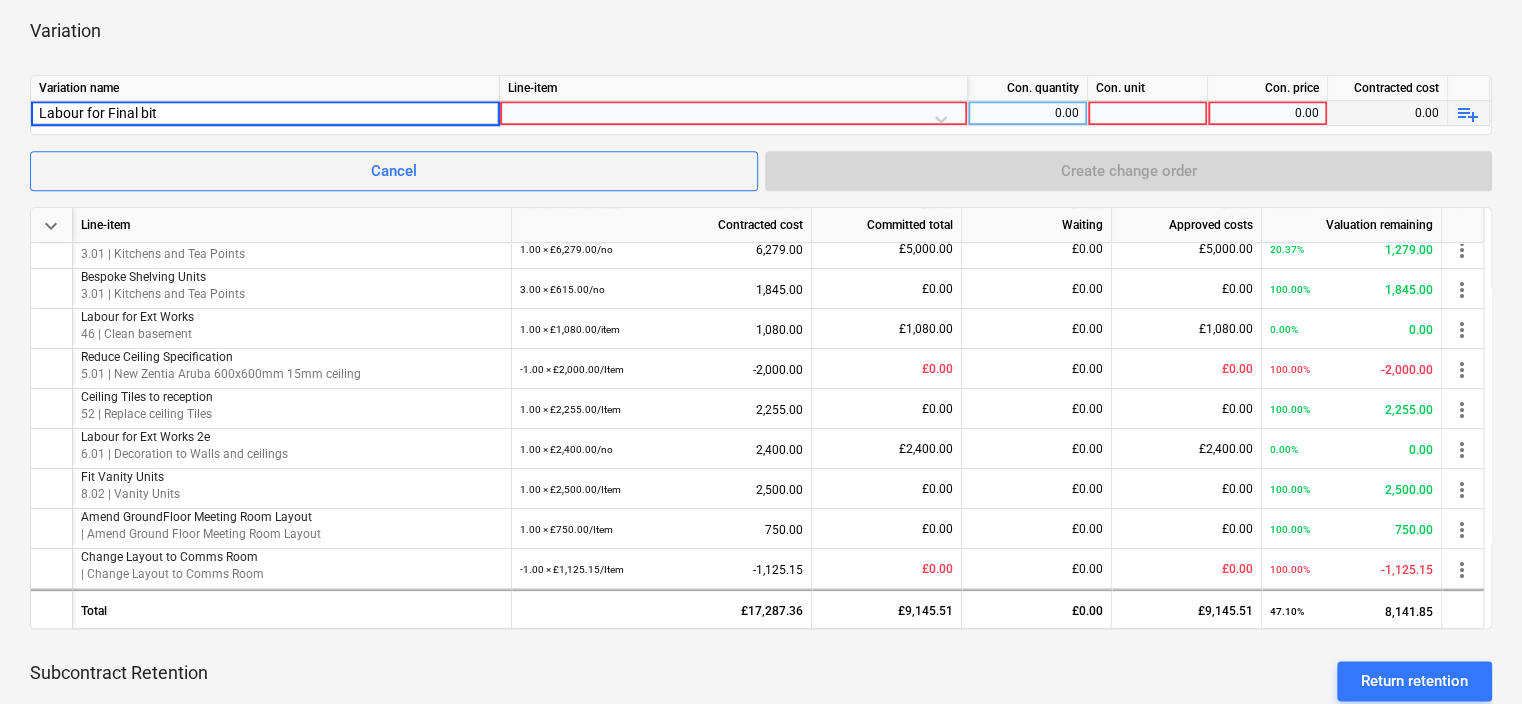 type on "Labour for Final bits" 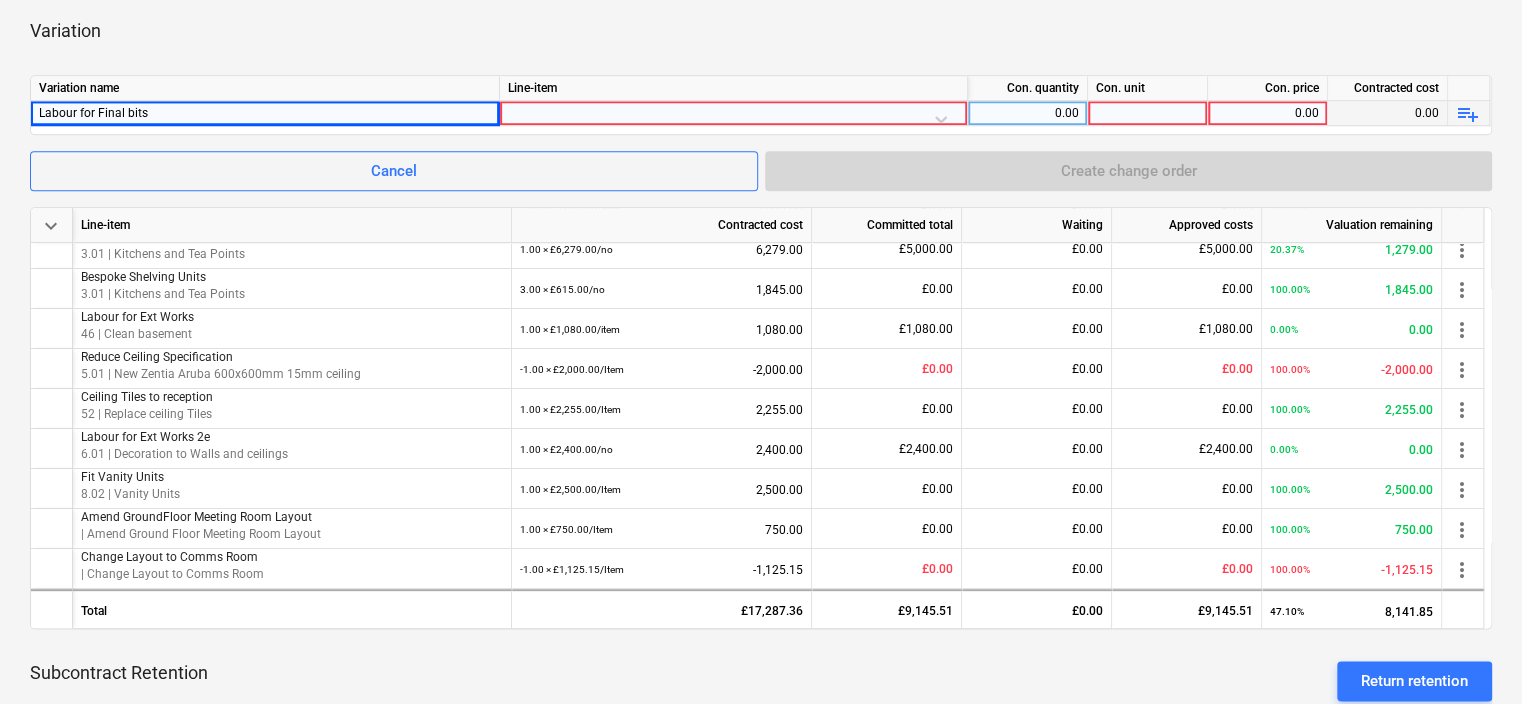 click at bounding box center (733, 118) 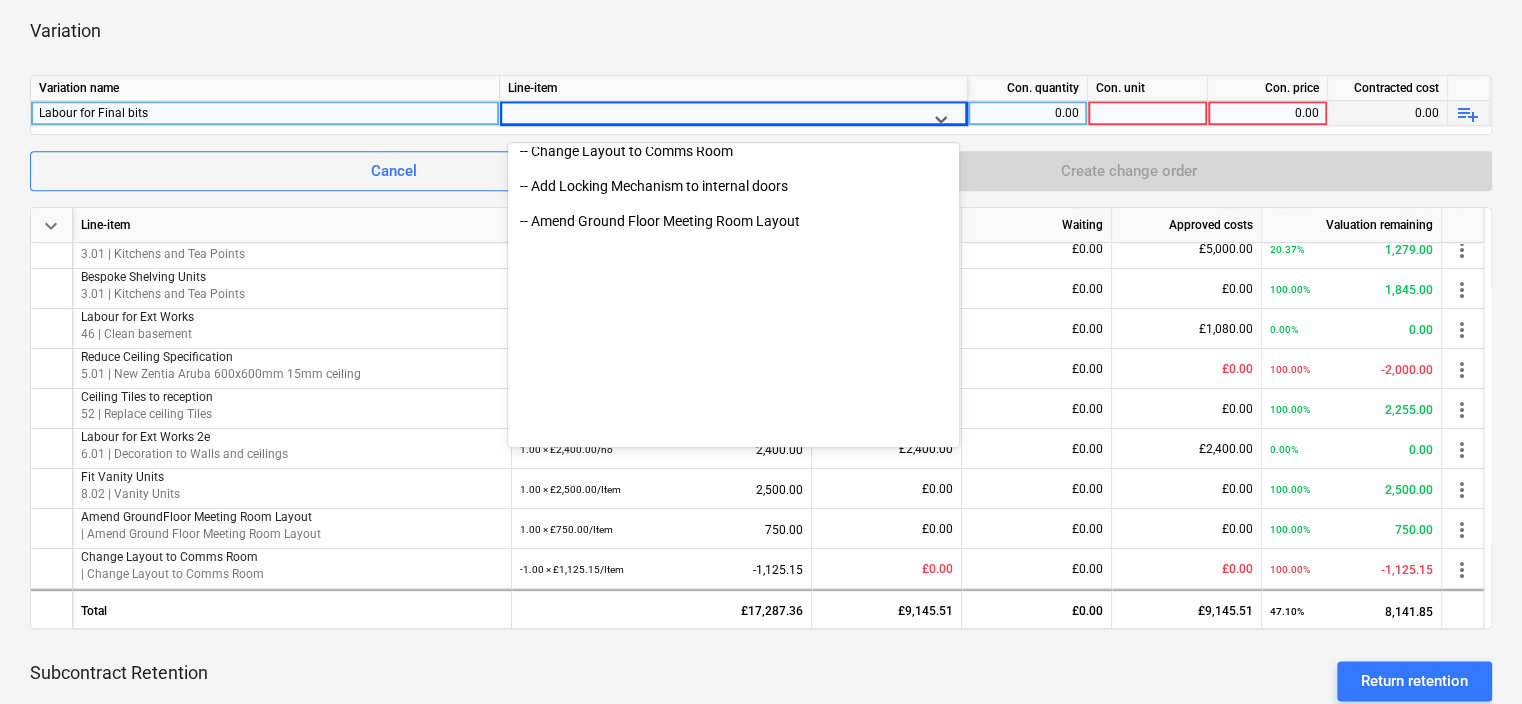 scroll, scrollTop: 7224, scrollLeft: 0, axis: vertical 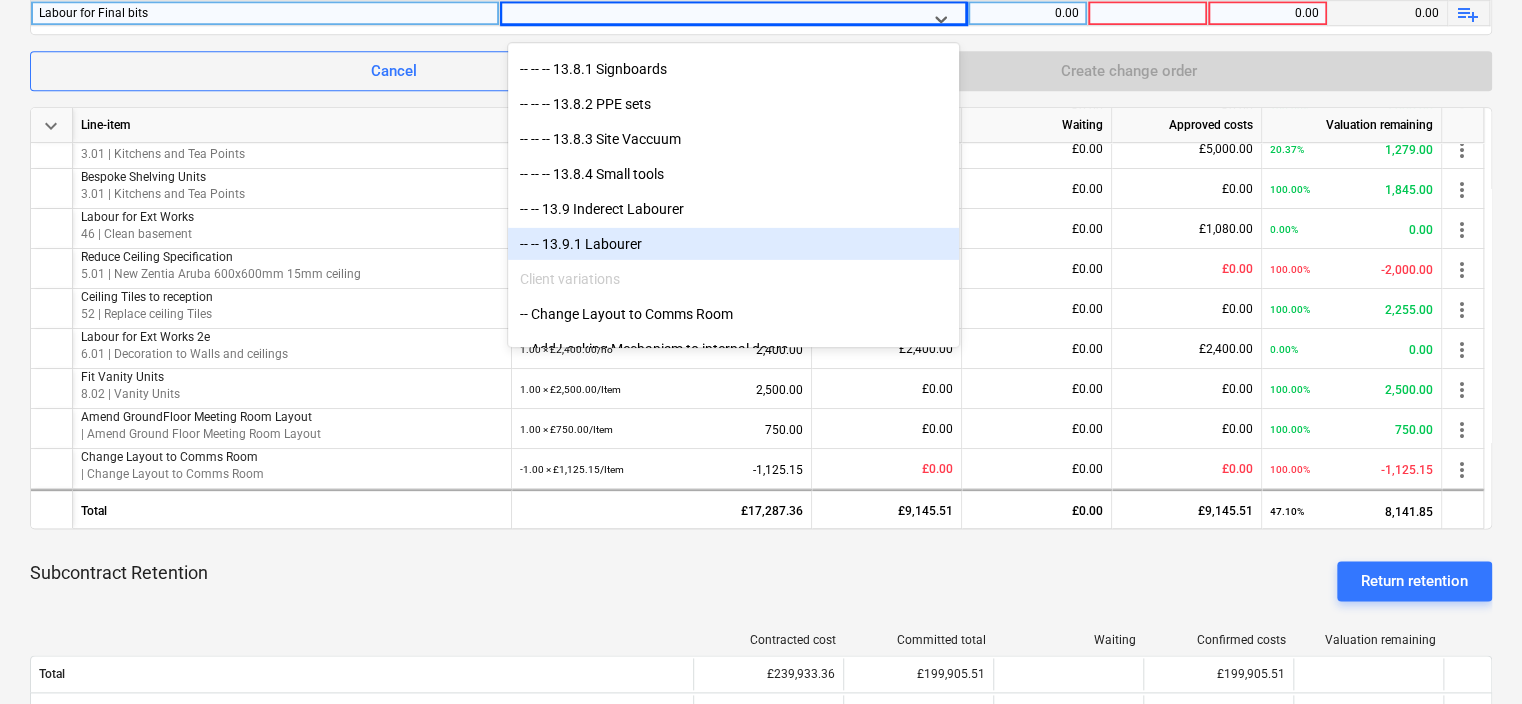 click on "-- --  13.9.1 Labourer" at bounding box center (733, 244) 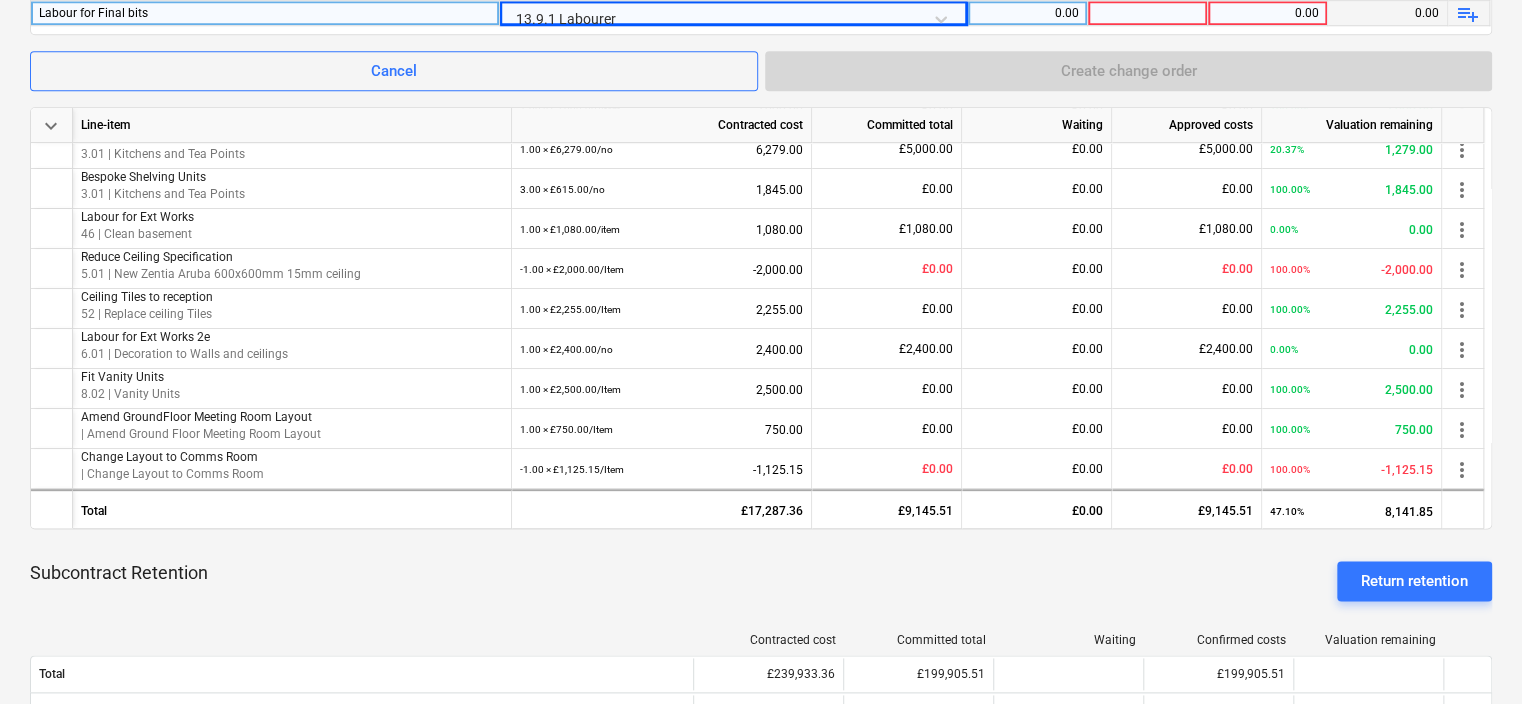 click on "0.00" at bounding box center (1027, 13) 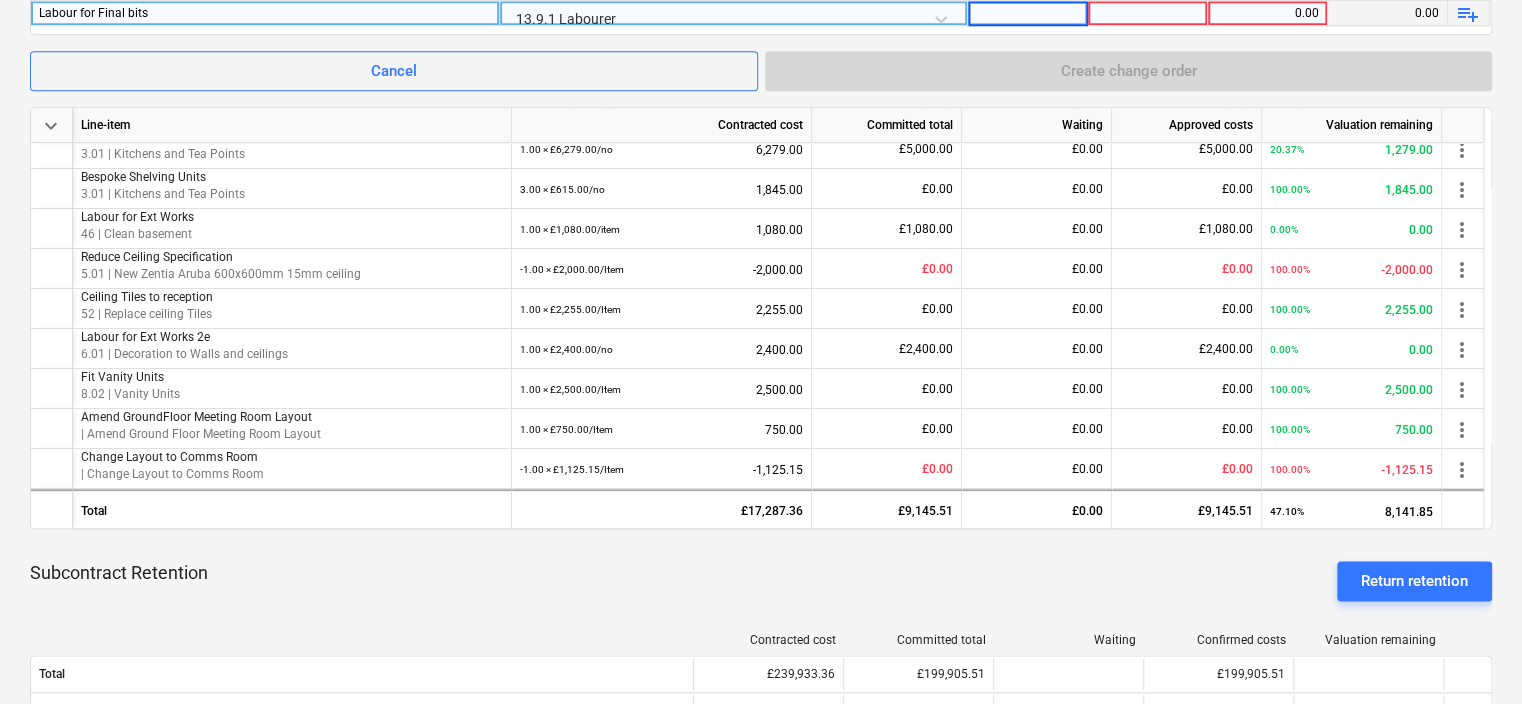 type on "1" 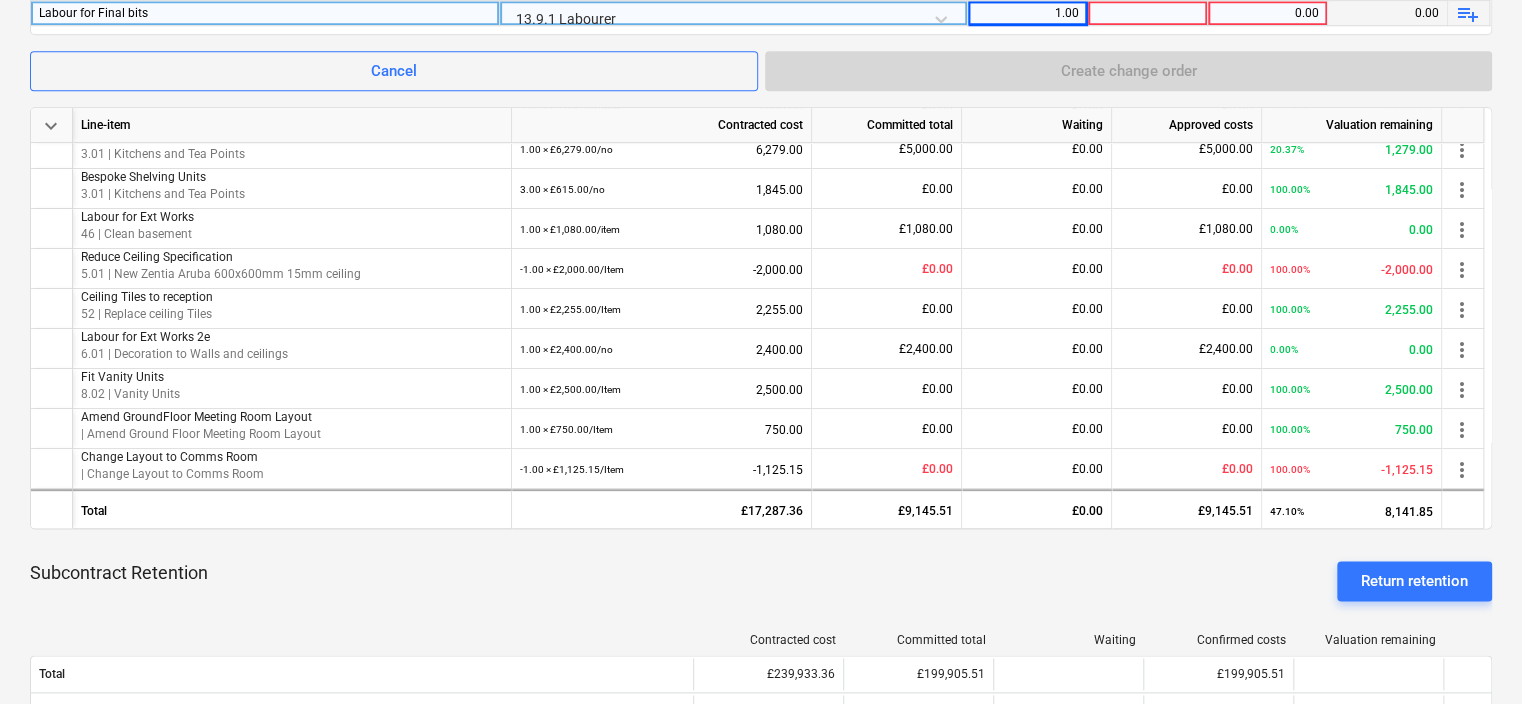 click at bounding box center (1148, 13) 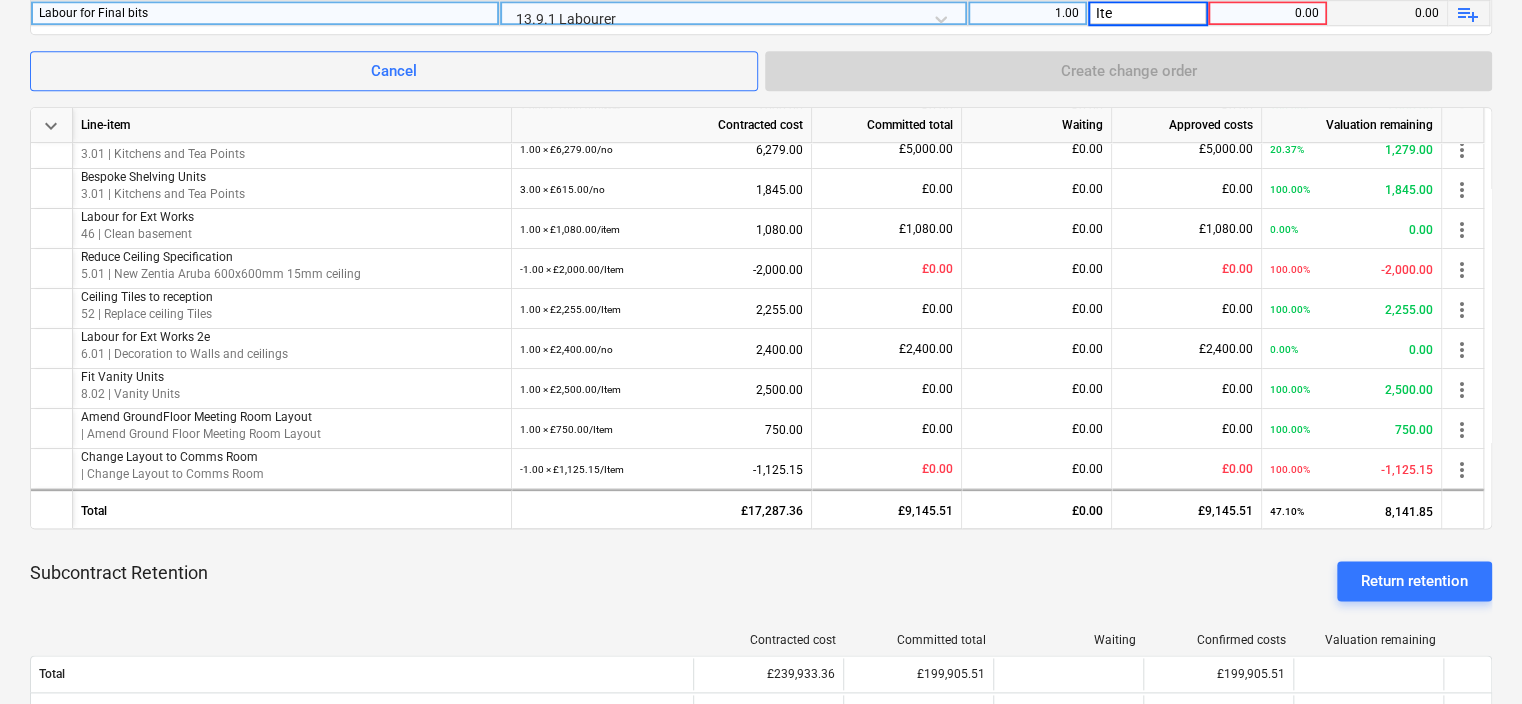type on "Item" 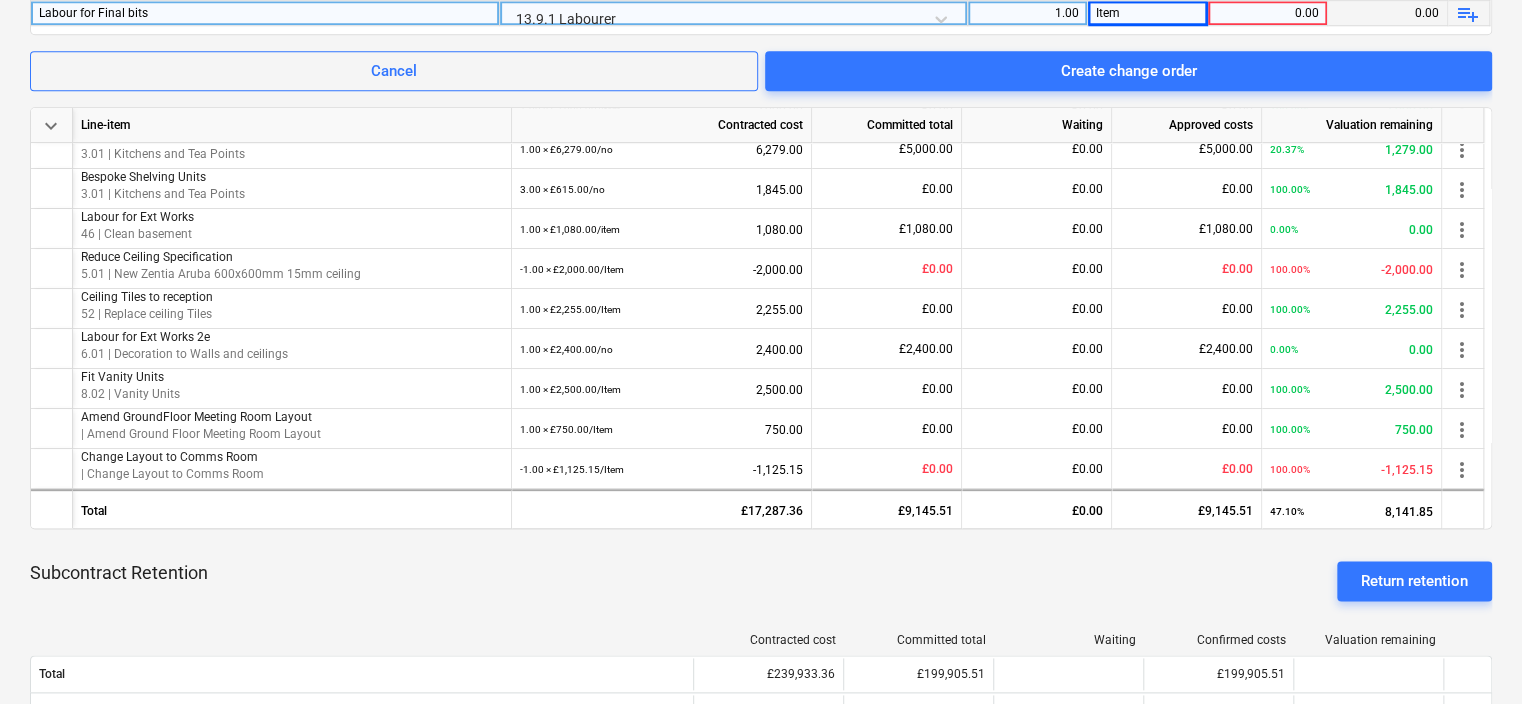 click on "0.00" at bounding box center (1267, 13) 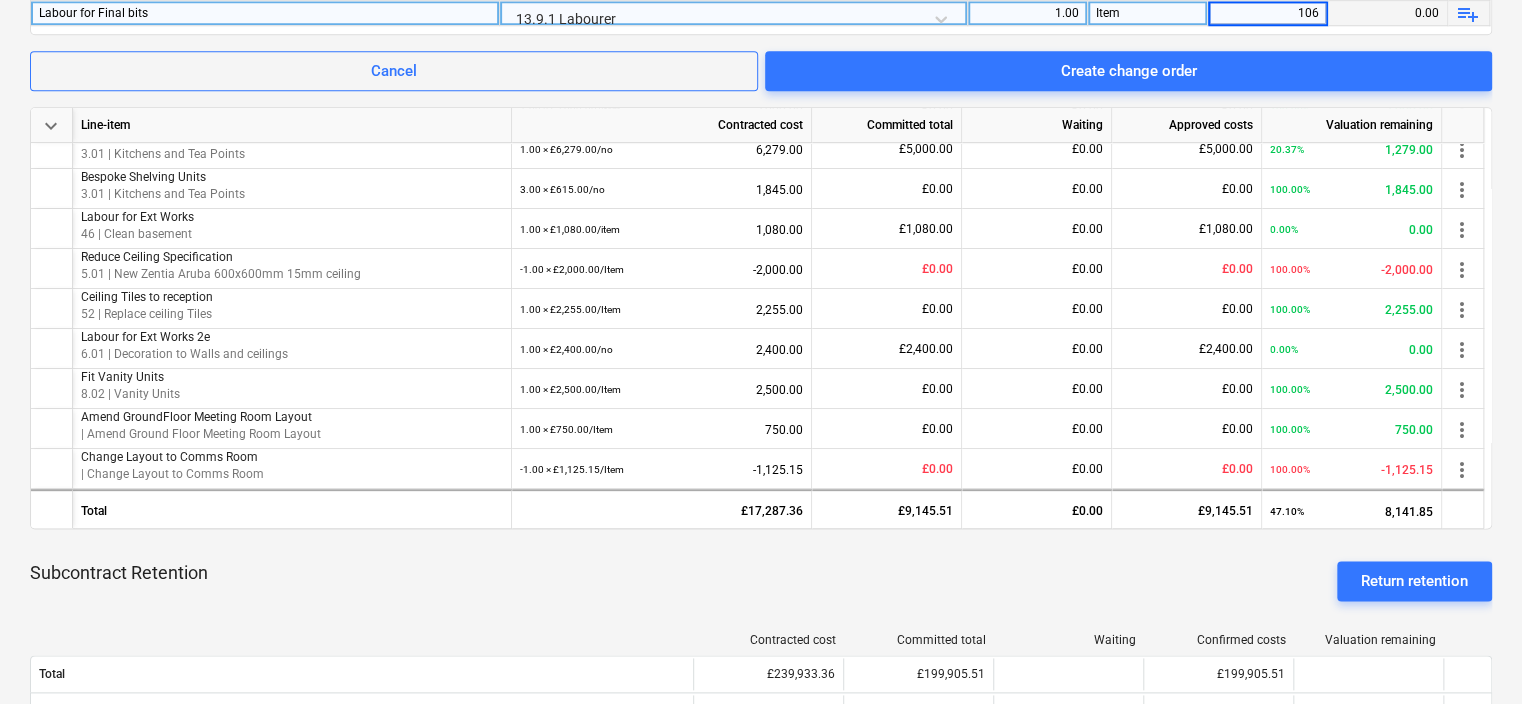 type on "1067" 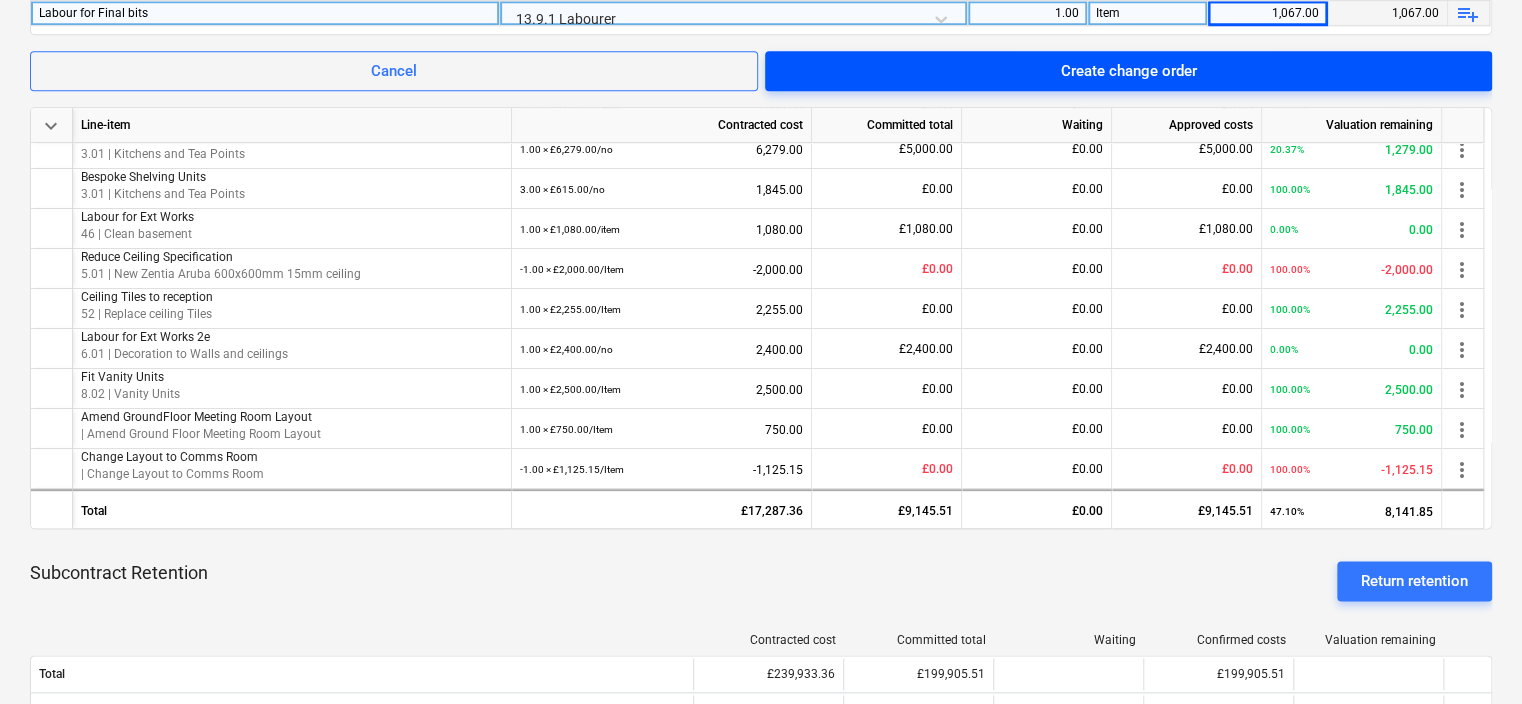 click on "Create change order" at bounding box center [1128, 71] 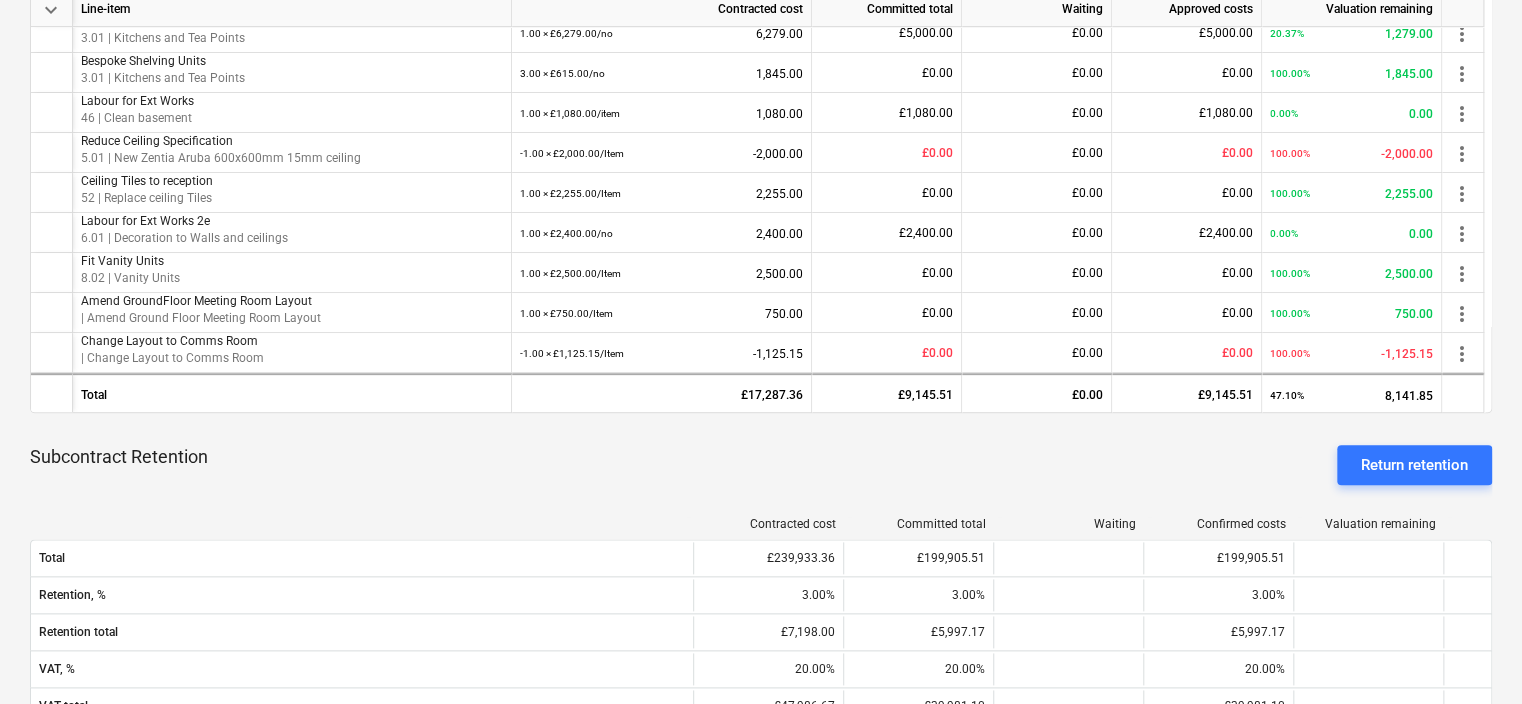 scroll, scrollTop: 784, scrollLeft: 0, axis: vertical 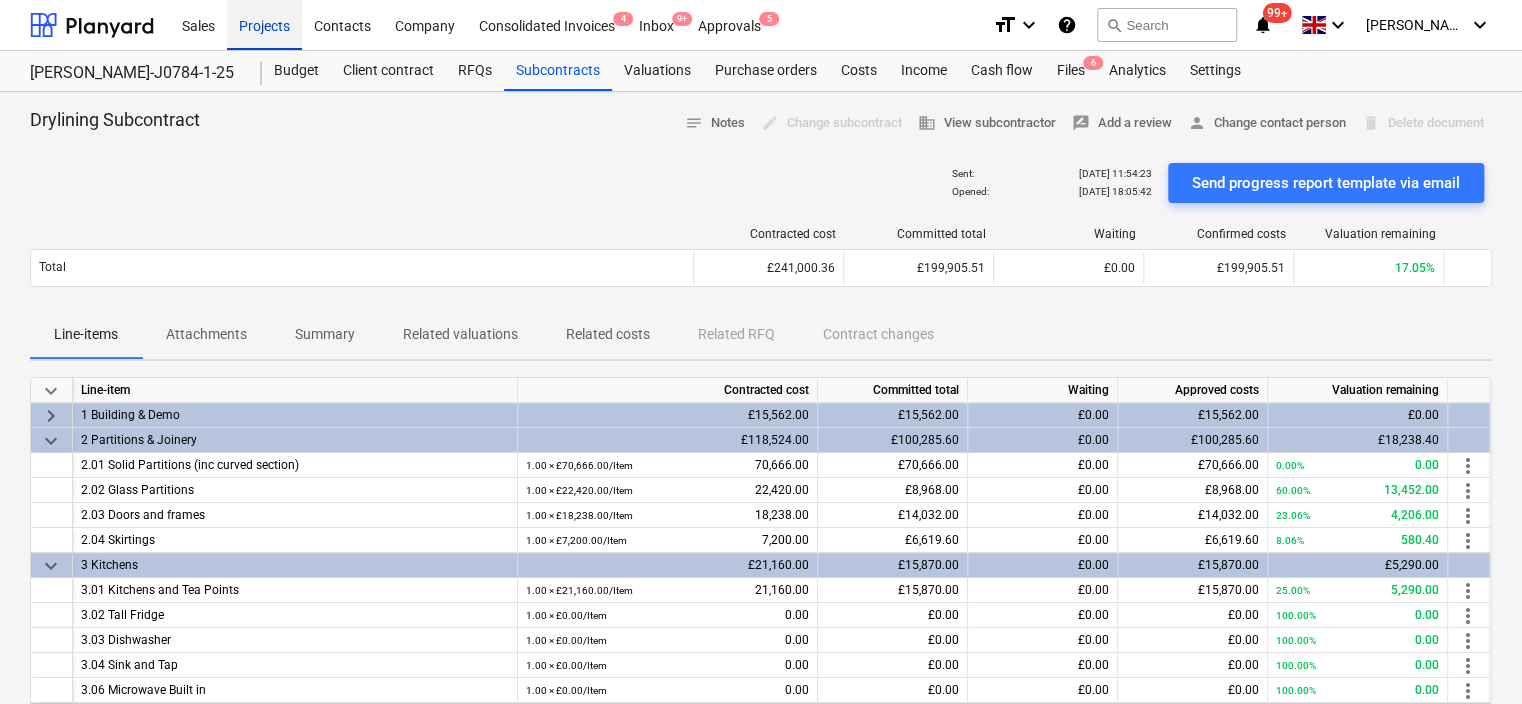 click on "Projects" at bounding box center (264, 24) 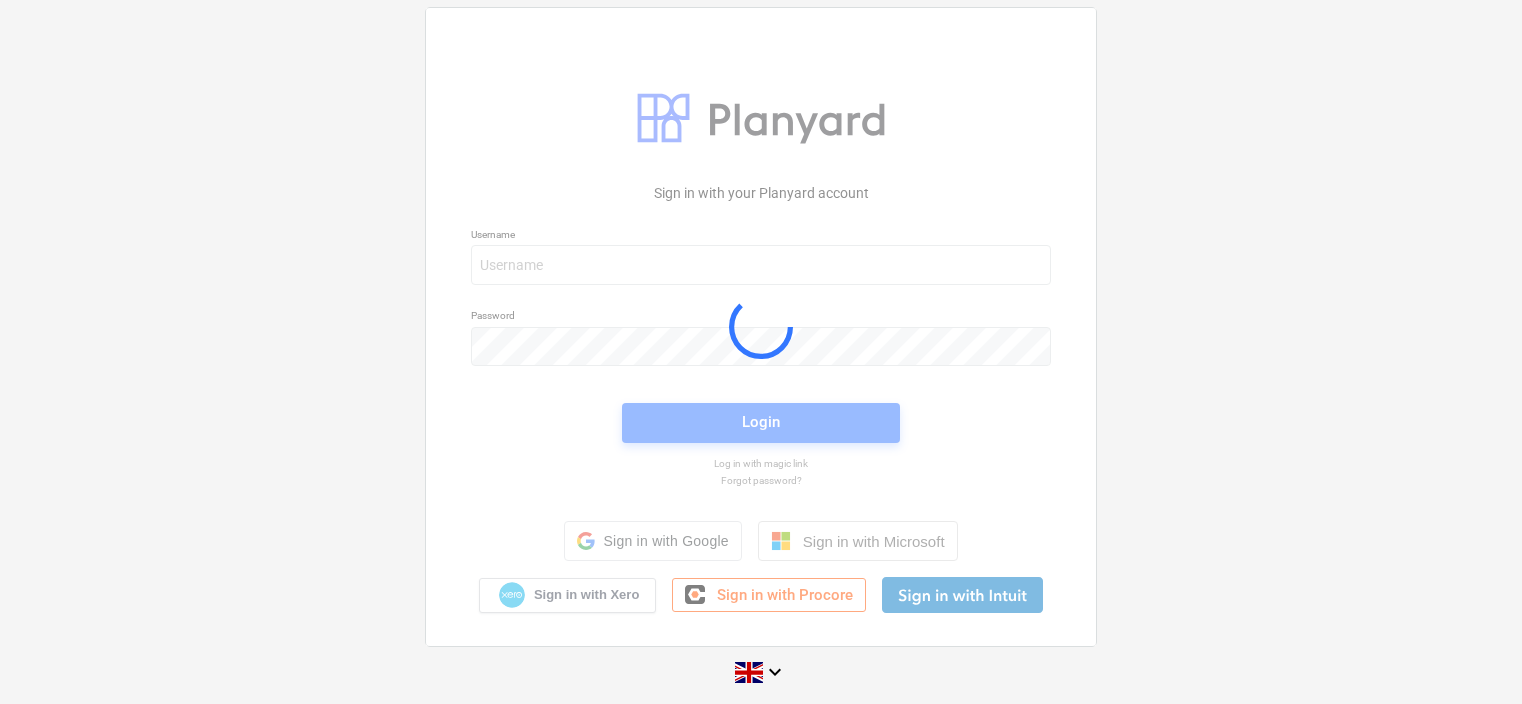 scroll, scrollTop: 0, scrollLeft: 0, axis: both 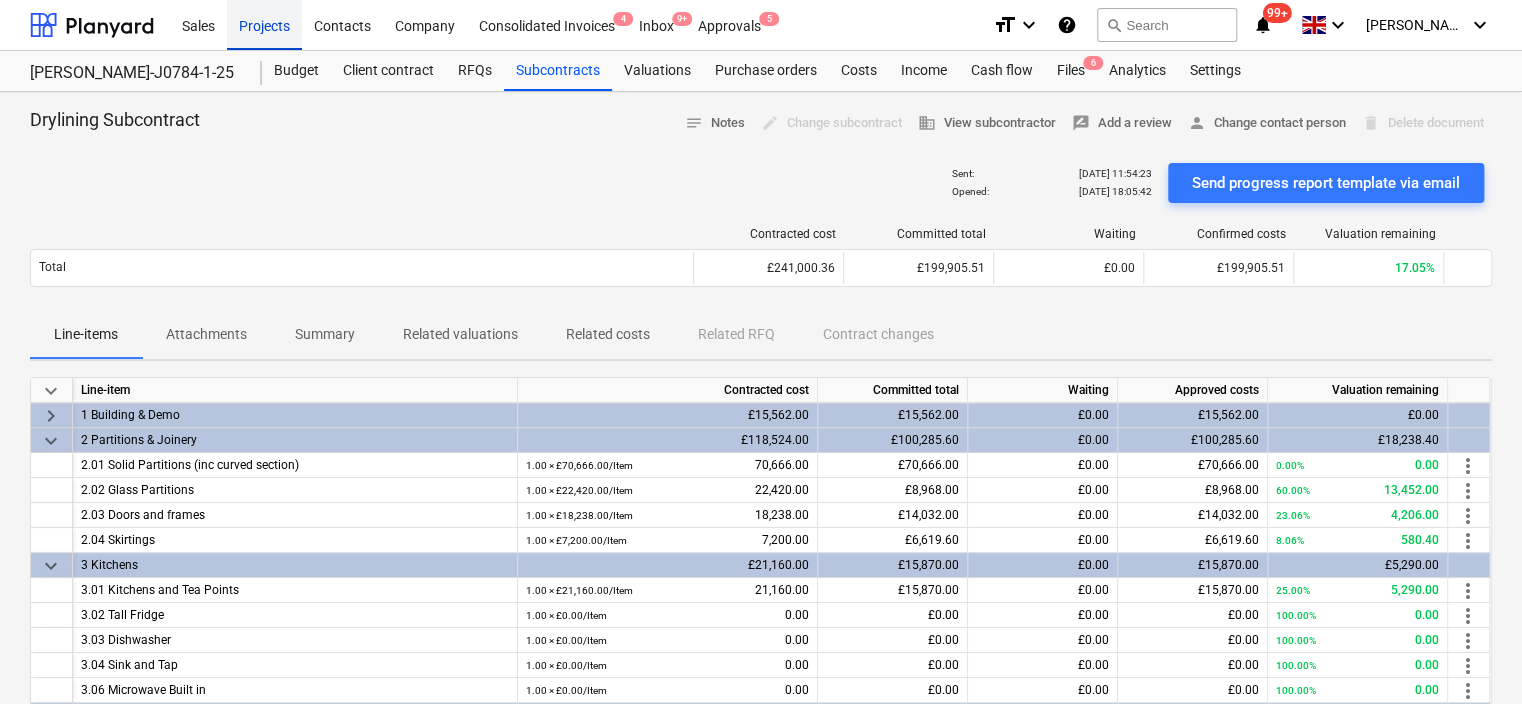 click on "Projects" at bounding box center [264, 24] 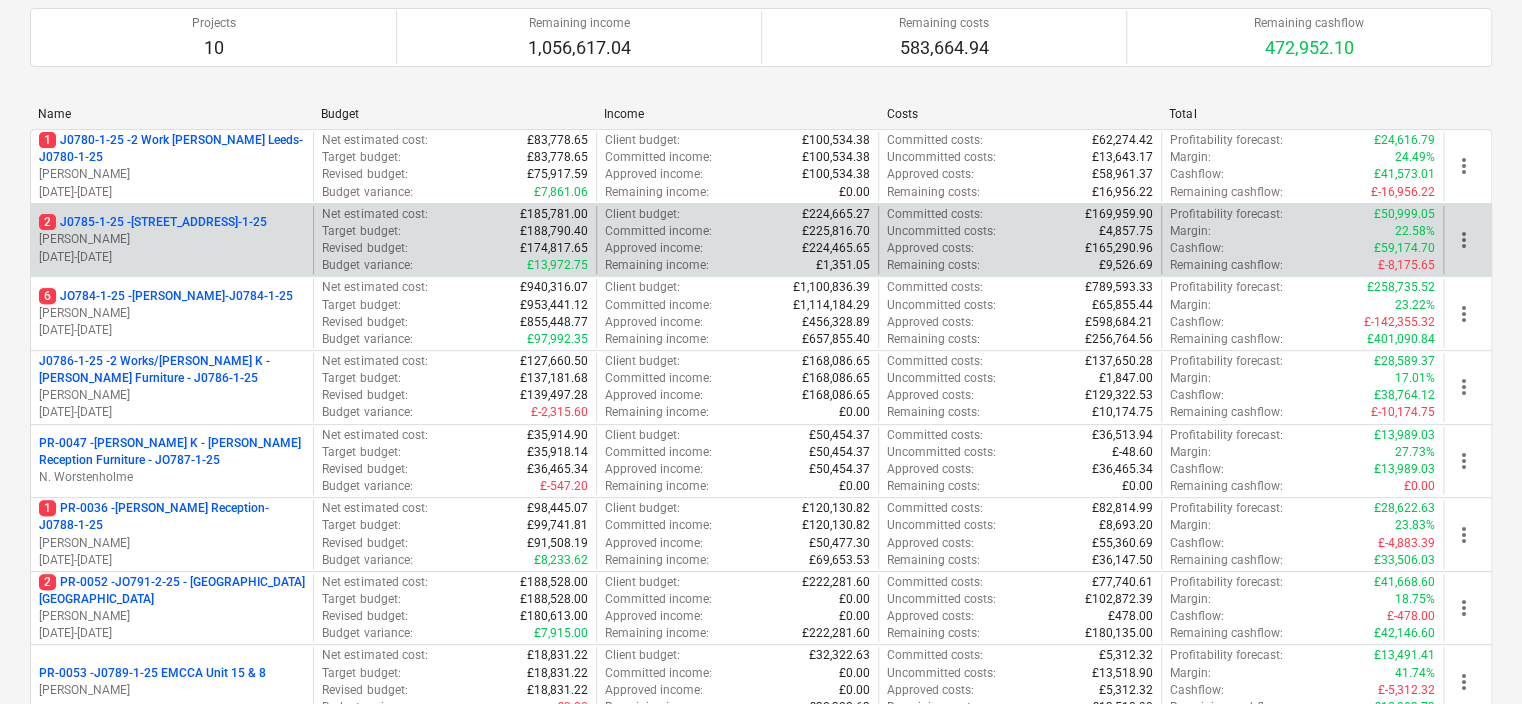scroll, scrollTop: 200, scrollLeft: 0, axis: vertical 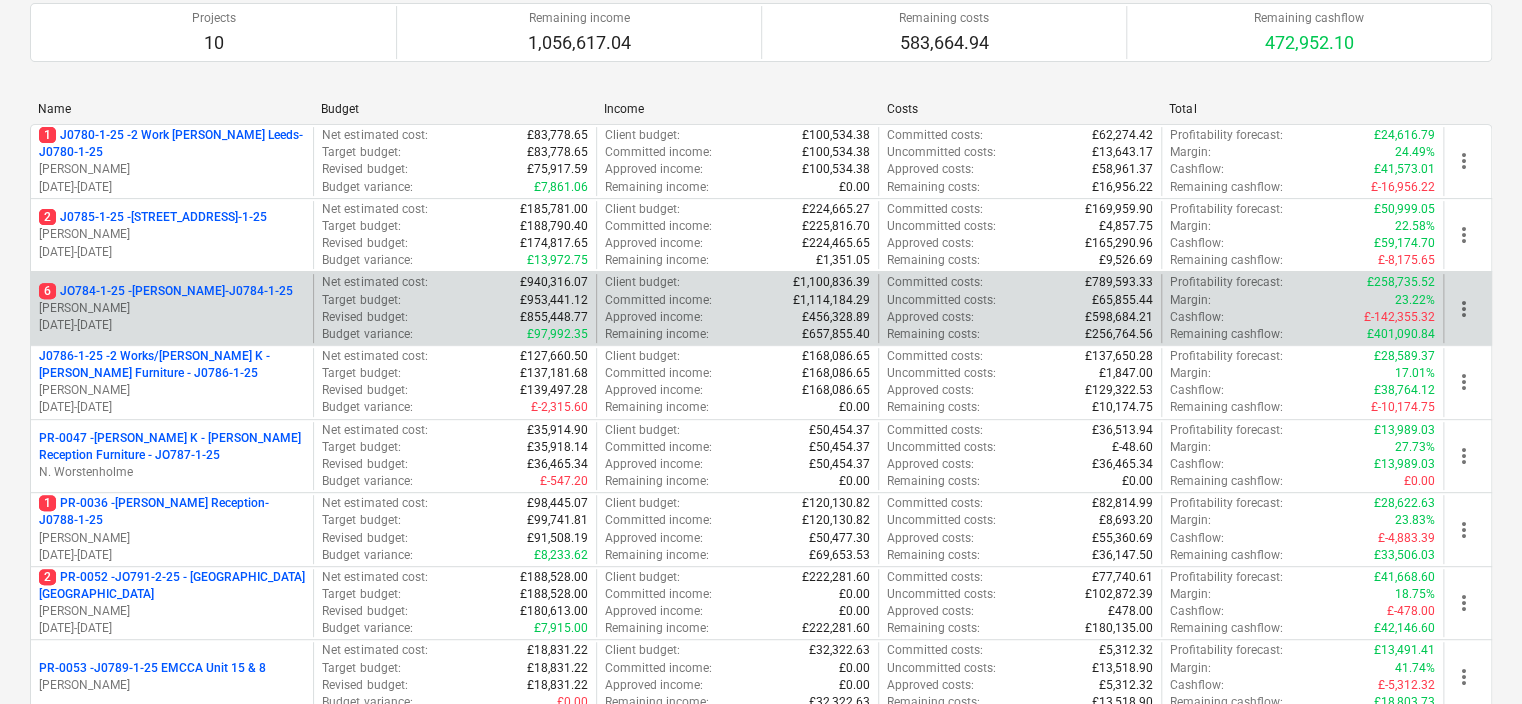 click on "6  JO784-1-25 -  Wizu York-J0784-1-25" at bounding box center (166, 291) 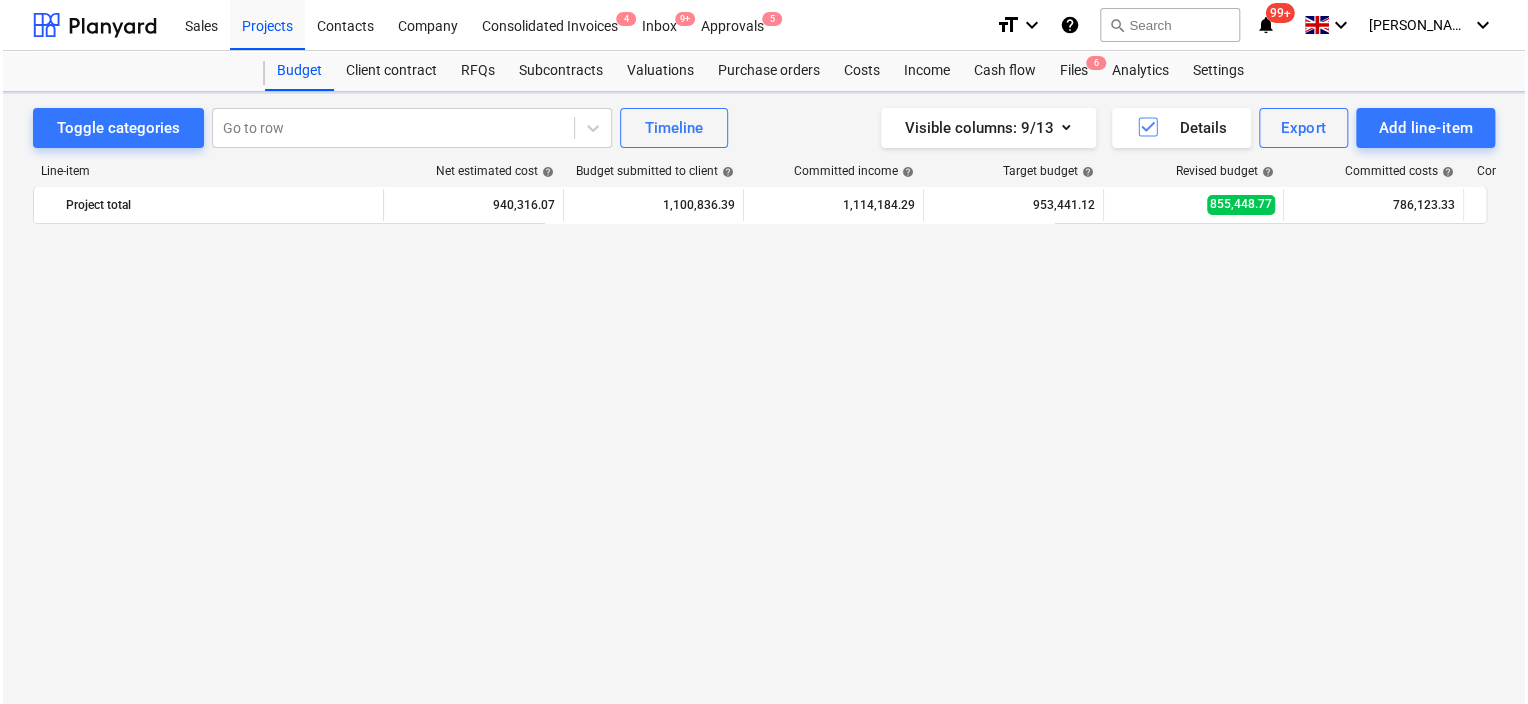 scroll, scrollTop: 0, scrollLeft: 0, axis: both 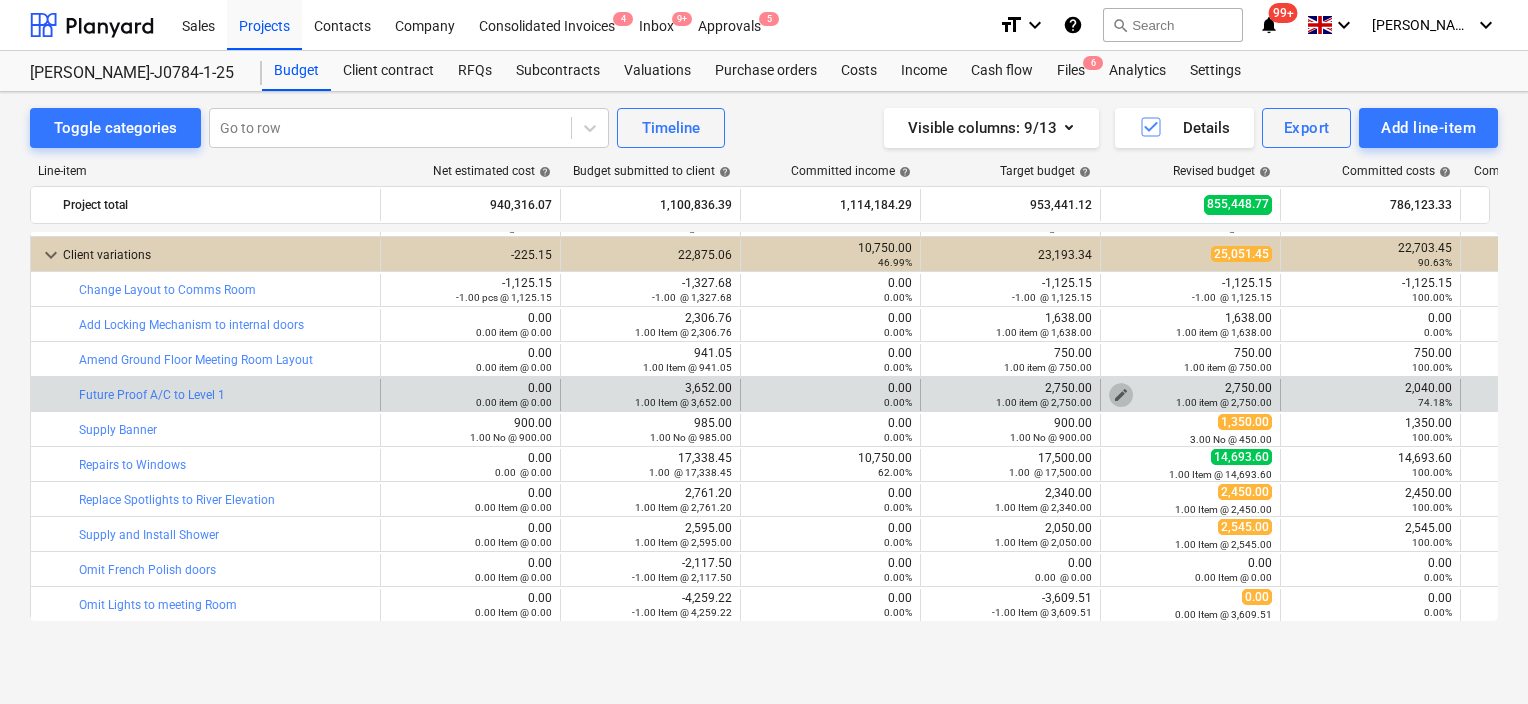 click on "edit" at bounding box center (1121, 395) 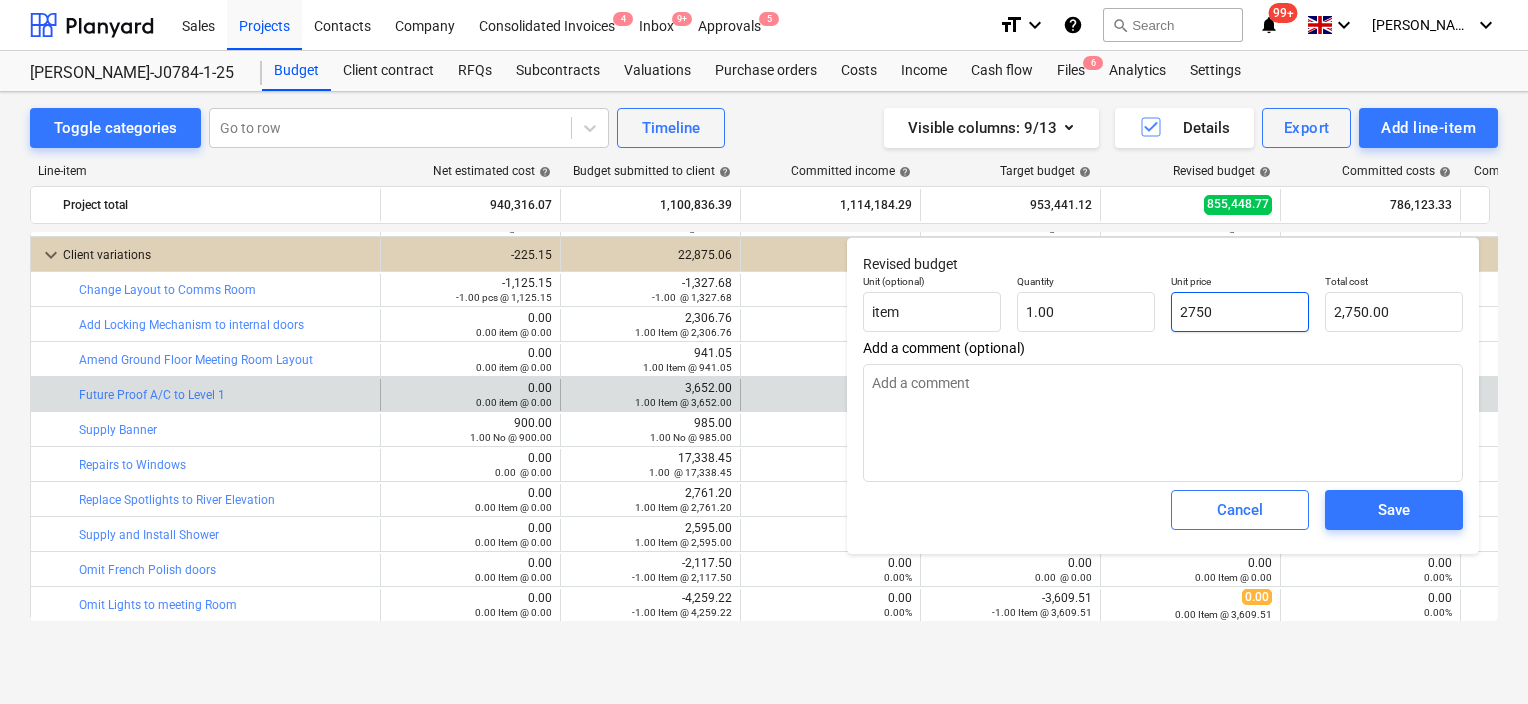click on "2750" at bounding box center [1240, 312] 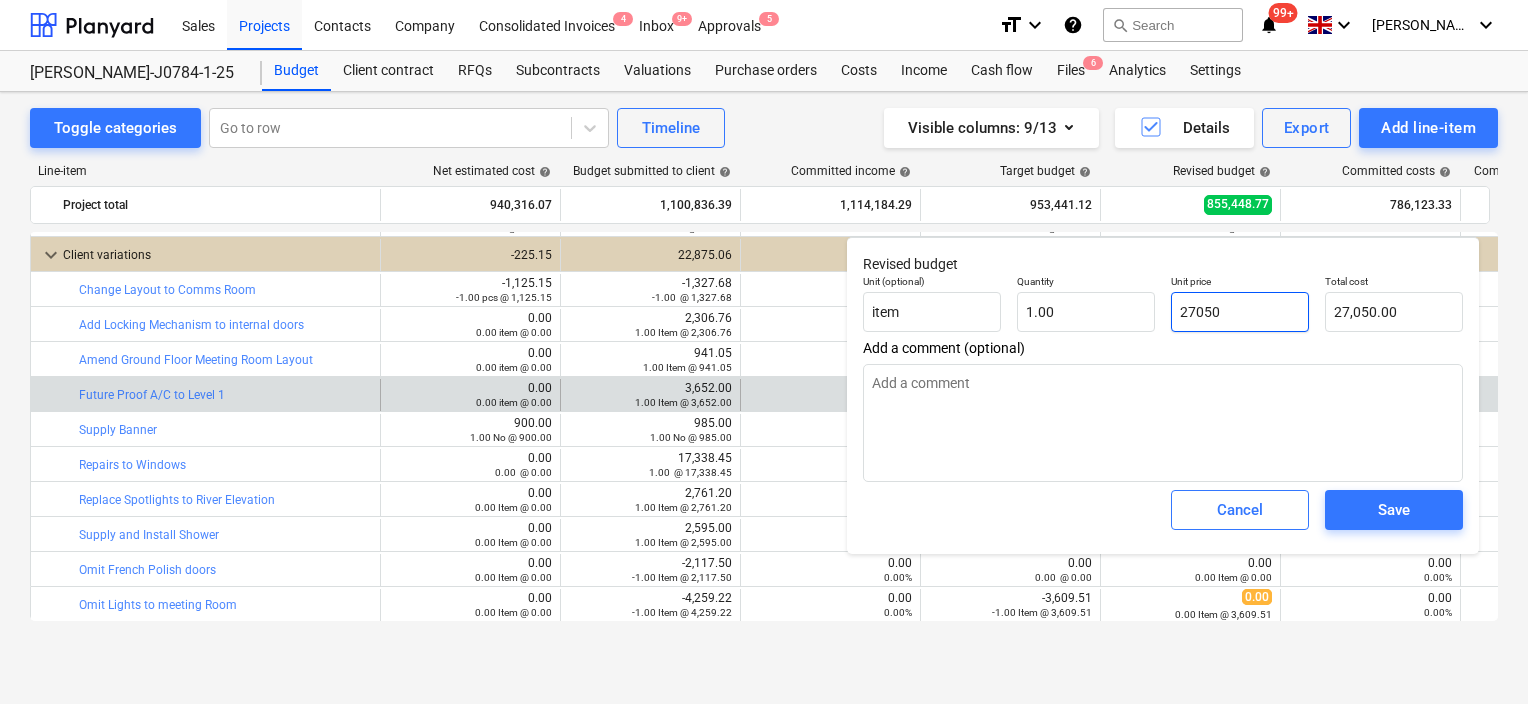 type on "27,050.00" 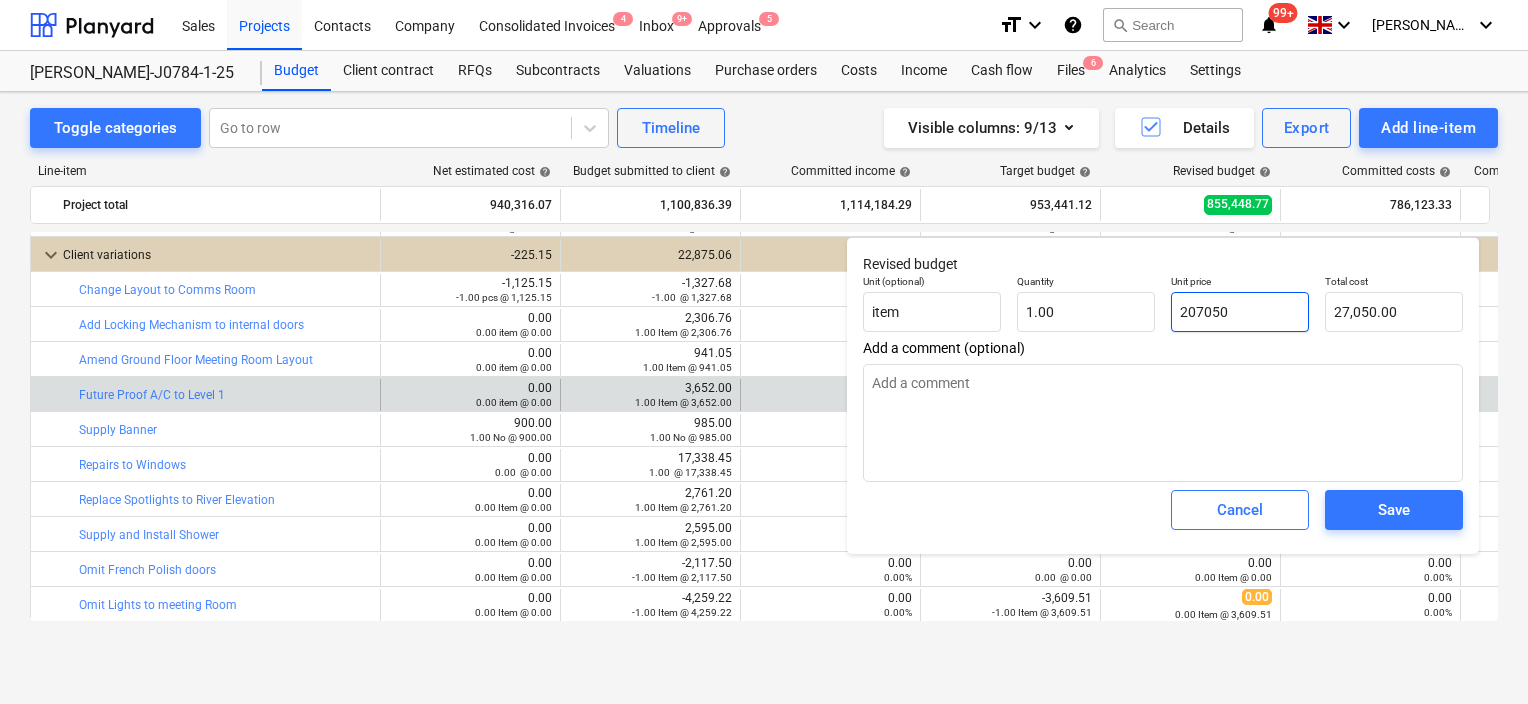type on "207,050.00" 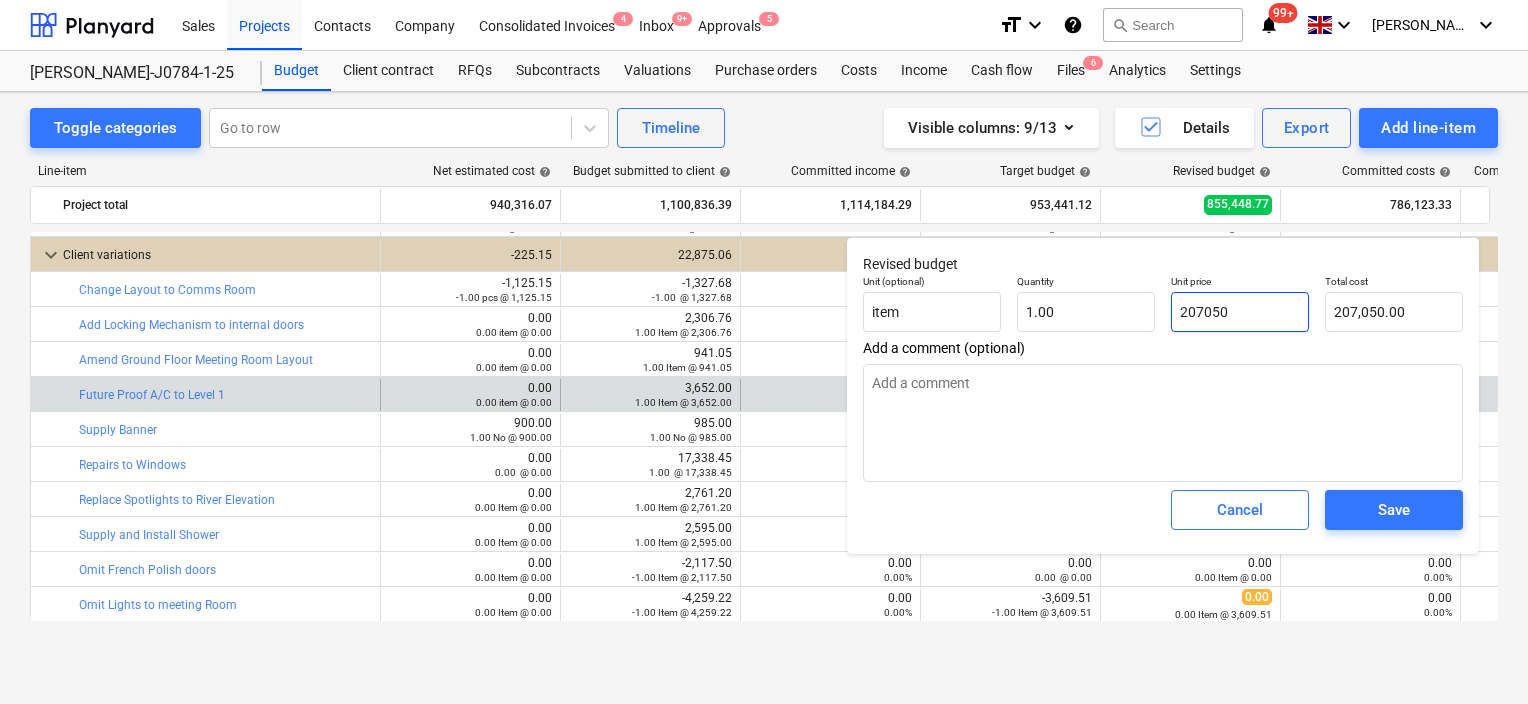 type on "2047050" 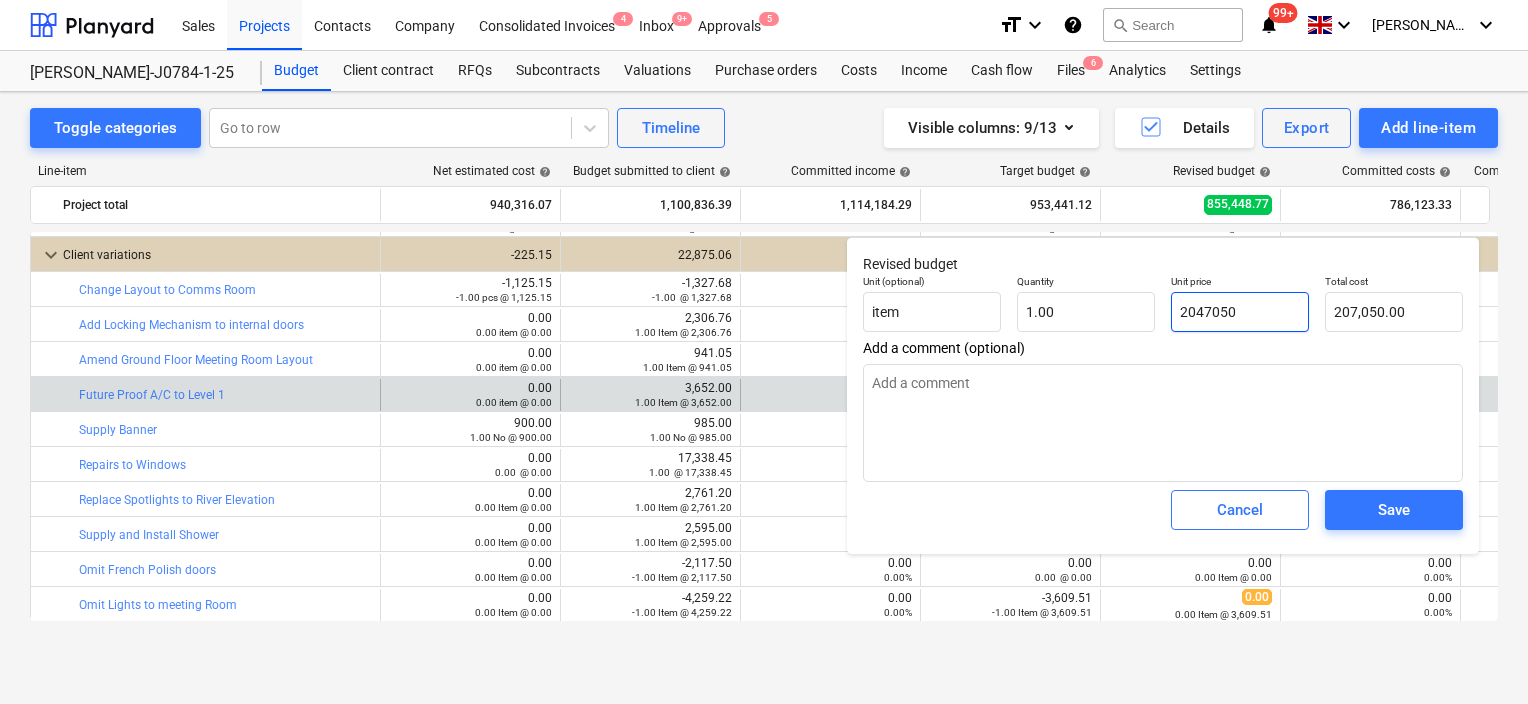 type on "2,047,050.00" 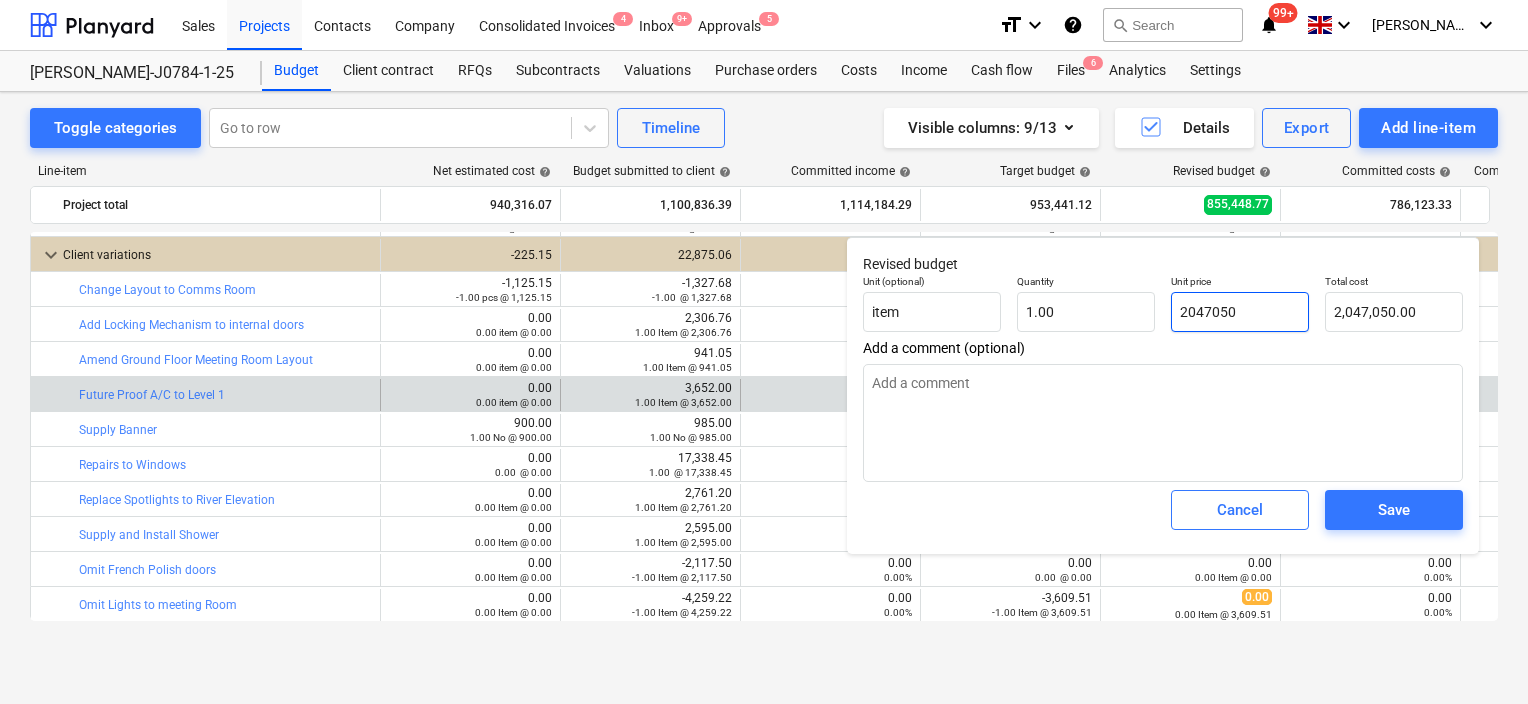 type on "20407050" 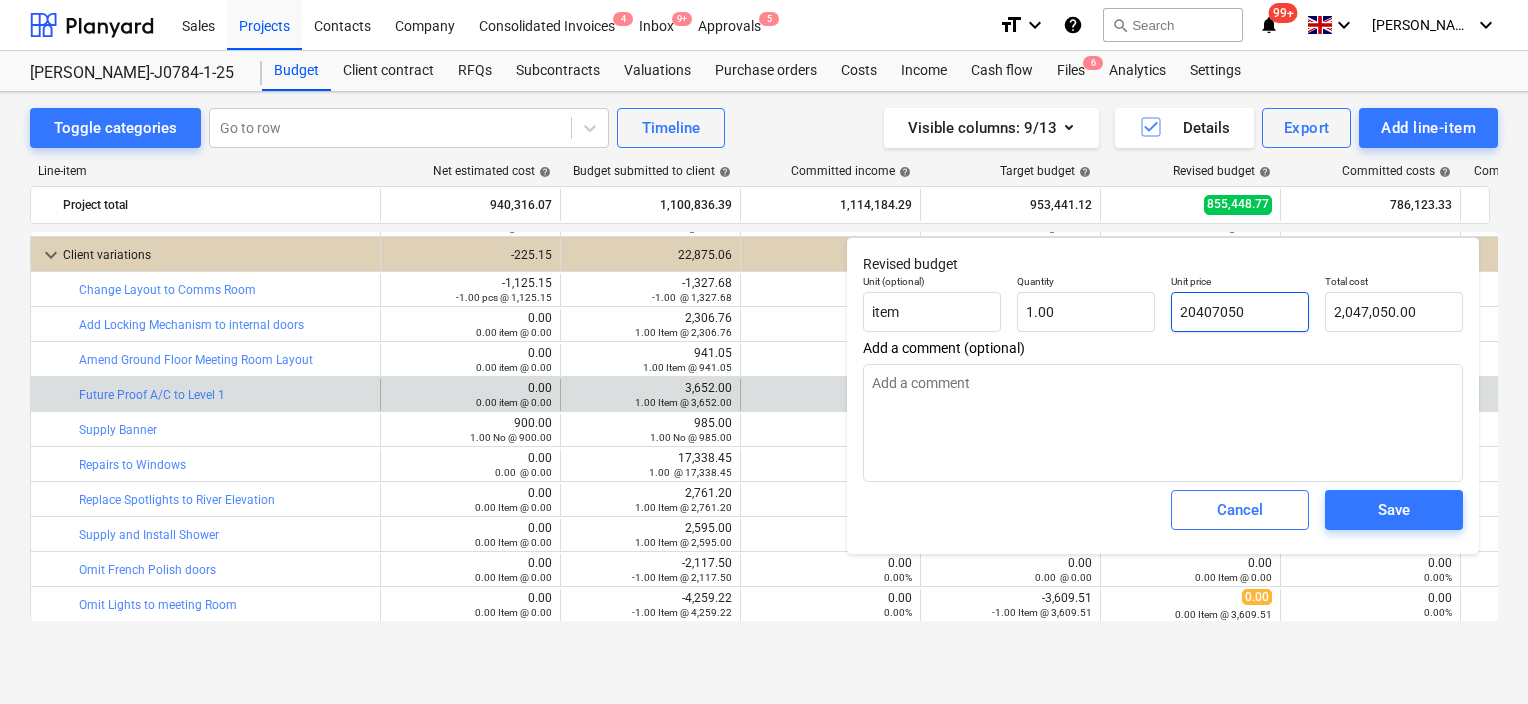 type on "20,407,050.00" 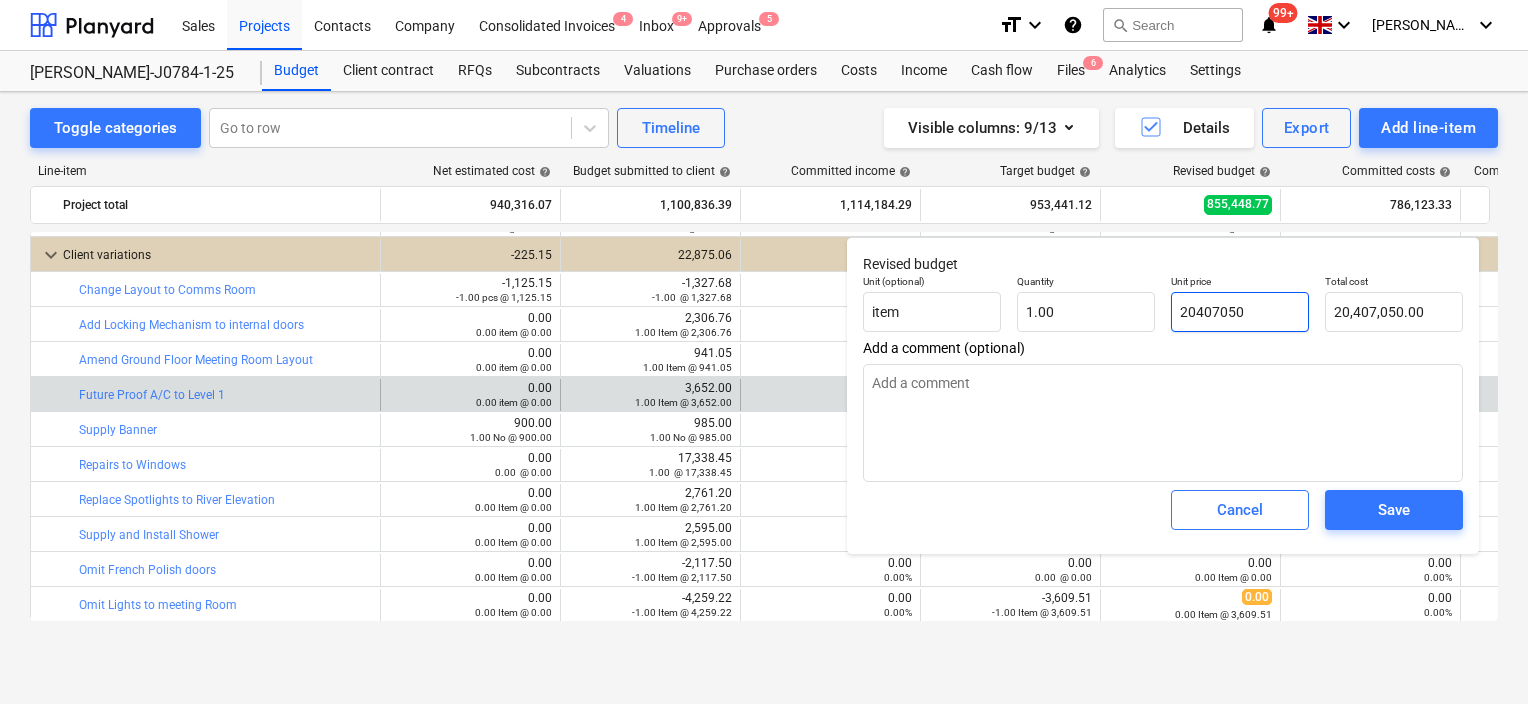 type on "2040050" 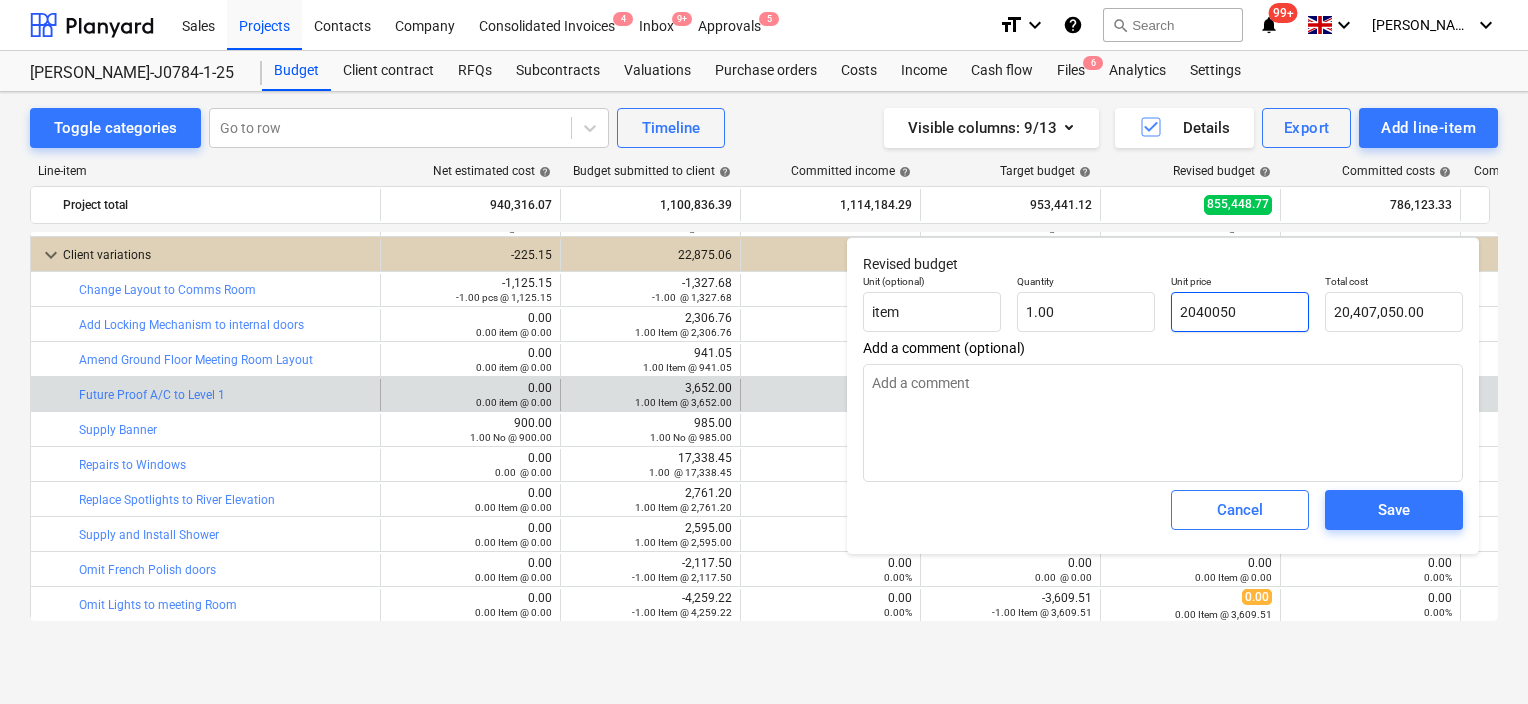 type on "2,040,050.00" 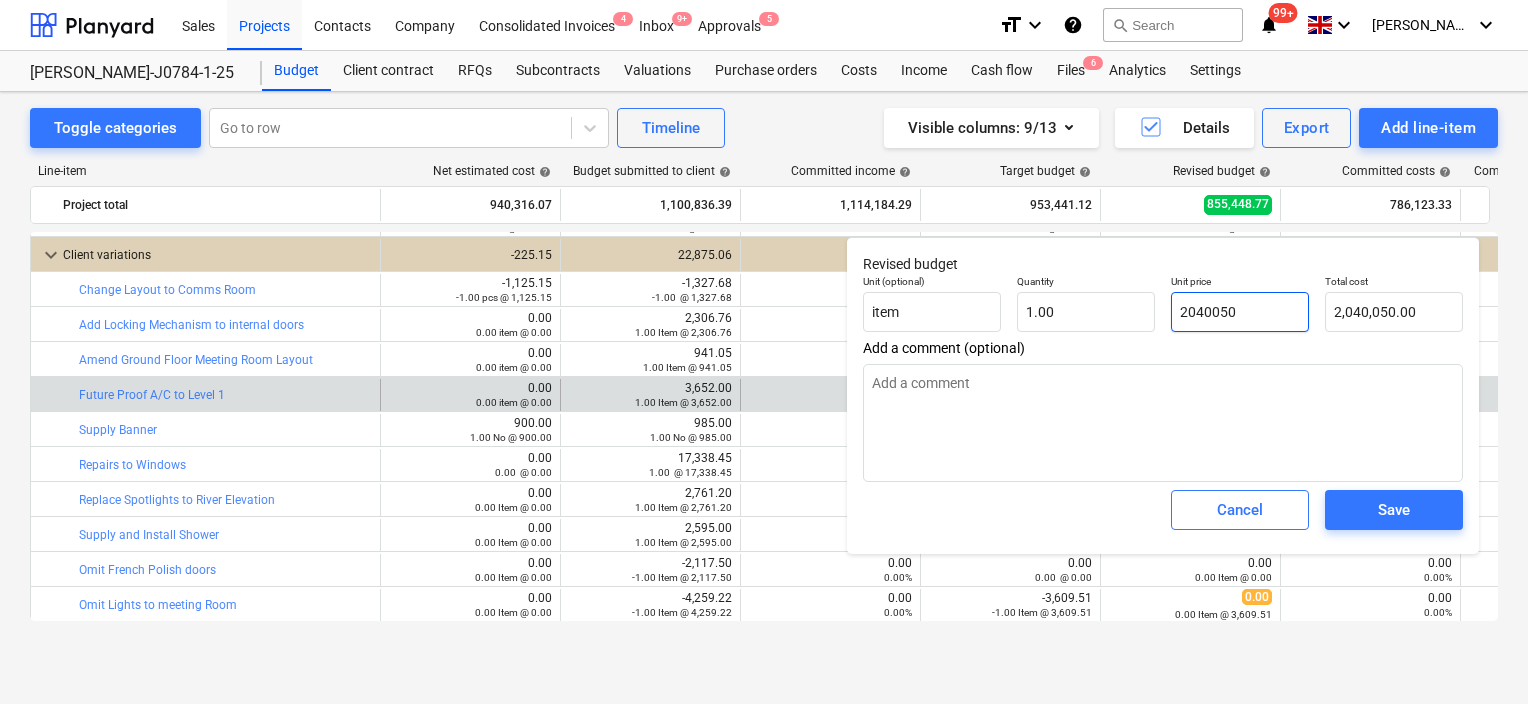 type on "204050" 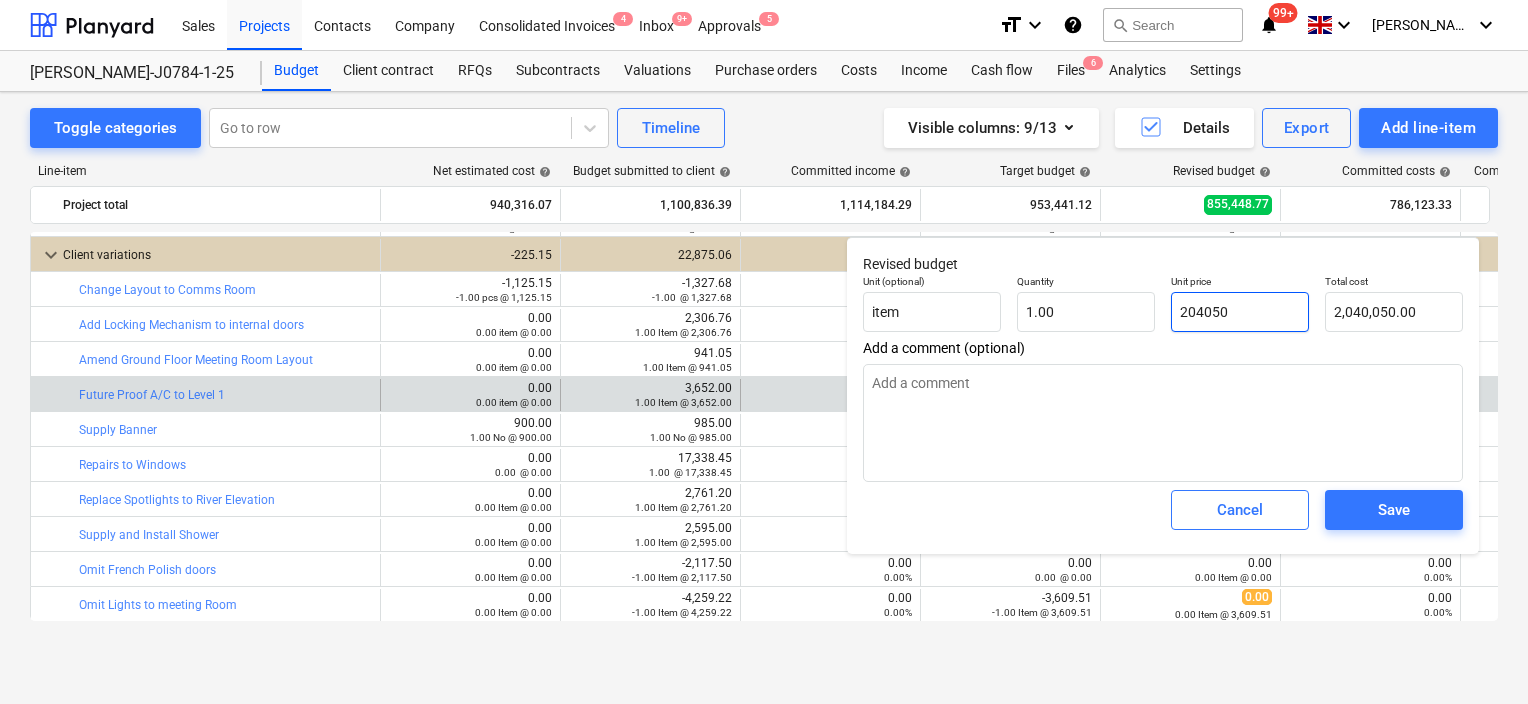 type on "204,050.00" 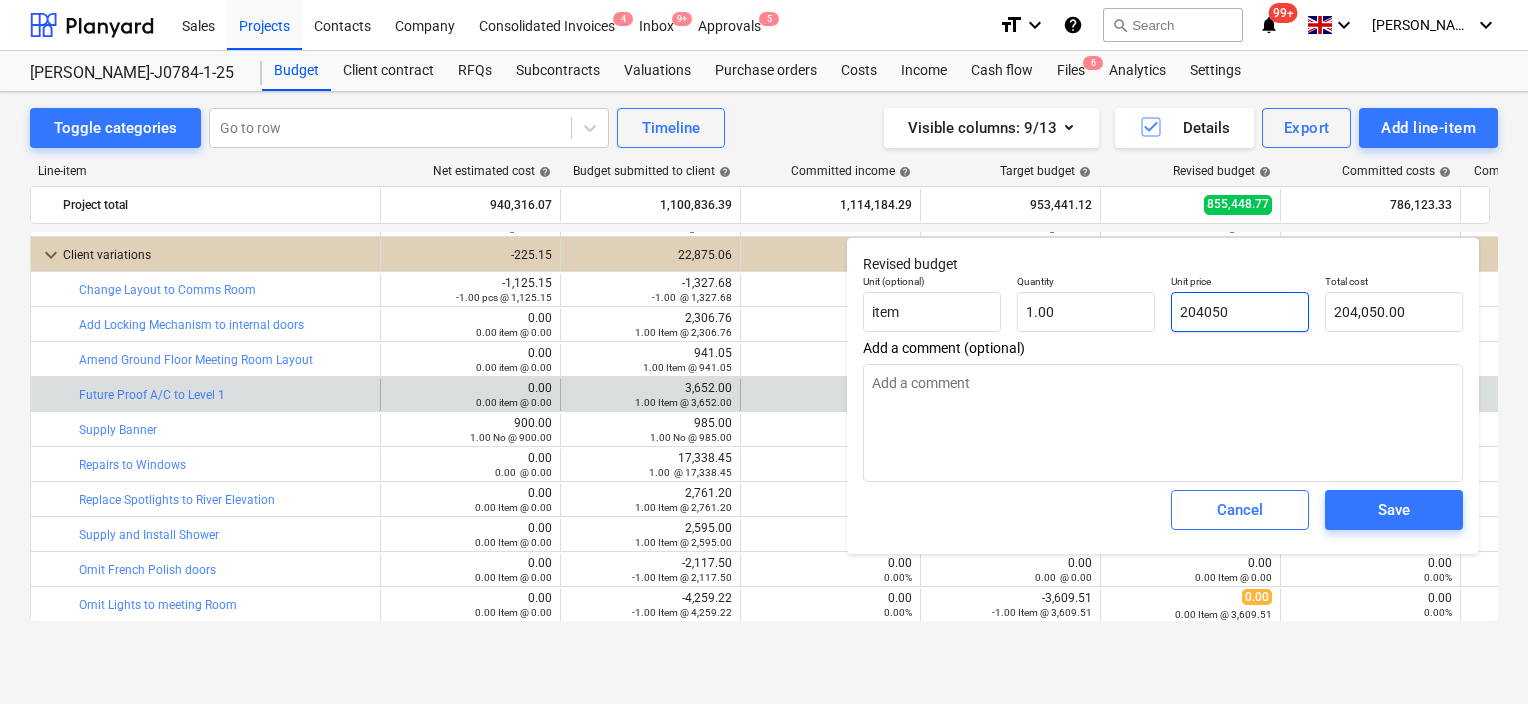 type on "20400" 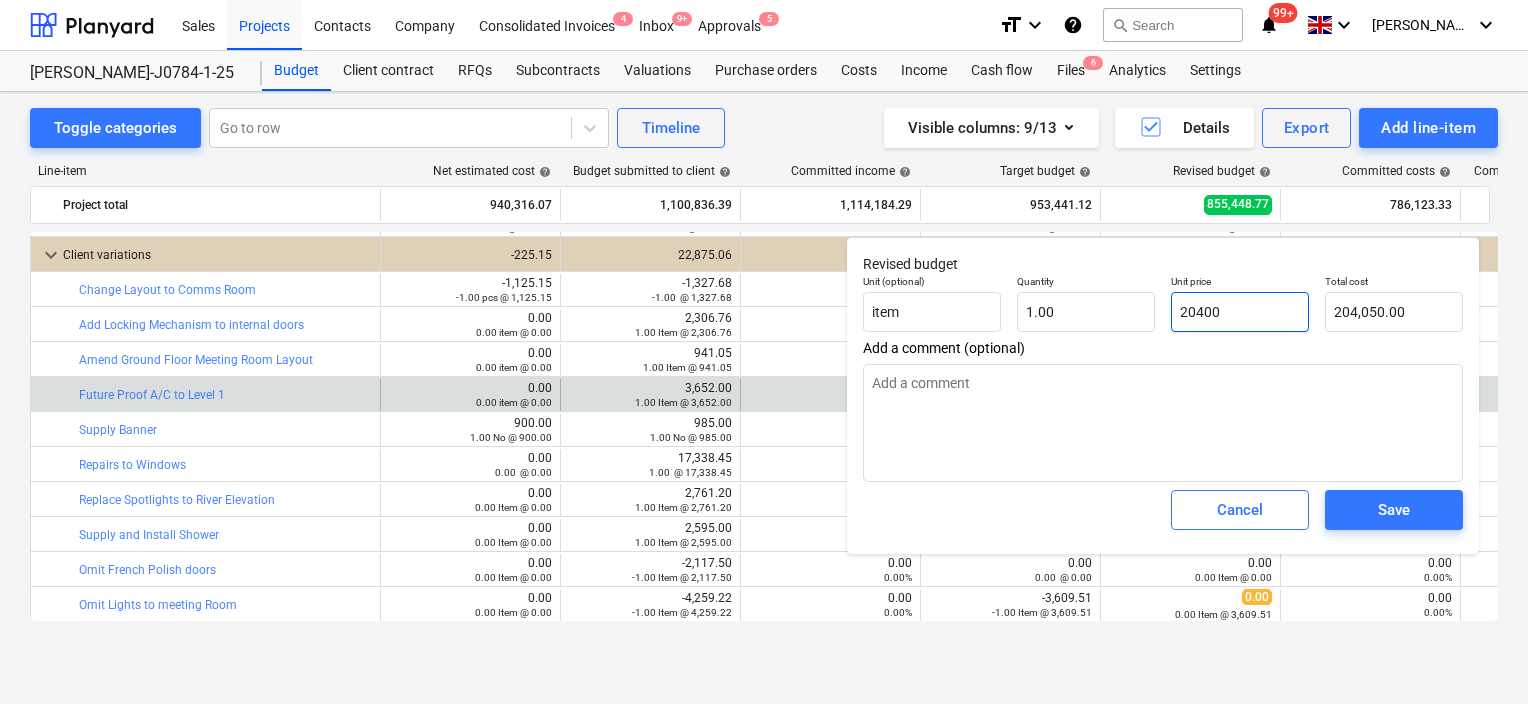 type on "20,400.00" 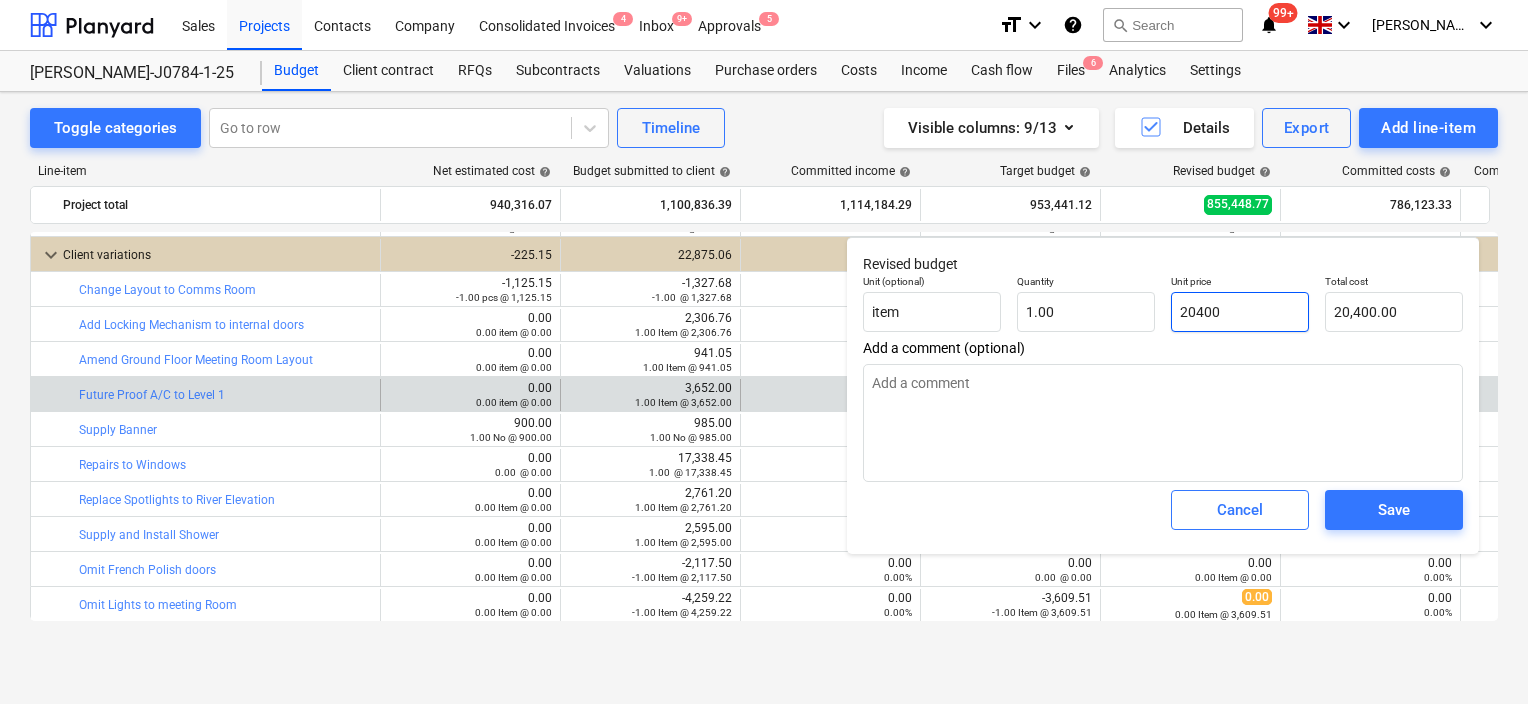 type on "2040" 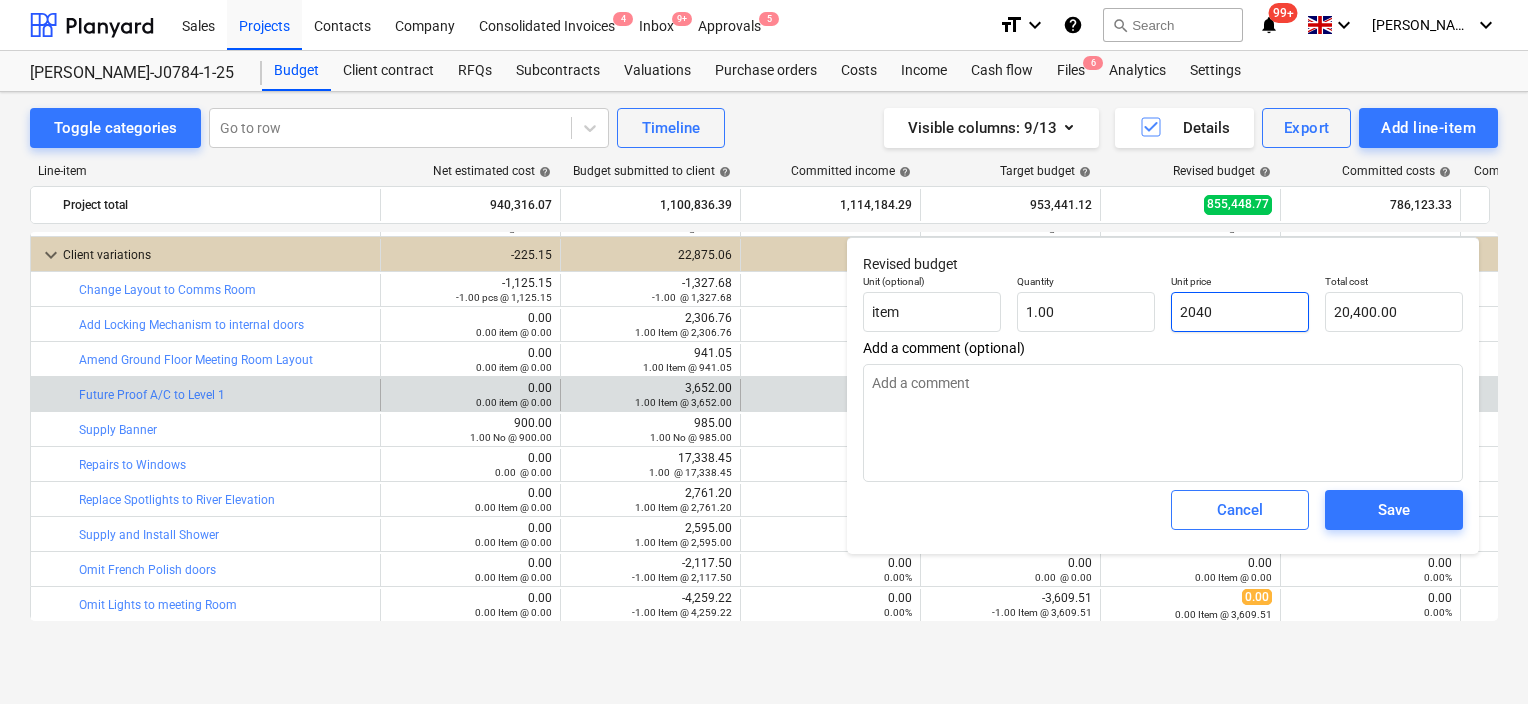 type on "2,040.00" 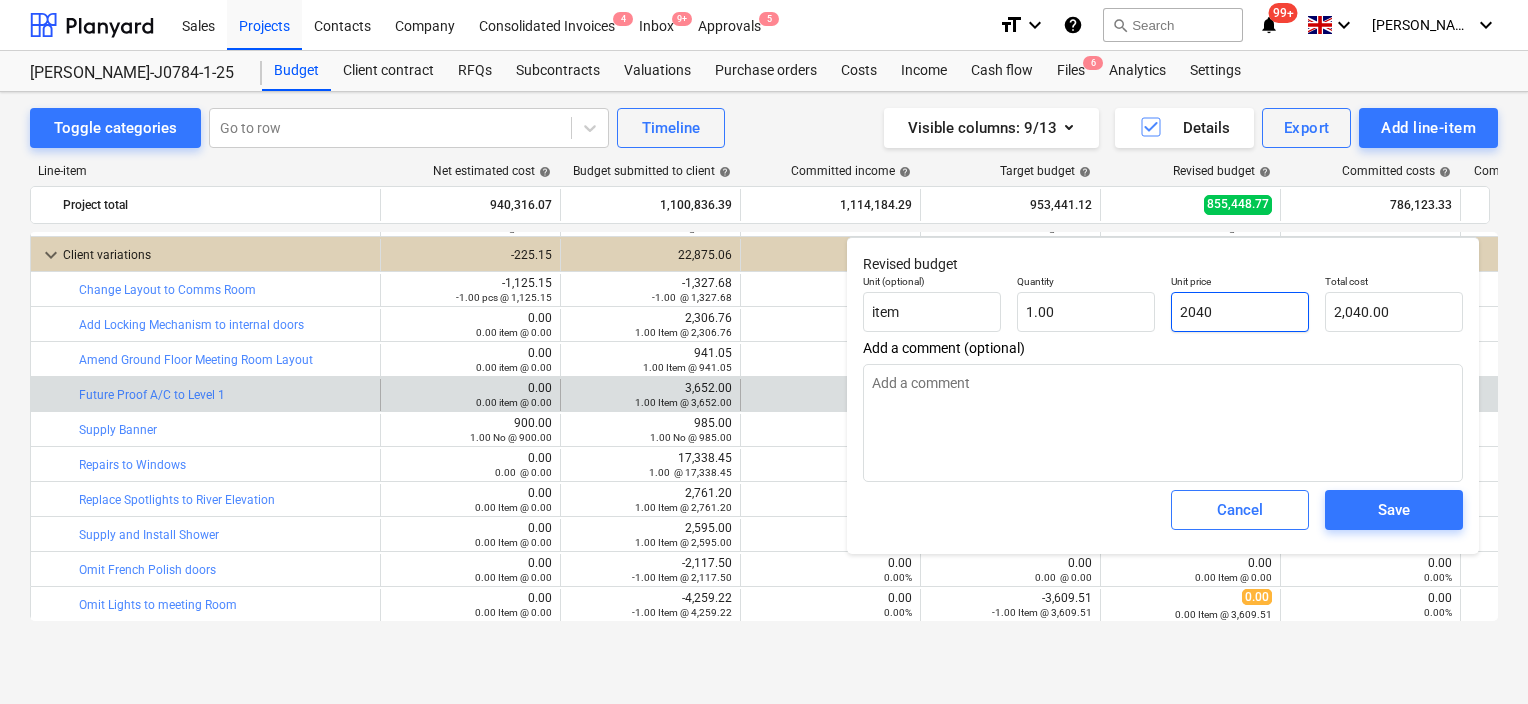 type on "2040" 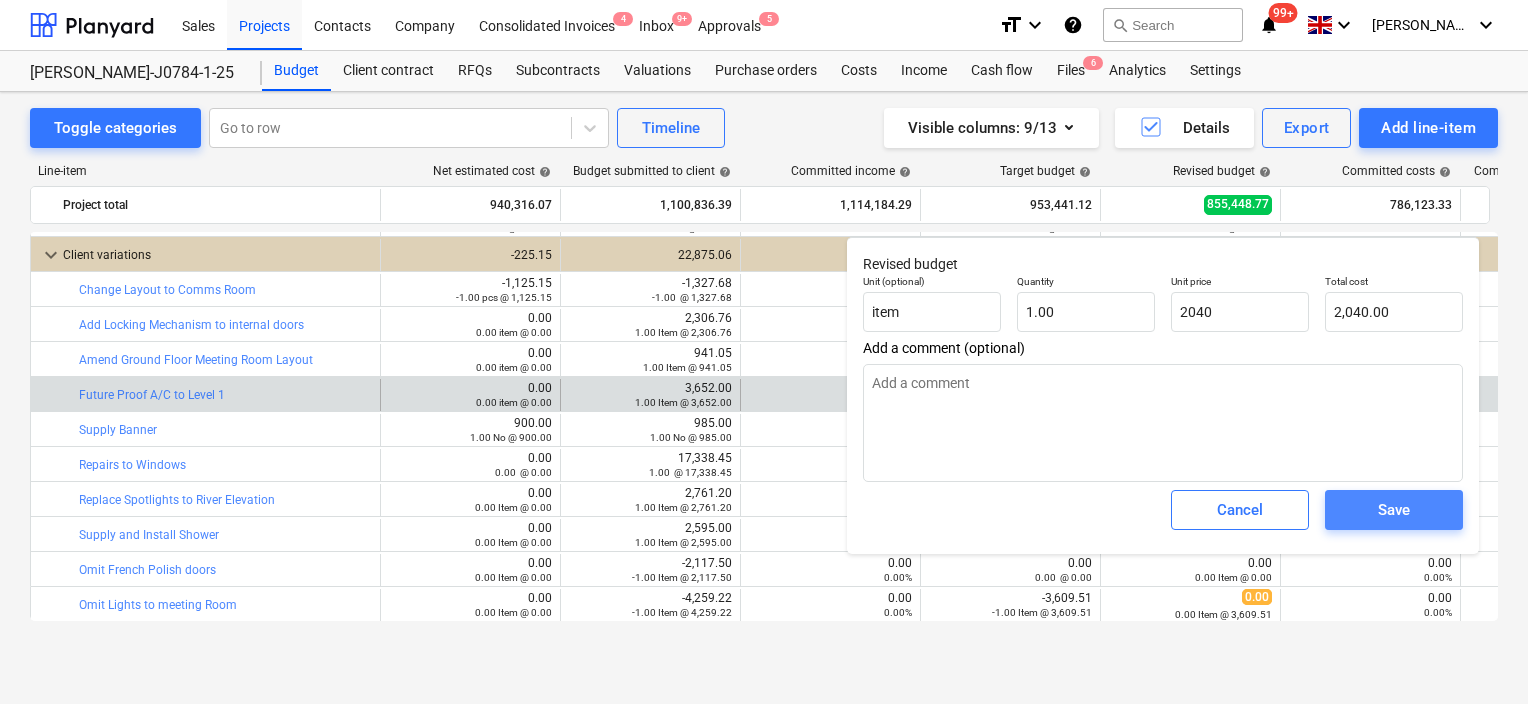 click on "Save" at bounding box center [1394, 510] 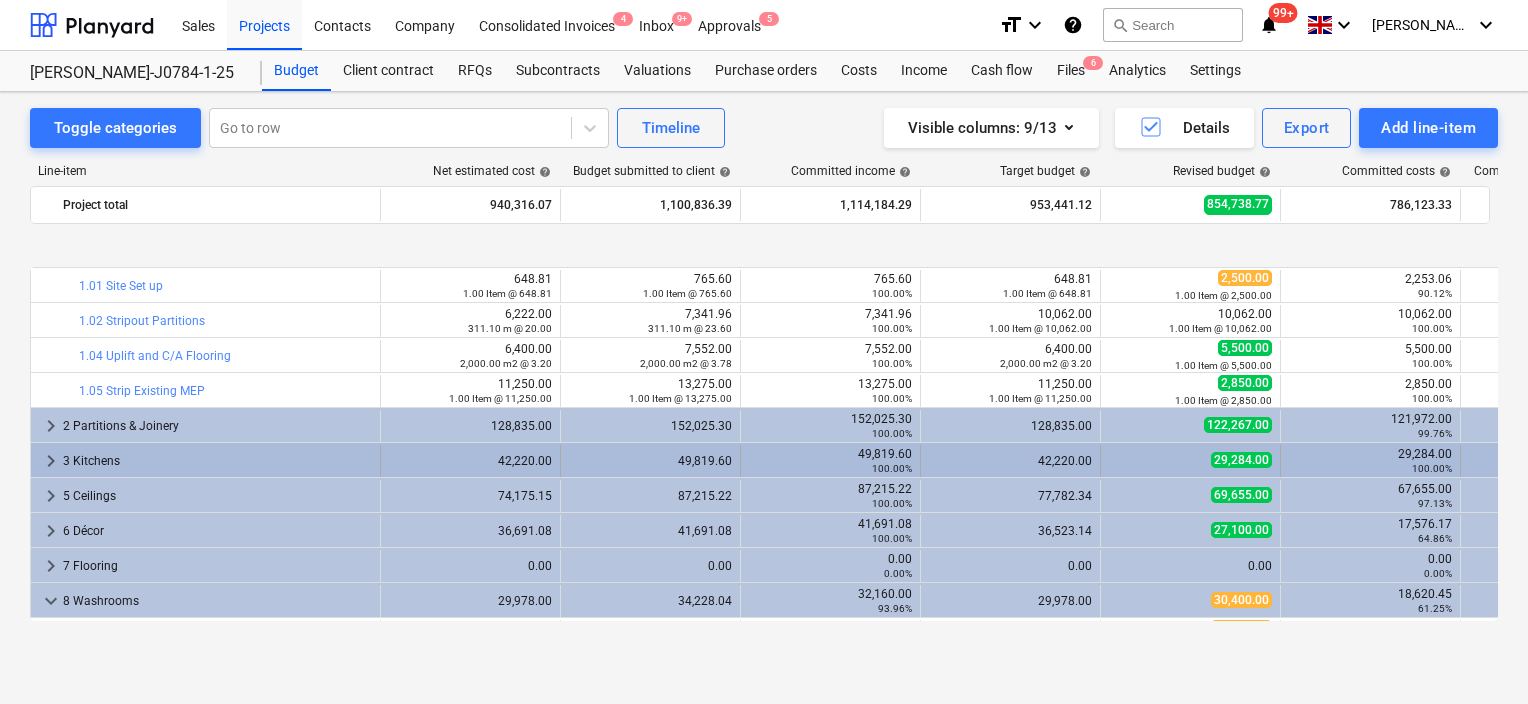 scroll, scrollTop: 100, scrollLeft: 0, axis: vertical 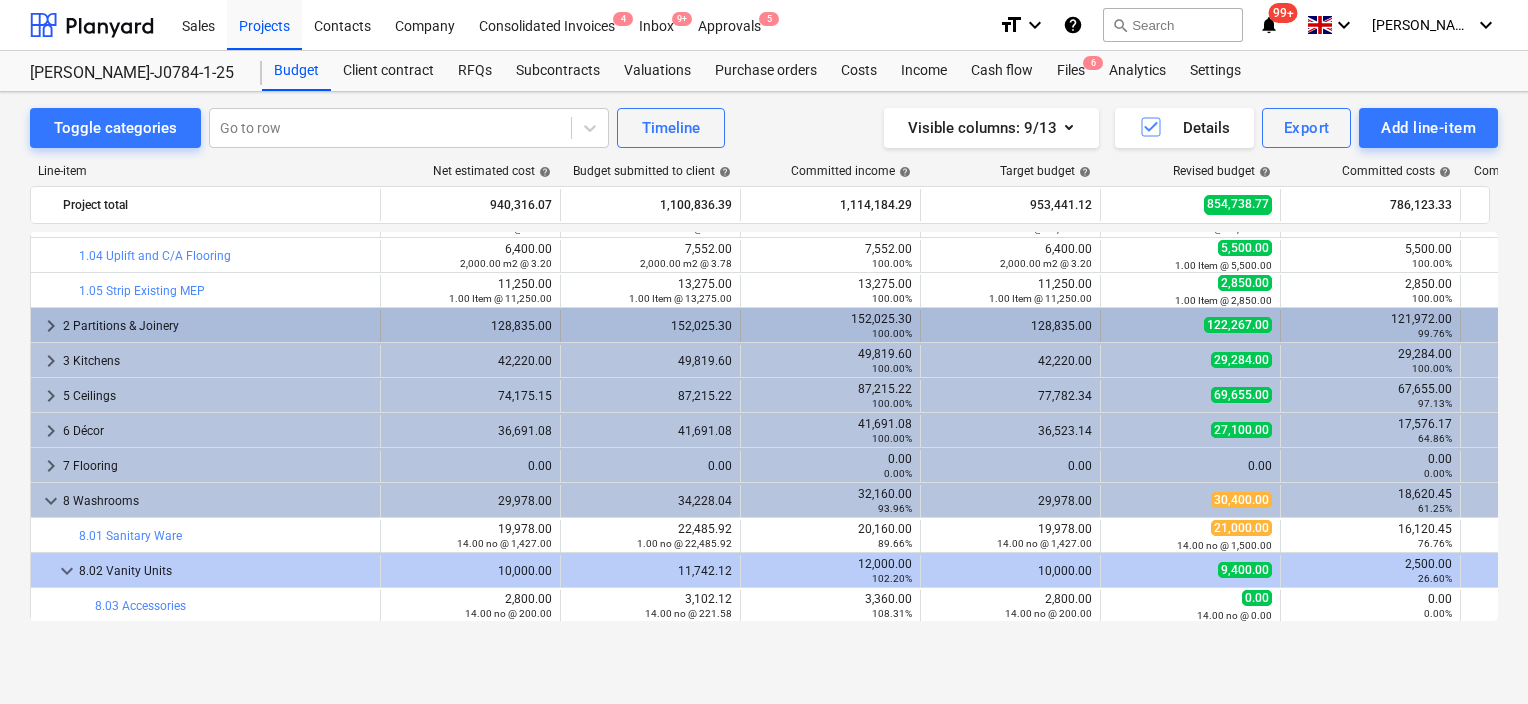 click on "122,267.00" at bounding box center (1190, 325) 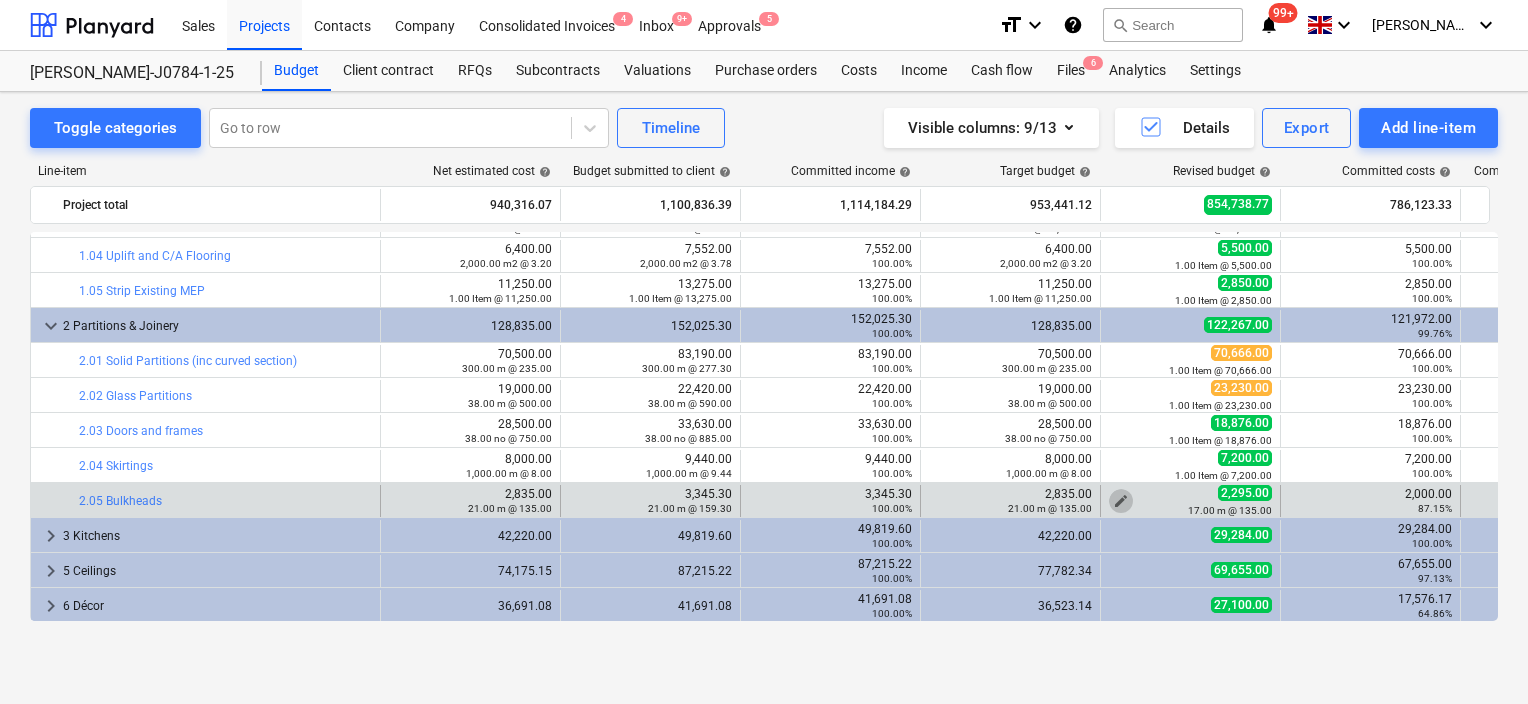 click on "edit" at bounding box center (1121, 501) 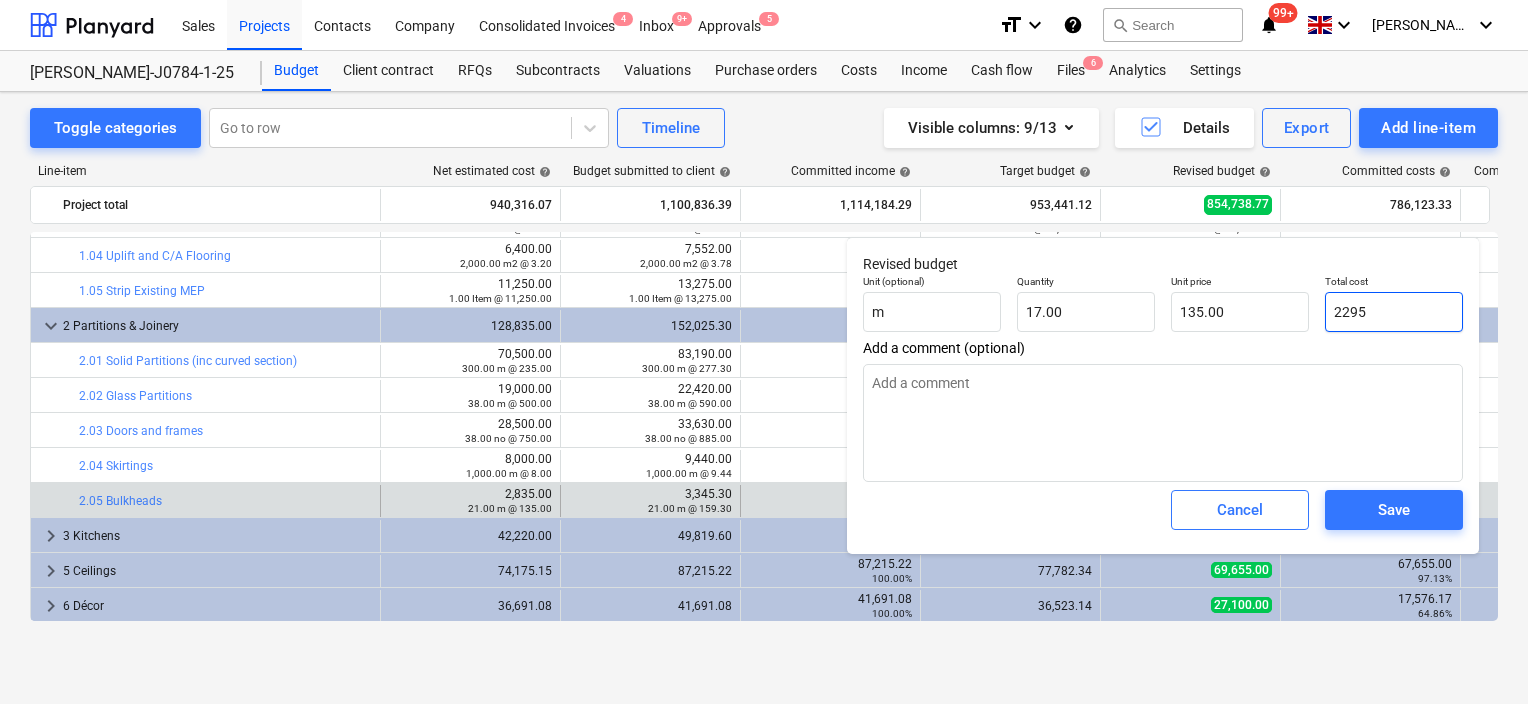 click on "2295" at bounding box center [1394, 312] 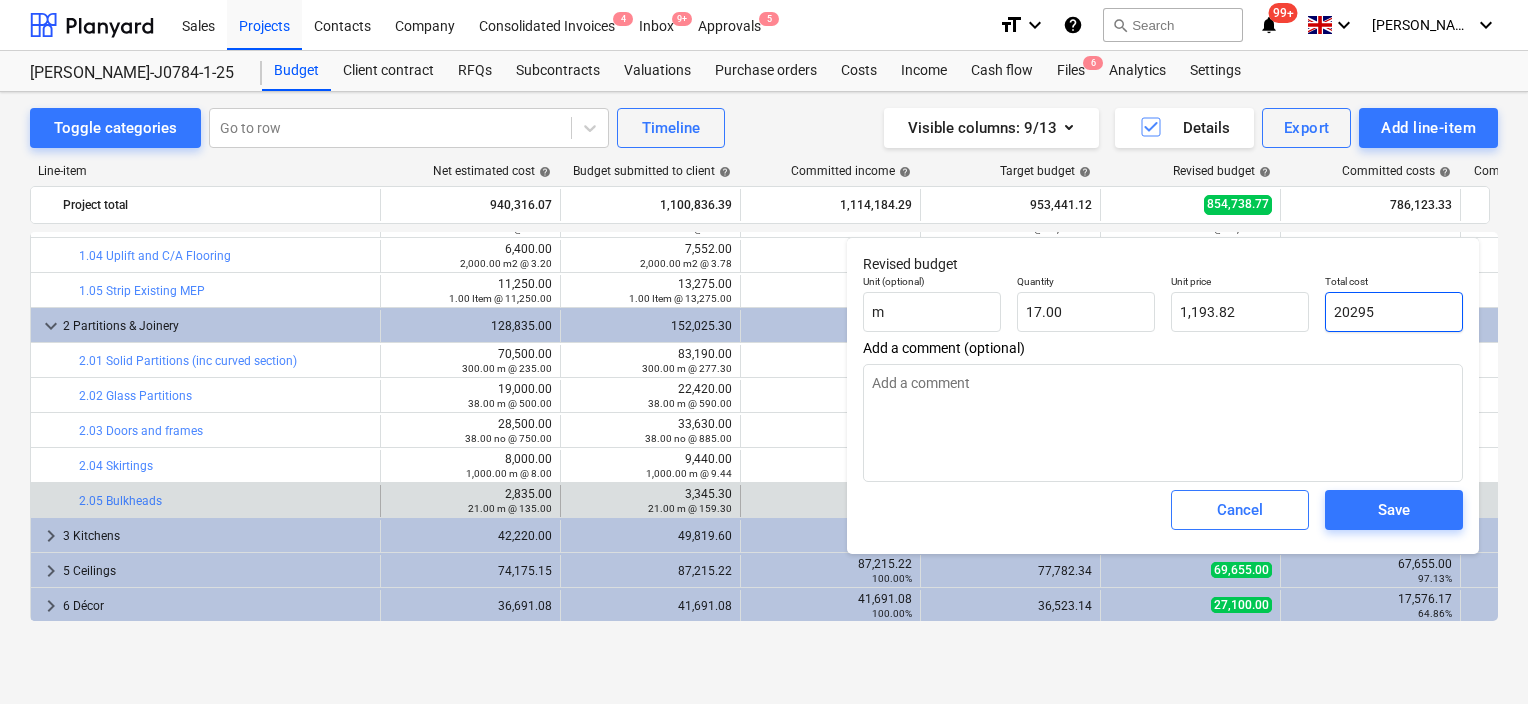 type on "1,193.82" 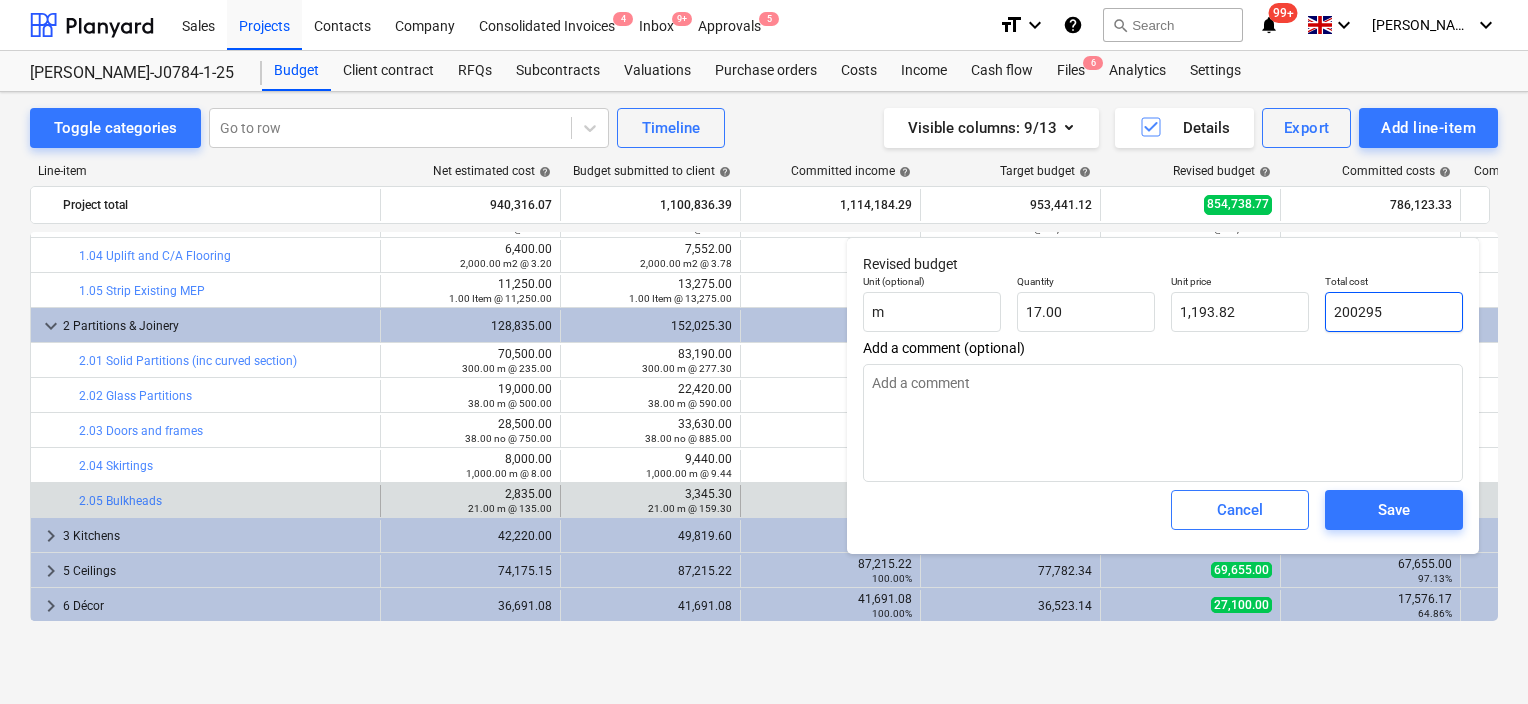 type on "11,782.06" 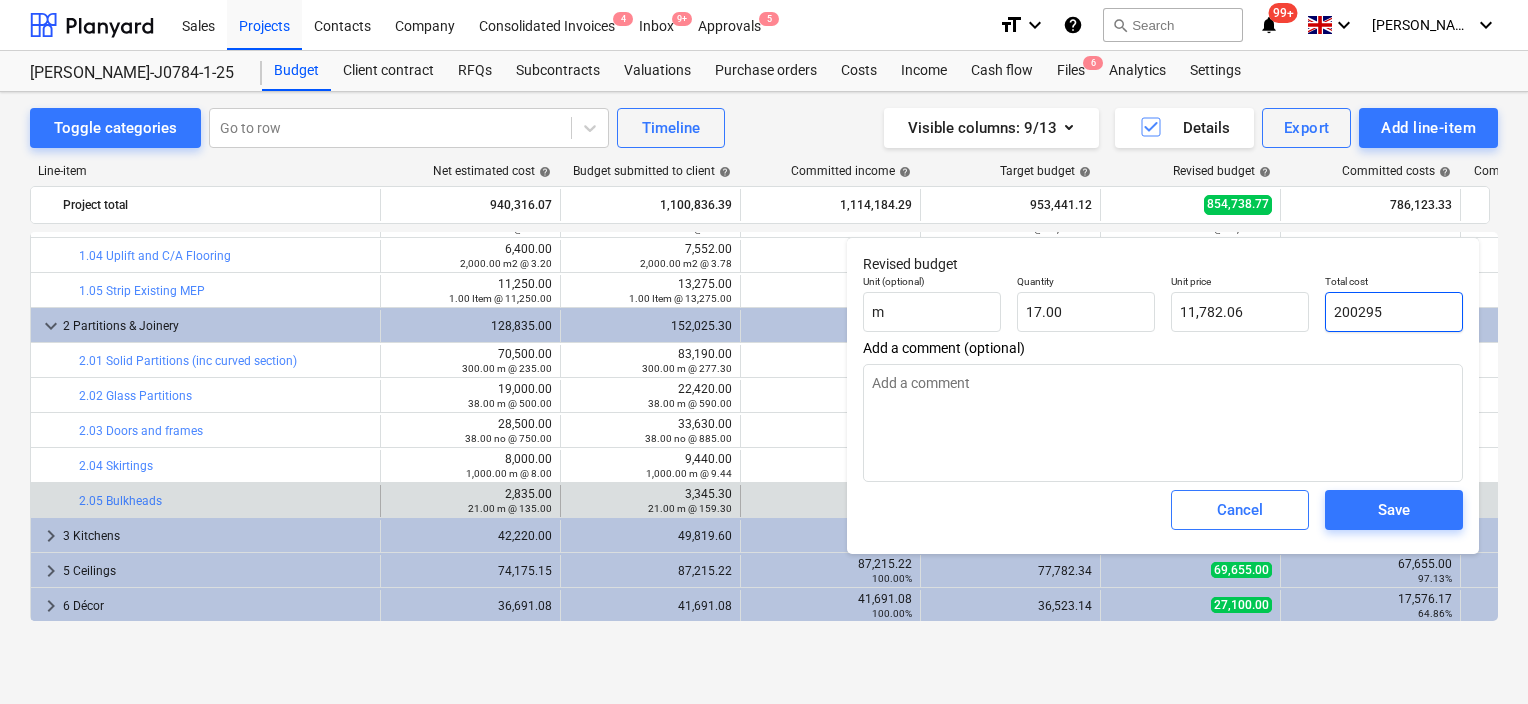 type on "2000295" 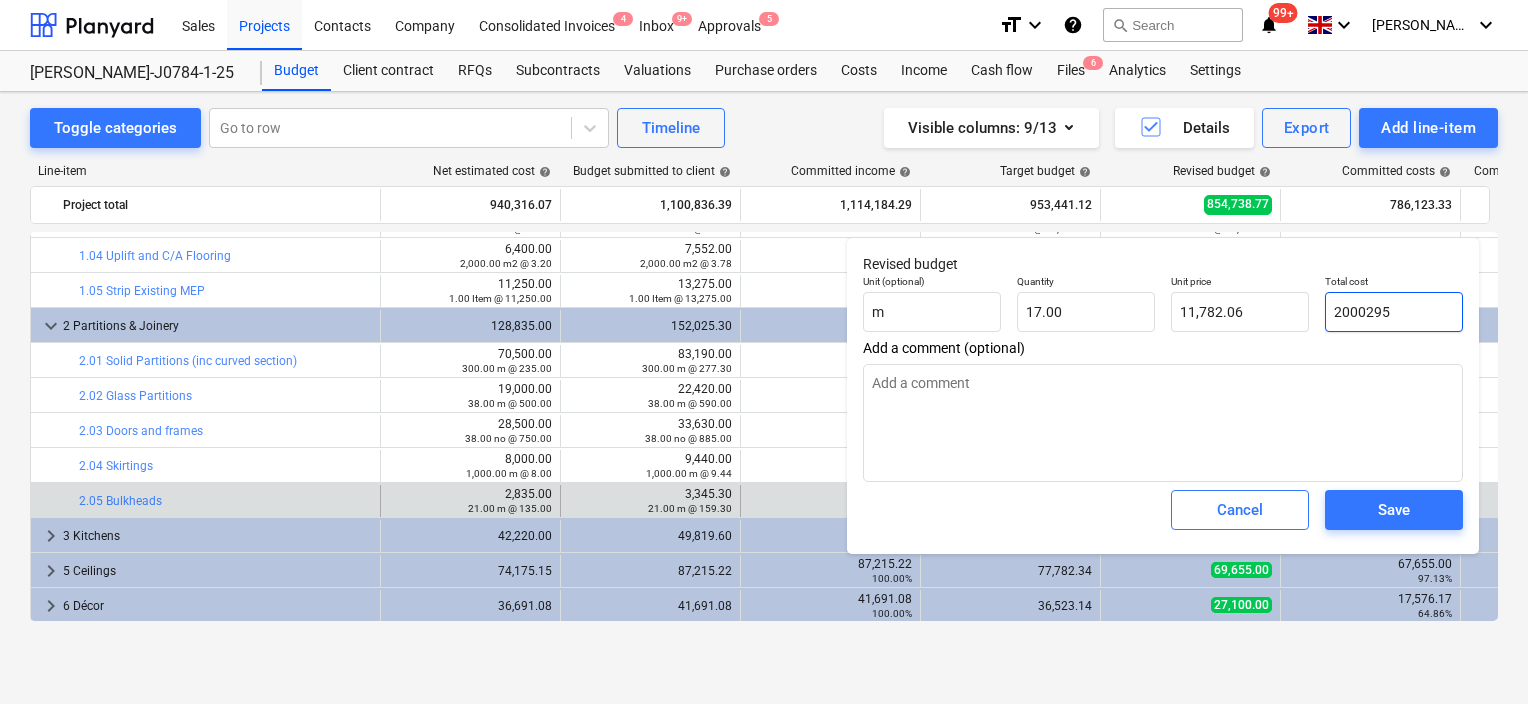 type on "117,664.41" 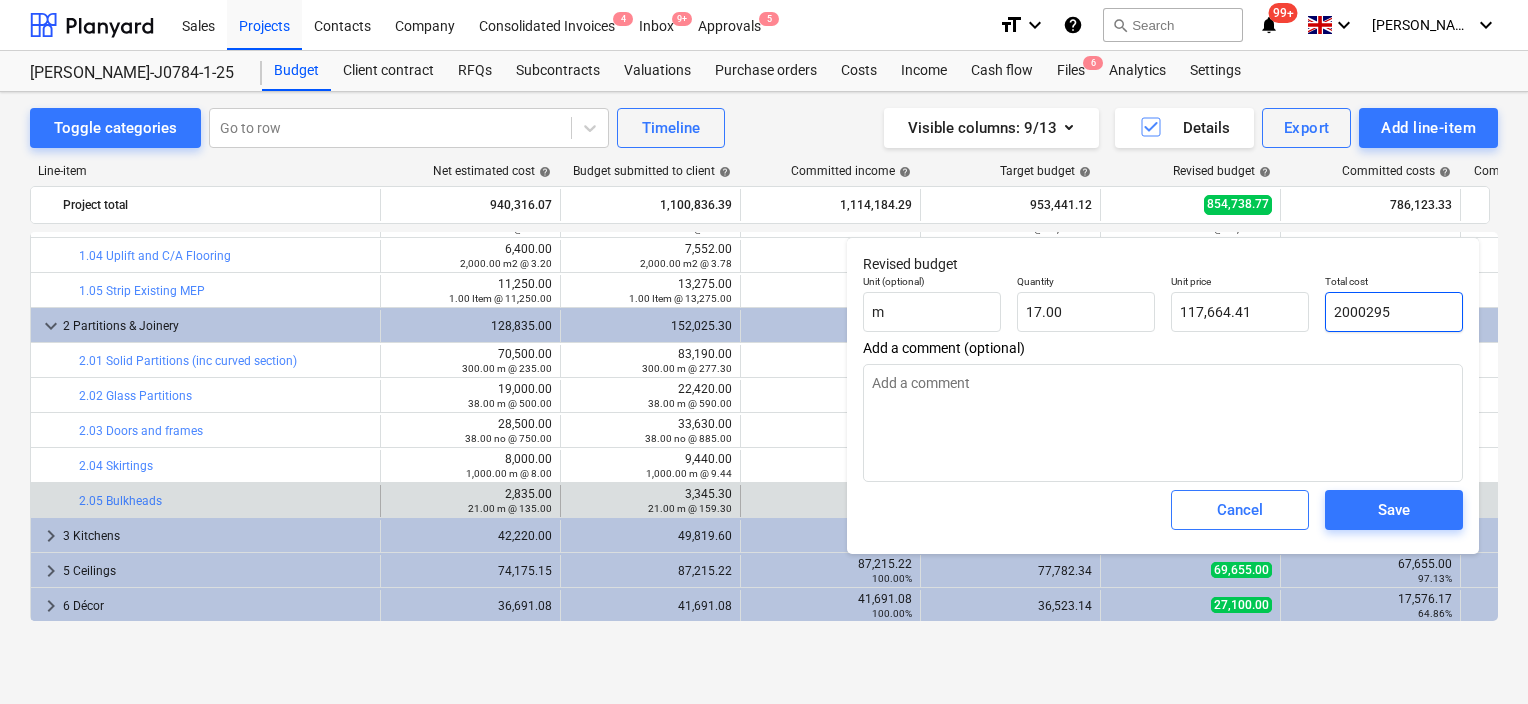 type on "200095" 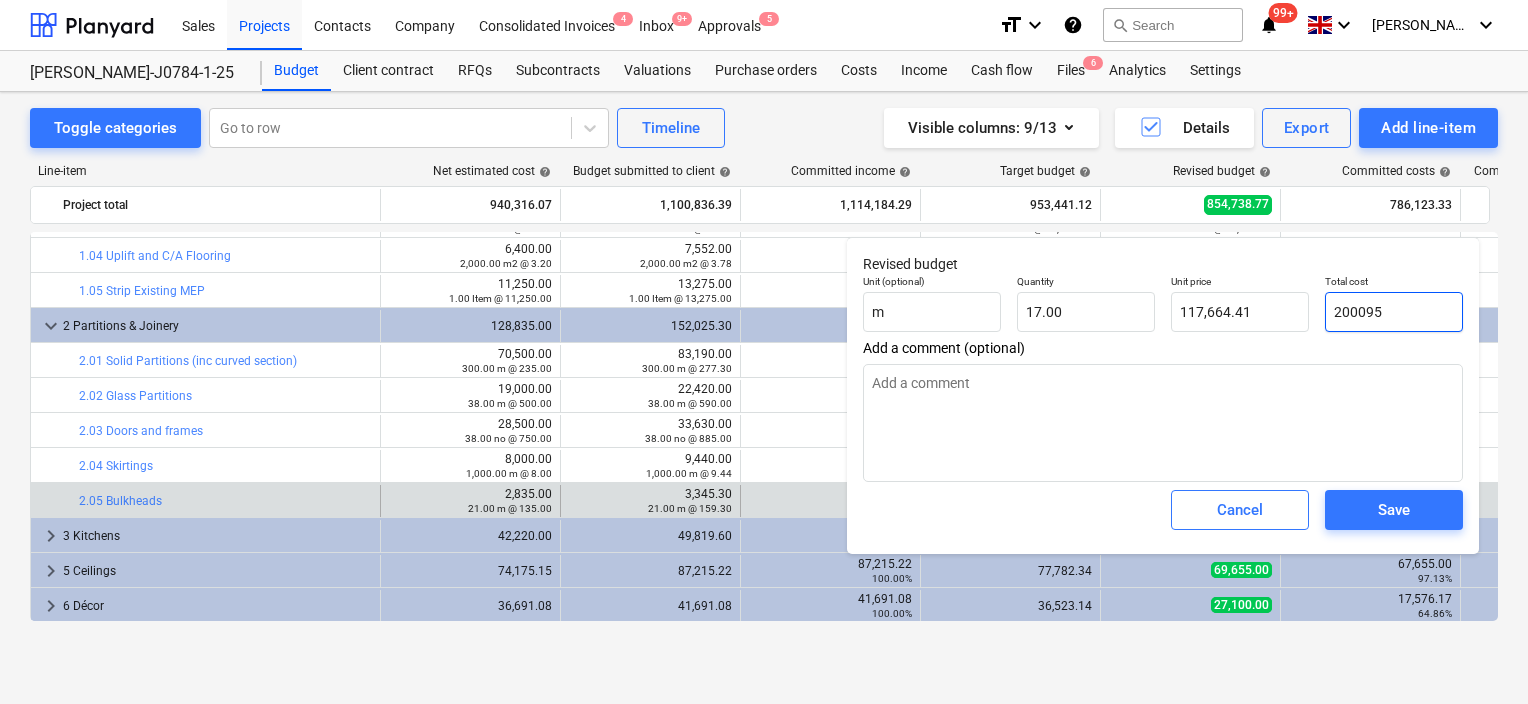 type on "11,770.29" 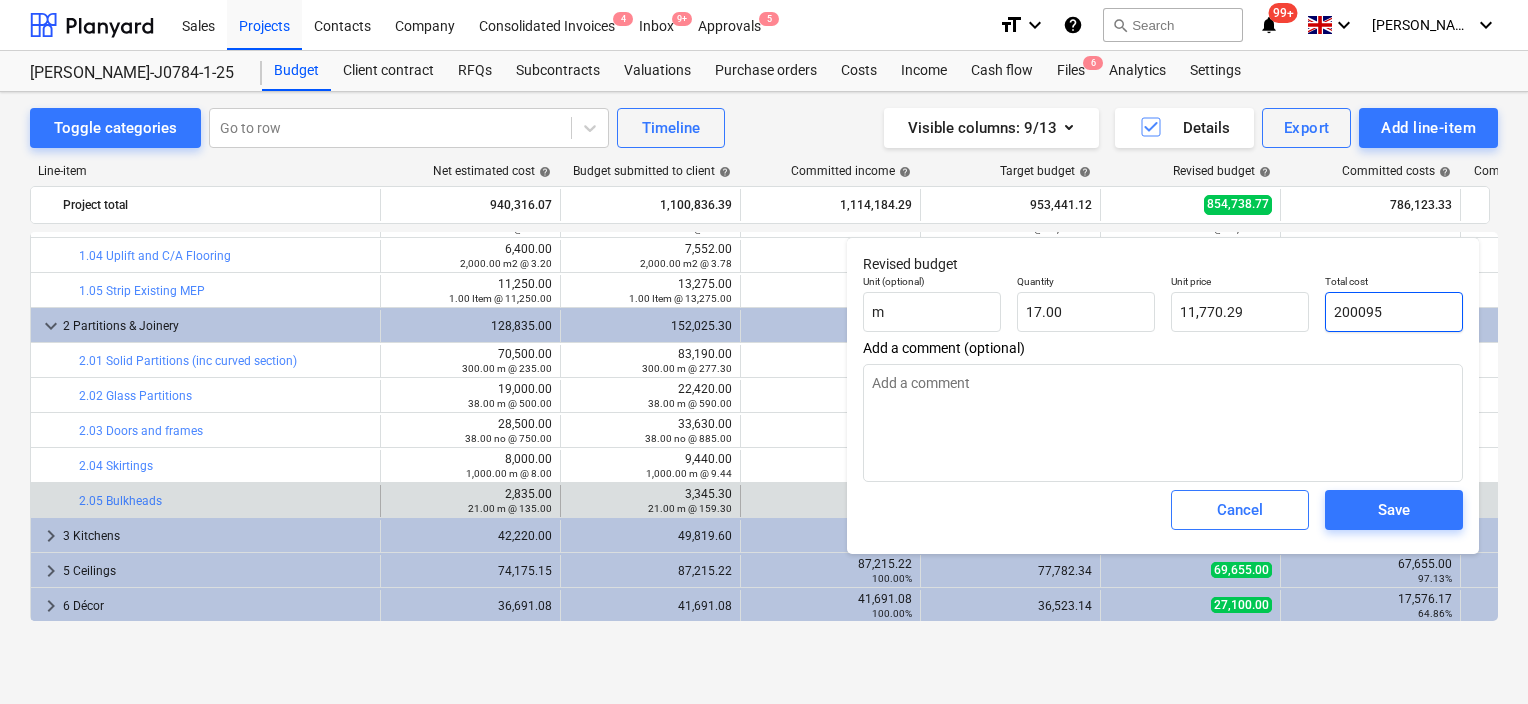 type on "20005" 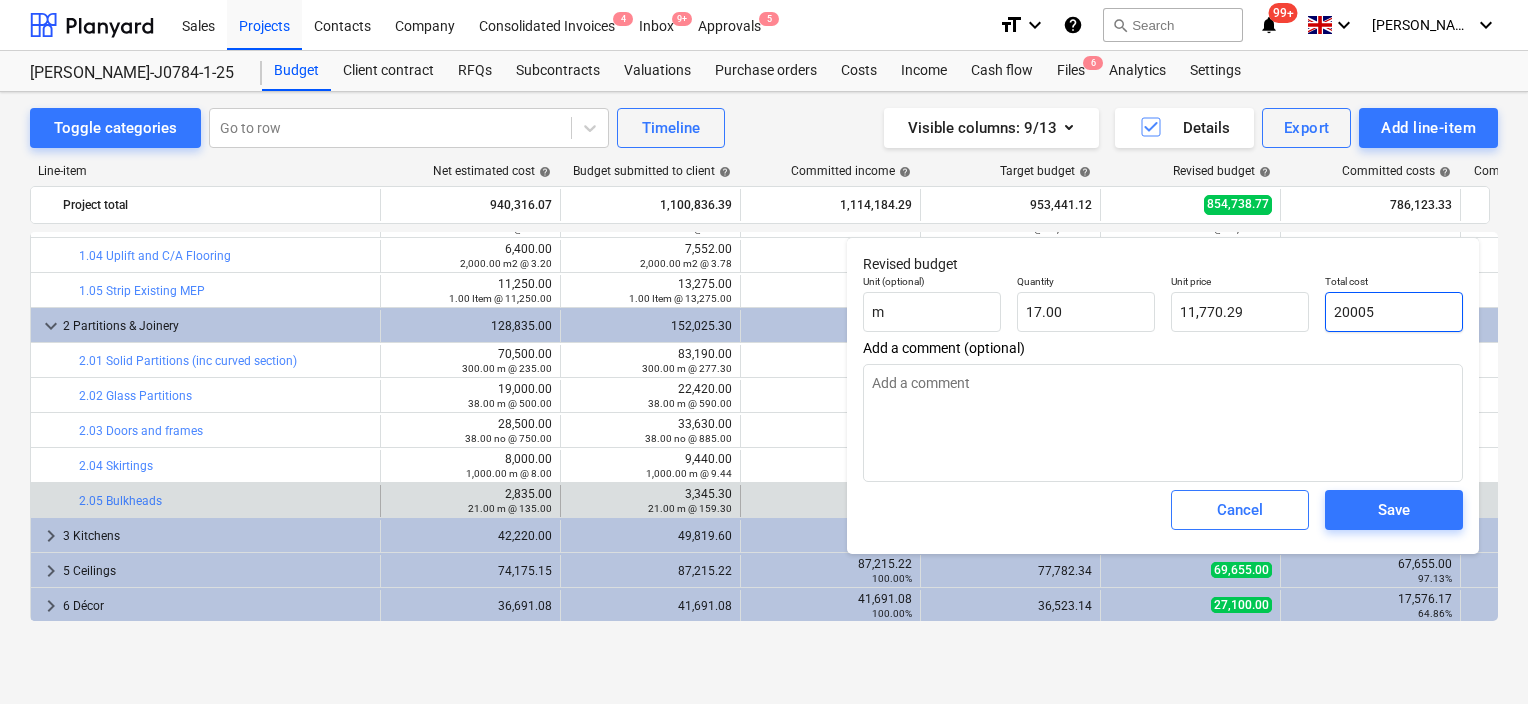 type on "1,176.76" 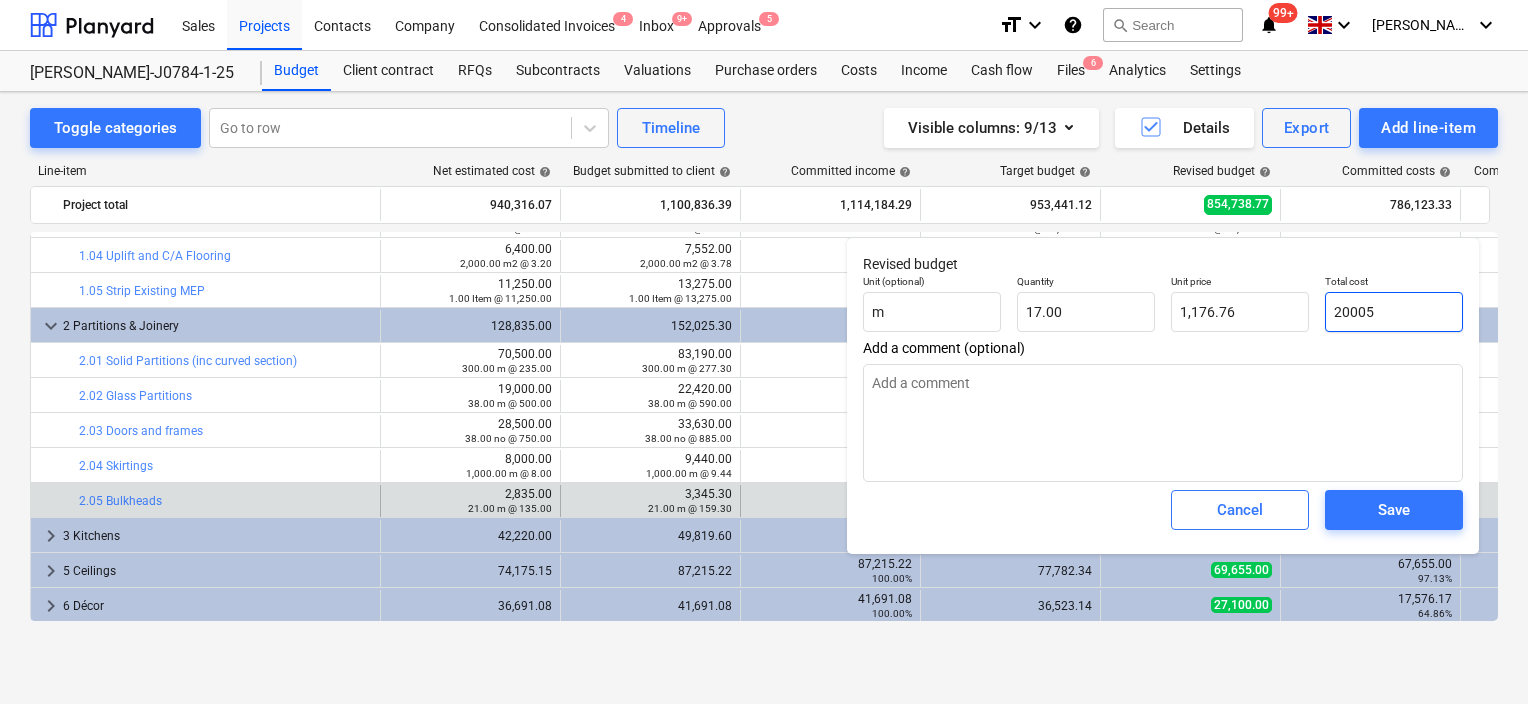 type on "2000" 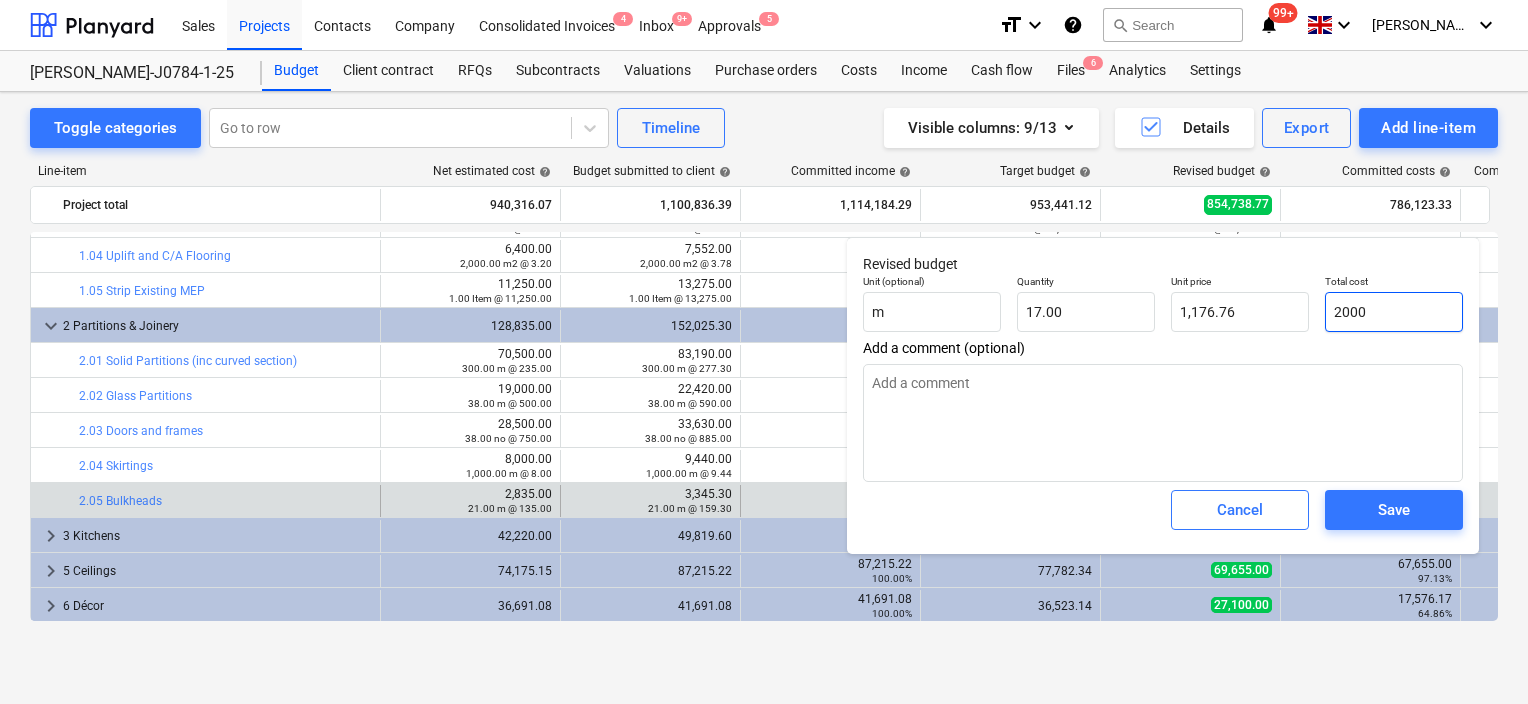 type on "117.65" 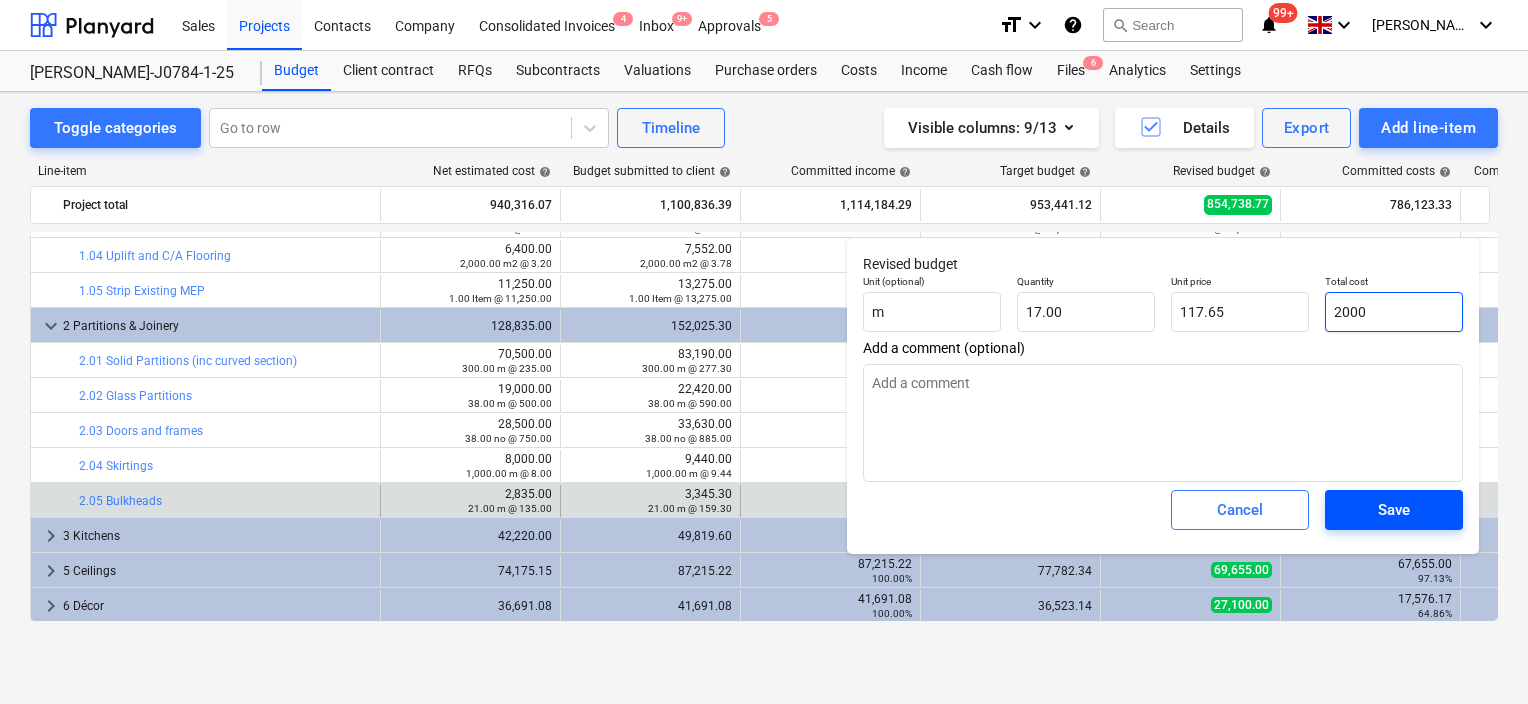 type on "2000" 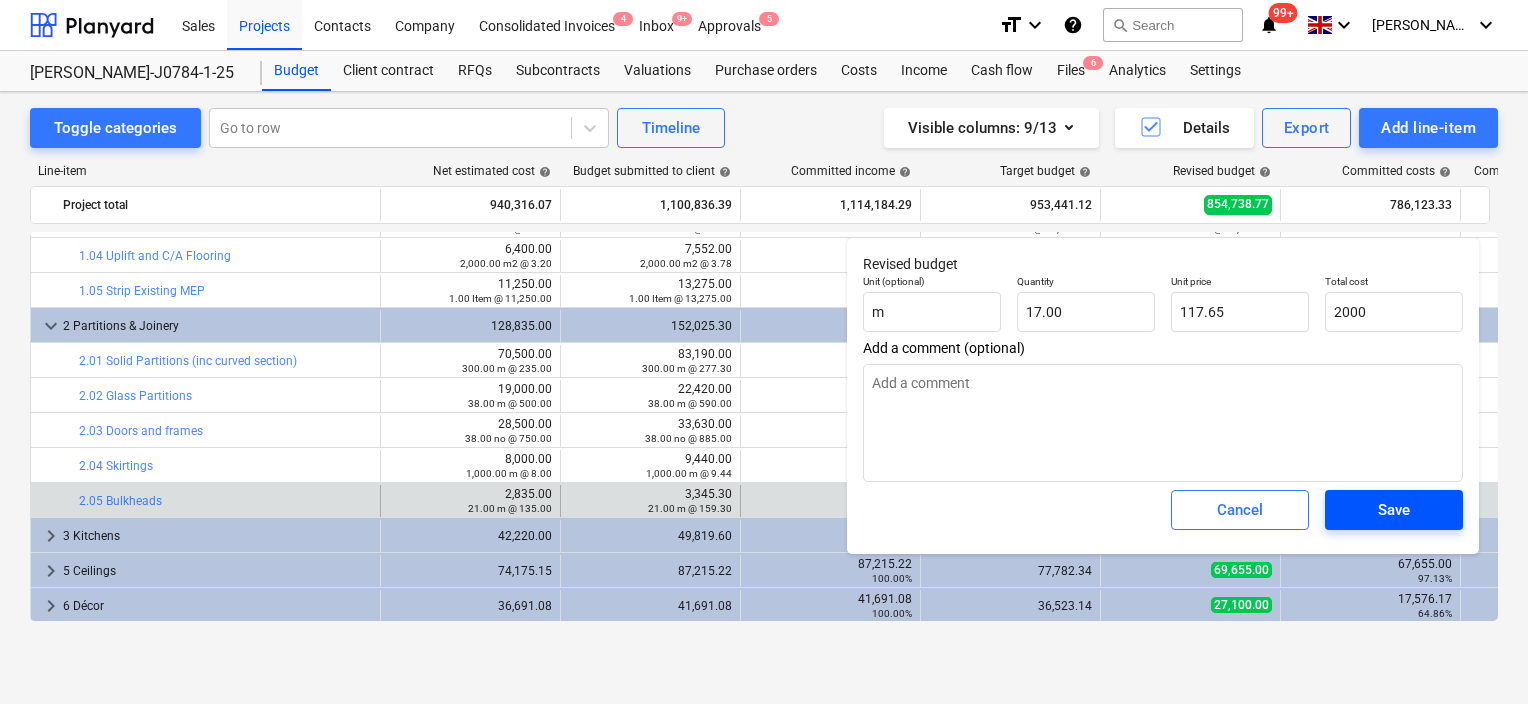 click on "Save" at bounding box center [1394, 510] 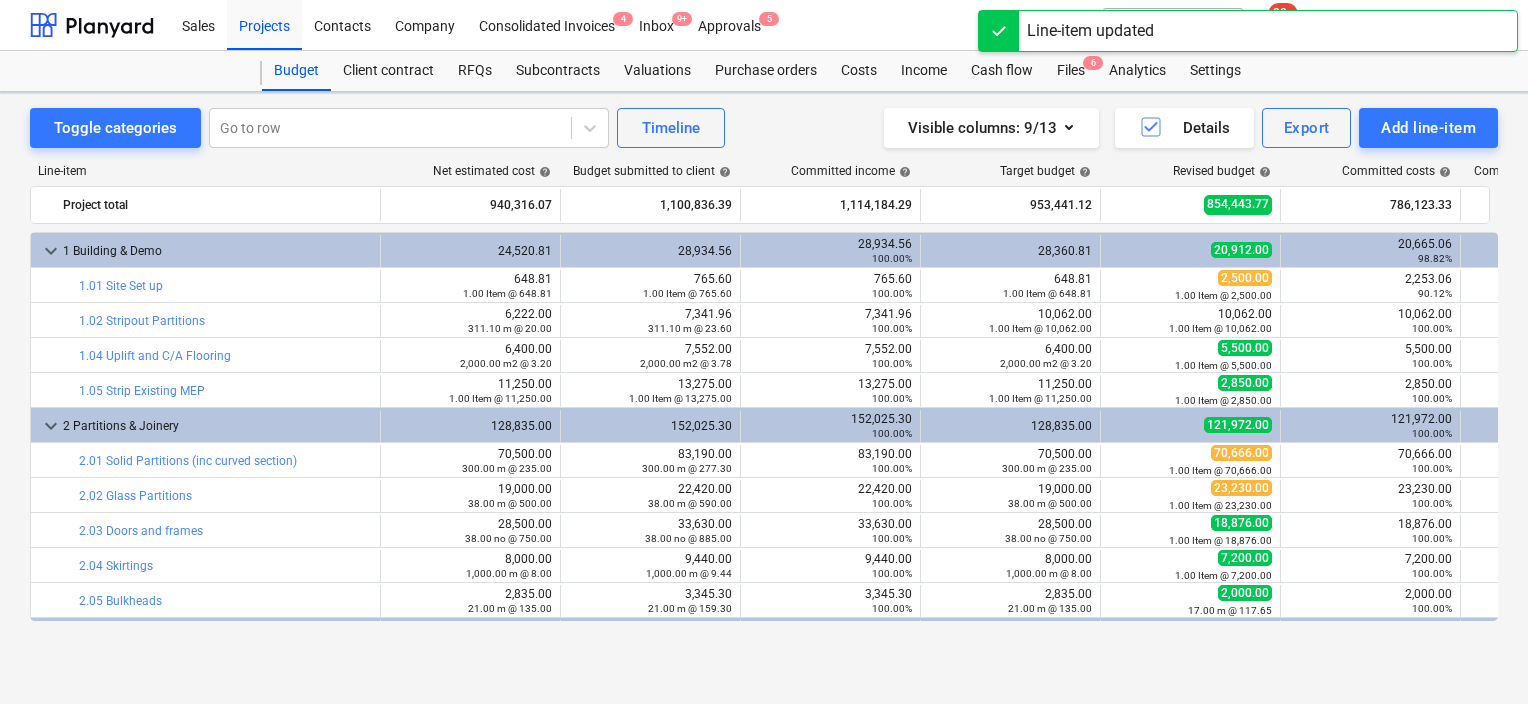 scroll, scrollTop: 100, scrollLeft: 0, axis: vertical 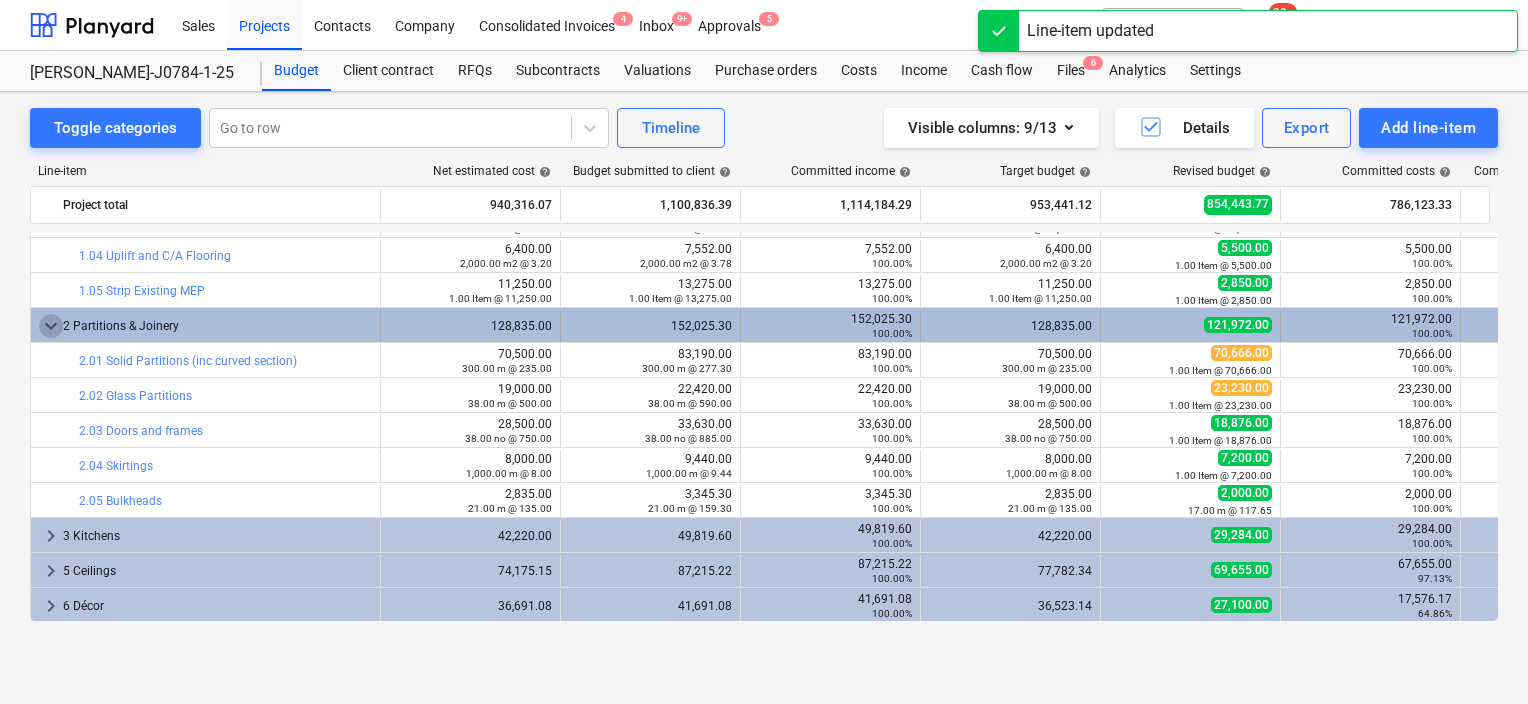 click on "keyboard_arrow_down" at bounding box center [51, 326] 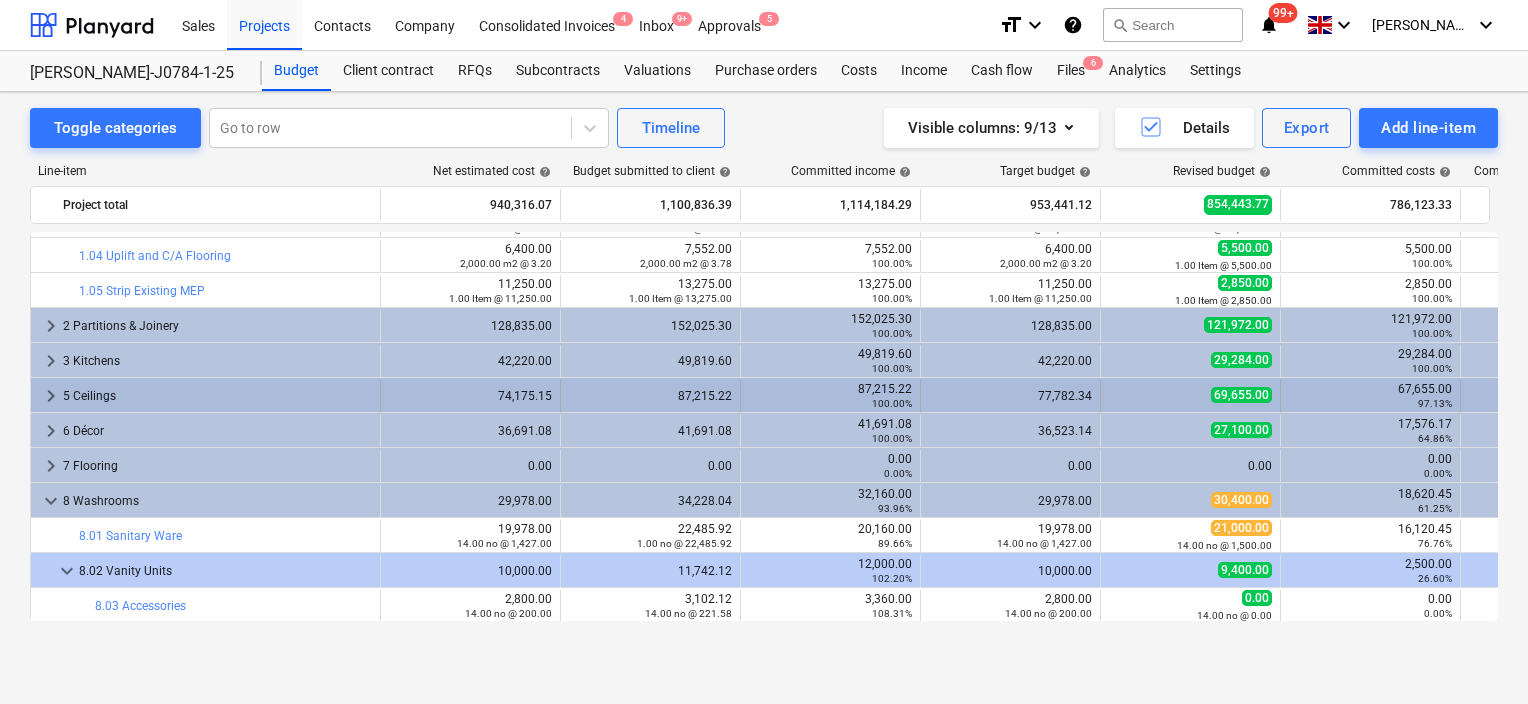 click on "69,655.00" at bounding box center [1241, 395] 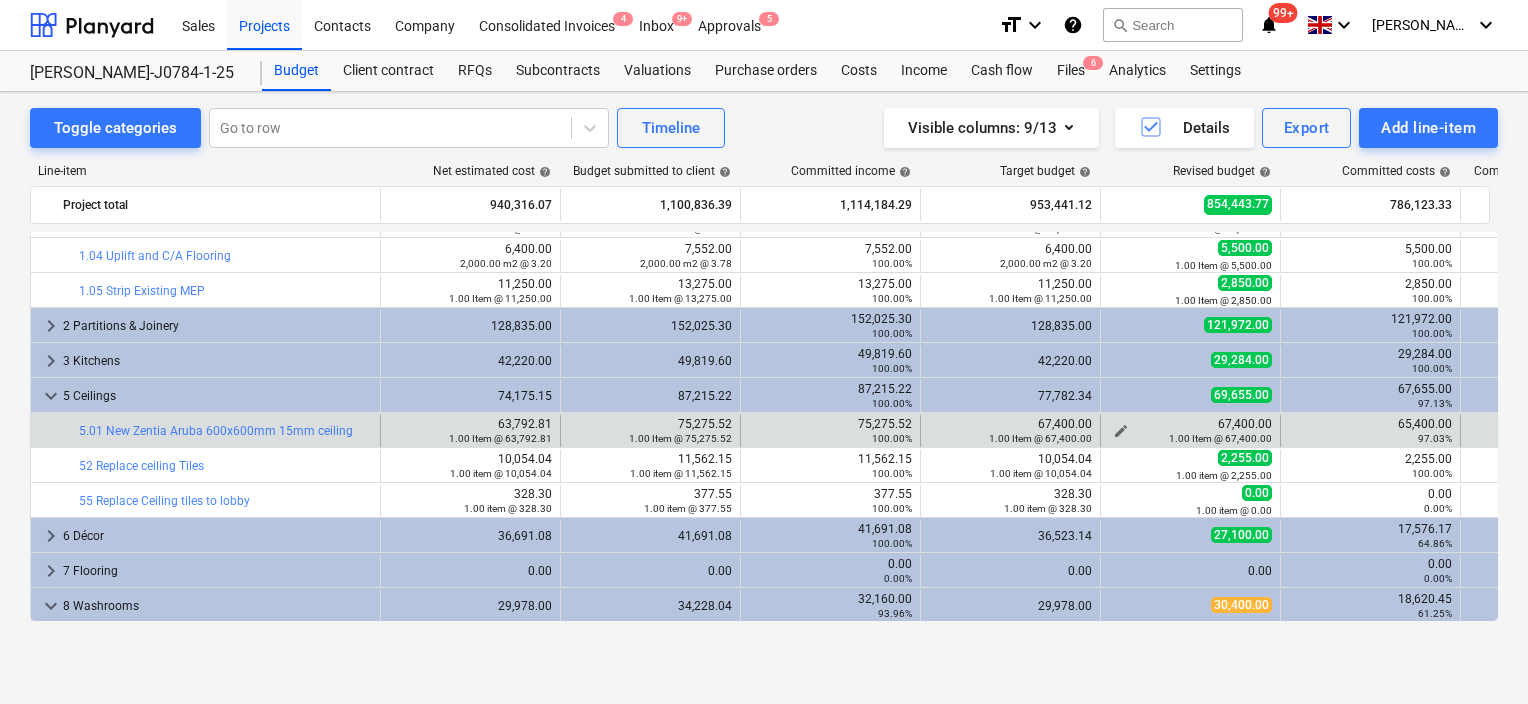 click on "edit" at bounding box center (1121, 431) 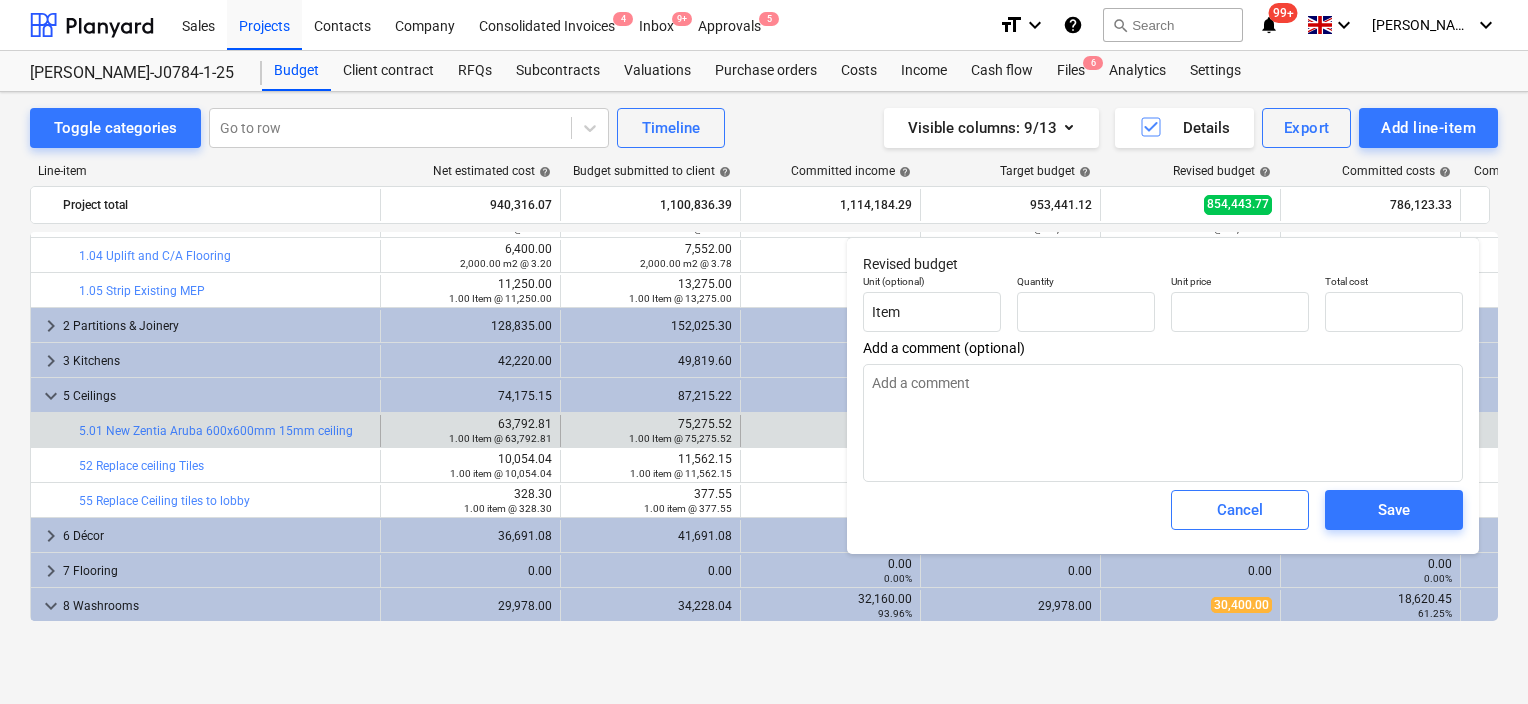 type on "1.00" 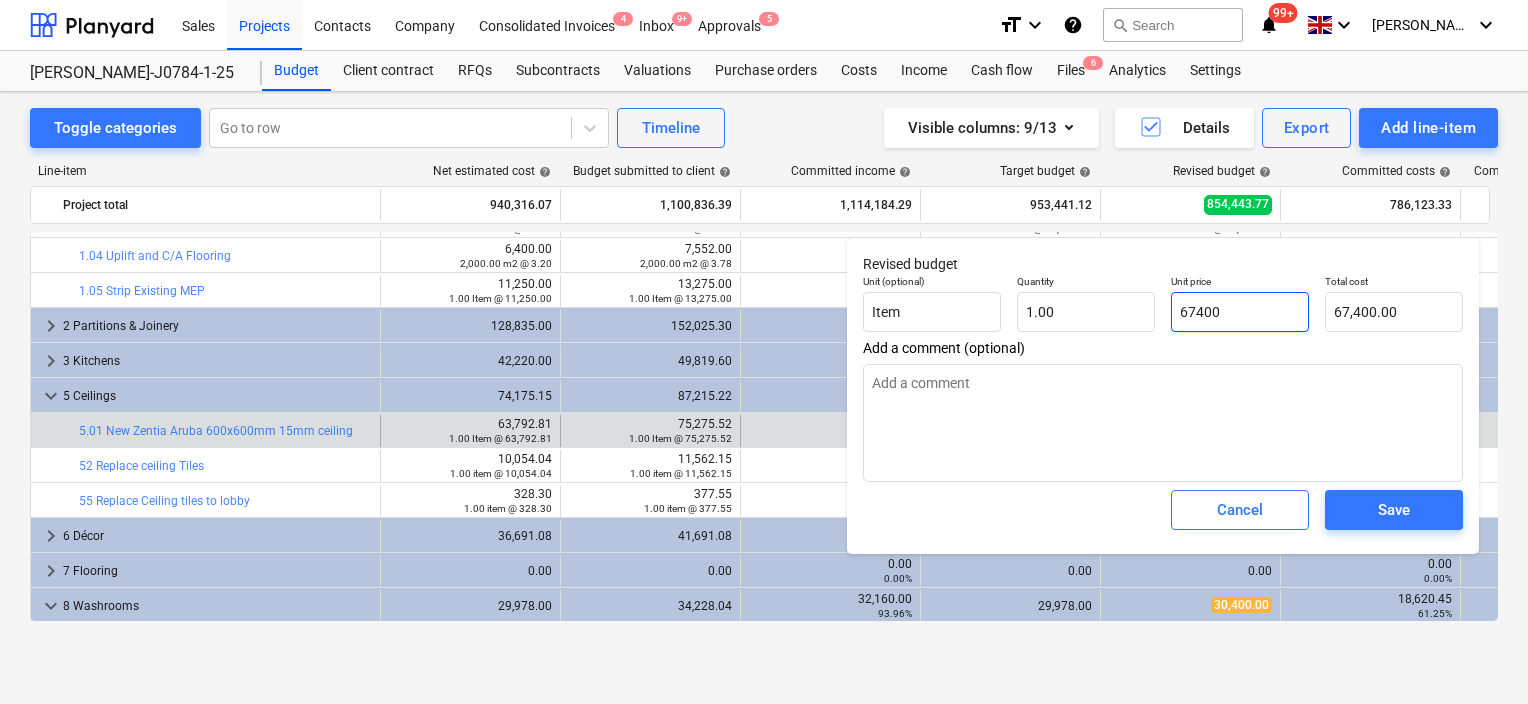 click on "67400" at bounding box center [1240, 312] 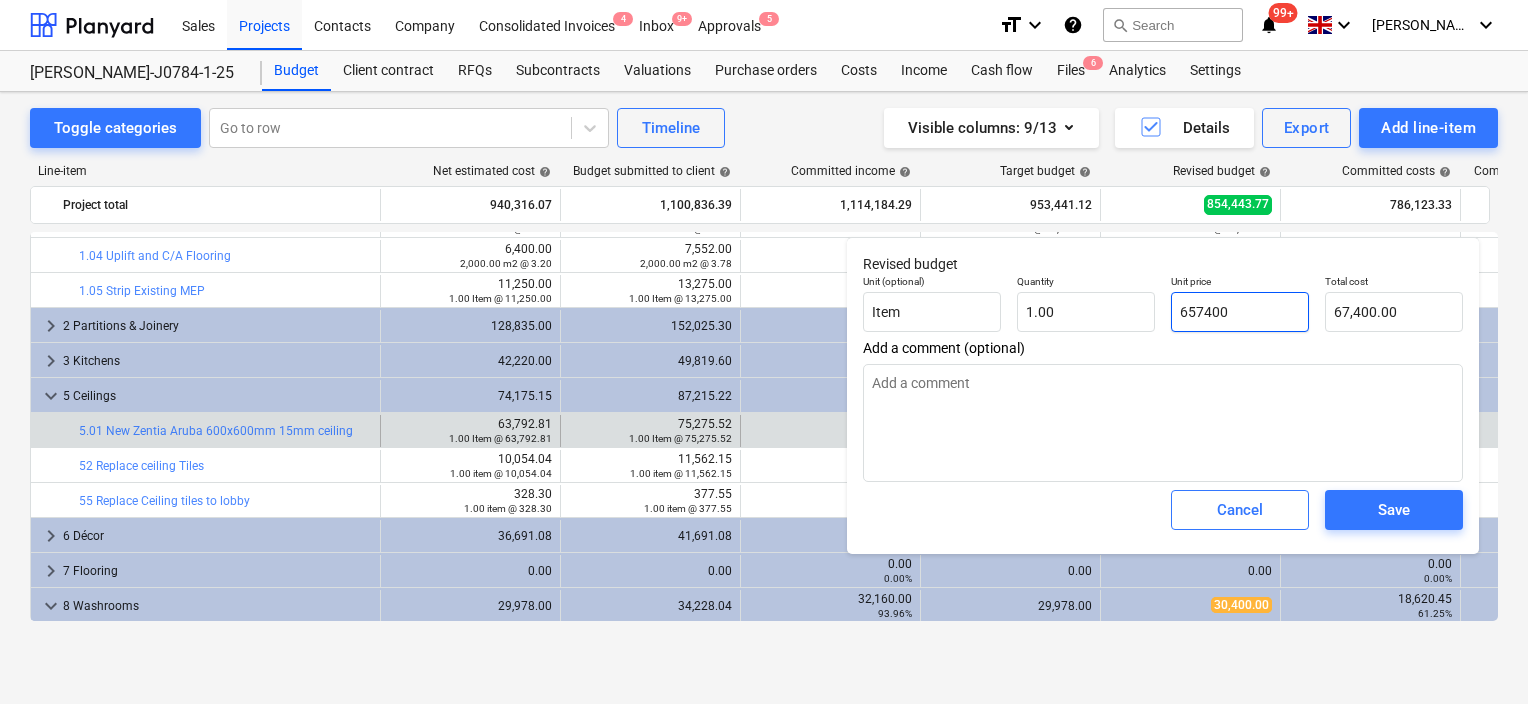 type on "657,400.00" 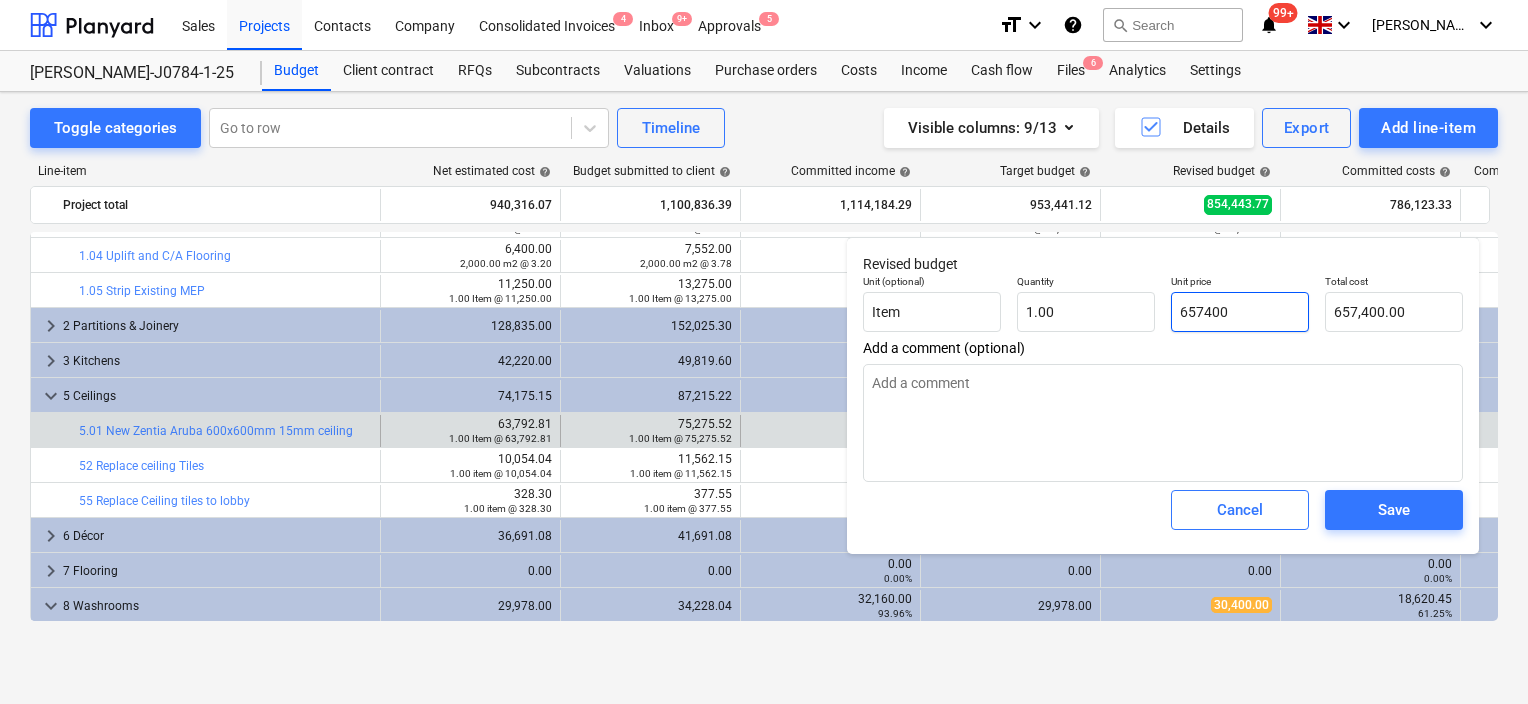 type on "65400" 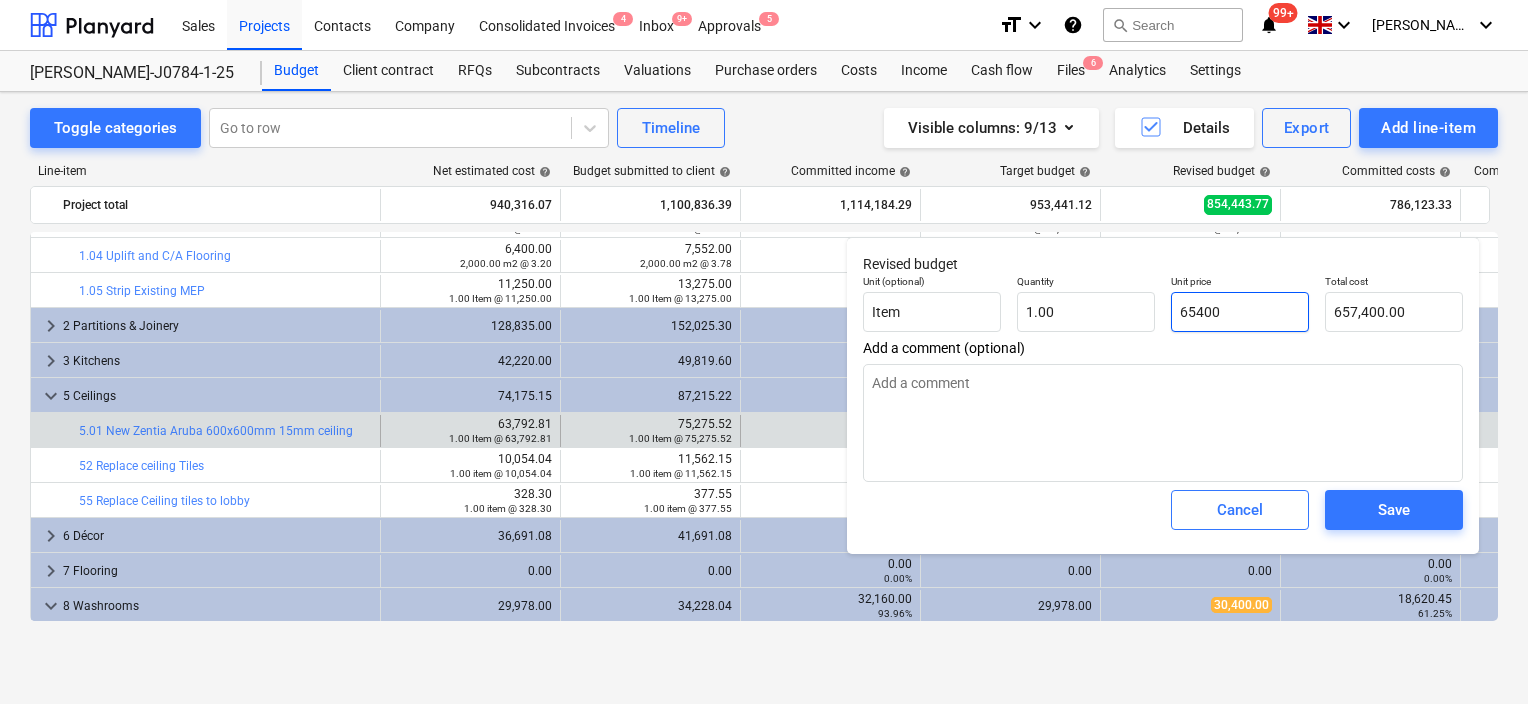 type on "65,400.00" 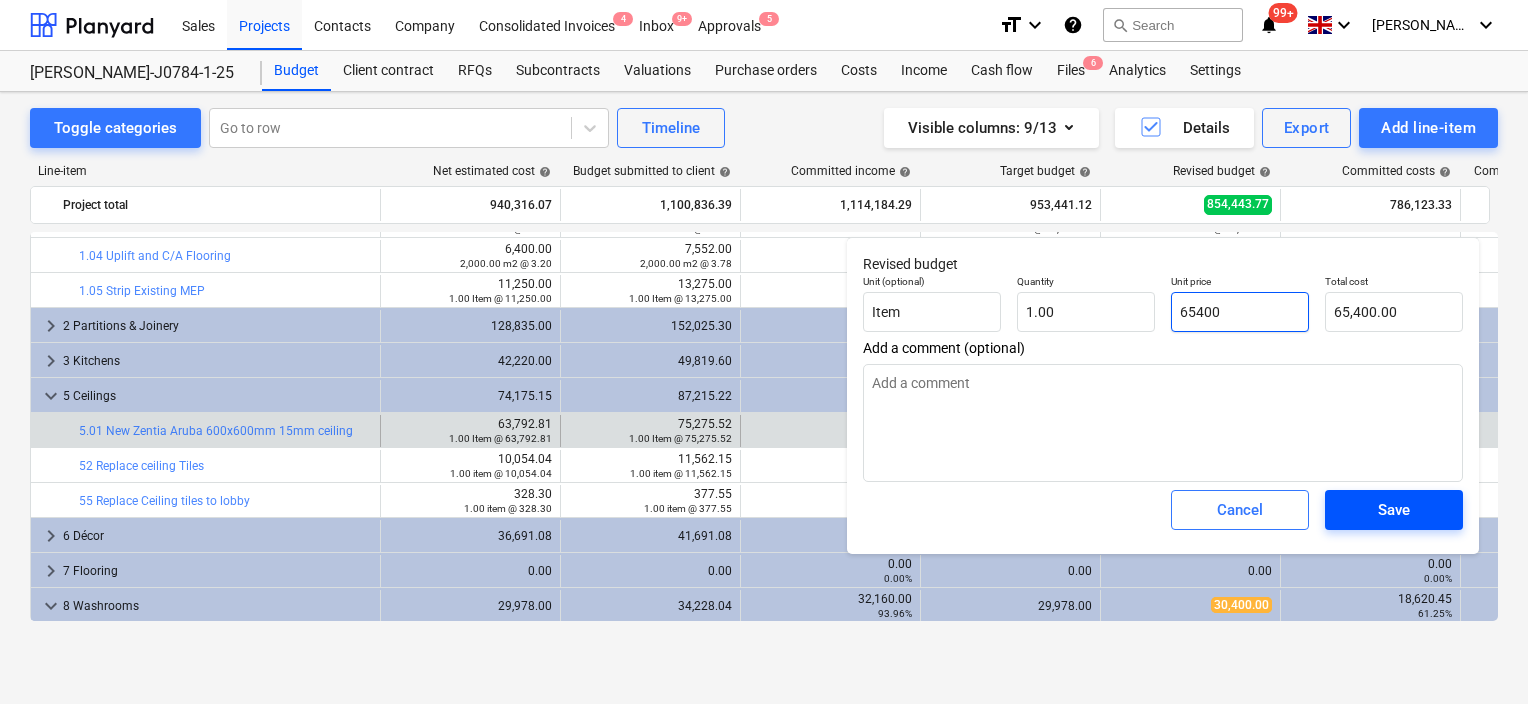 type on "65400" 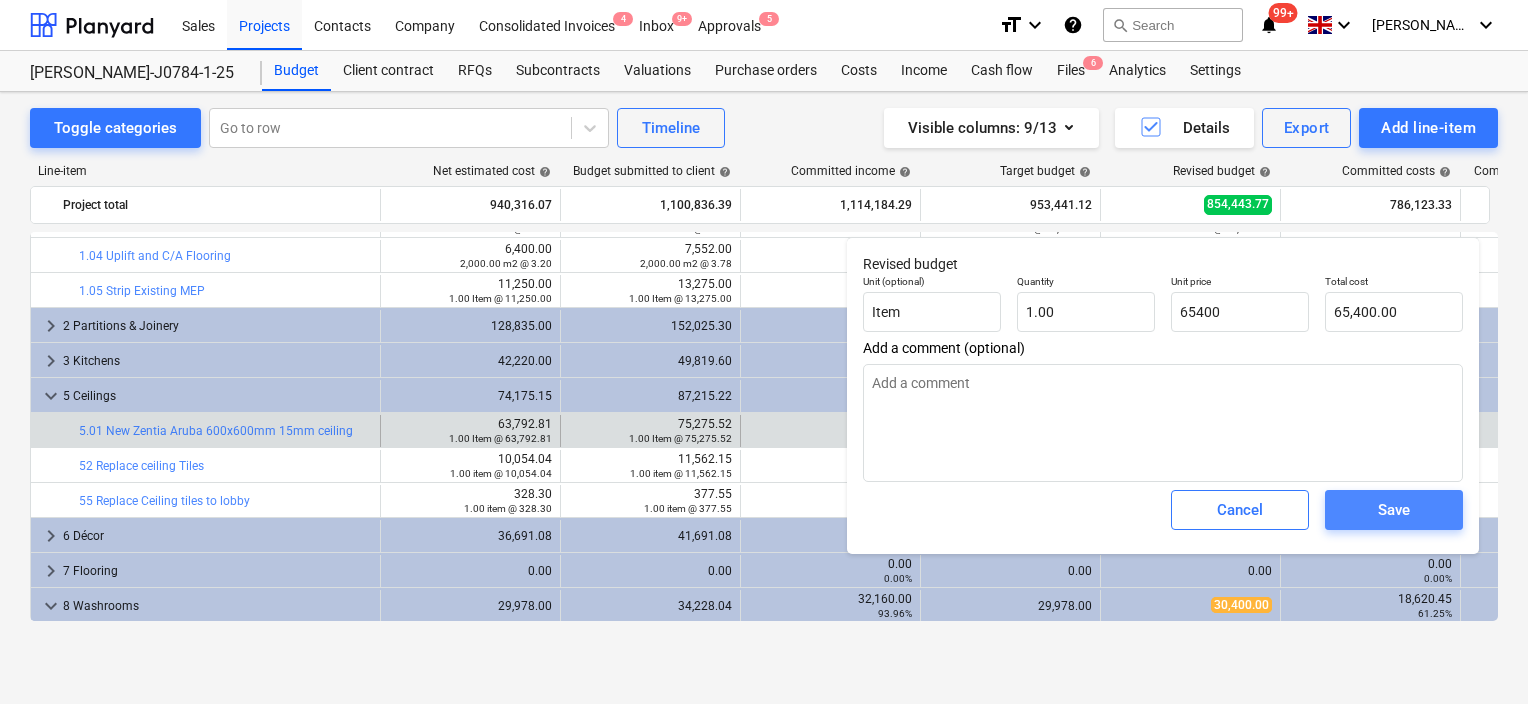 click on "Save" at bounding box center [1394, 510] 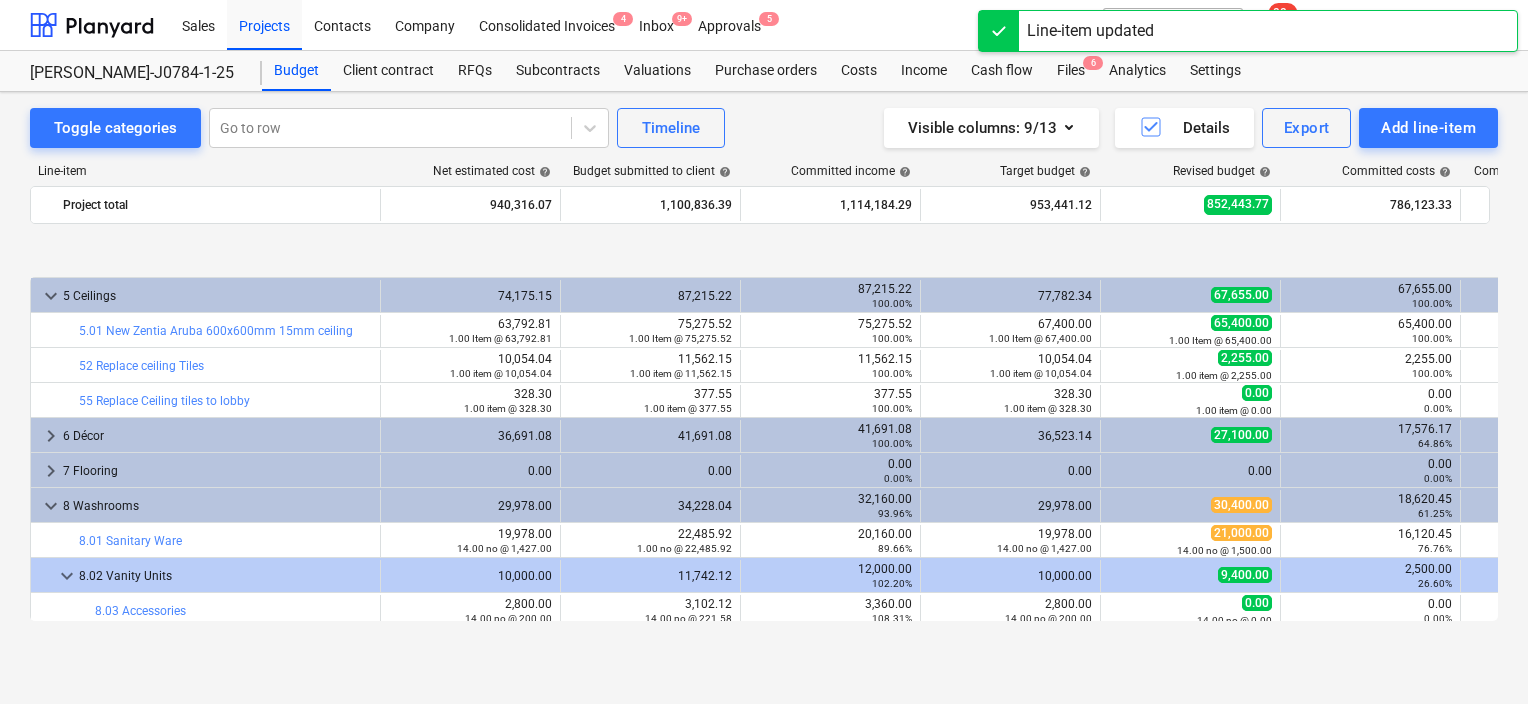scroll, scrollTop: 300, scrollLeft: 0, axis: vertical 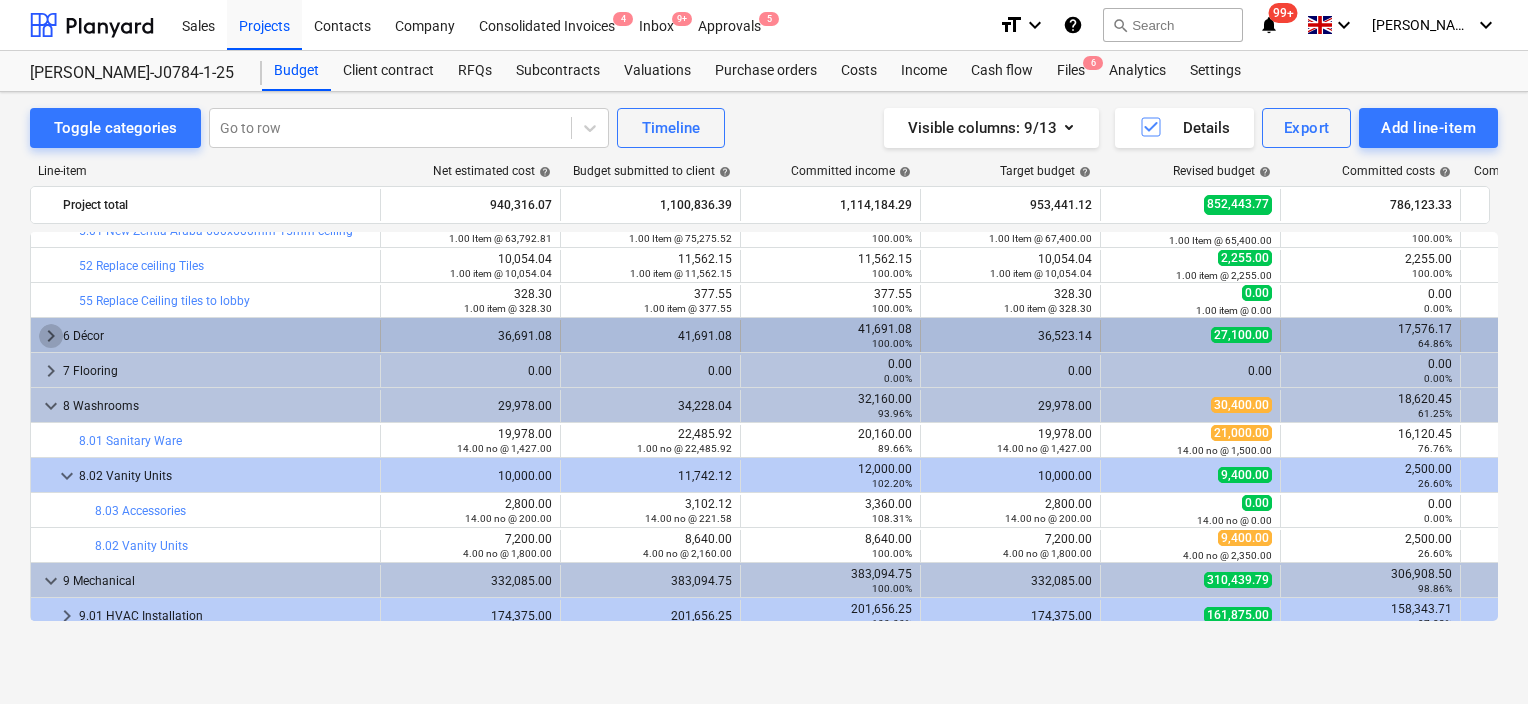 click on "keyboard_arrow_right" at bounding box center (51, 336) 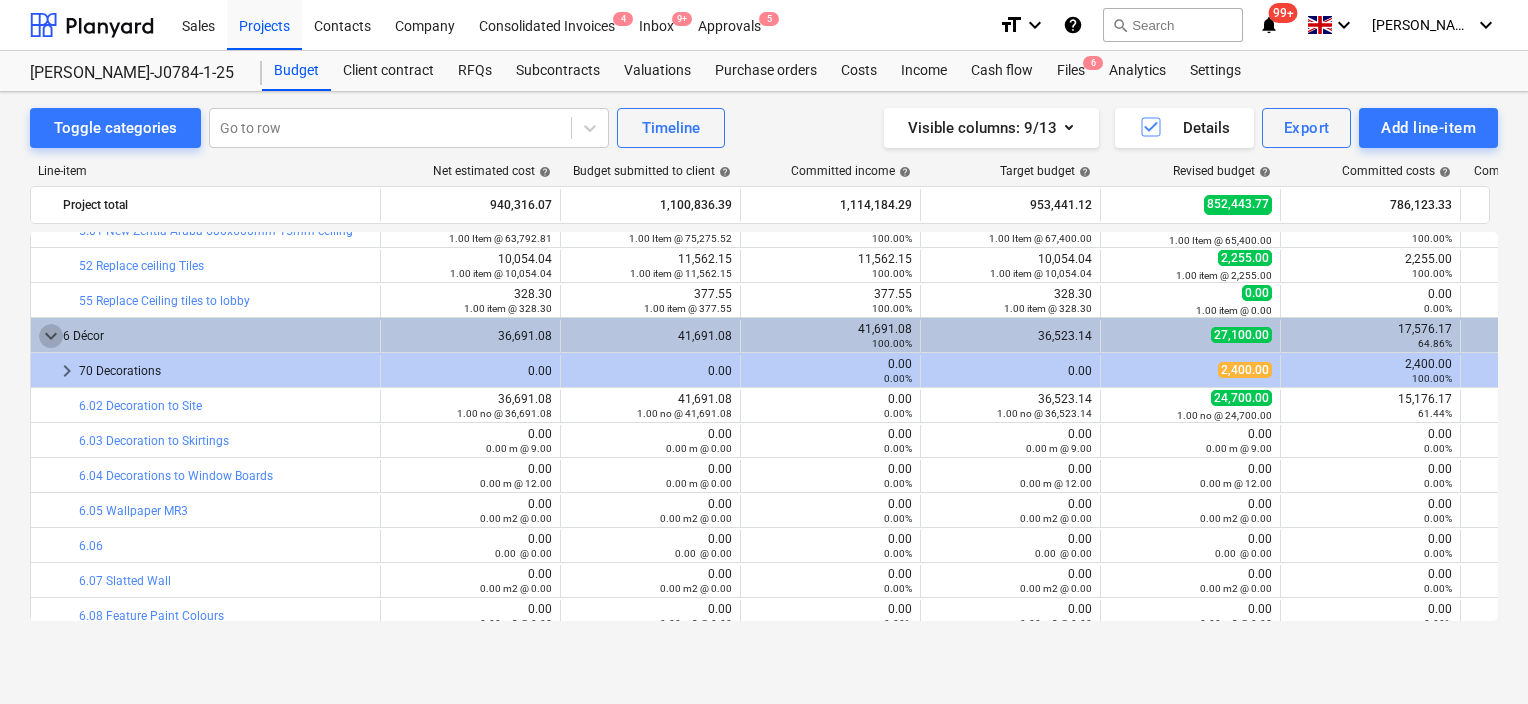 click on "keyboard_arrow_down" at bounding box center [51, 336] 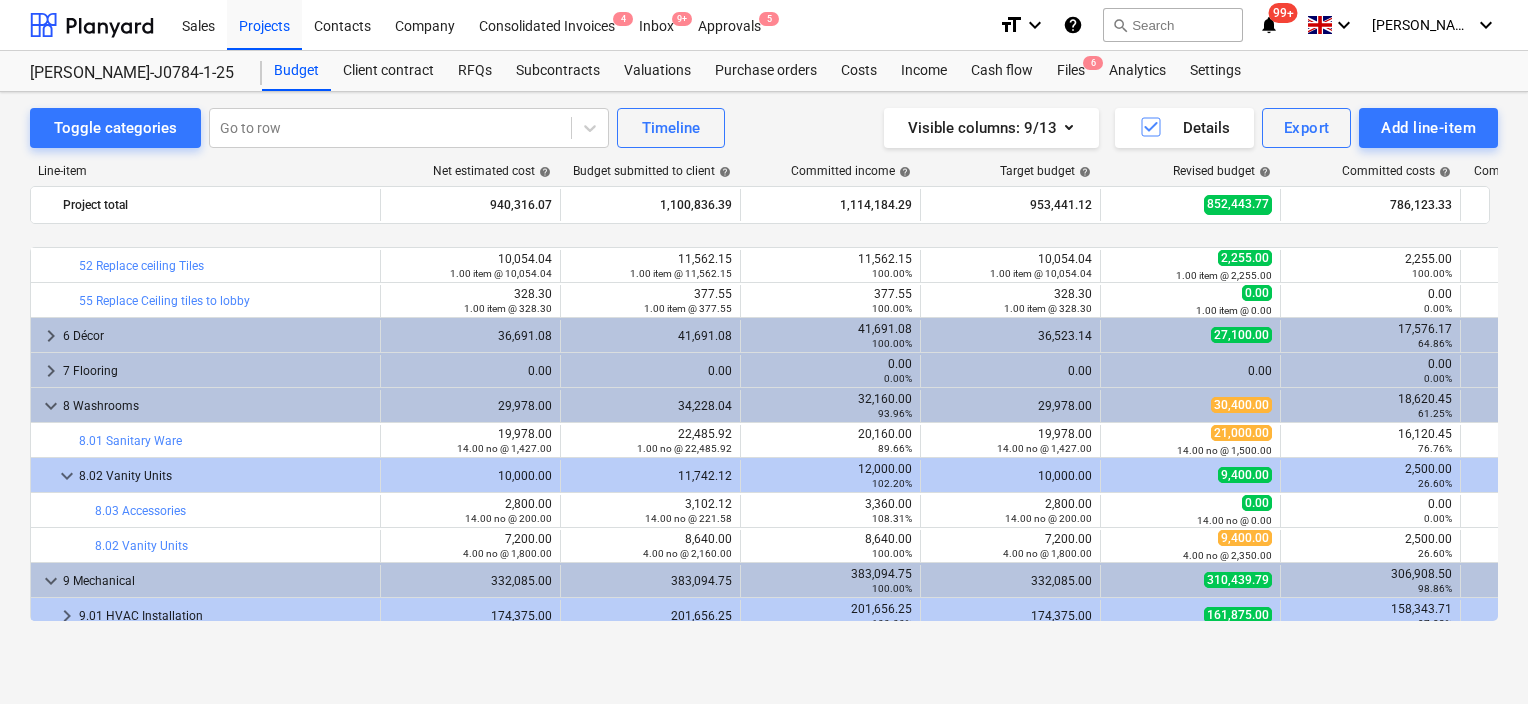 scroll, scrollTop: 400, scrollLeft: 0, axis: vertical 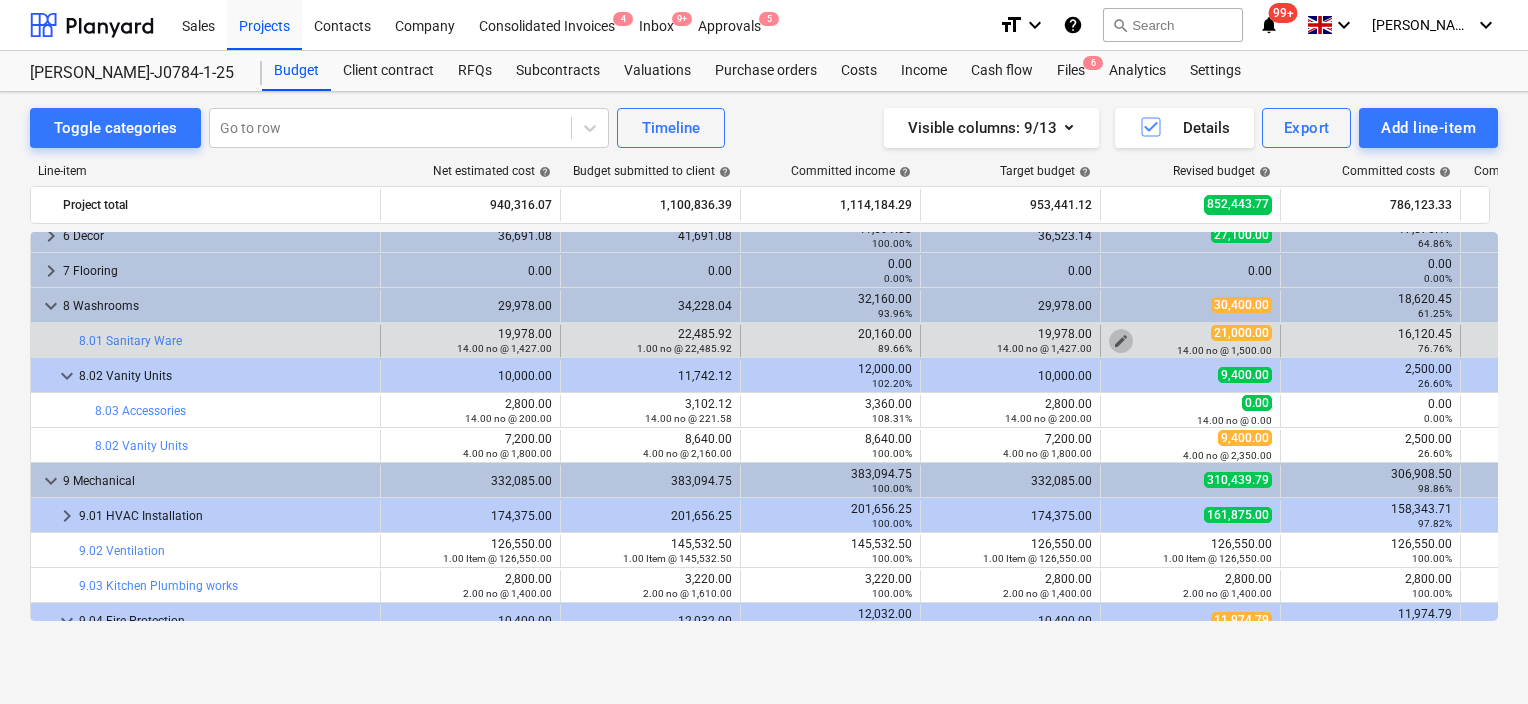 click on "edit" at bounding box center [1121, 341] 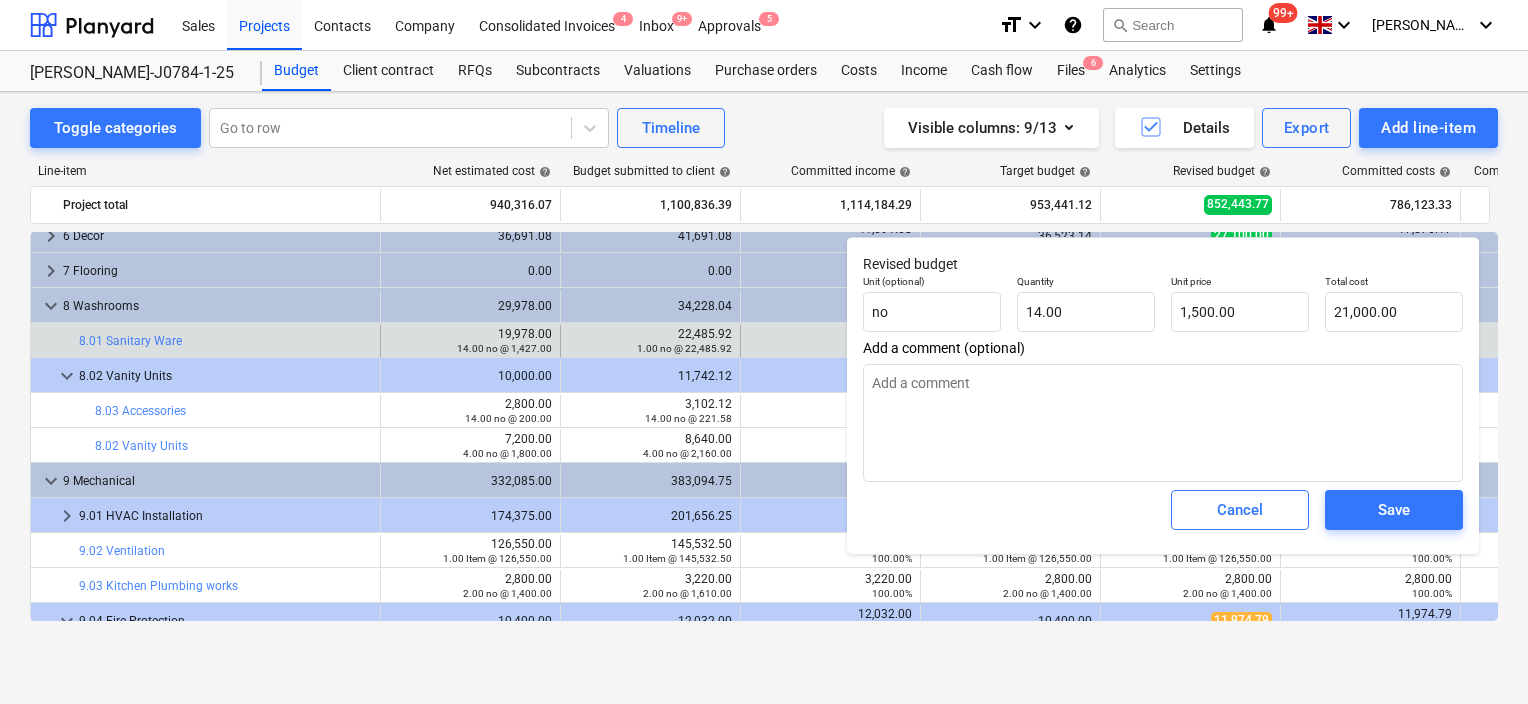 click on "Quantity 14.00" at bounding box center [1086, 303] 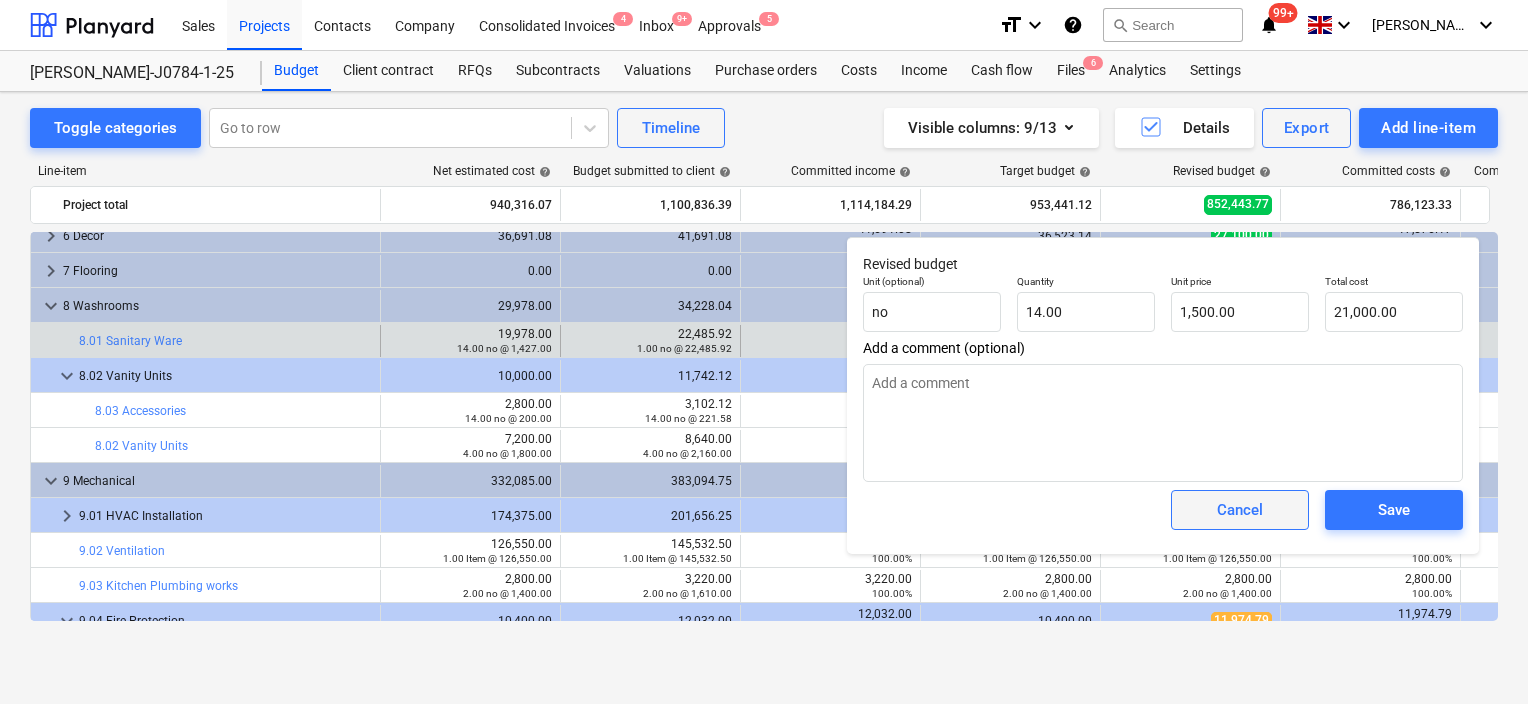click on "Cancel" at bounding box center [1240, 510] 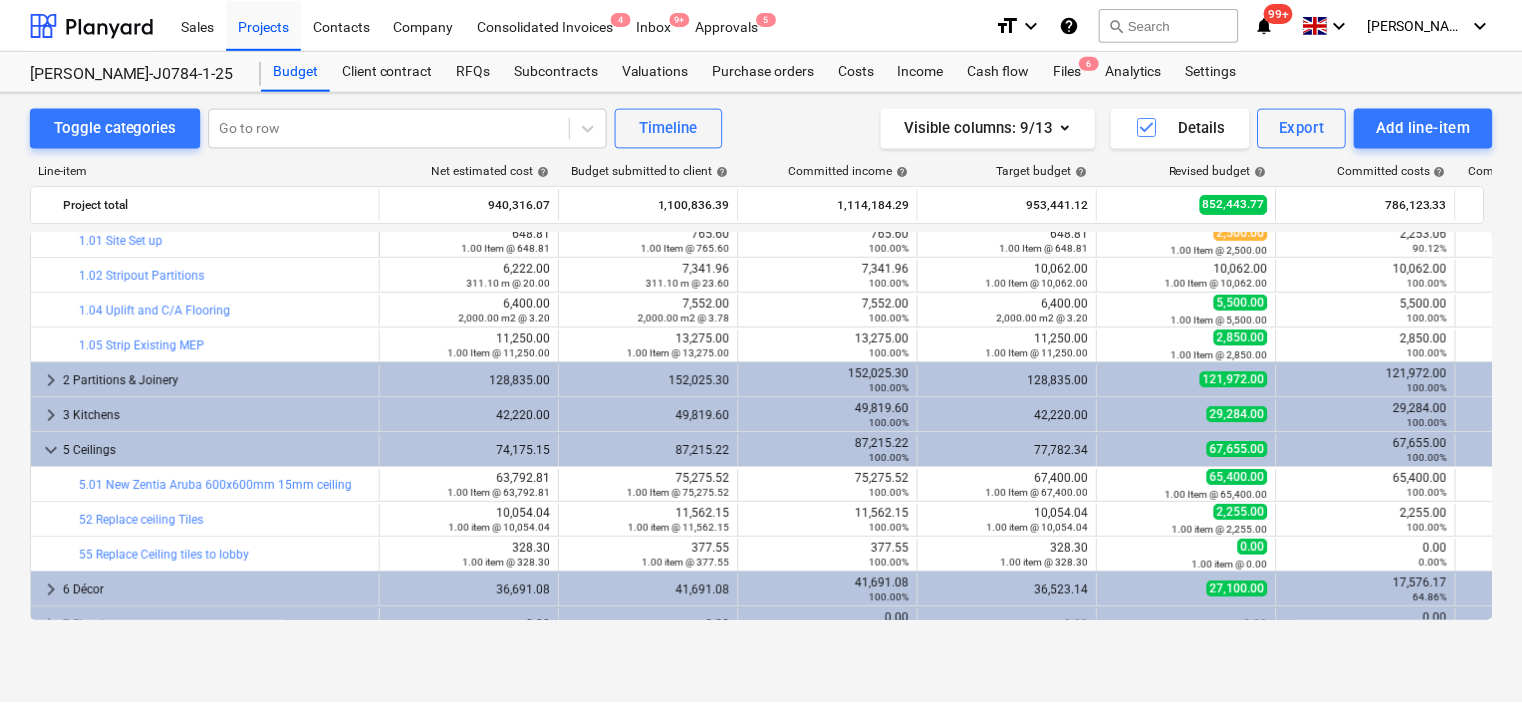 scroll, scrollTop: 0, scrollLeft: 0, axis: both 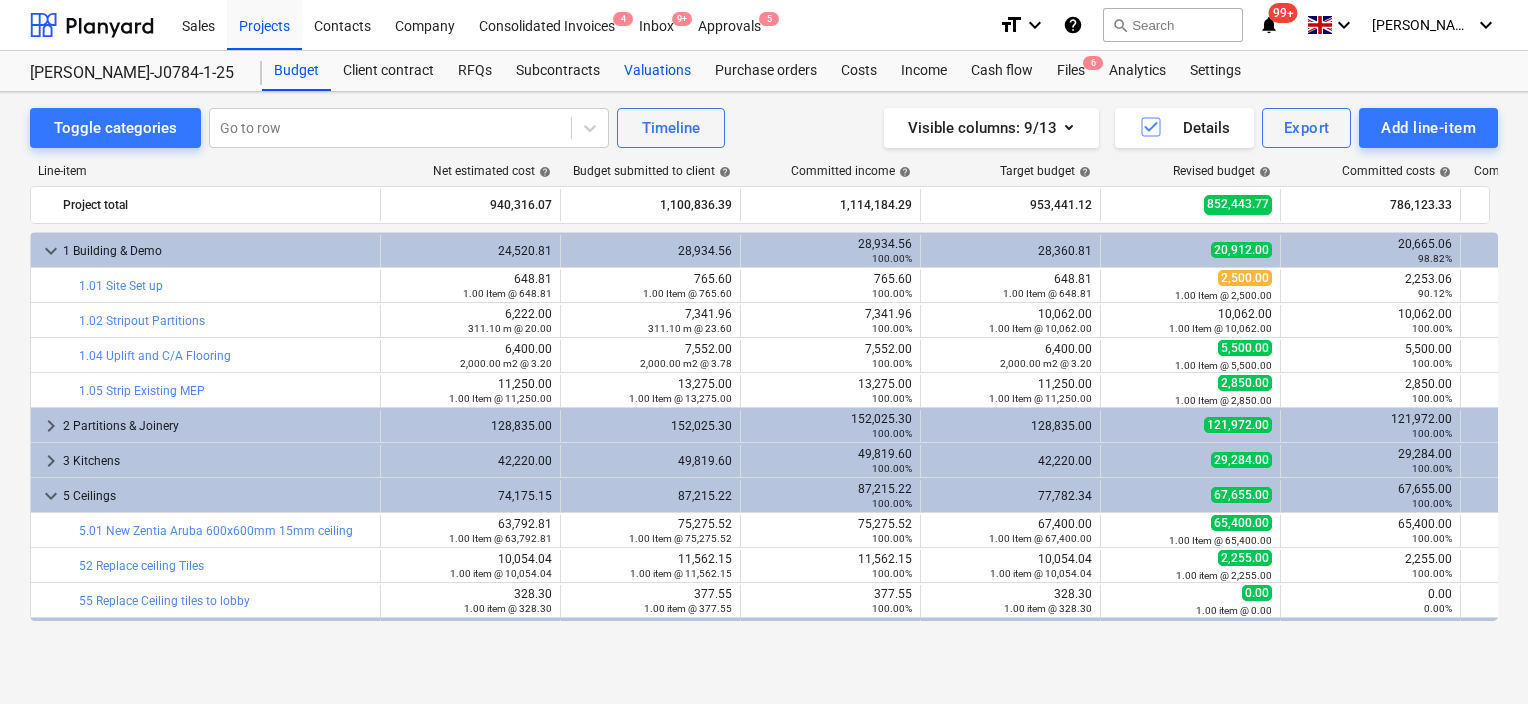 click on "Valuations" at bounding box center (657, 71) 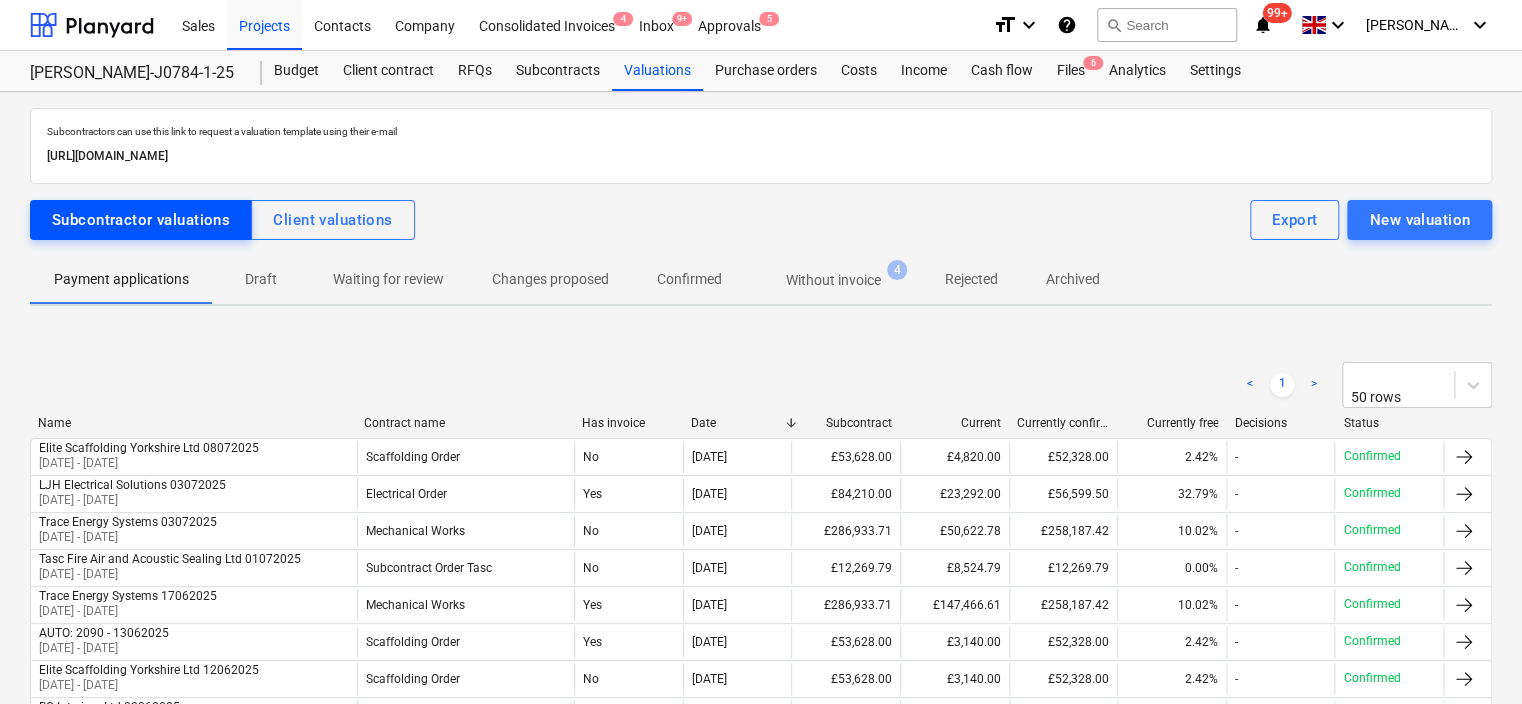 click on "Subcontractor valuations" at bounding box center [141, 220] 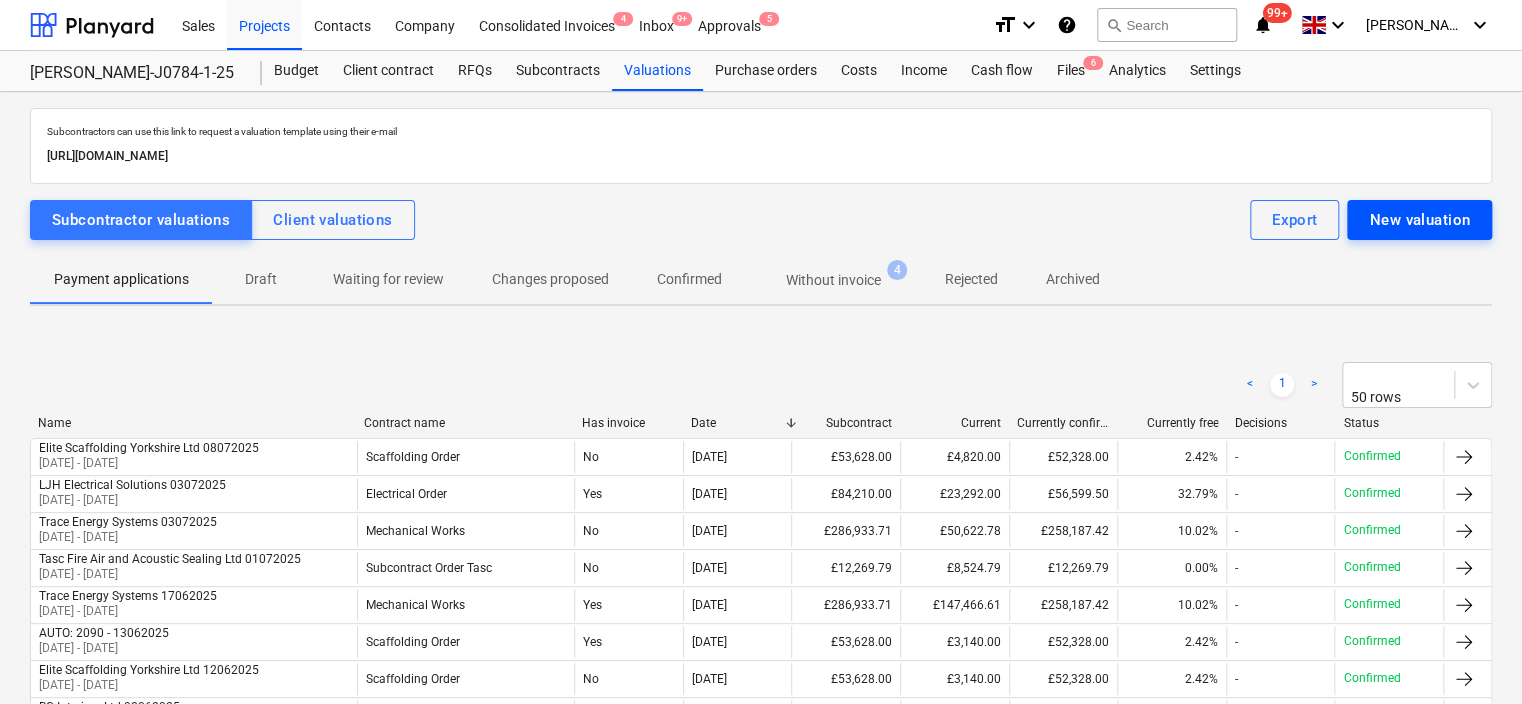 click on "New valuation" at bounding box center (1419, 220) 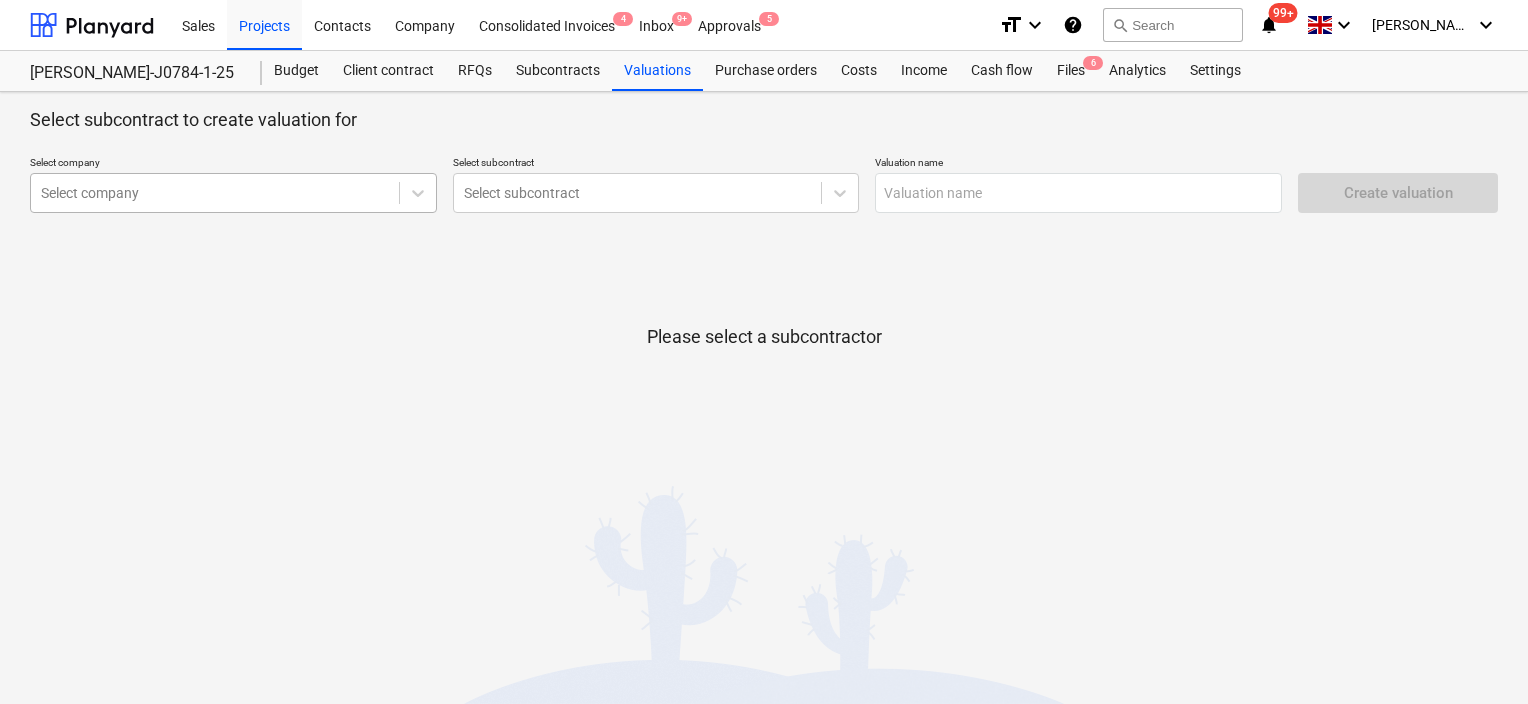 click at bounding box center (215, 193) 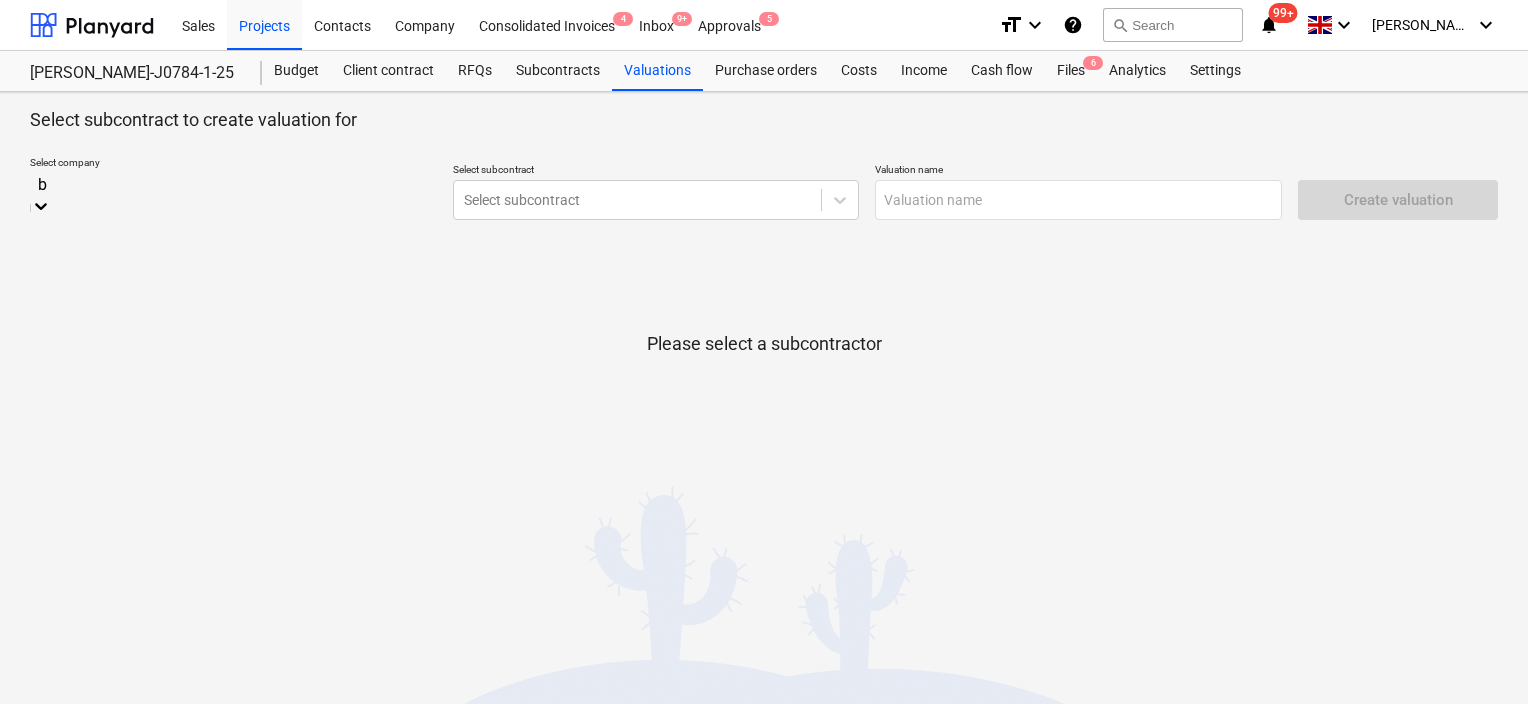 type on "bg" 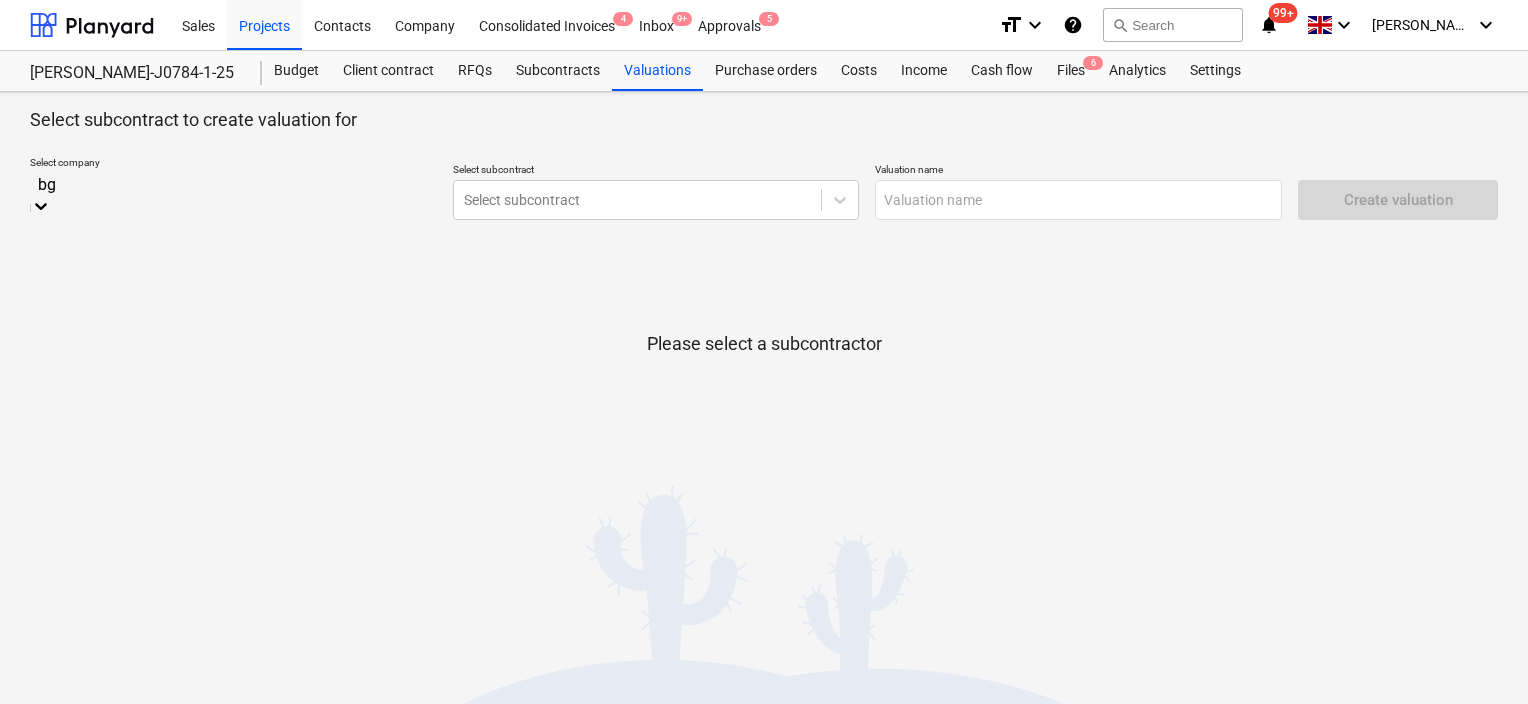 click on "BG Interiors Ltd" at bounding box center [764, 712] 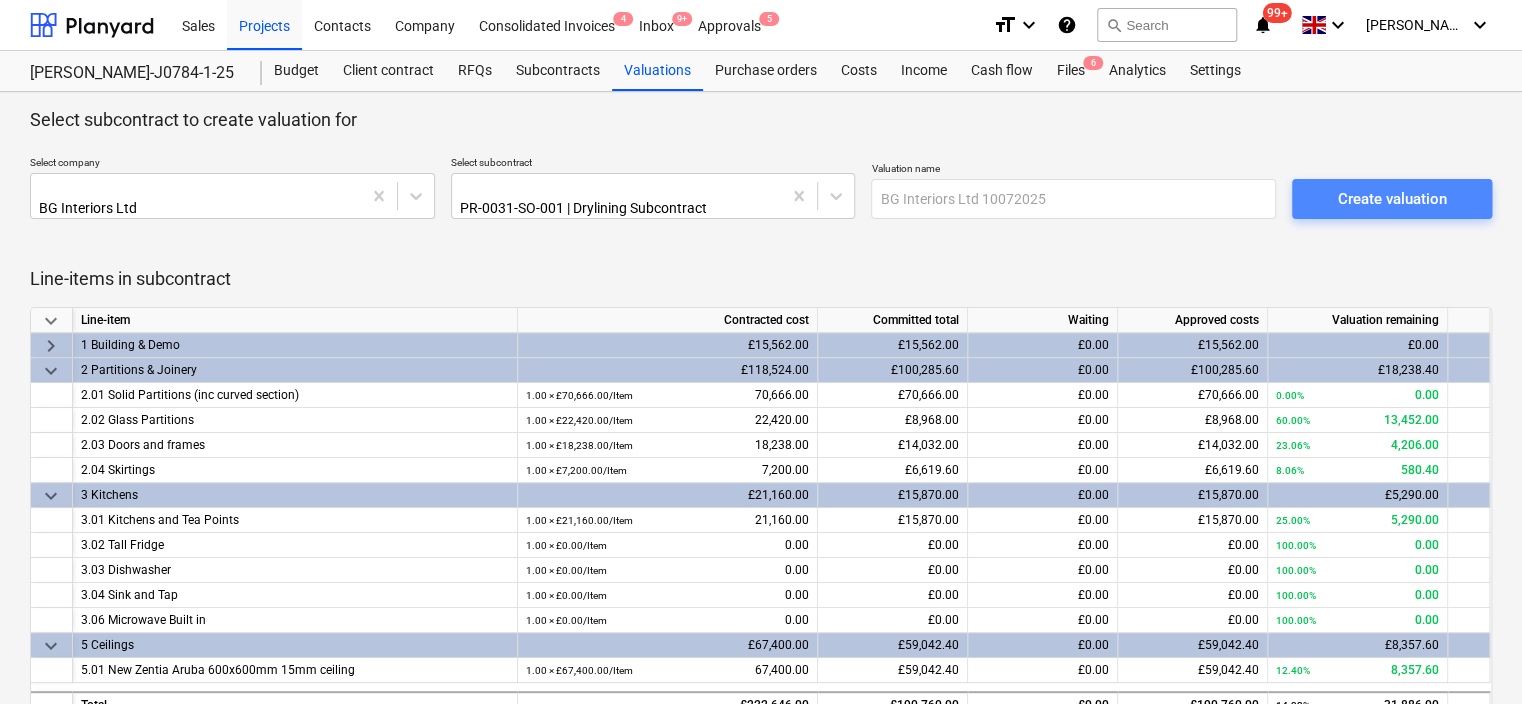 click on "Create valuation" at bounding box center [1392, 199] 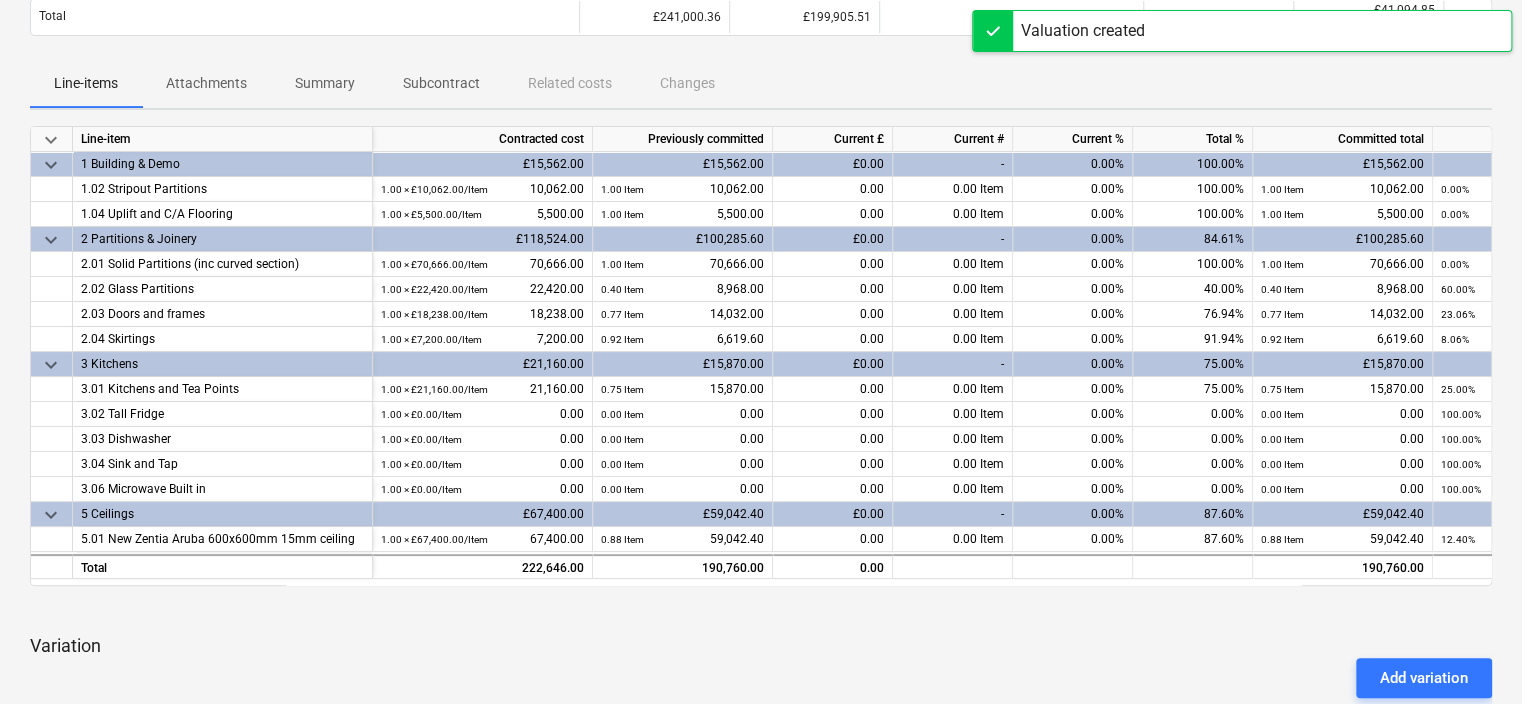 scroll, scrollTop: 300, scrollLeft: 0, axis: vertical 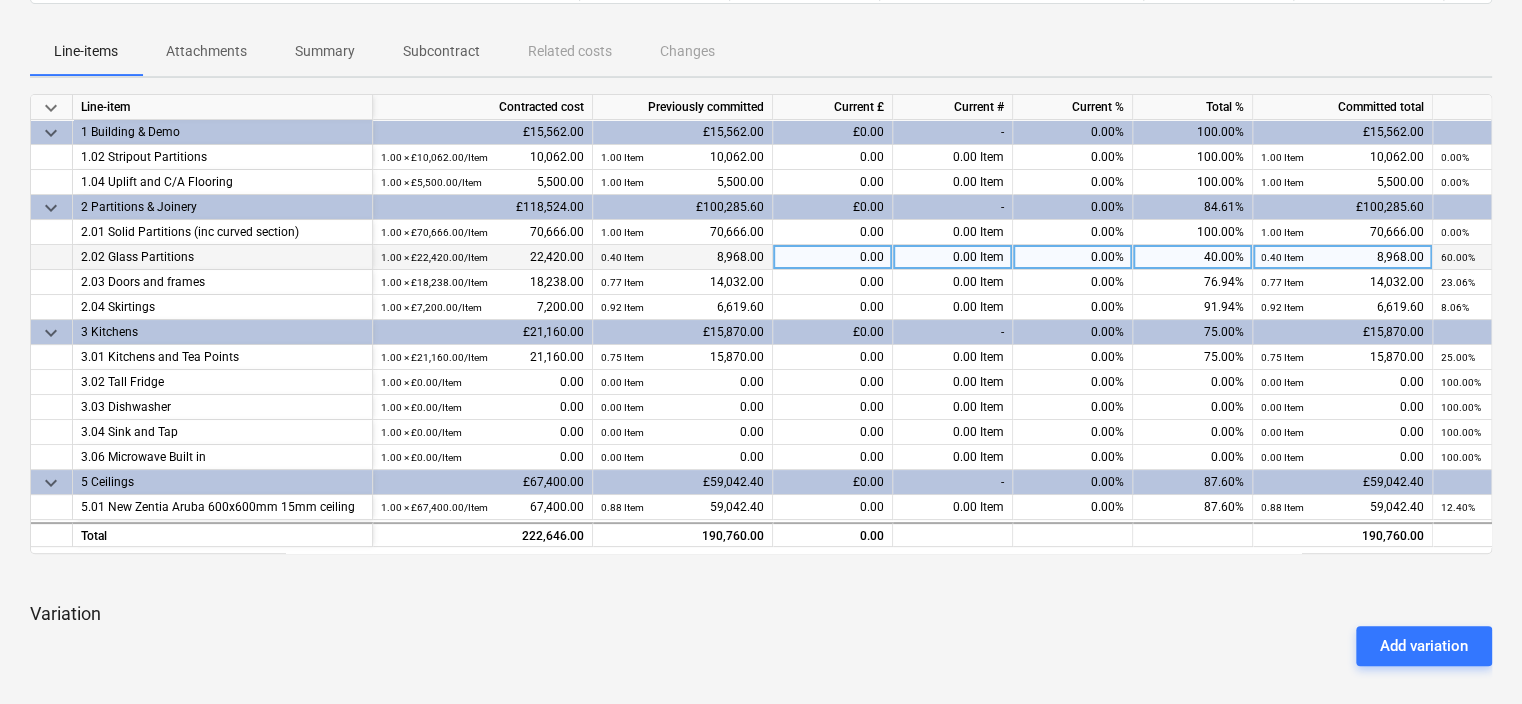 click on "40.00%" at bounding box center [1193, 257] 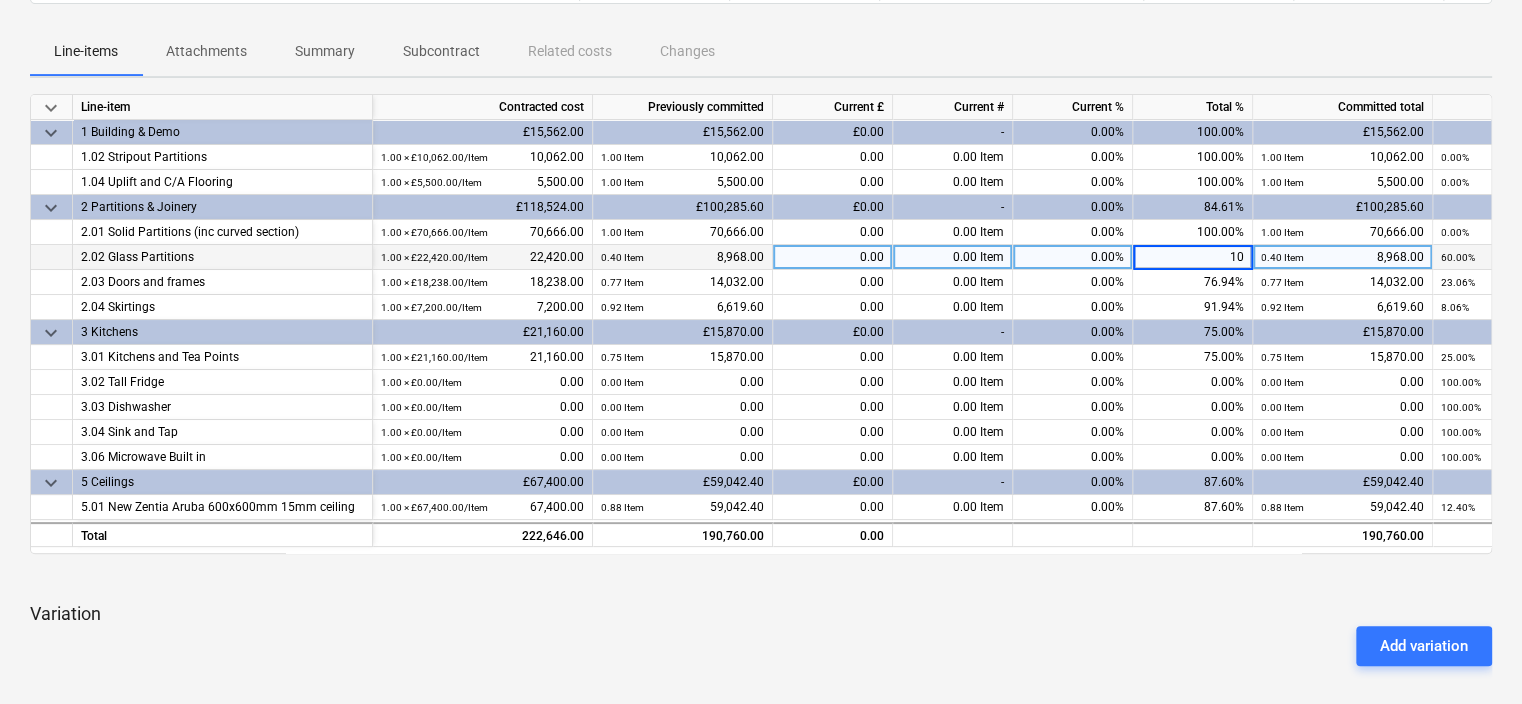 type on "100" 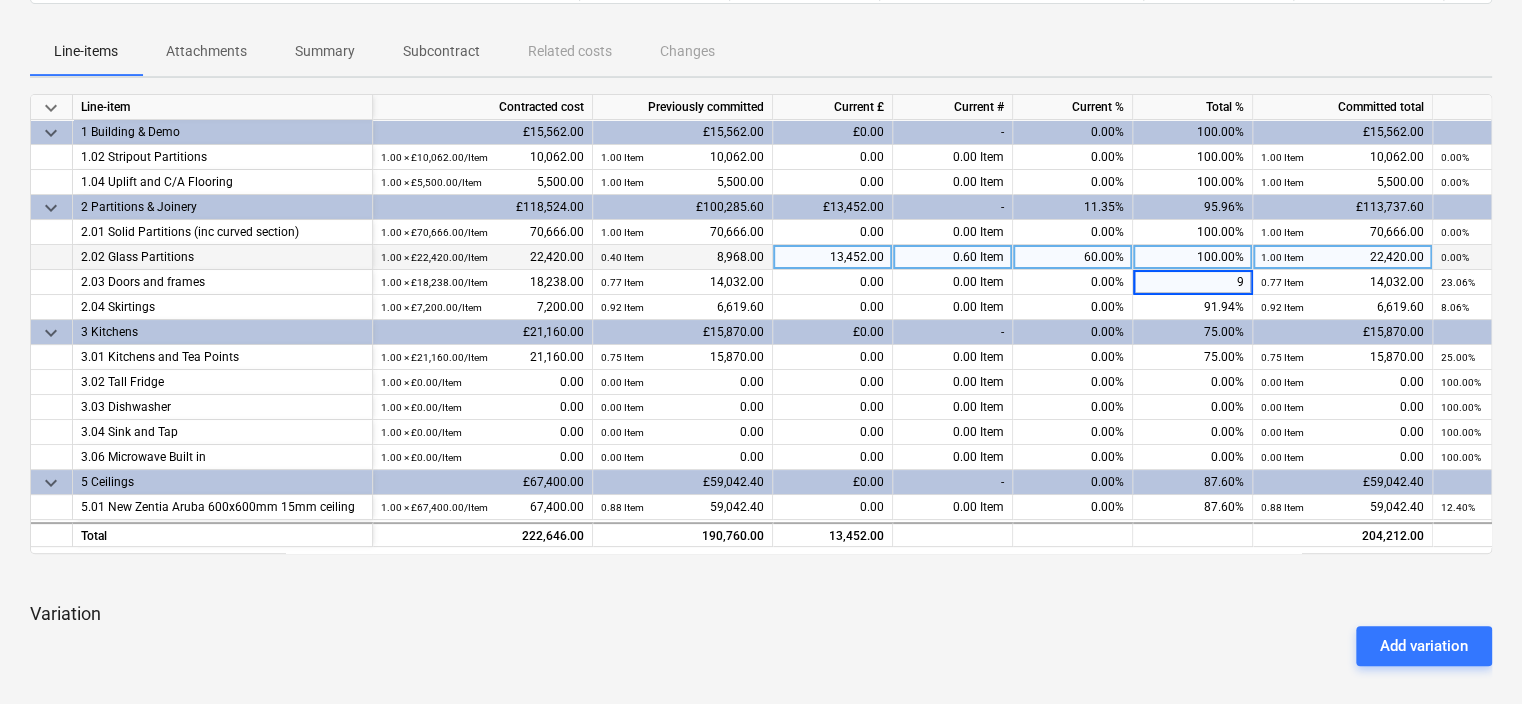 type on "95" 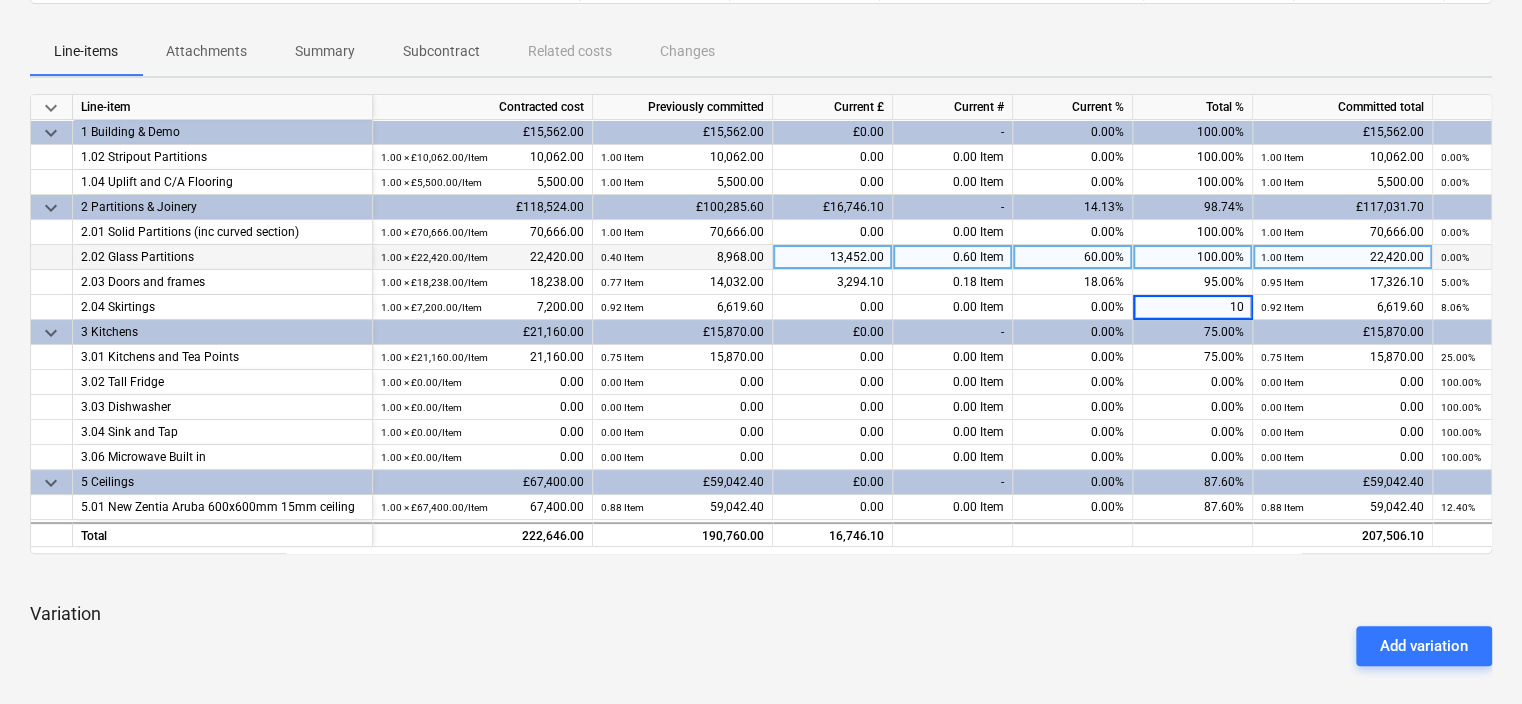 type on "100" 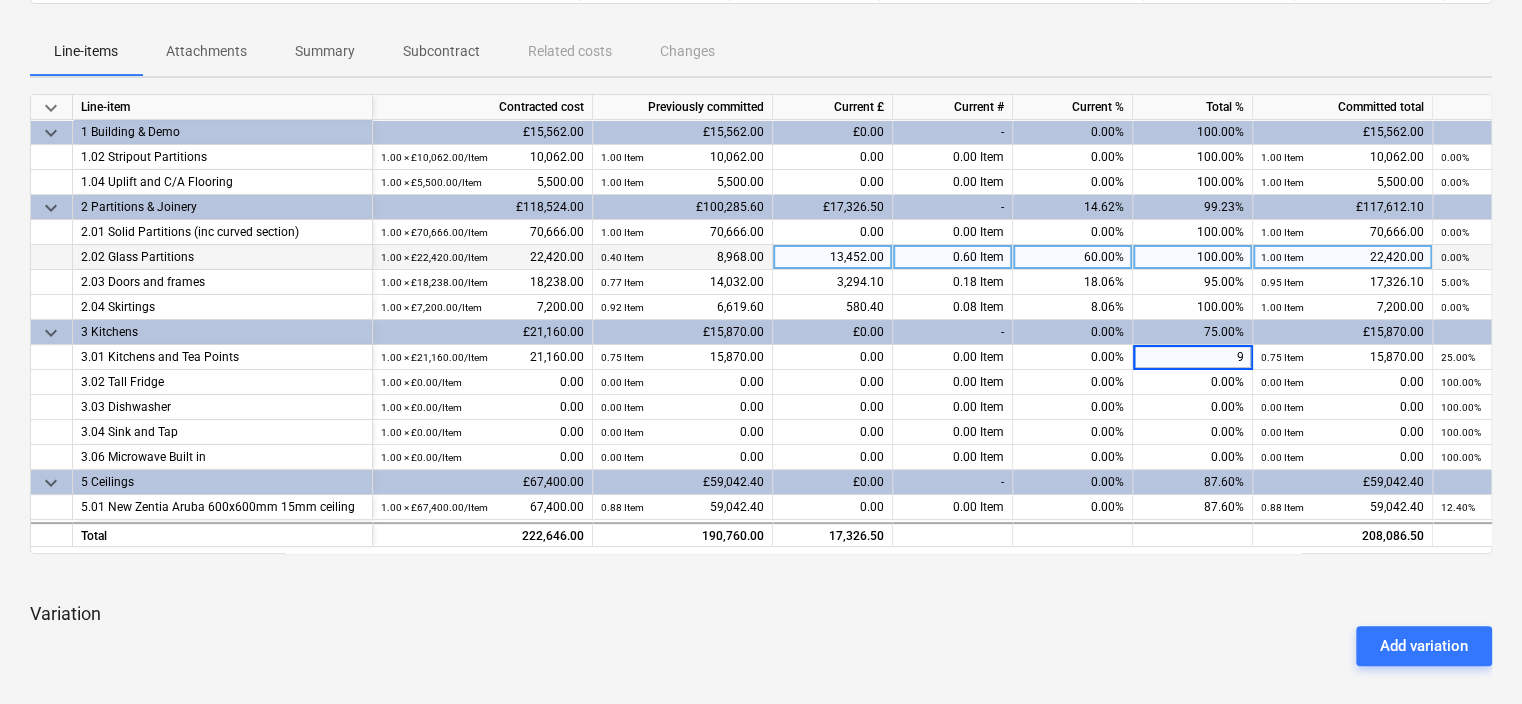 type on "95" 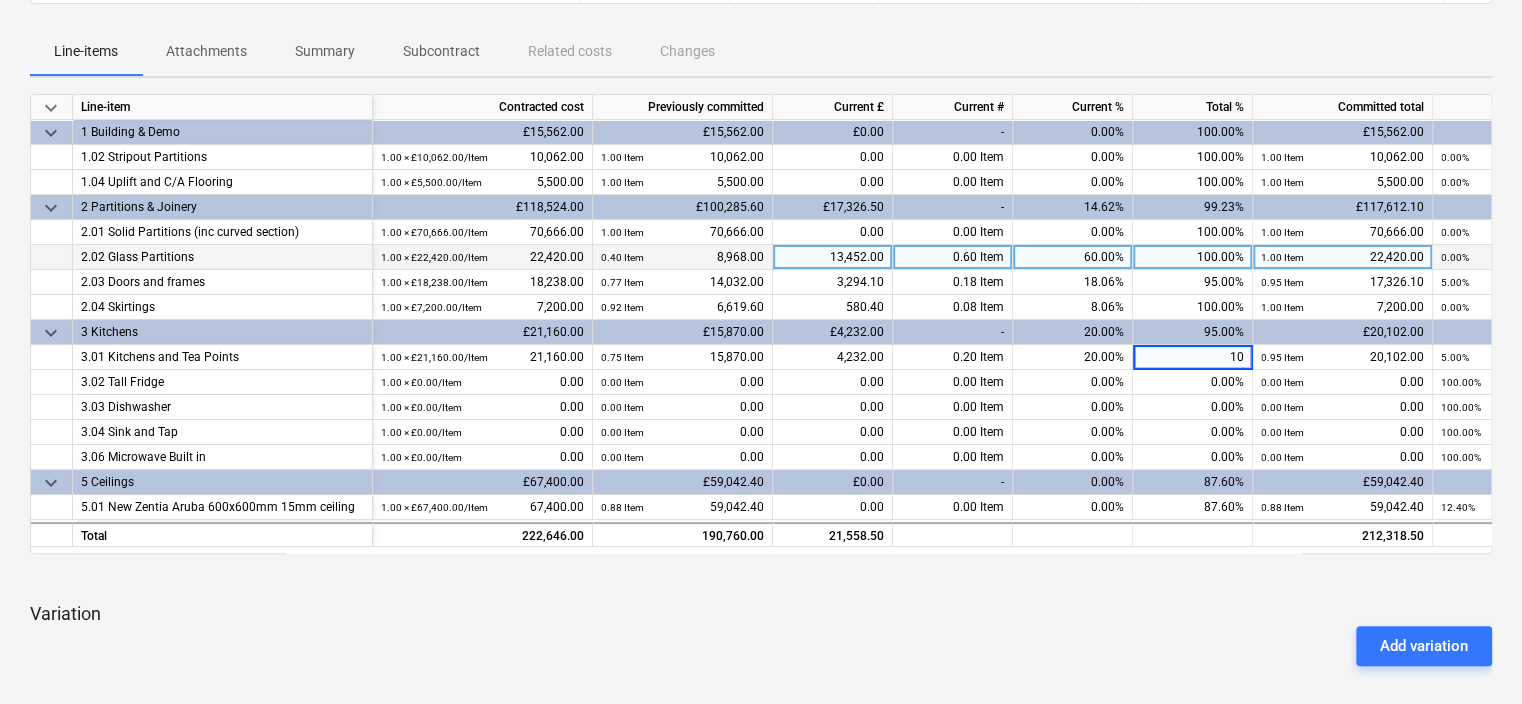 type on "100" 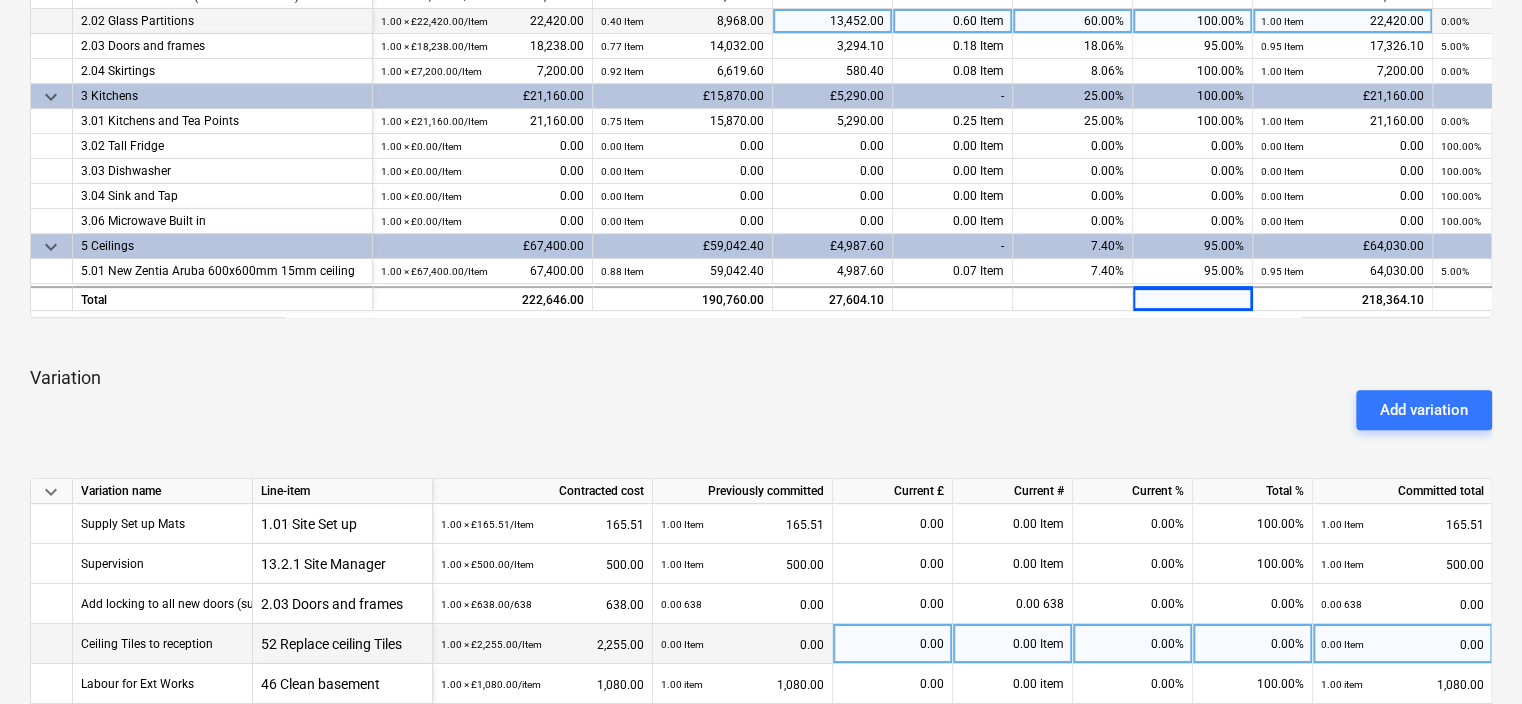 scroll, scrollTop: 800, scrollLeft: 0, axis: vertical 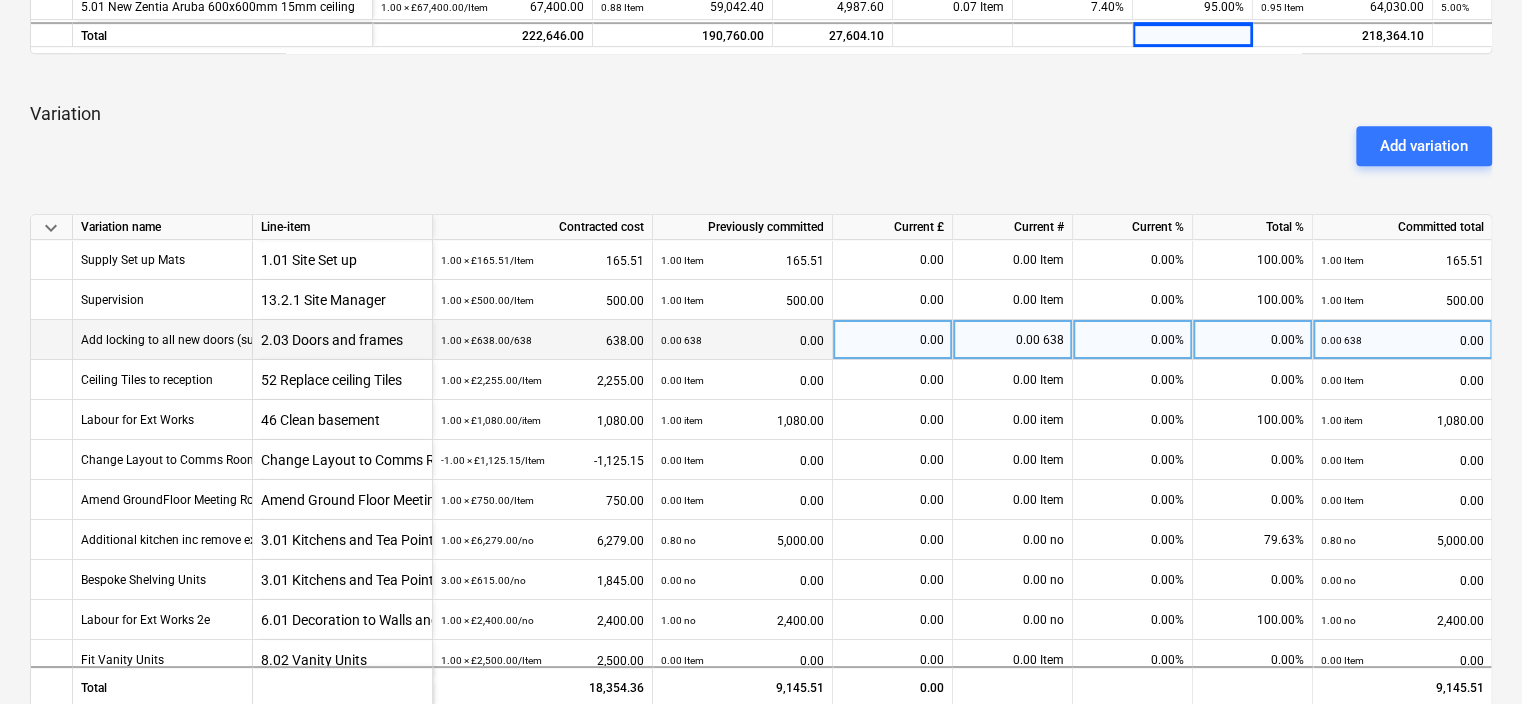 click on "0.00%" at bounding box center [1253, 340] 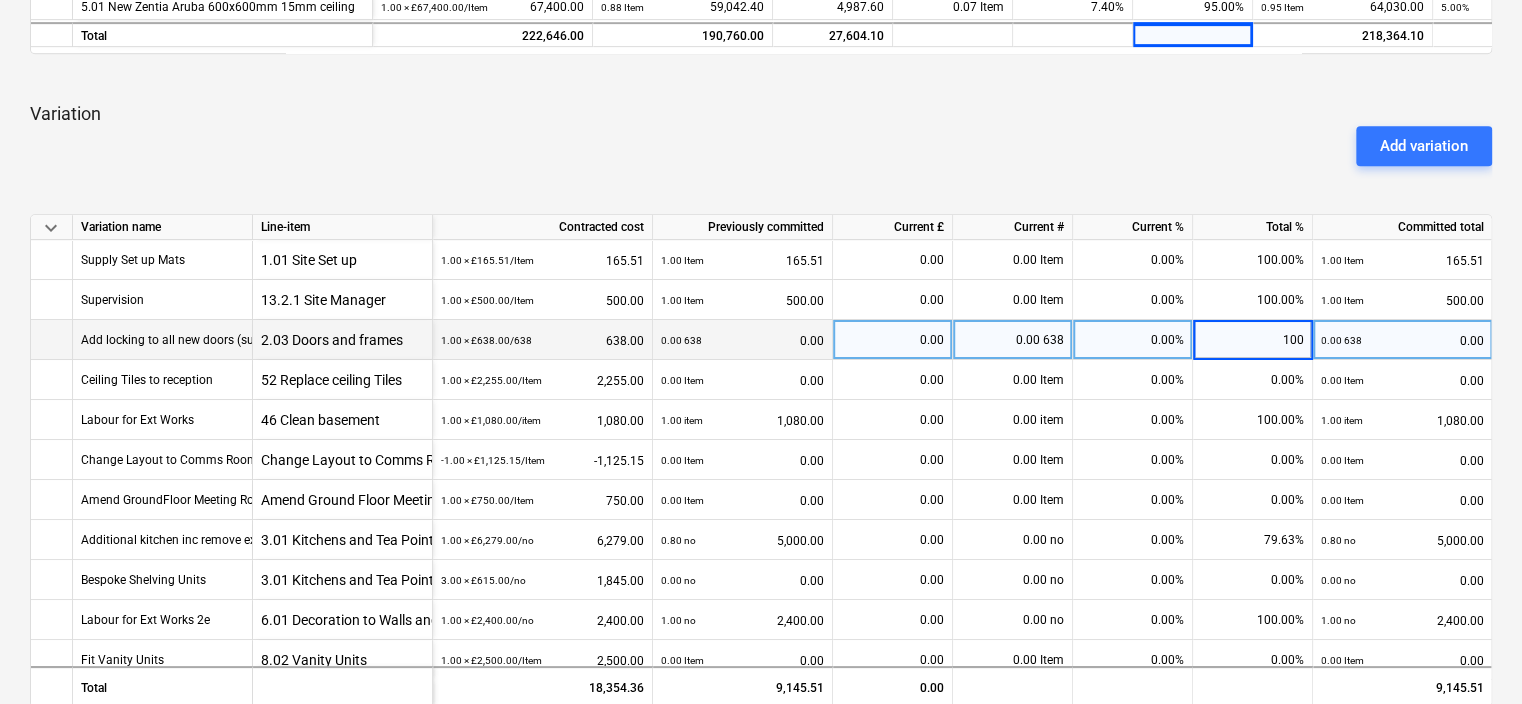 type on "100#" 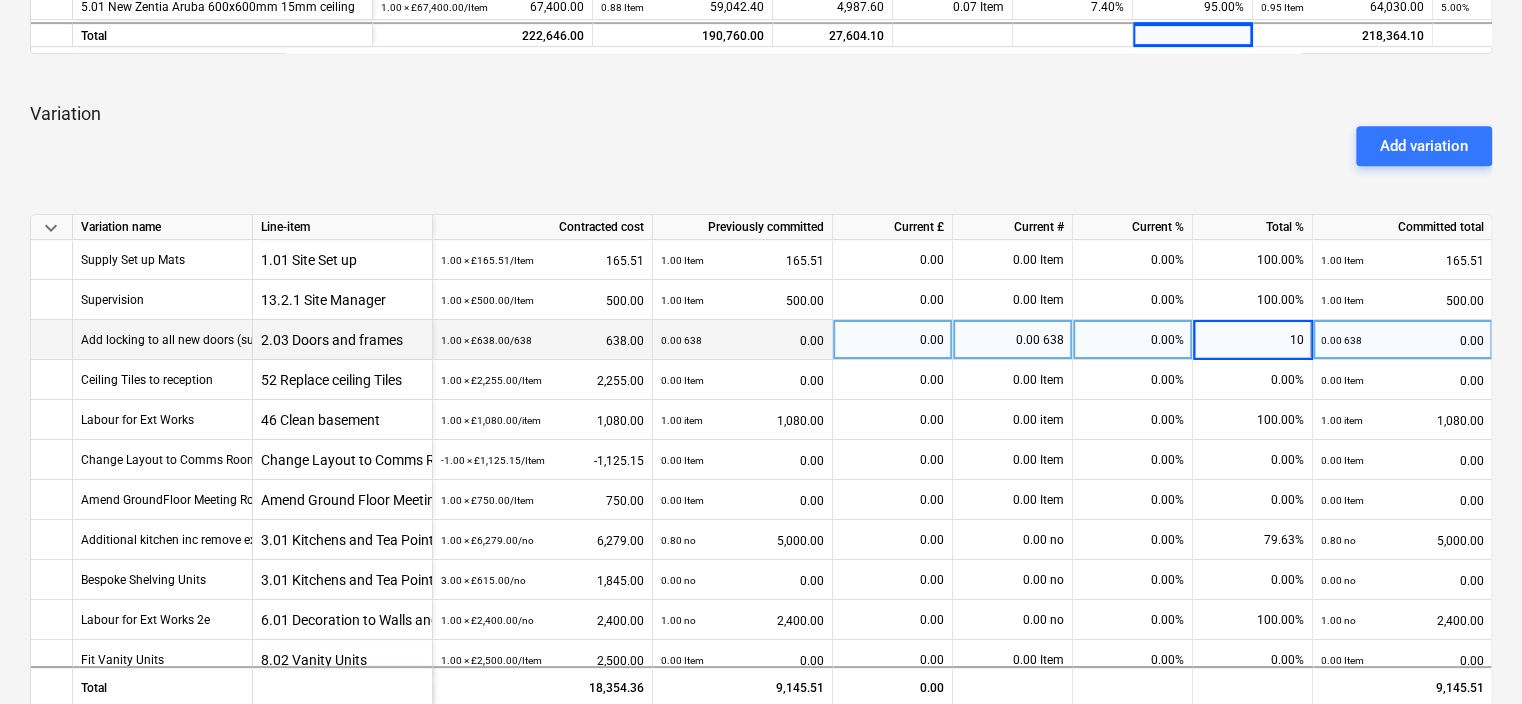 type on "100" 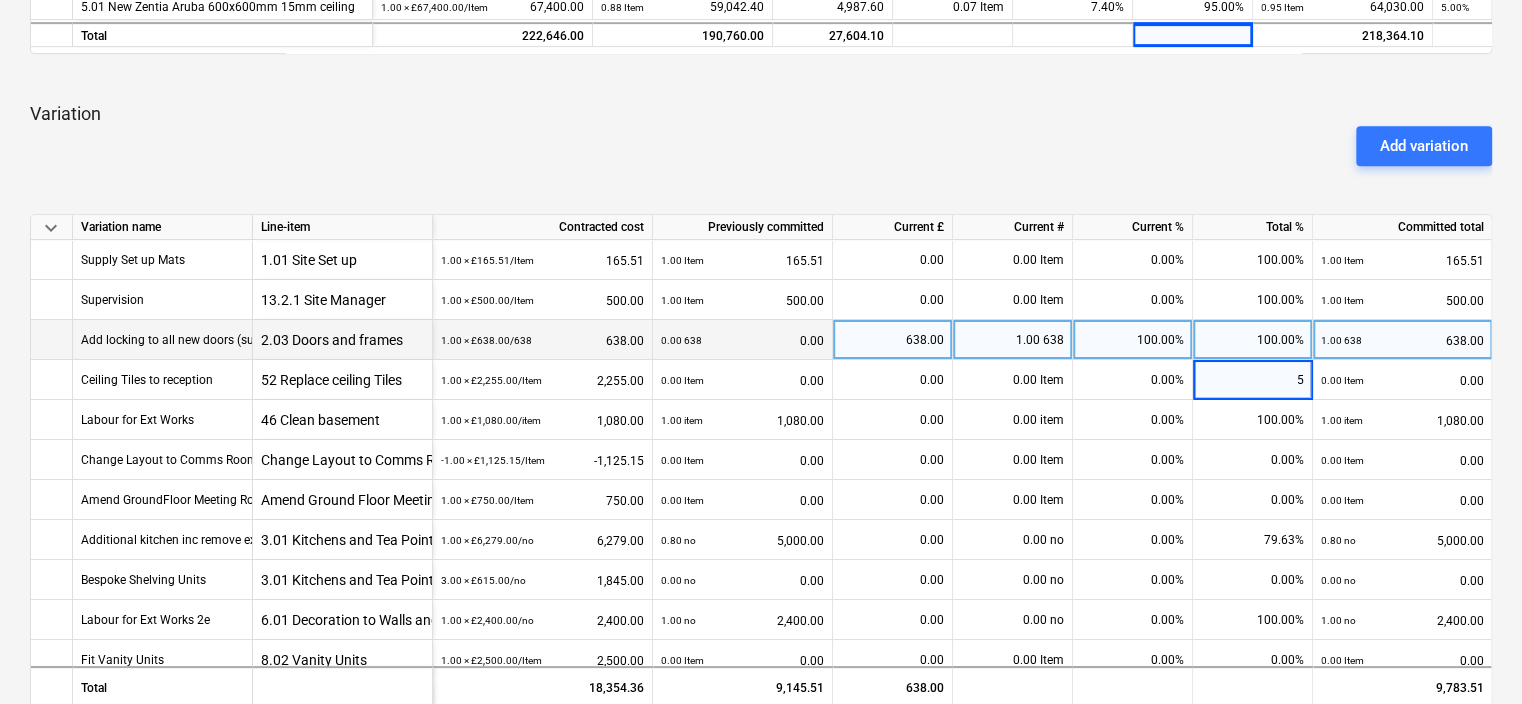 type on "50" 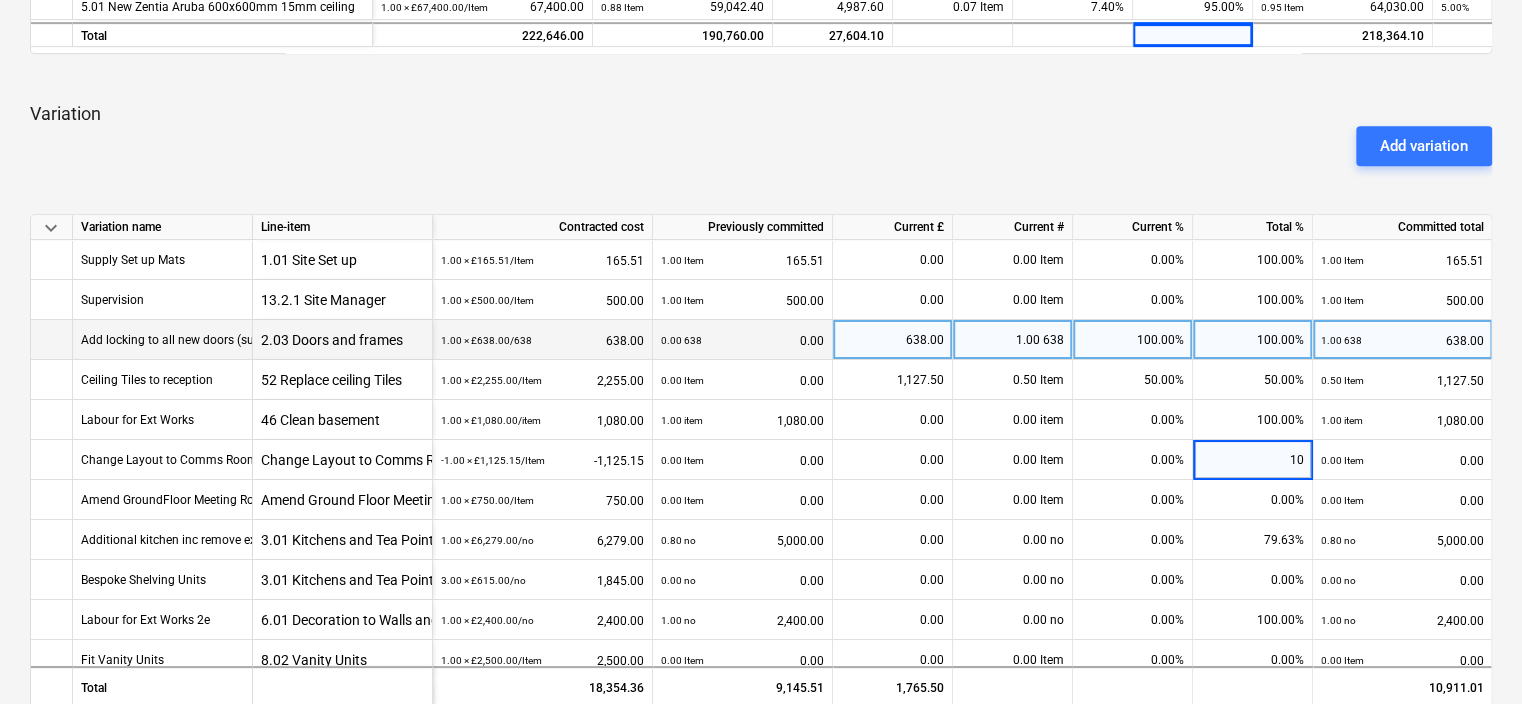 type on "100" 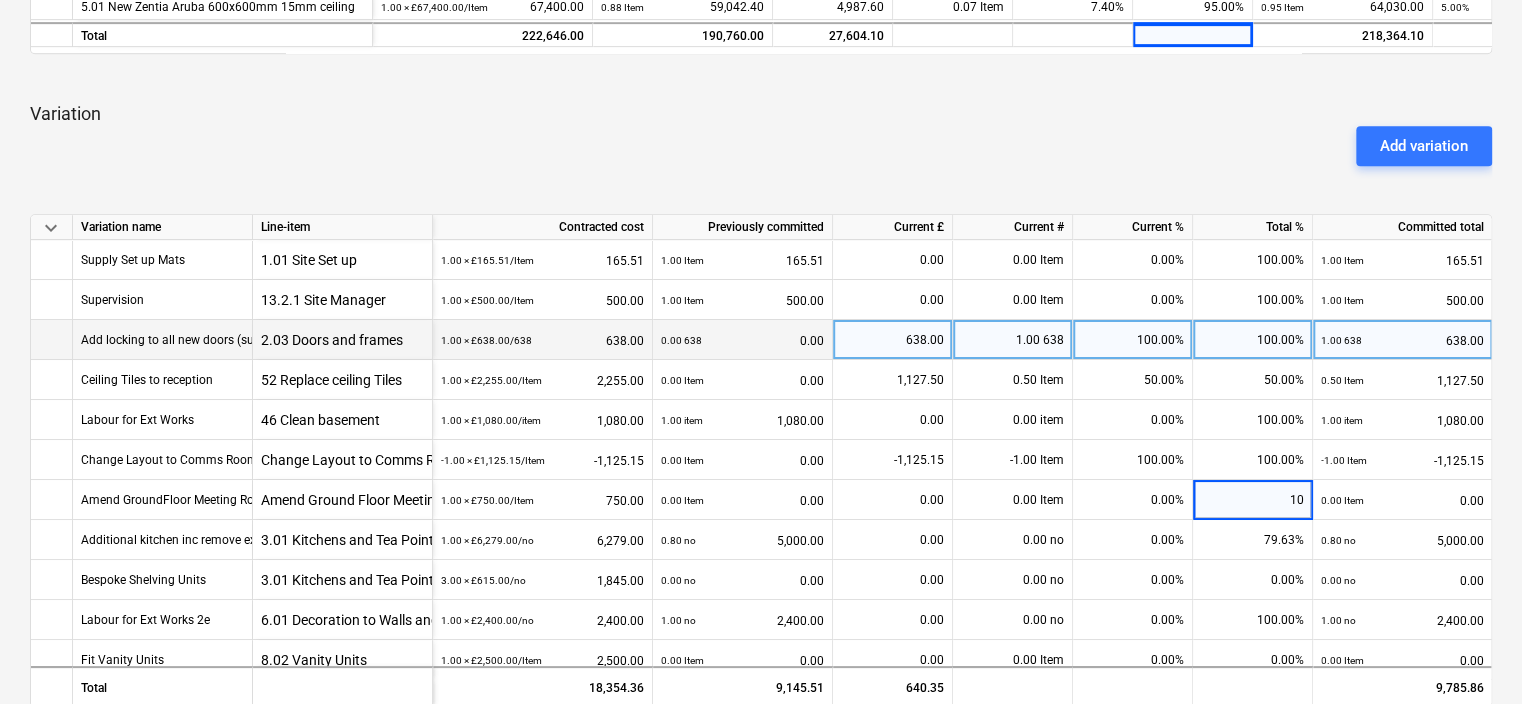 type on "100" 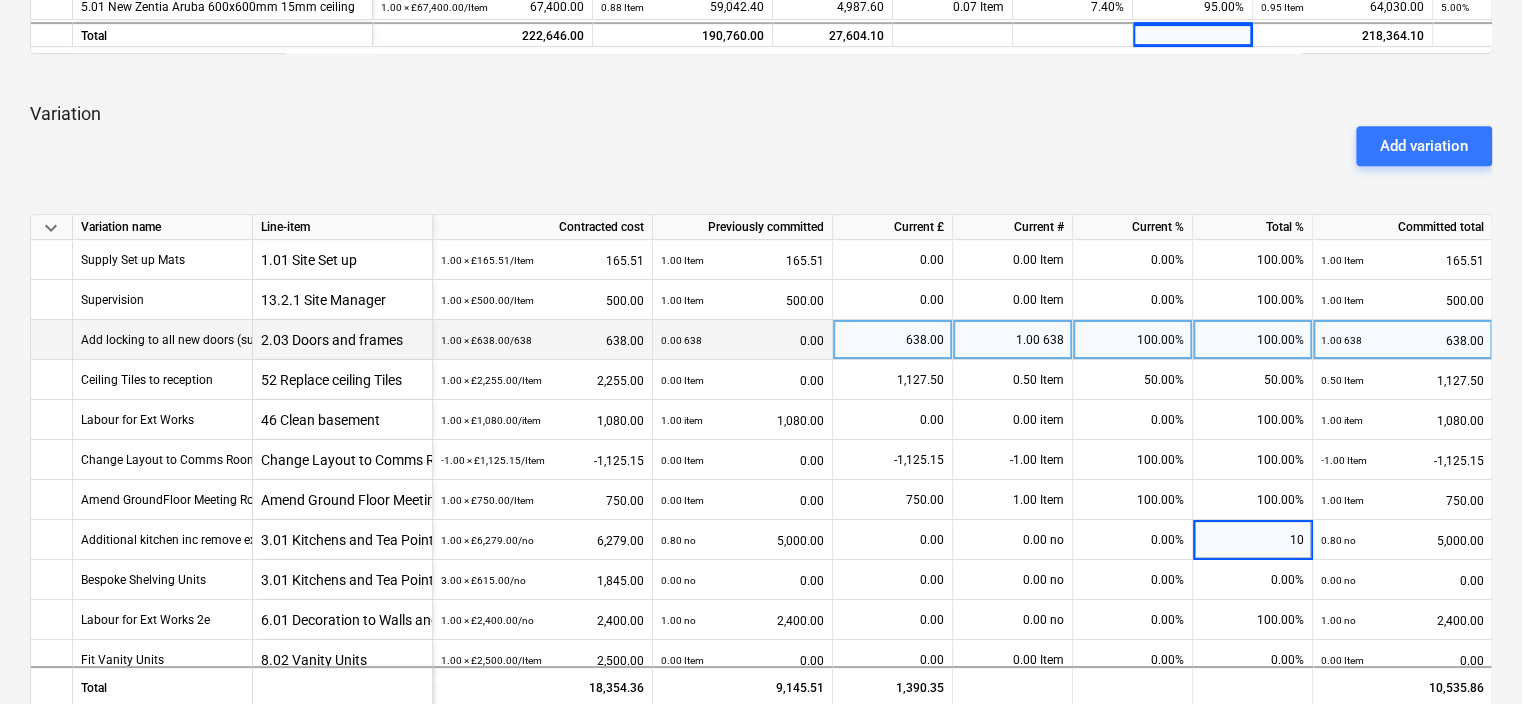 type on "100" 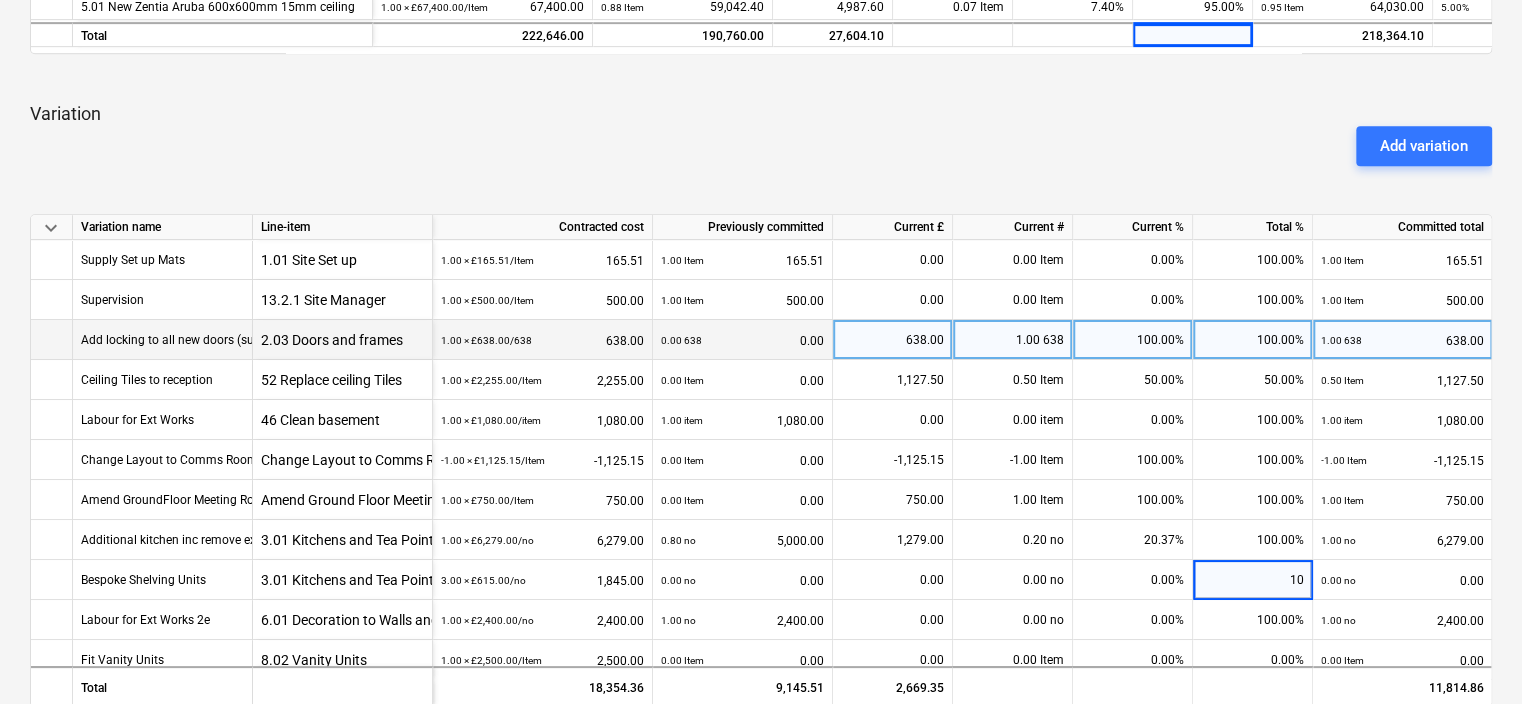 type on "100" 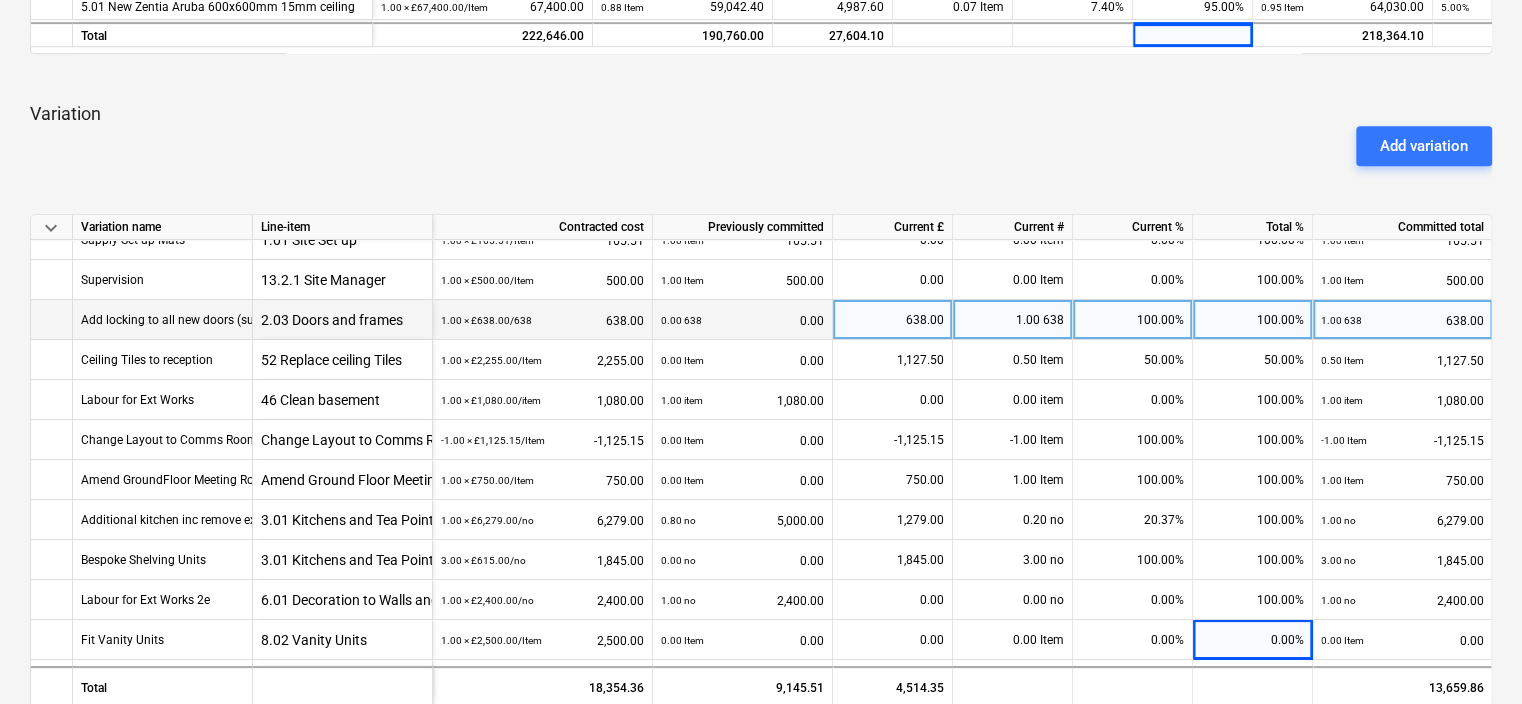 scroll, scrollTop: 60, scrollLeft: 0, axis: vertical 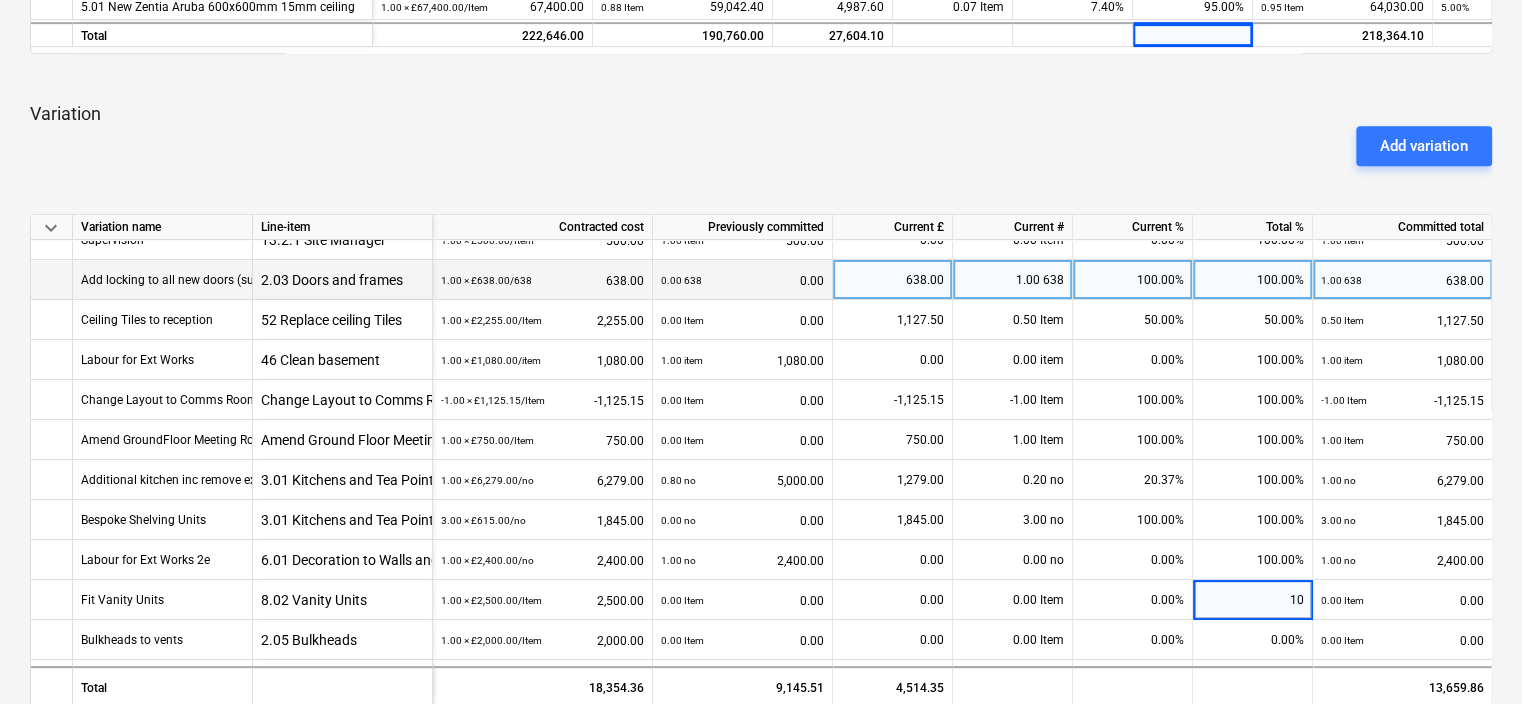type on "100" 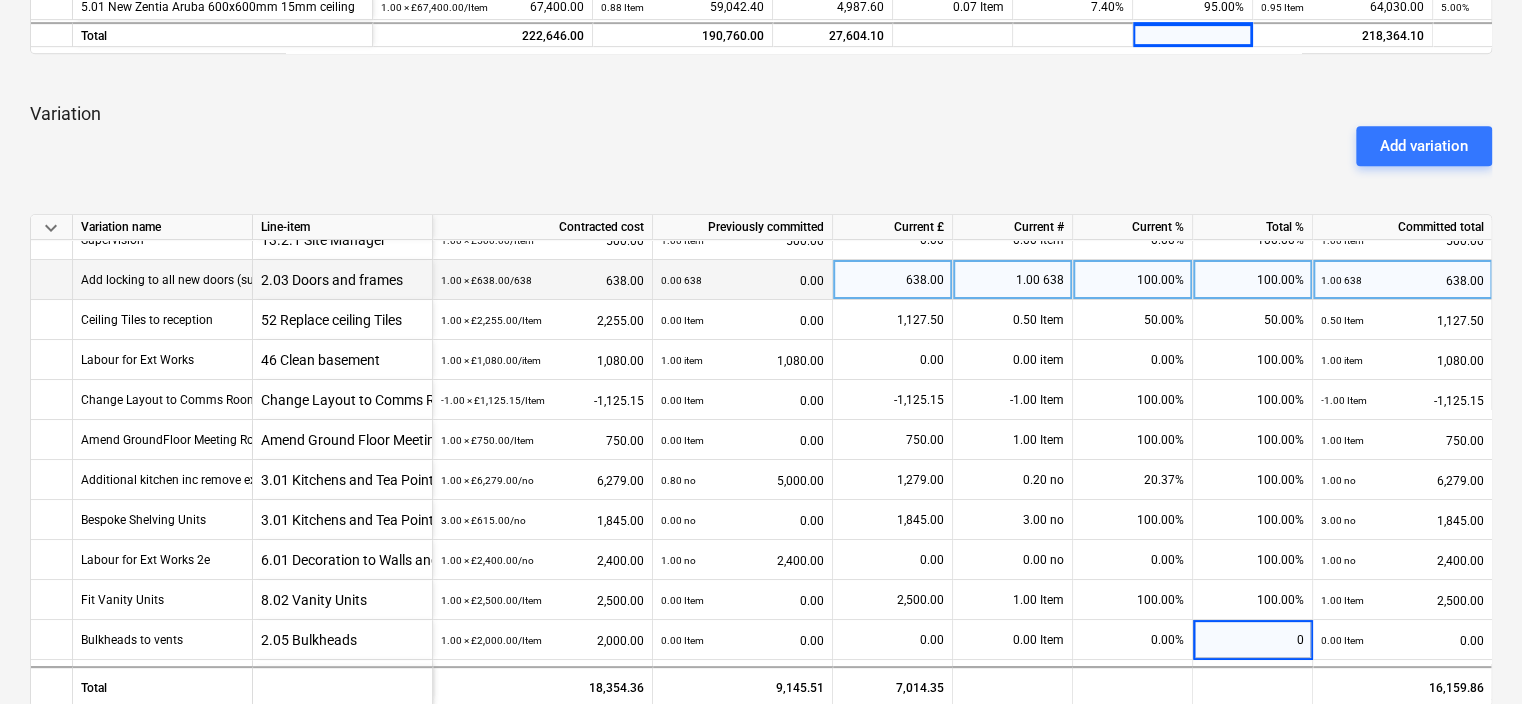 type on "00" 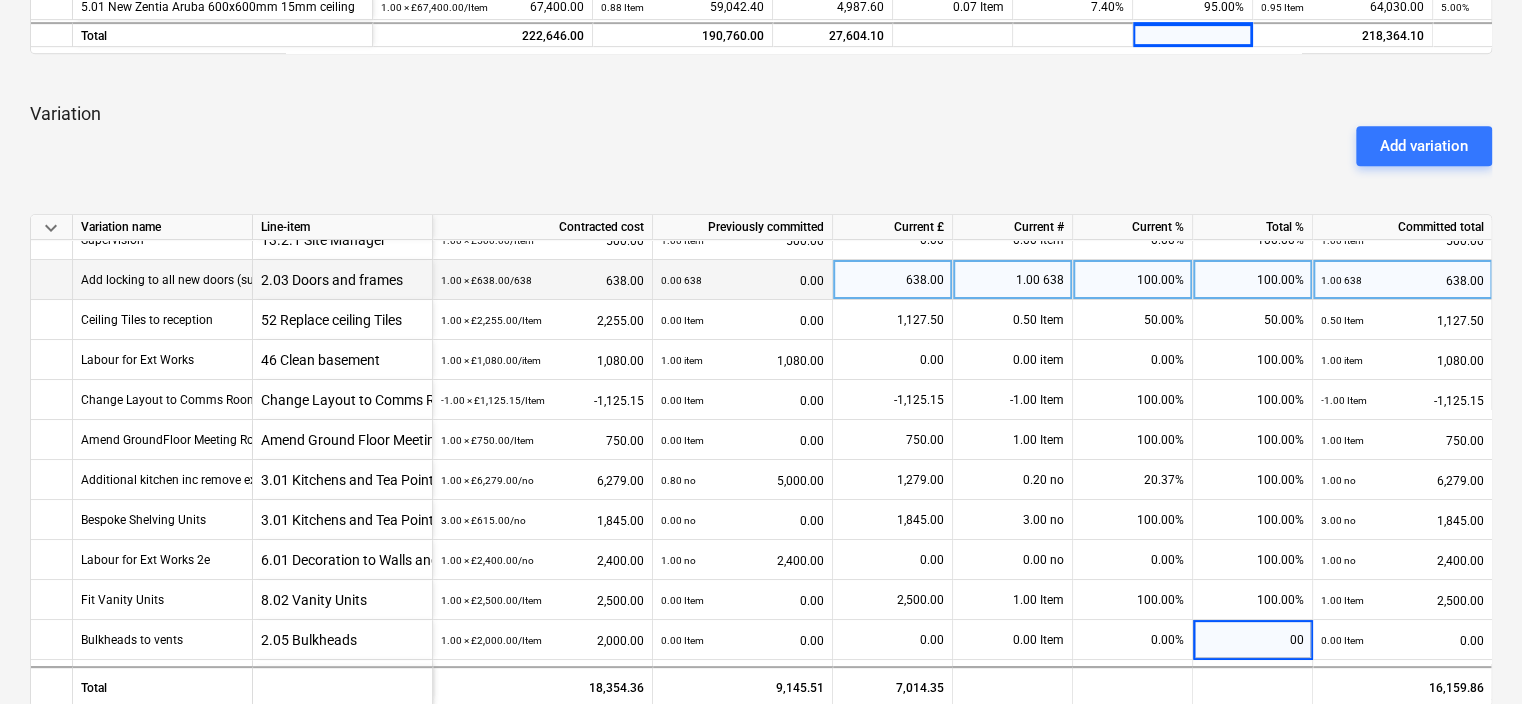 scroll, scrollTop: 100, scrollLeft: 0, axis: vertical 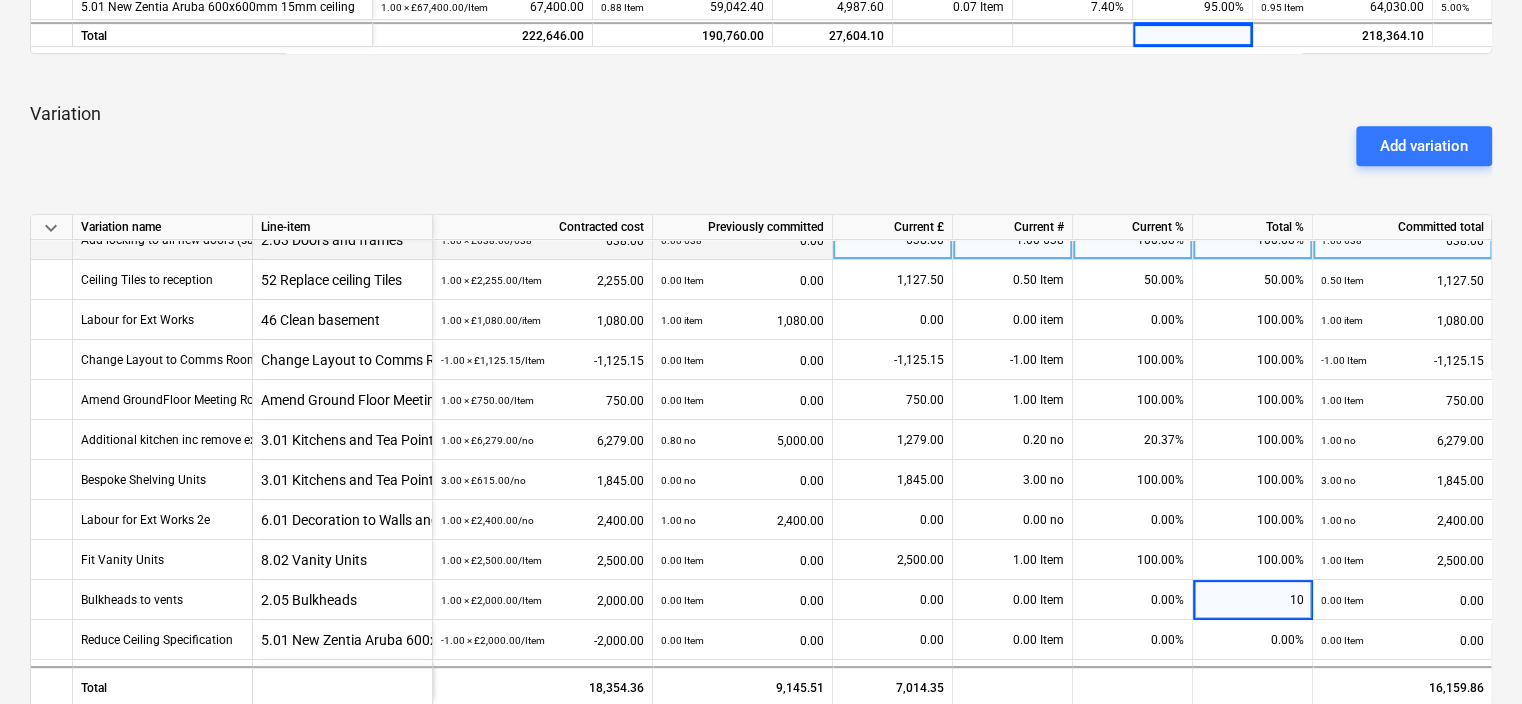 type on "100" 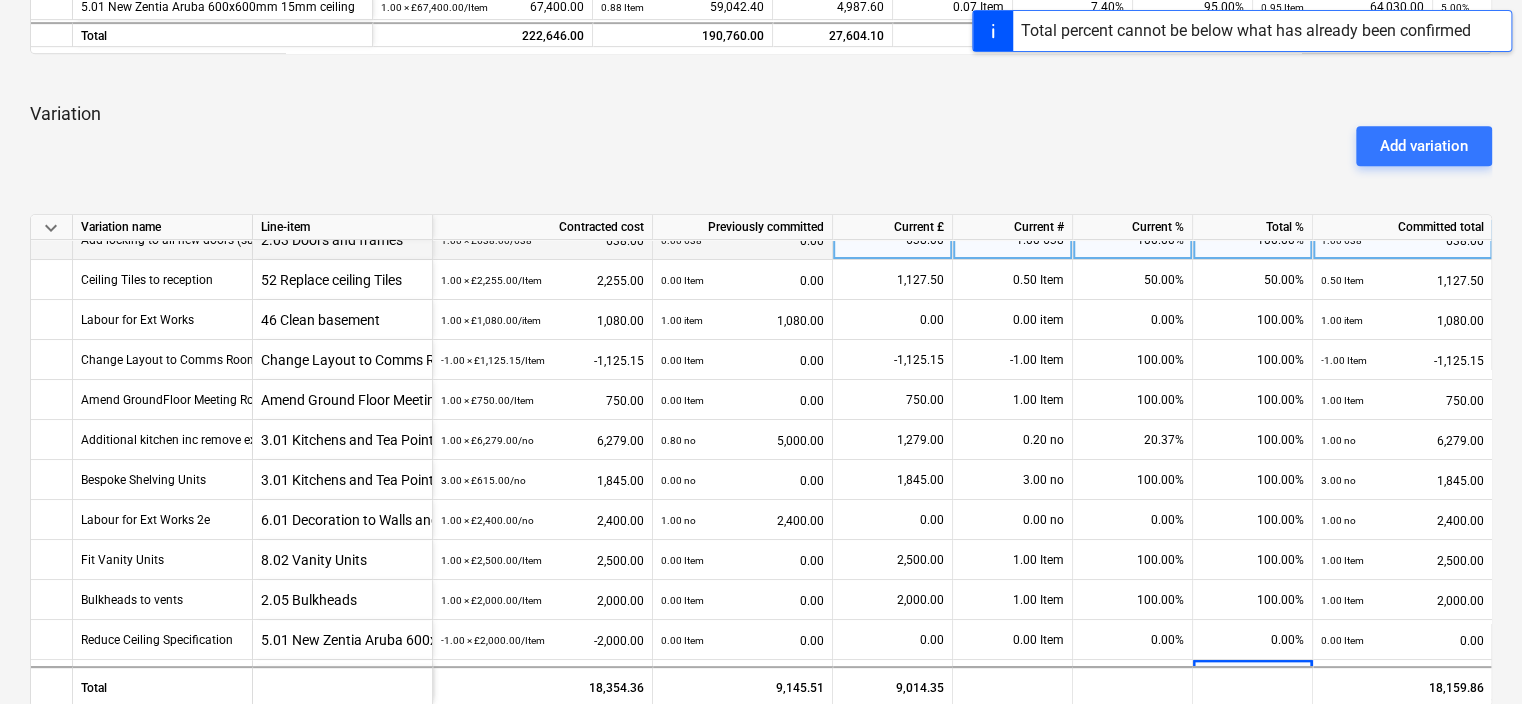 scroll, scrollTop: 140, scrollLeft: 0, axis: vertical 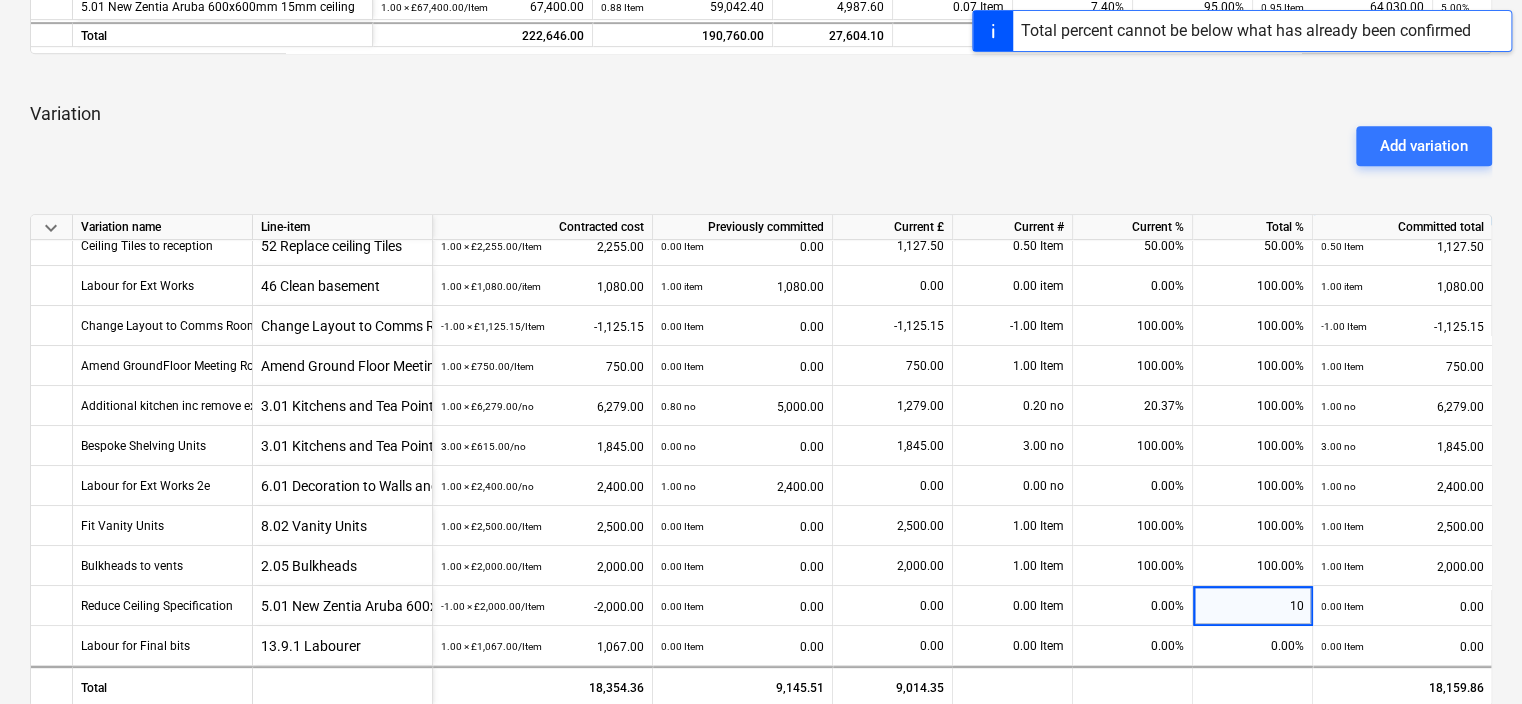 type on "100" 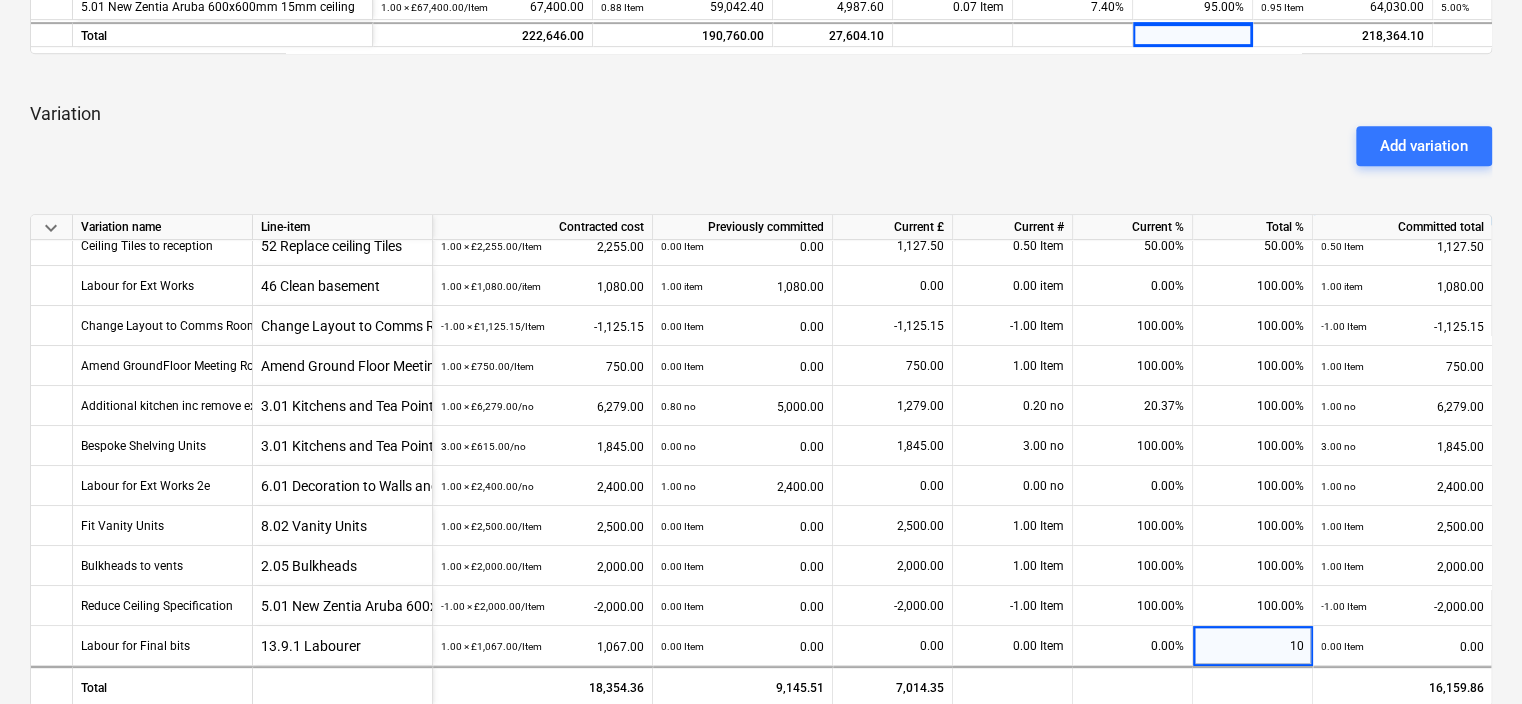 type on "100" 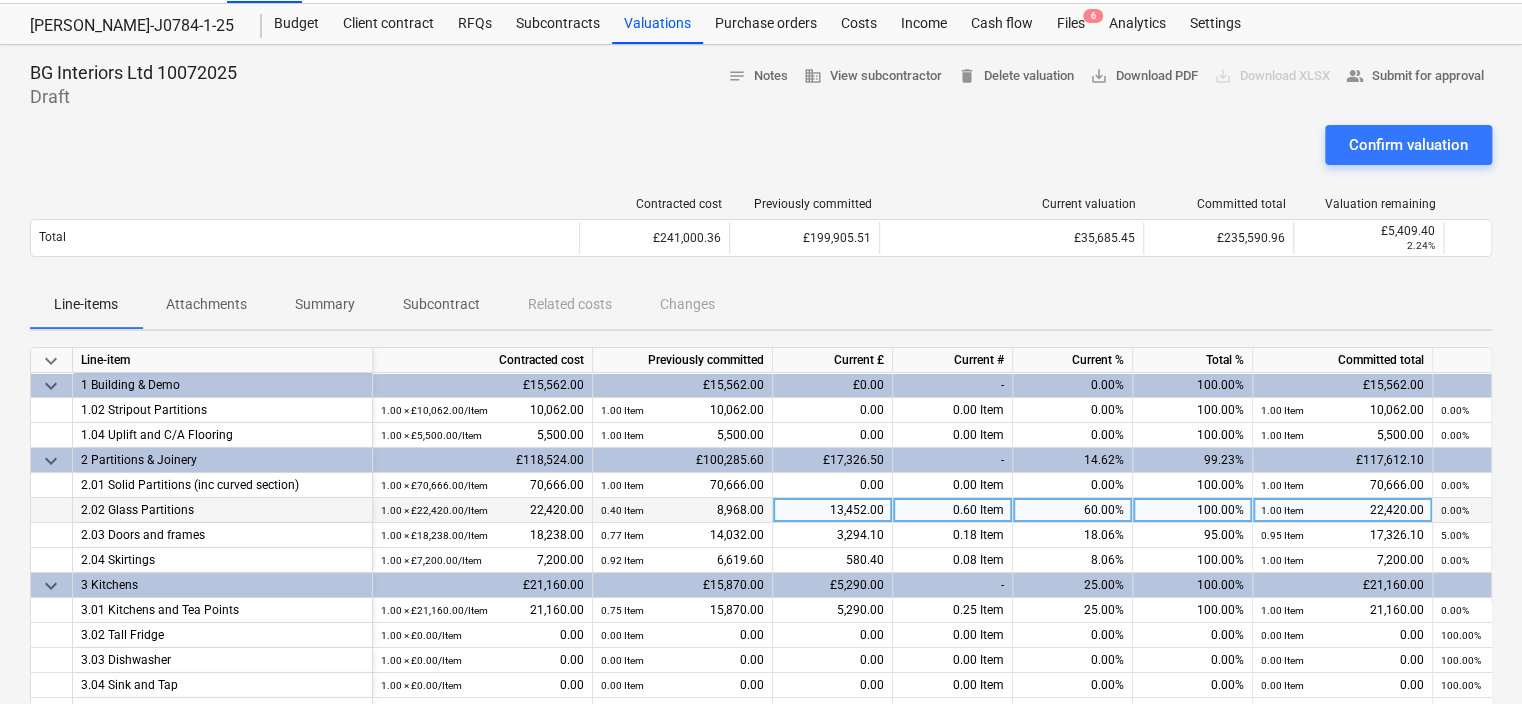 scroll, scrollTop: 0, scrollLeft: 0, axis: both 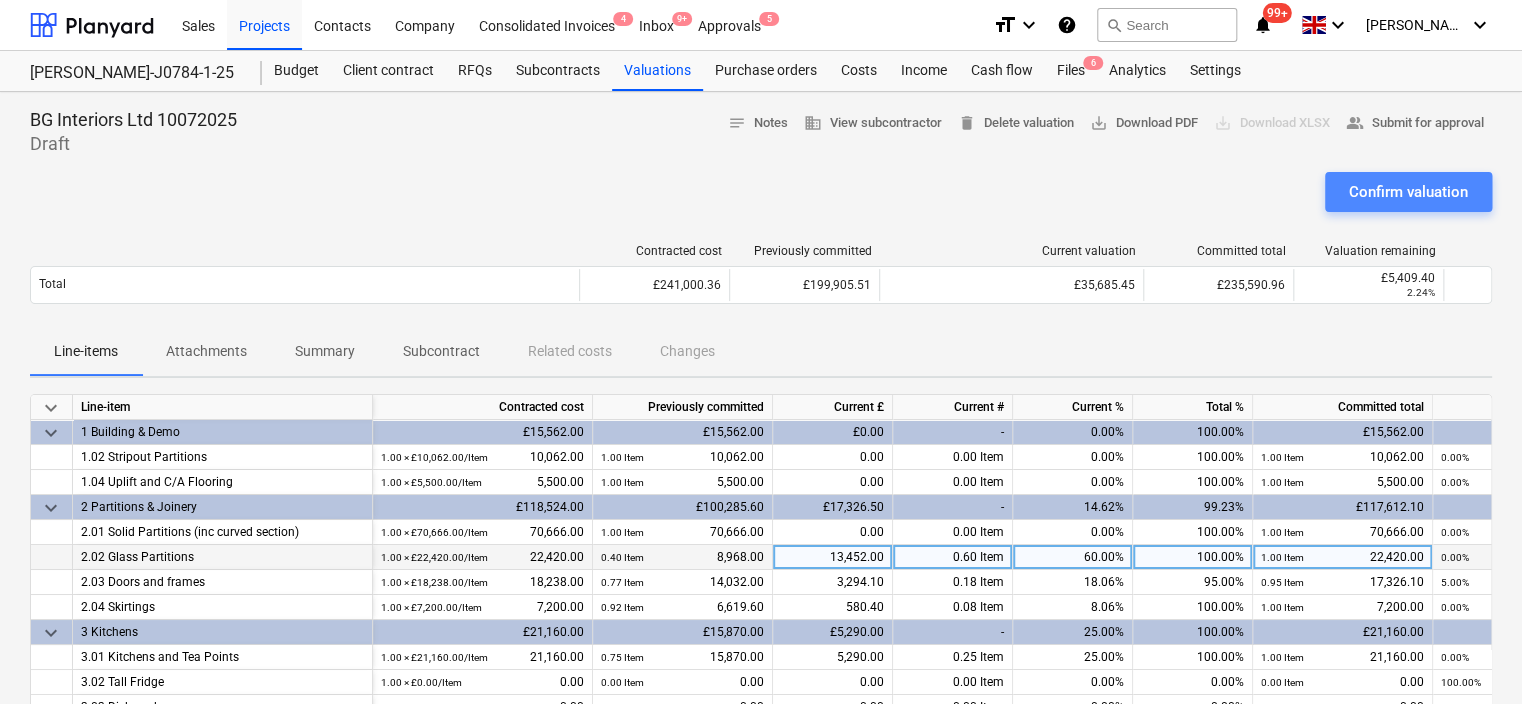 click on "Confirm valuation" at bounding box center (1408, 192) 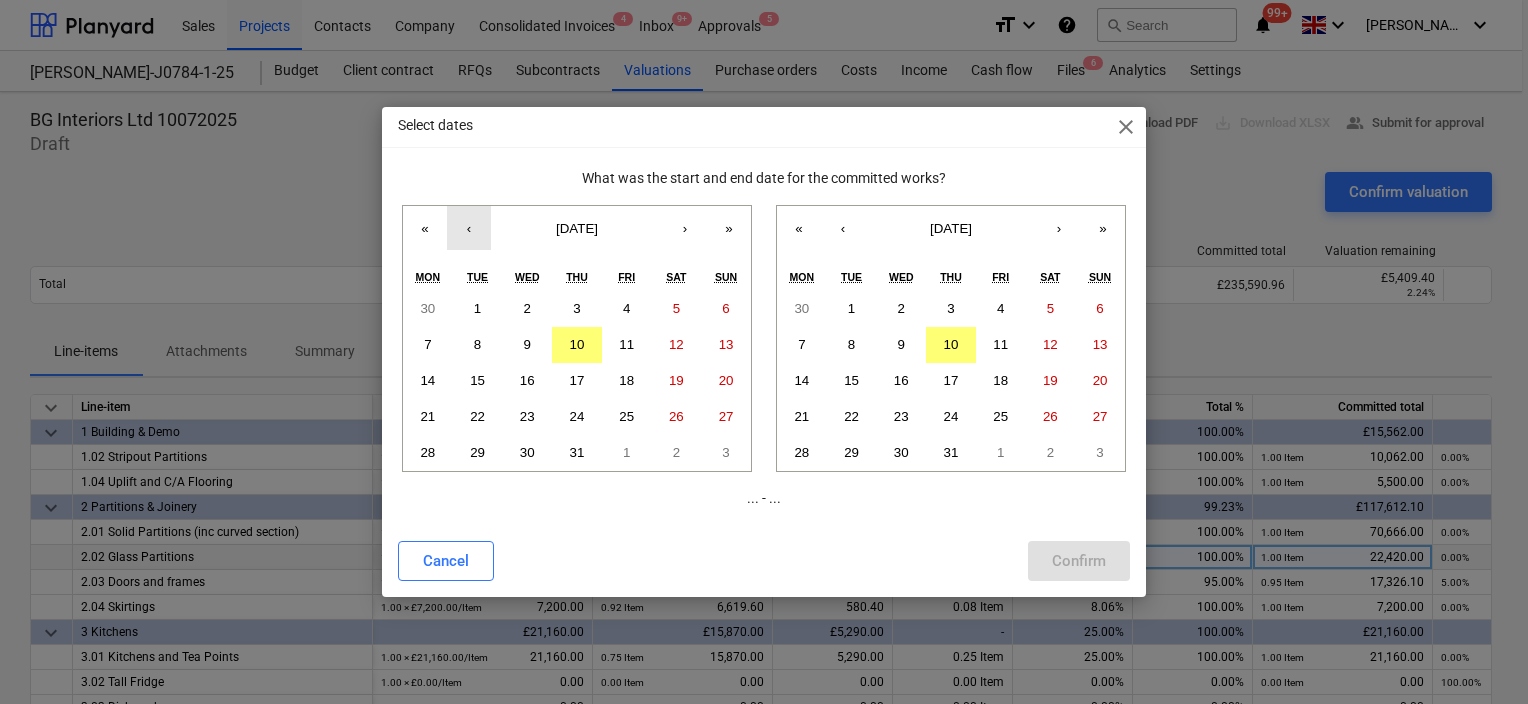 click on "‹" at bounding box center [469, 228] 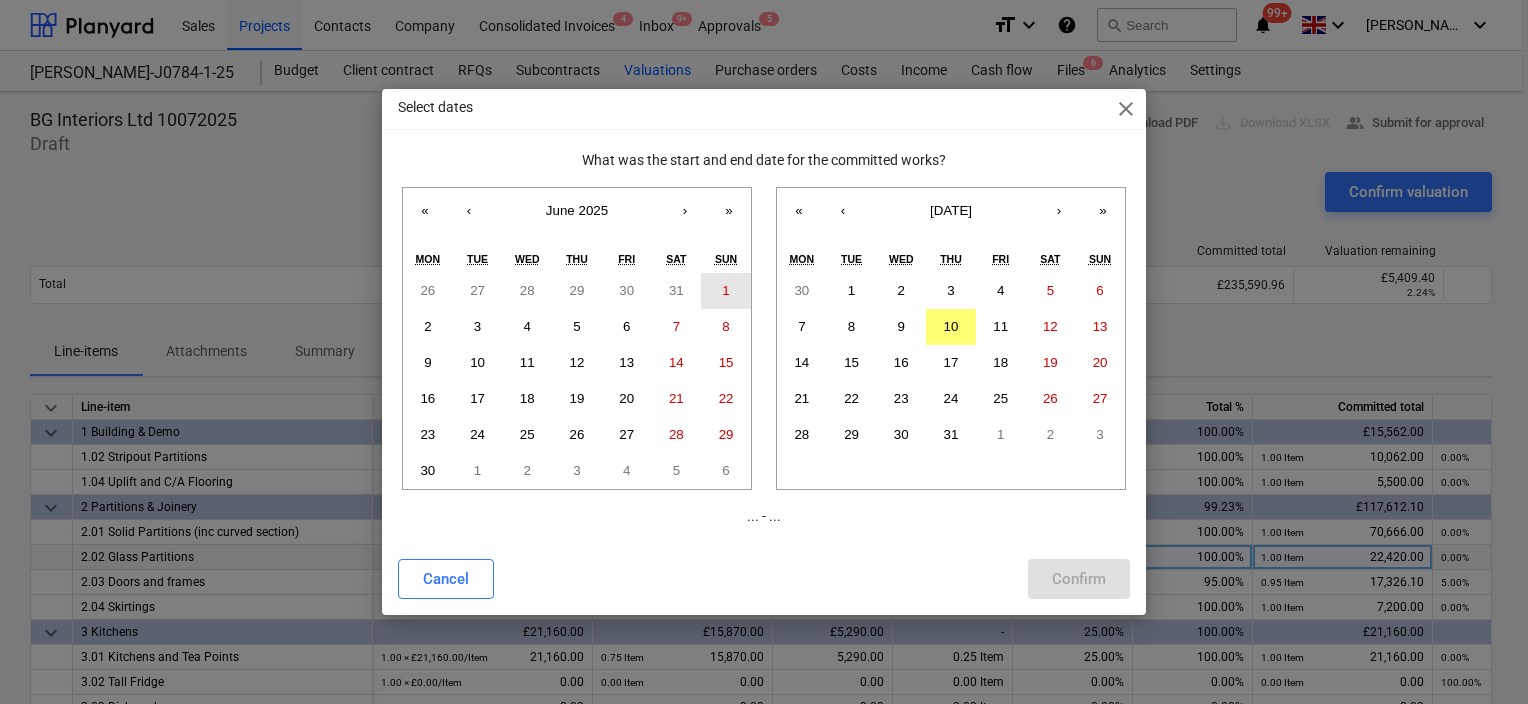 click on "1" at bounding box center (726, 291) 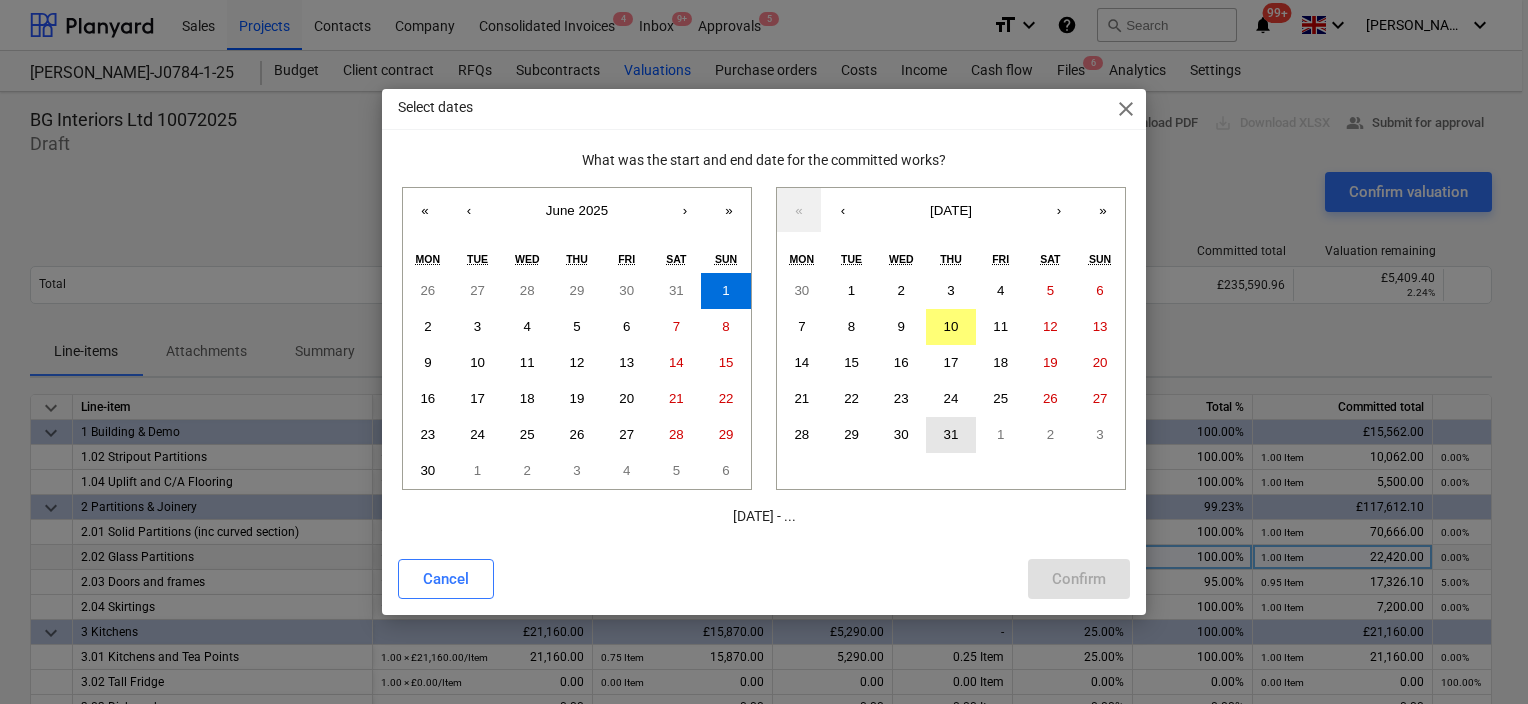 click on "31" at bounding box center [951, 435] 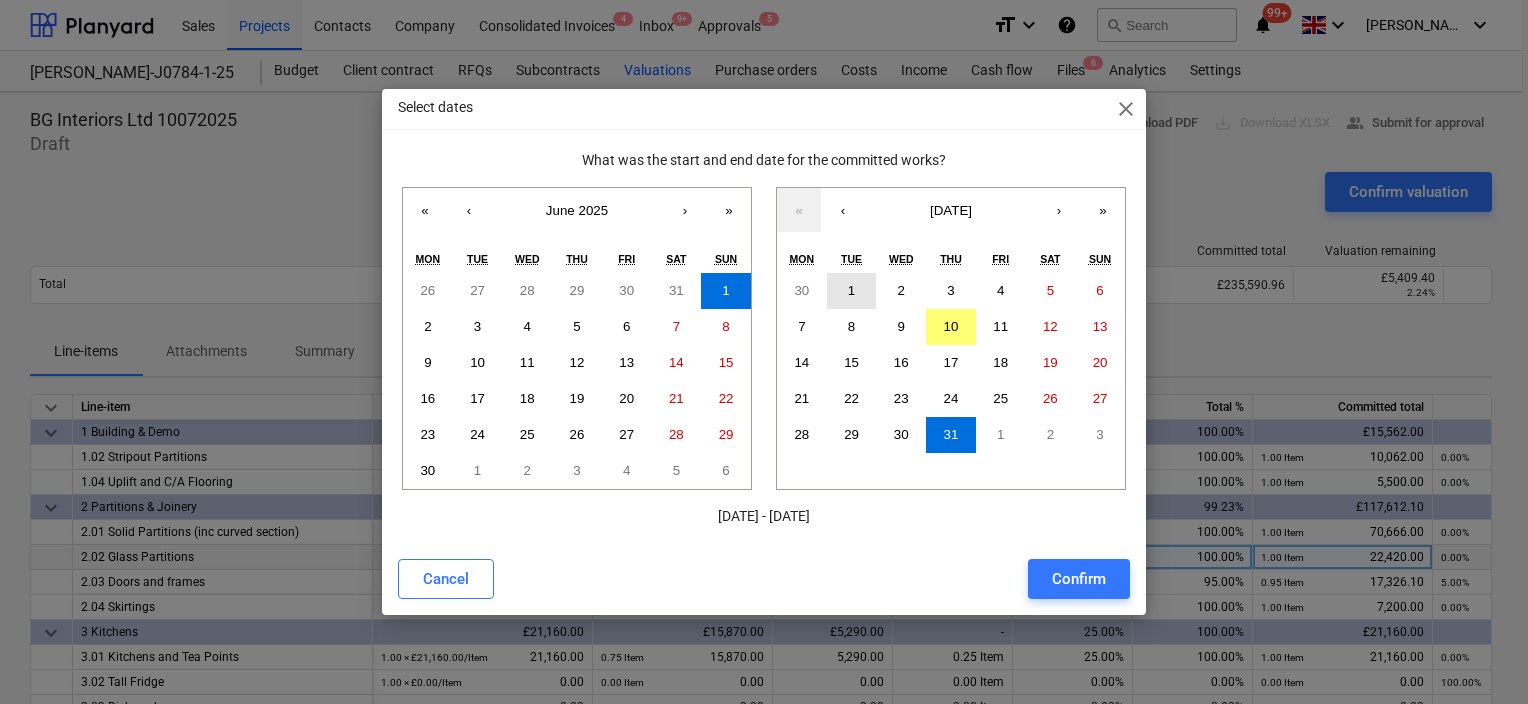click on "1" at bounding box center [852, 291] 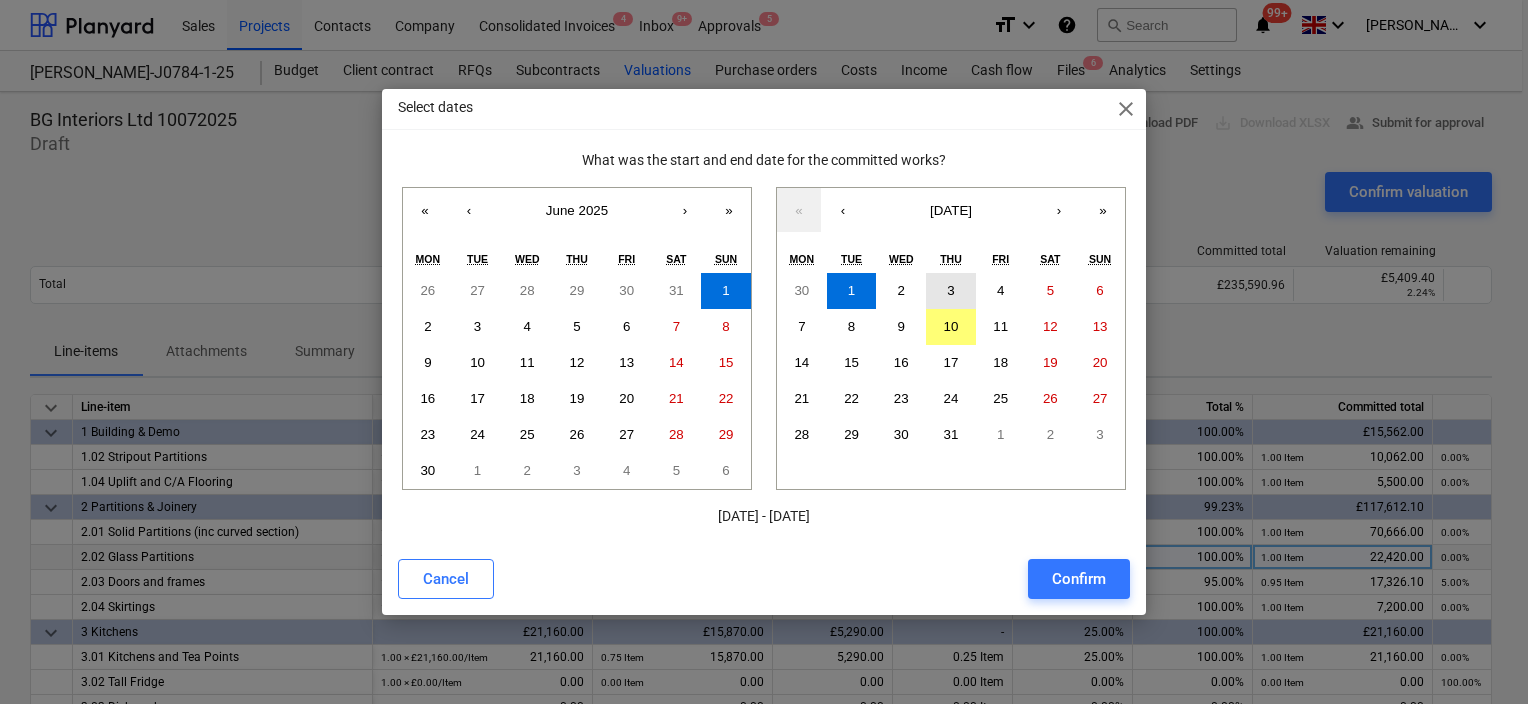 click on "3" at bounding box center [951, 291] 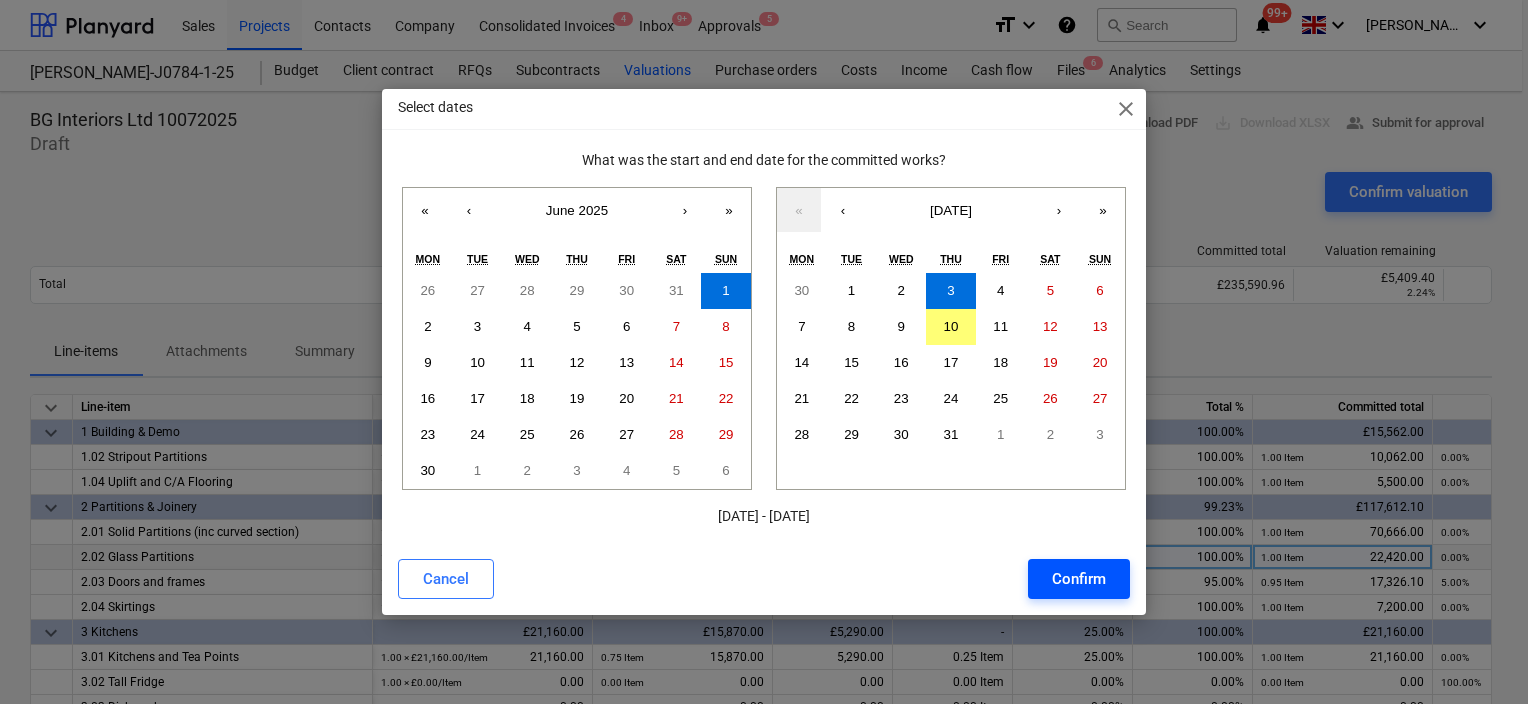 click on "Confirm" at bounding box center [1079, 579] 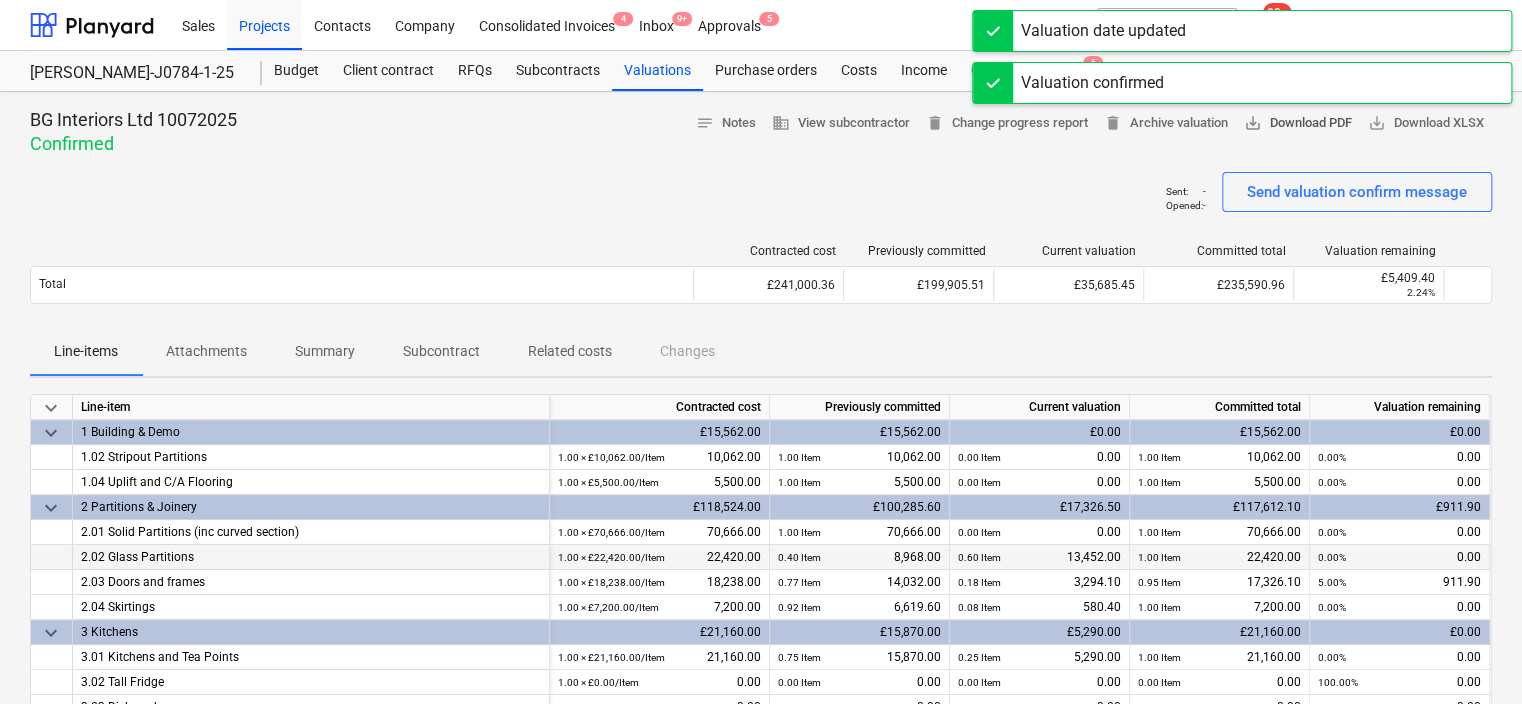 click on "save_alt Download PDF" at bounding box center [1298, 123] 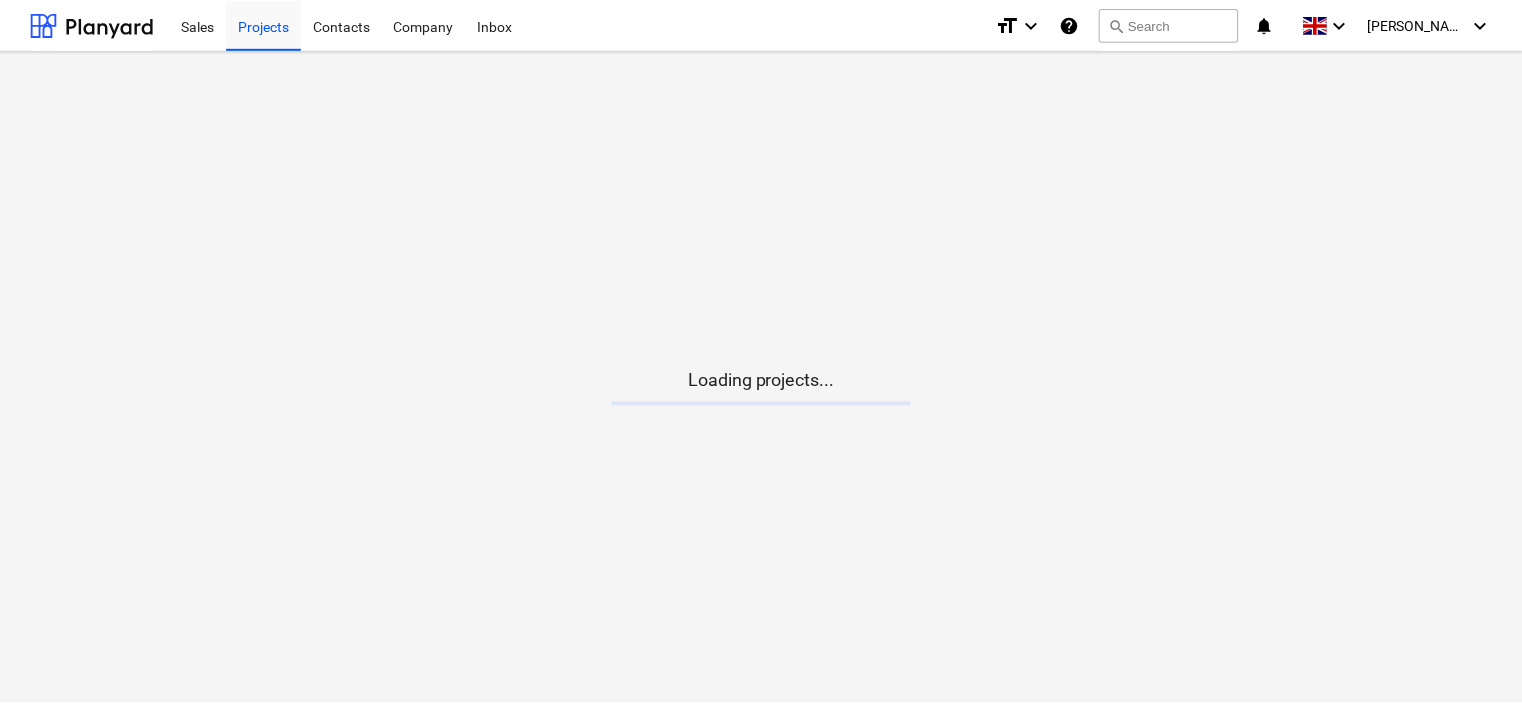 scroll, scrollTop: 0, scrollLeft: 0, axis: both 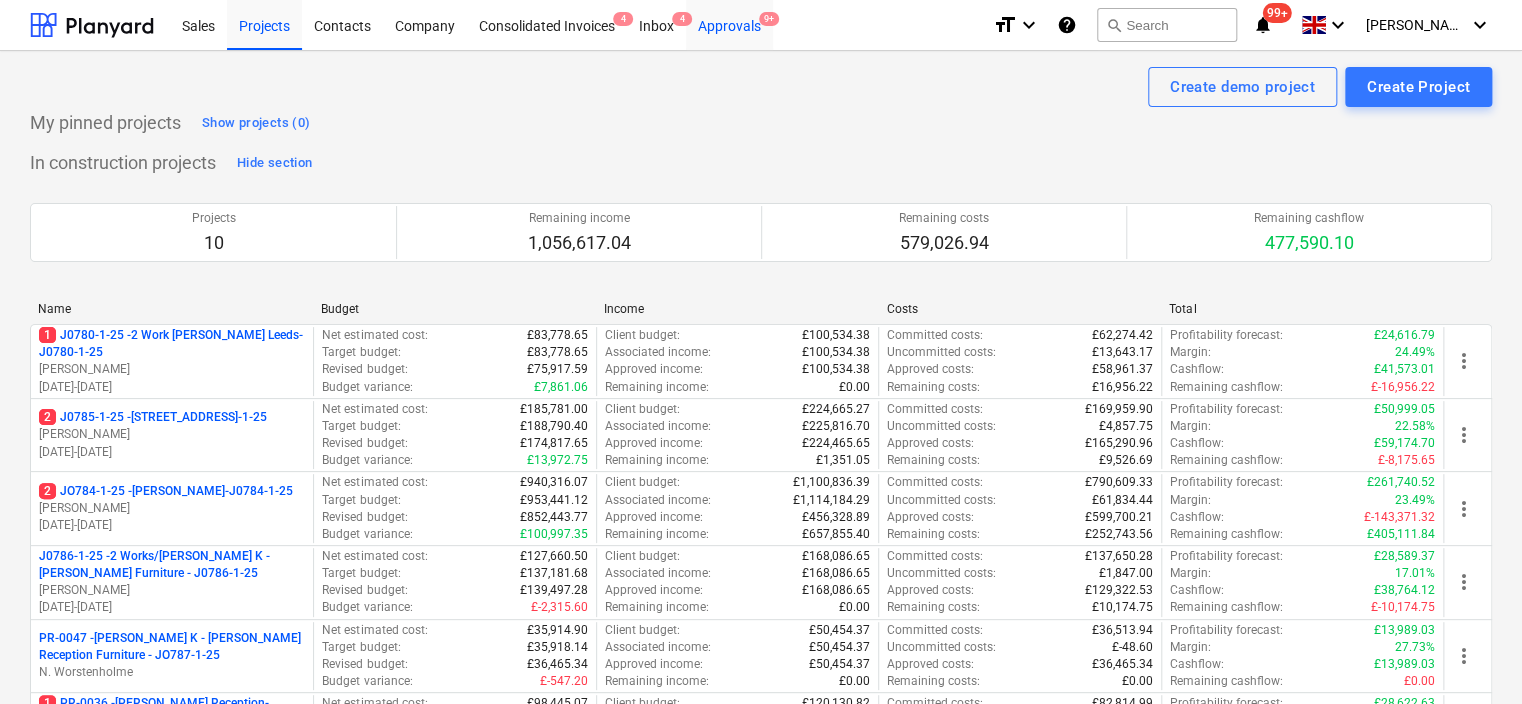 click on "Approvals 9+" at bounding box center (729, 24) 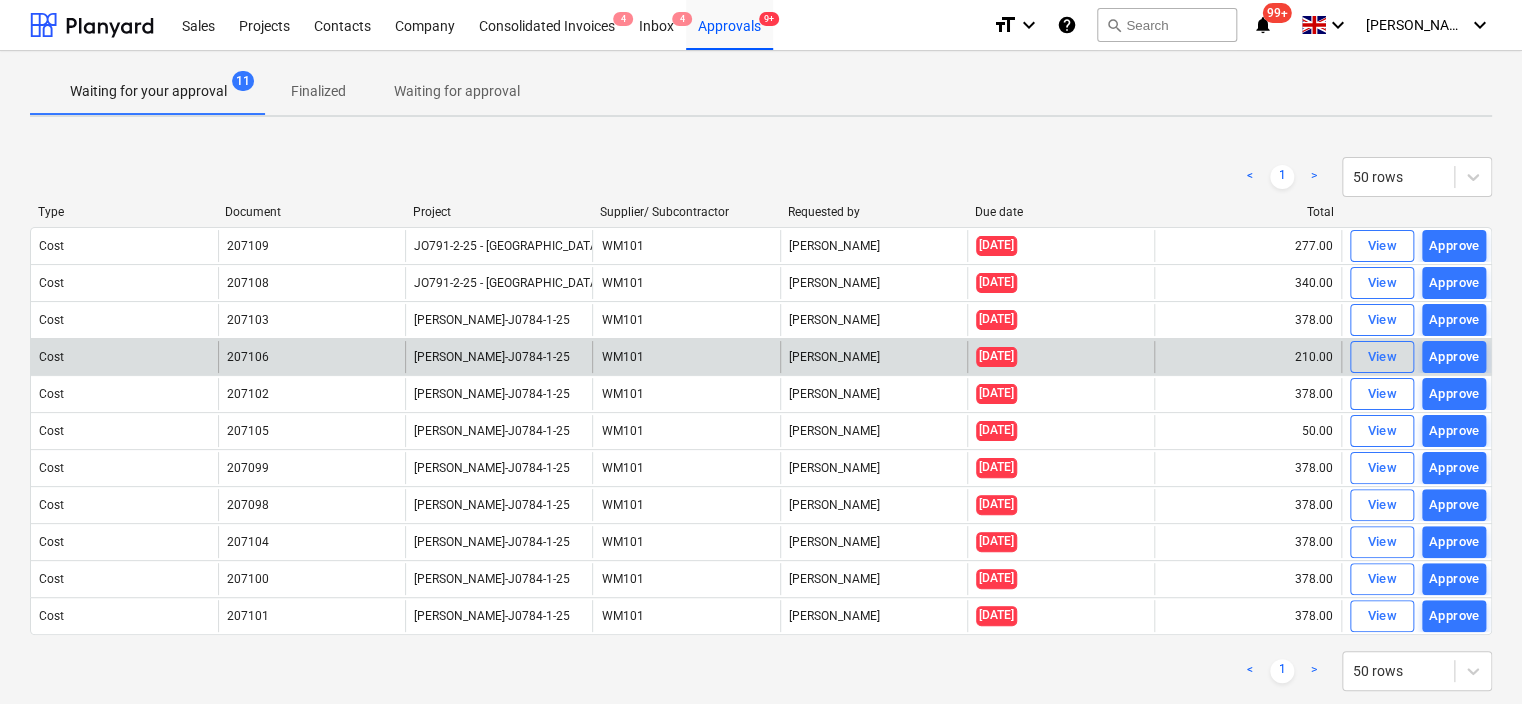scroll, scrollTop: 40, scrollLeft: 0, axis: vertical 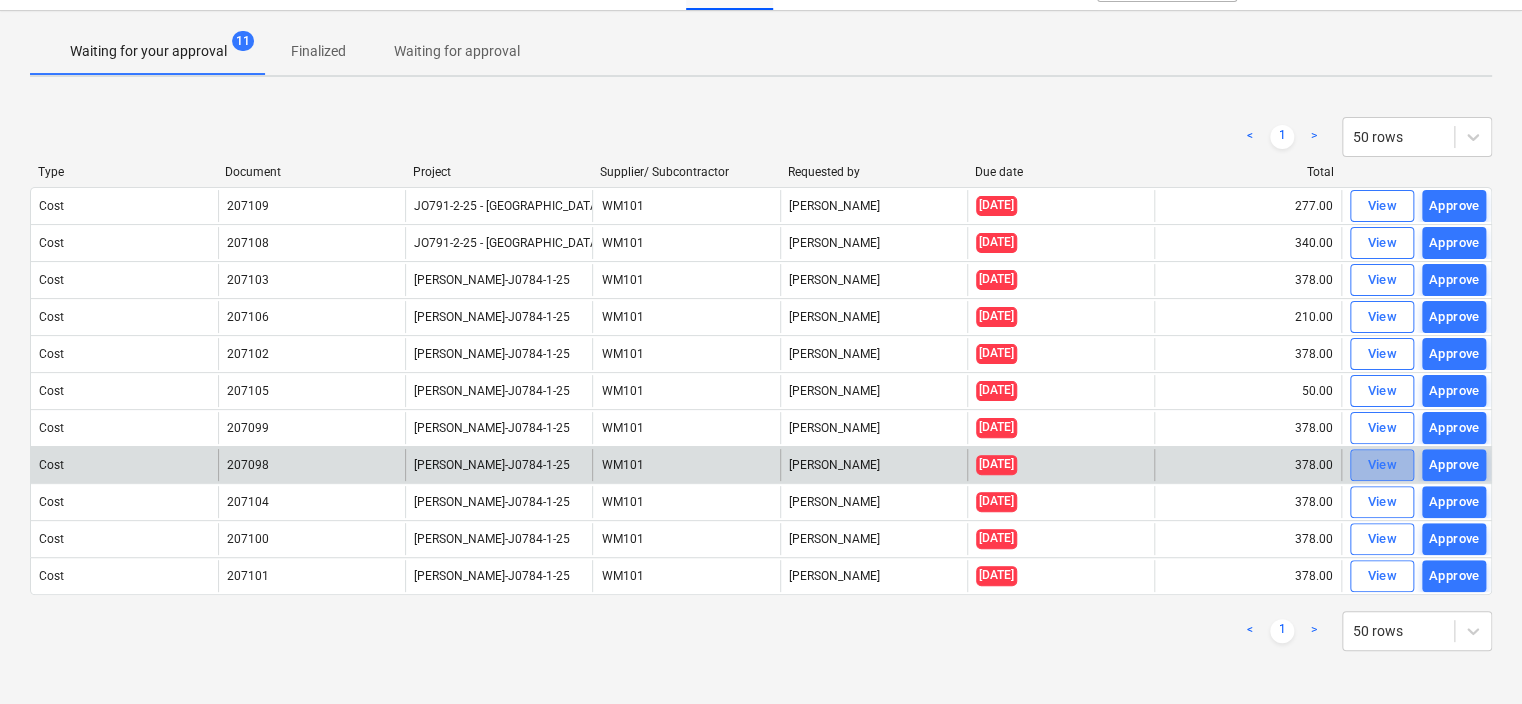 click on "View" at bounding box center [1382, 465] 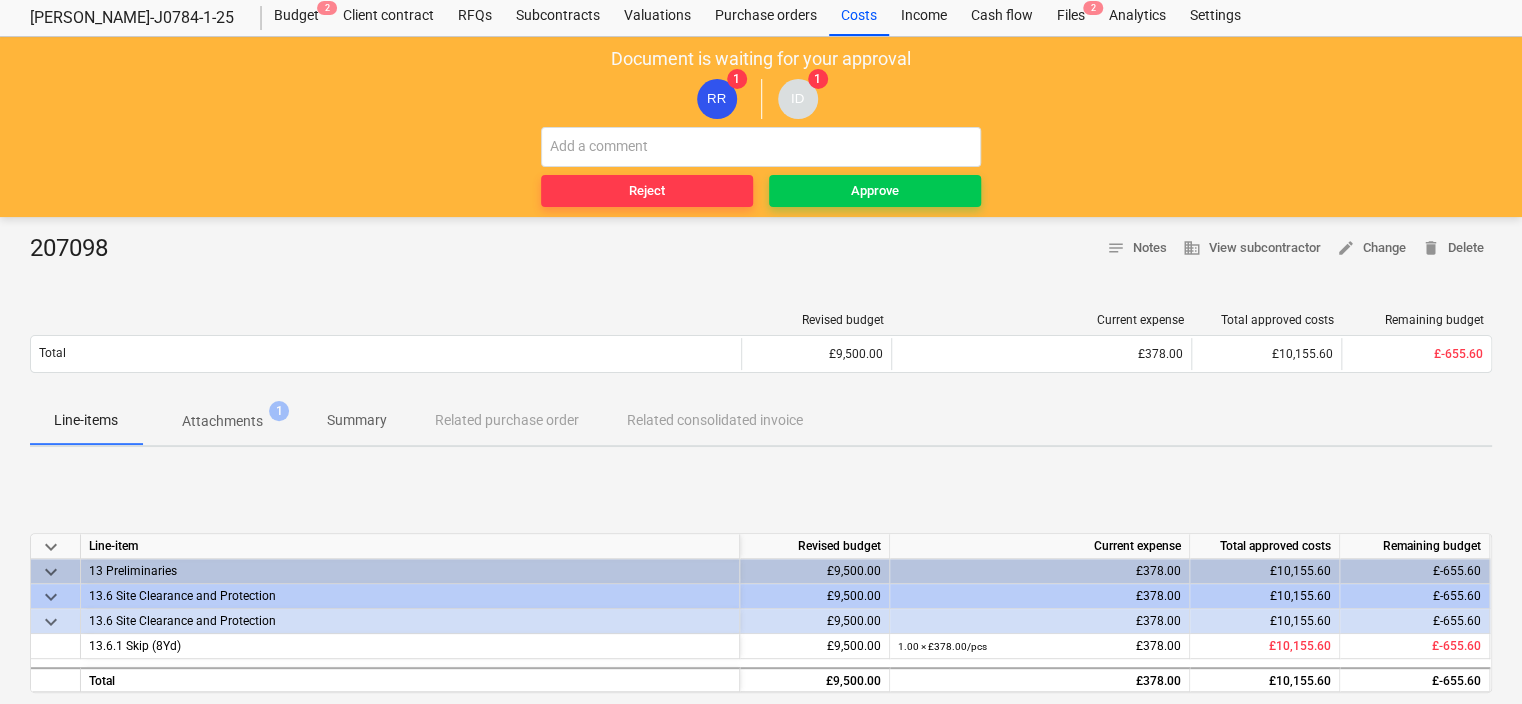 scroll, scrollTop: 100, scrollLeft: 0, axis: vertical 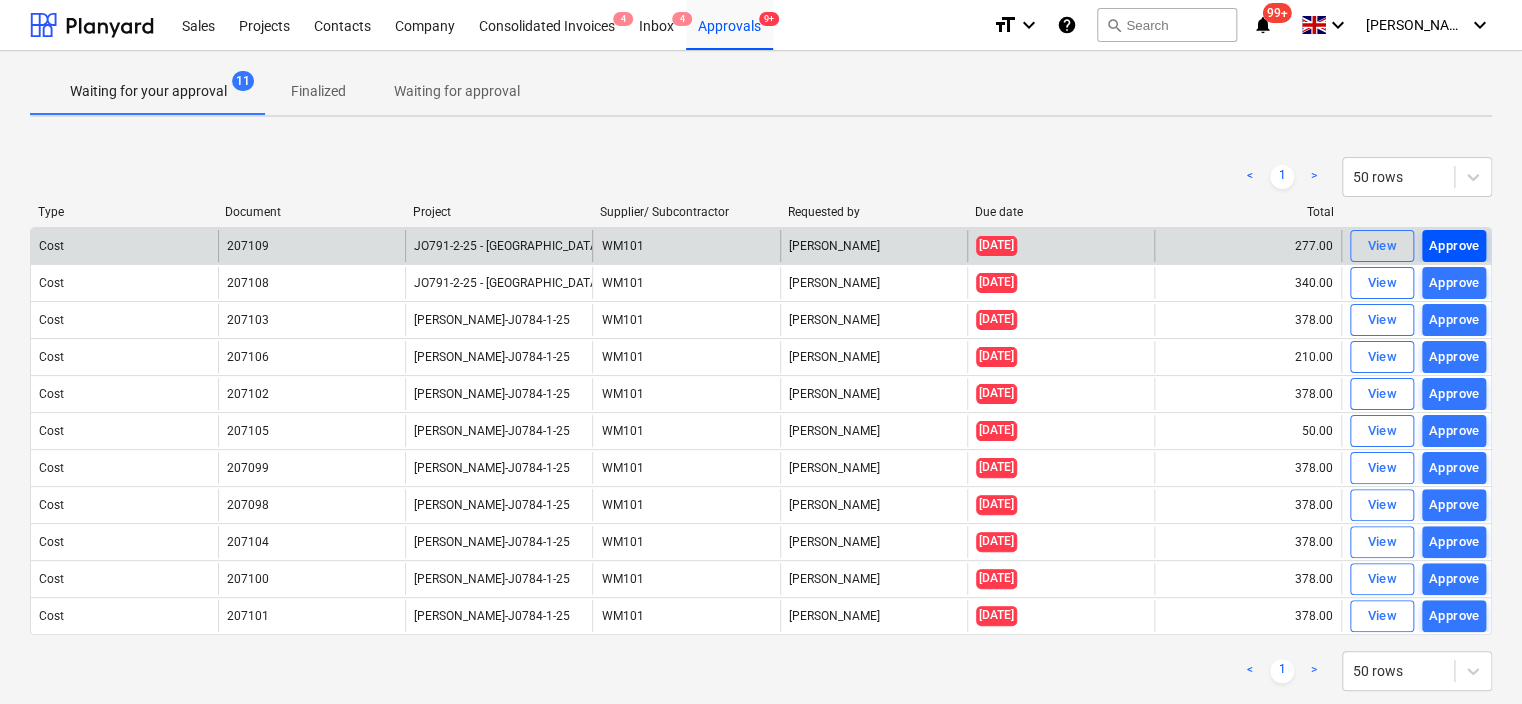click on "Approve" at bounding box center (1454, 246) 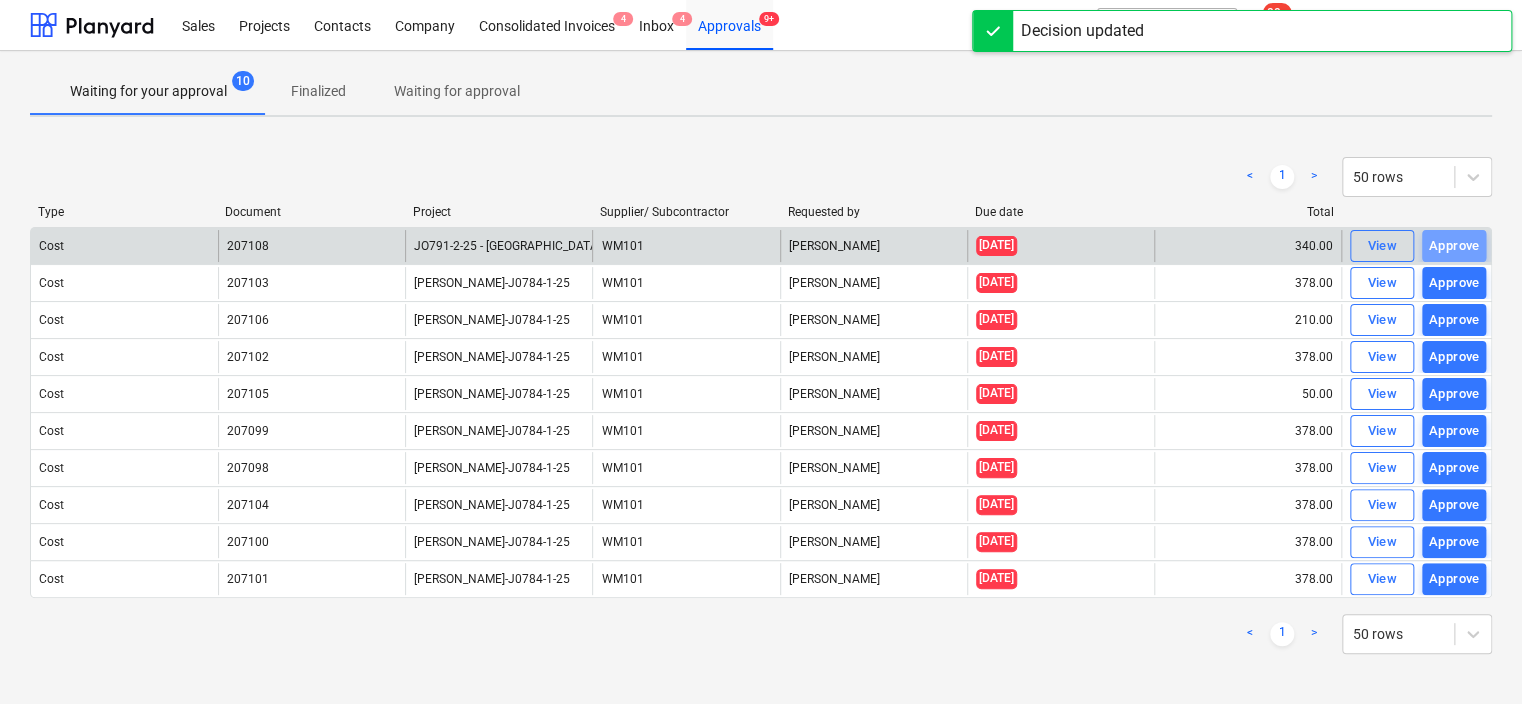 click on "Approve" at bounding box center (1454, 246) 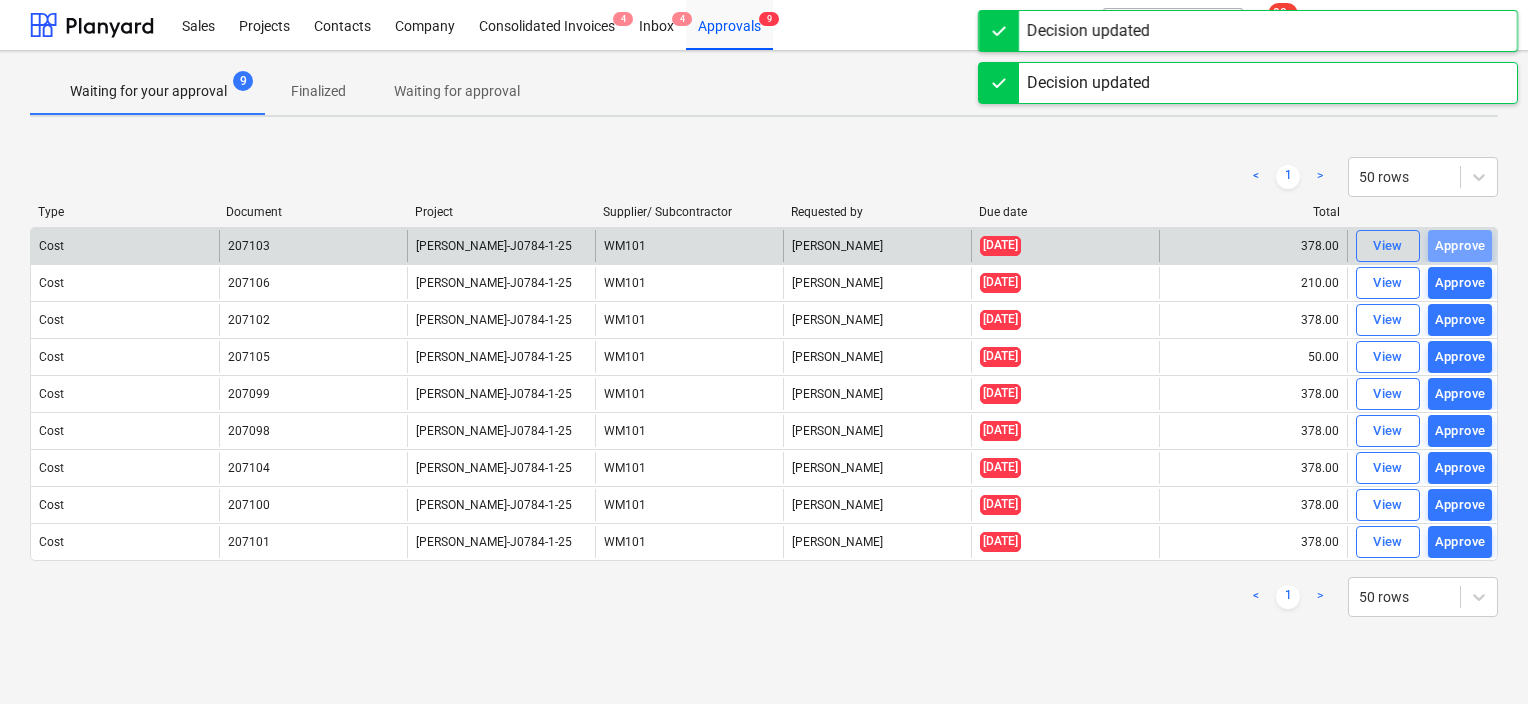 click on "Approve" at bounding box center (1460, 246) 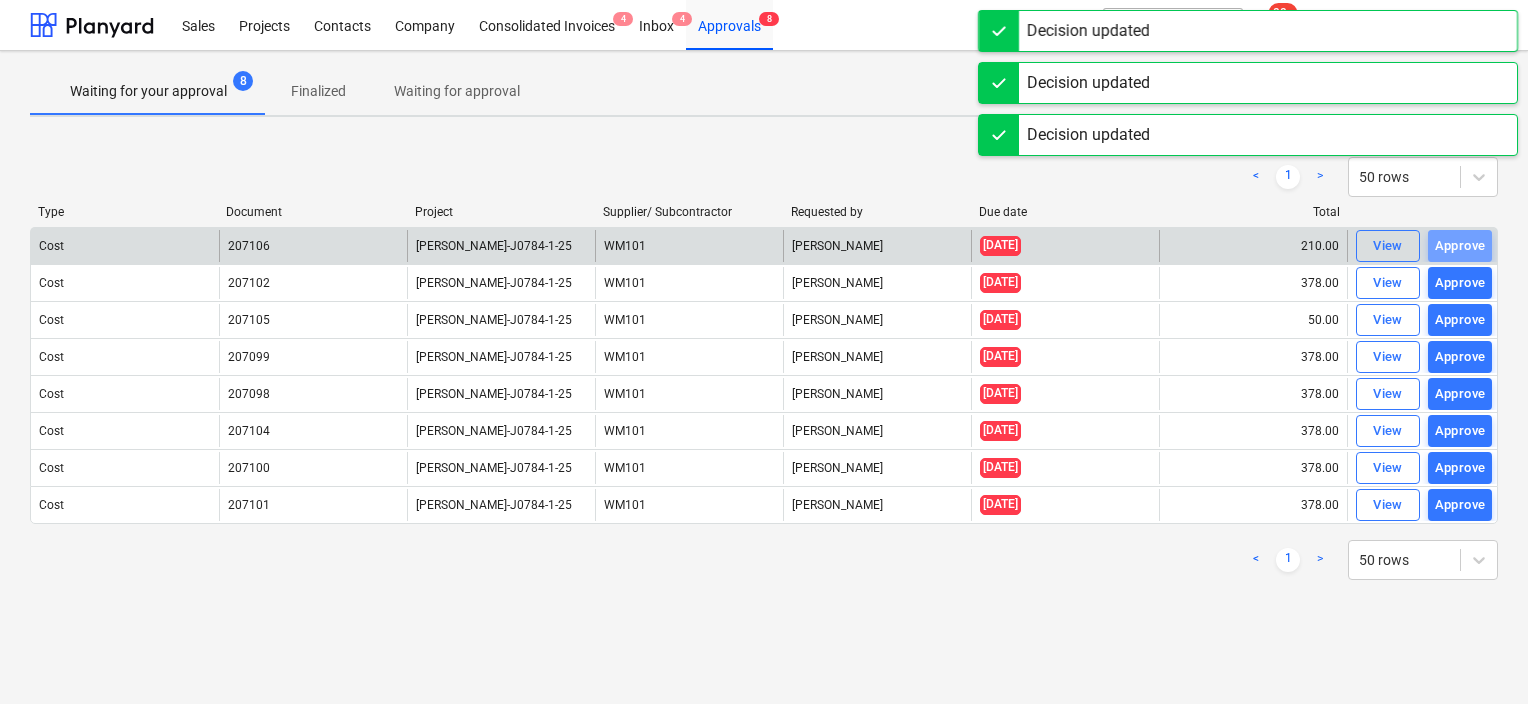 click on "Approve" at bounding box center (1460, 246) 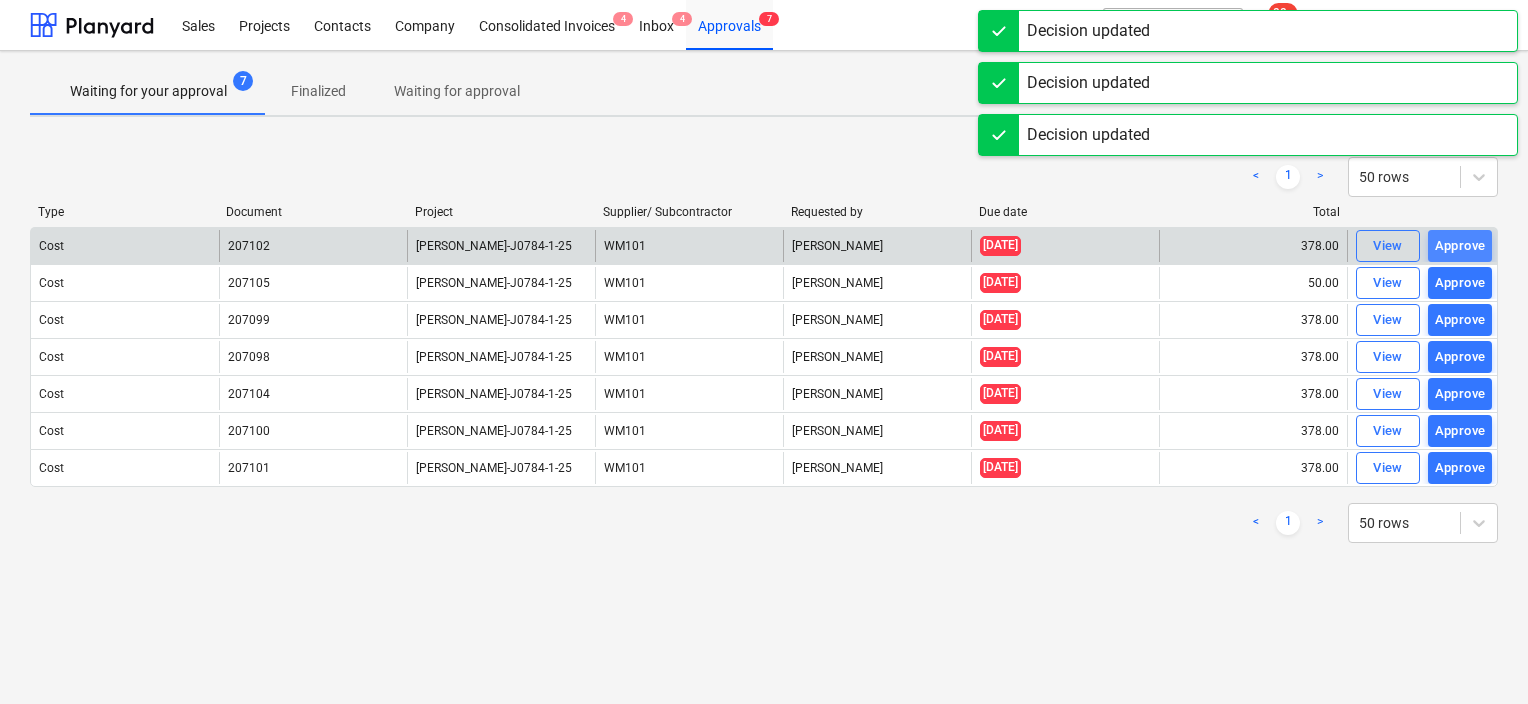 click on "Approve" at bounding box center [1460, 246] 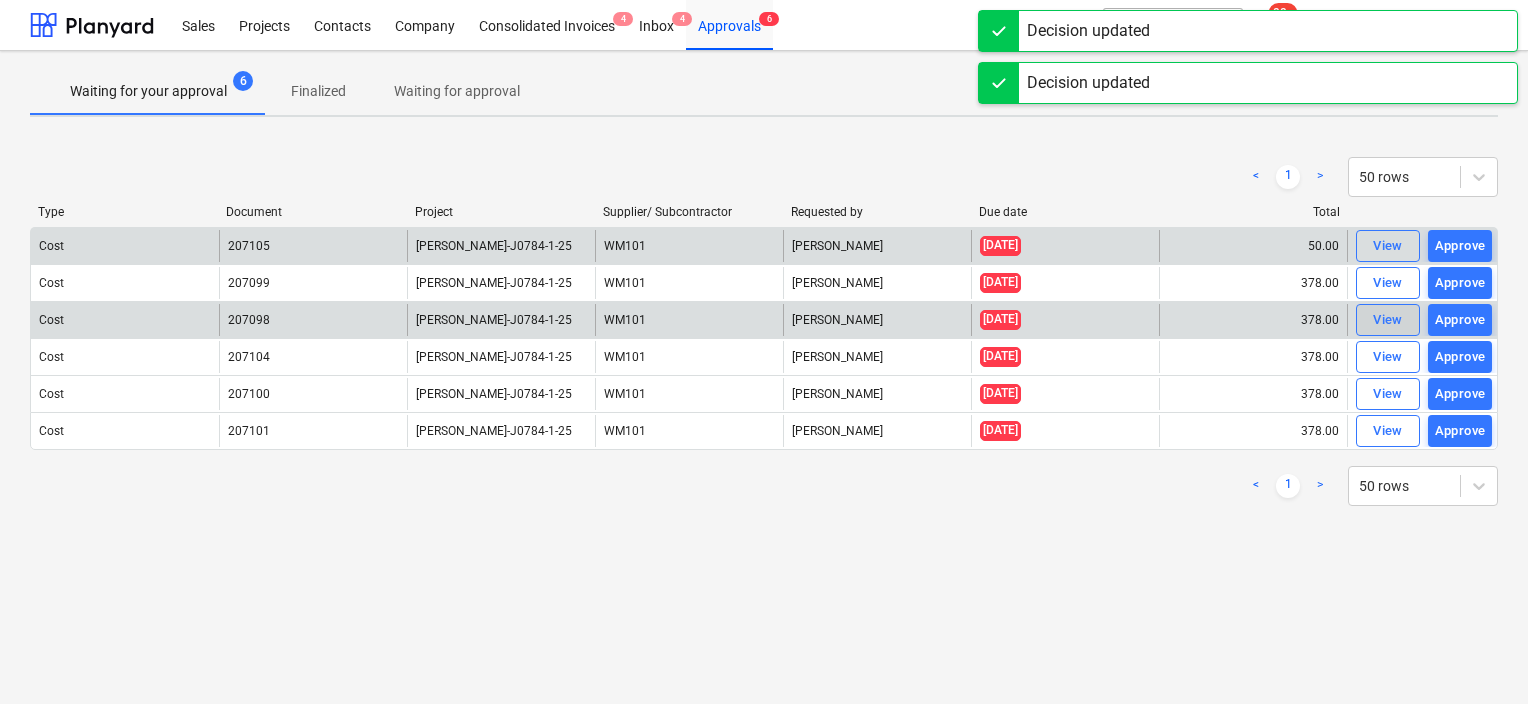 click on "View" at bounding box center (1388, 320) 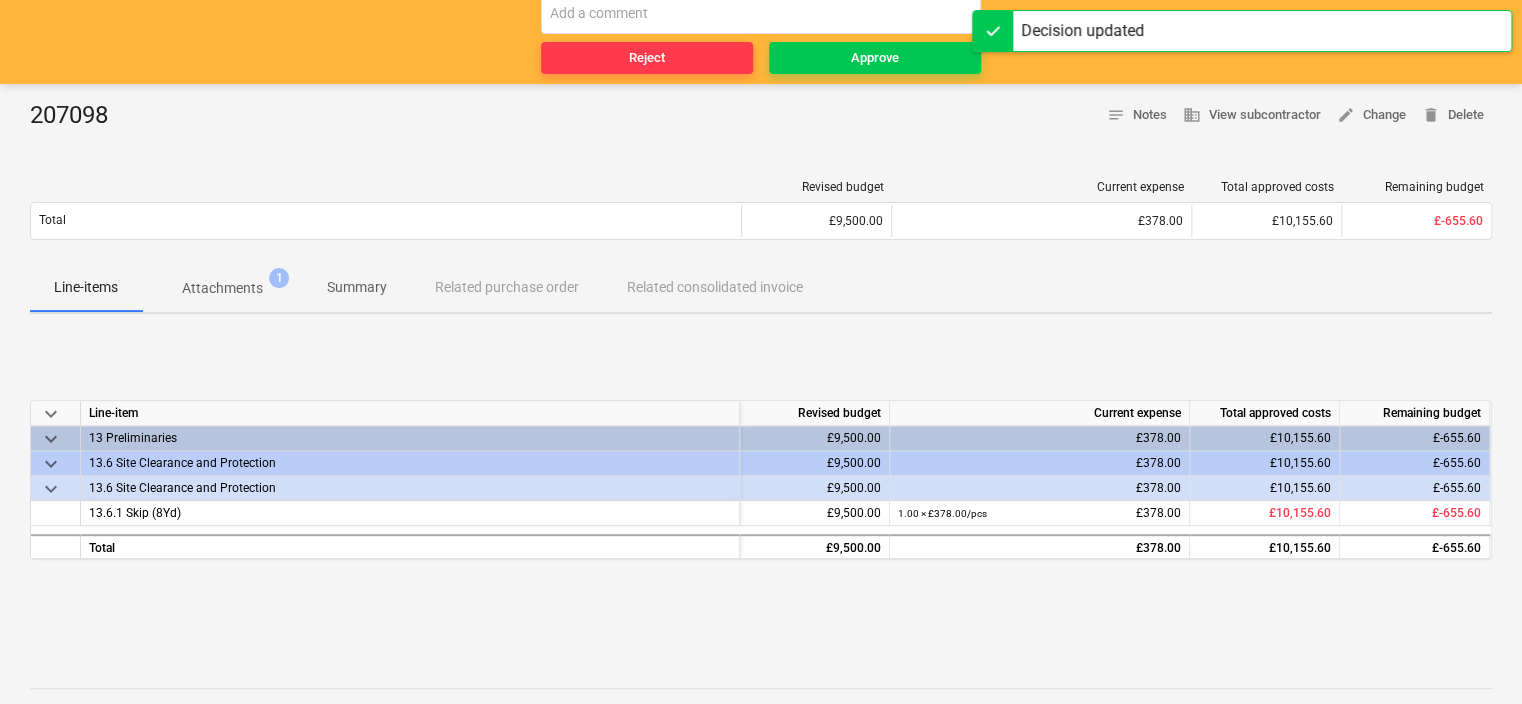 scroll, scrollTop: 200, scrollLeft: 0, axis: vertical 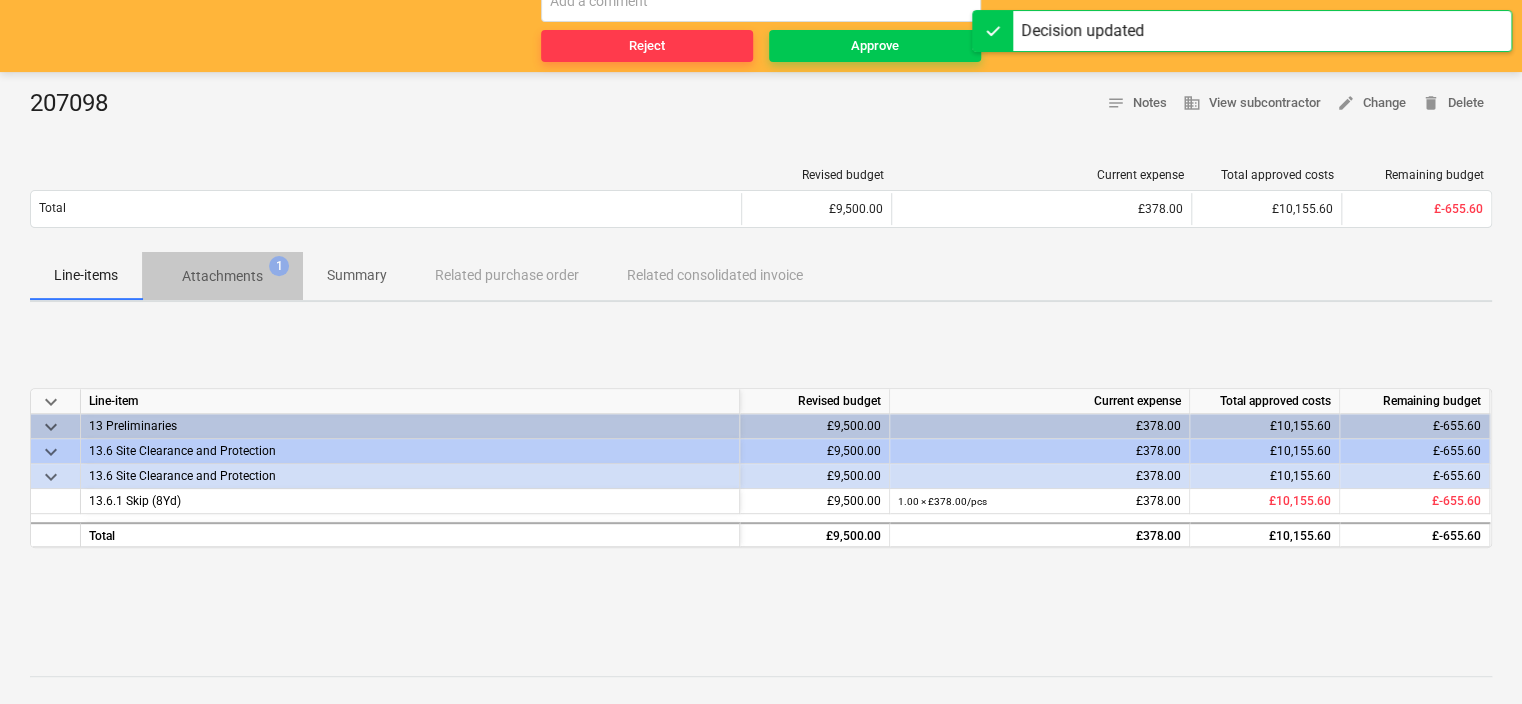 click on "Attachments" at bounding box center (222, 276) 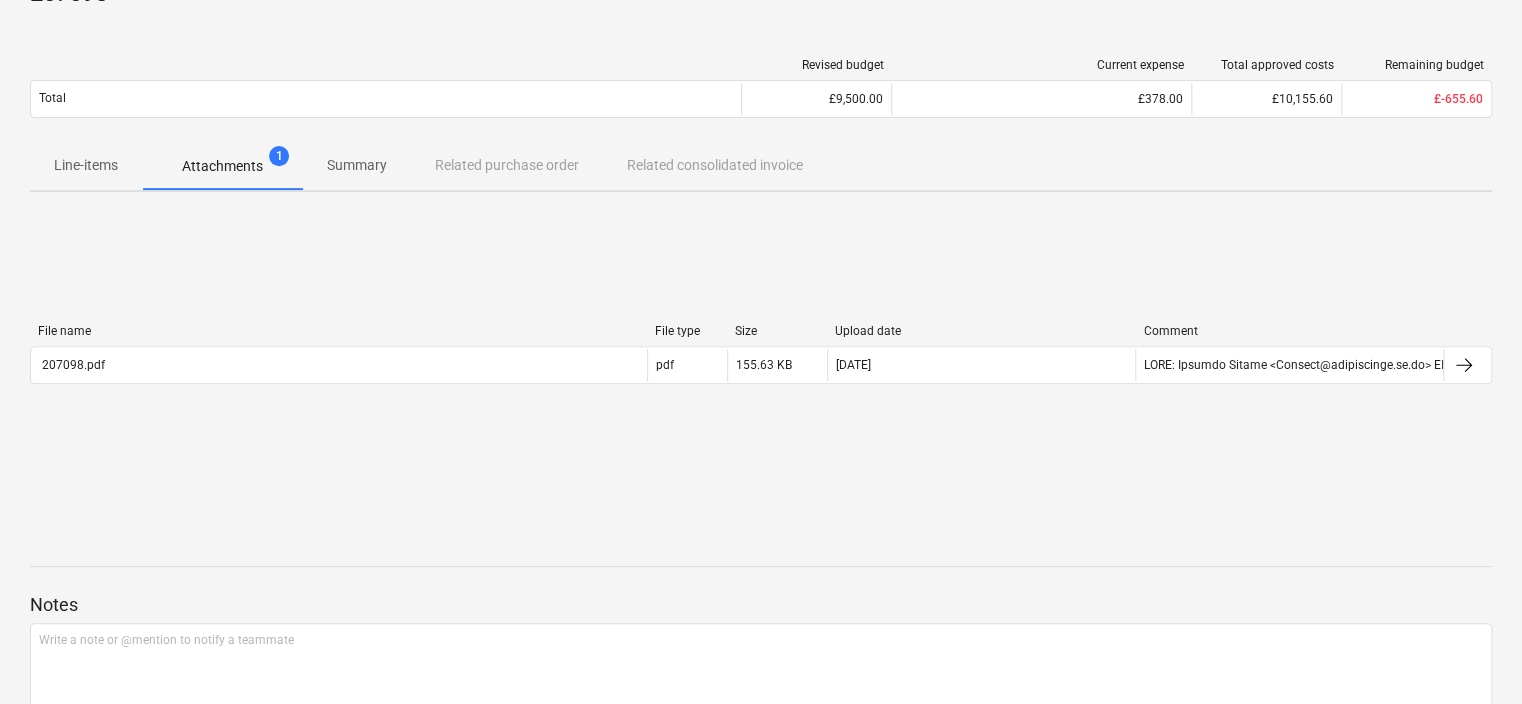 scroll, scrollTop: 225, scrollLeft: 0, axis: vertical 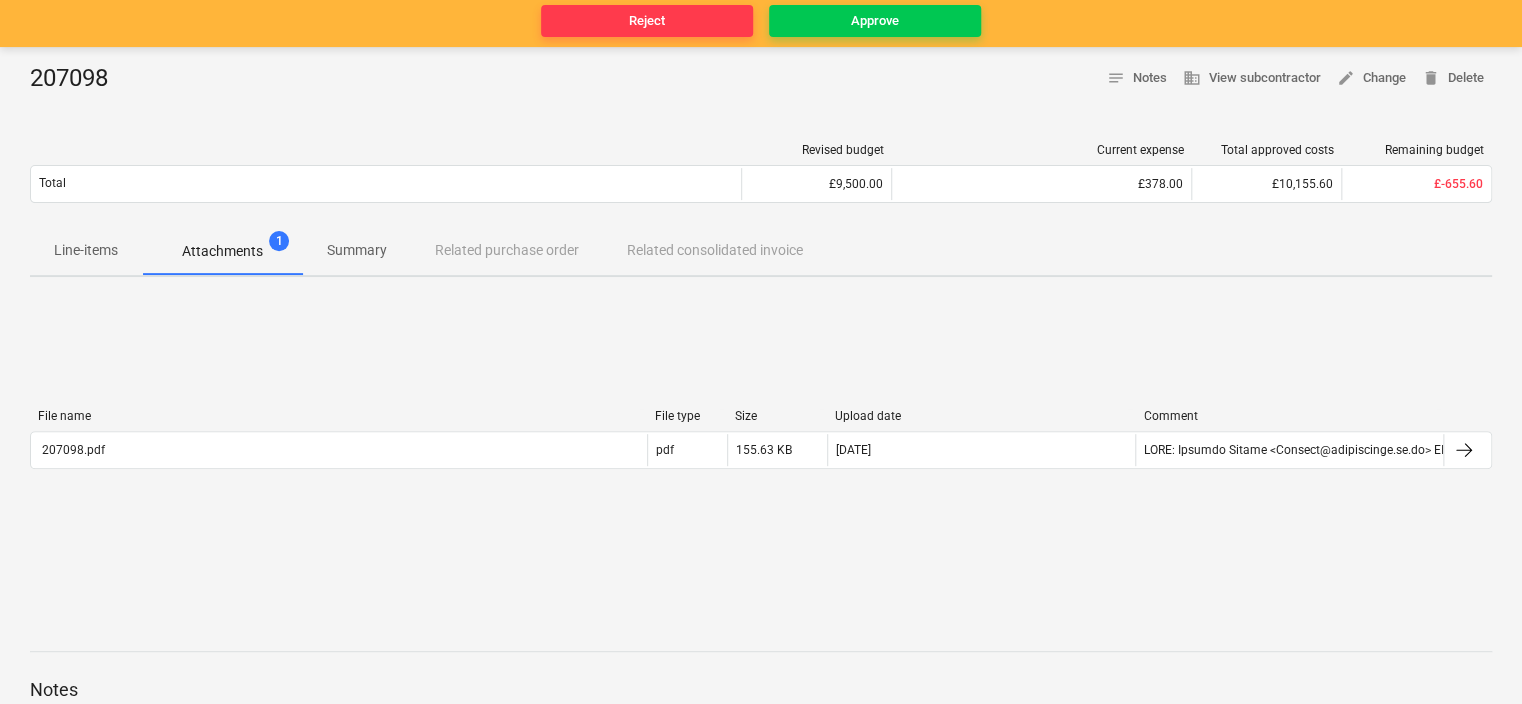 click on "Attachments" at bounding box center (222, 251) 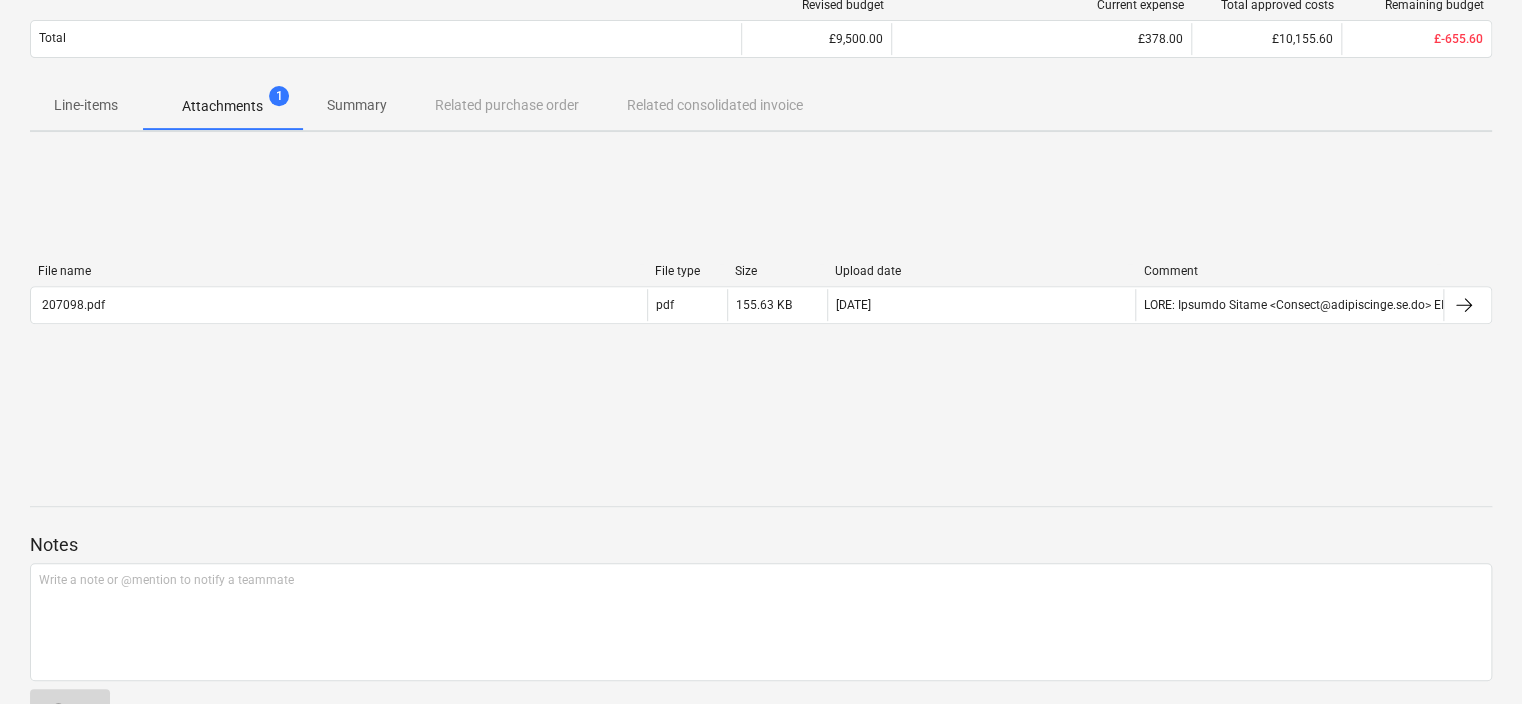 scroll, scrollTop: 325, scrollLeft: 0, axis: vertical 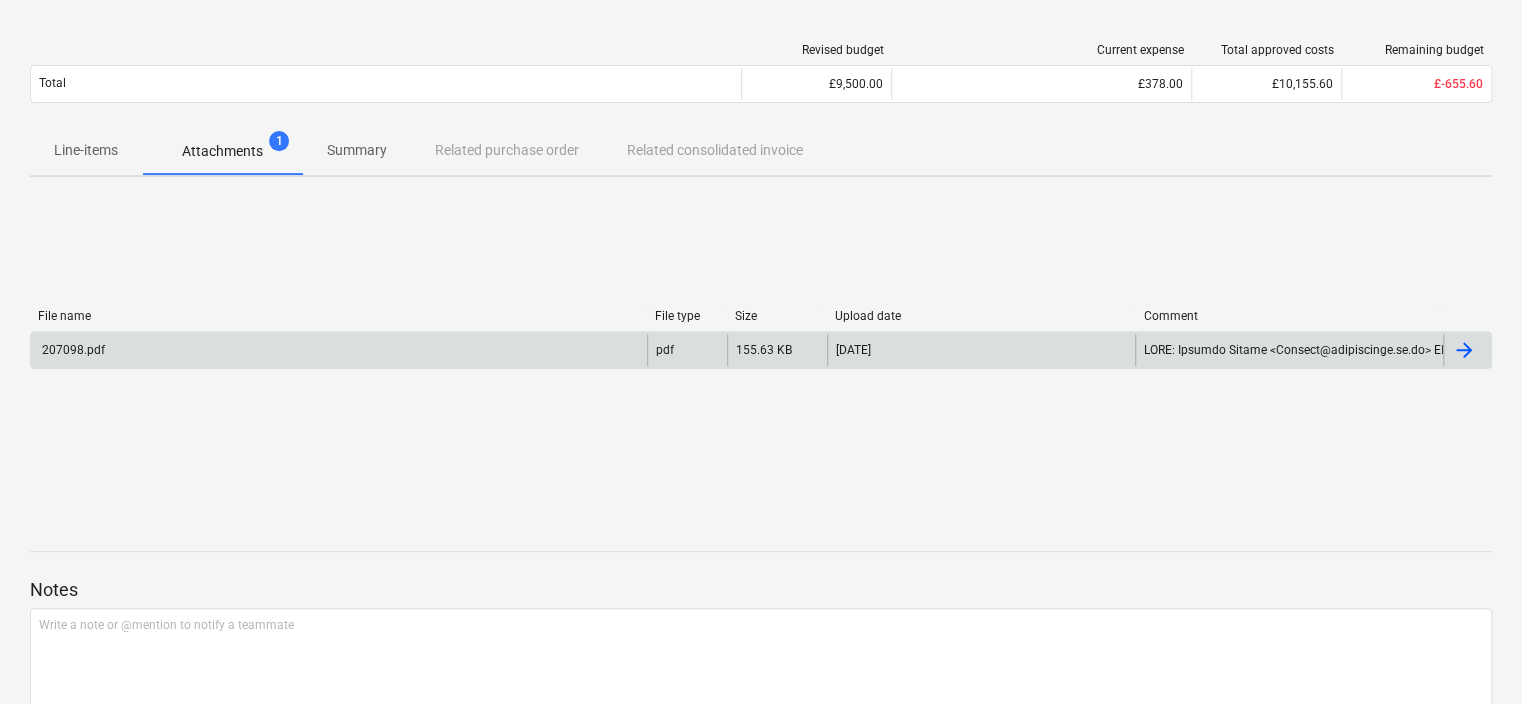 click on "207098.pdf" at bounding box center (72, 350) 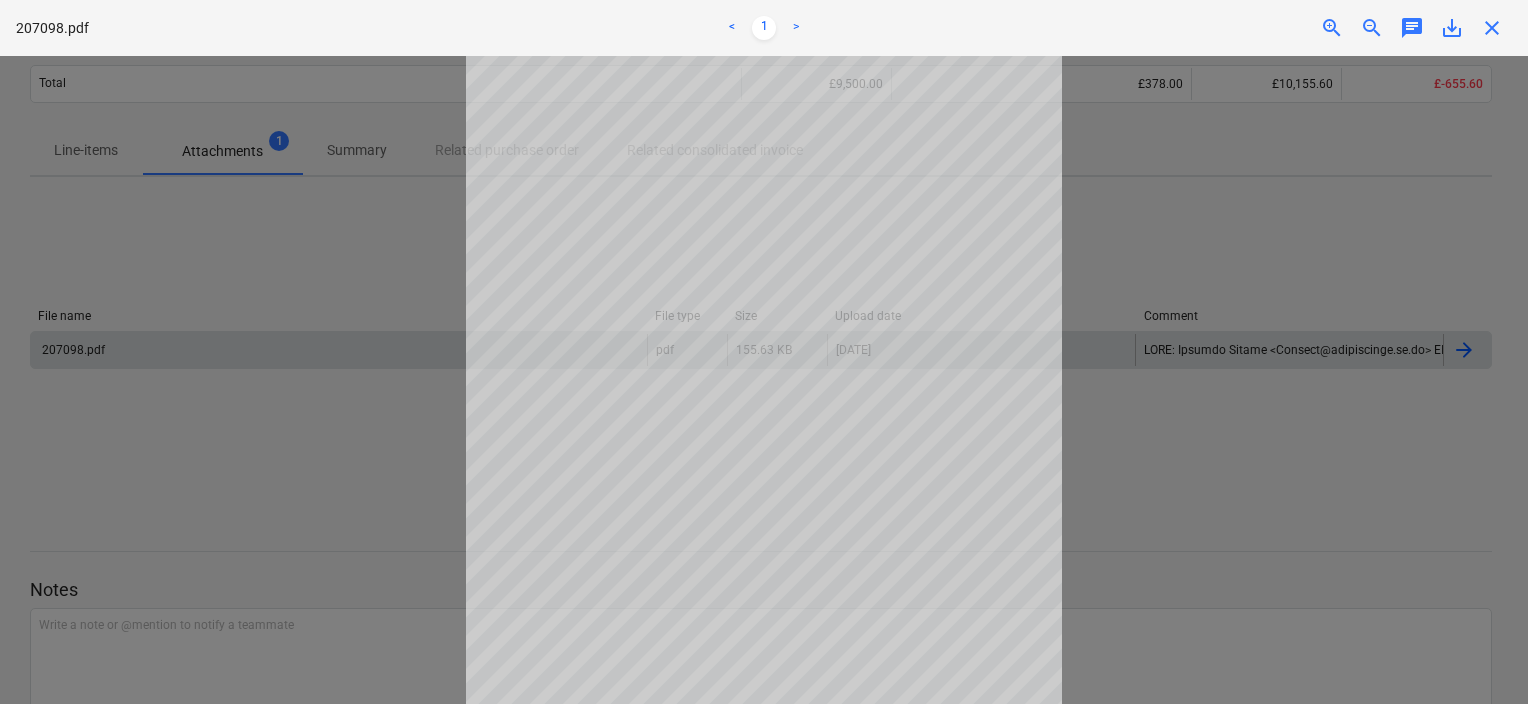 click on "close" at bounding box center (1492, 28) 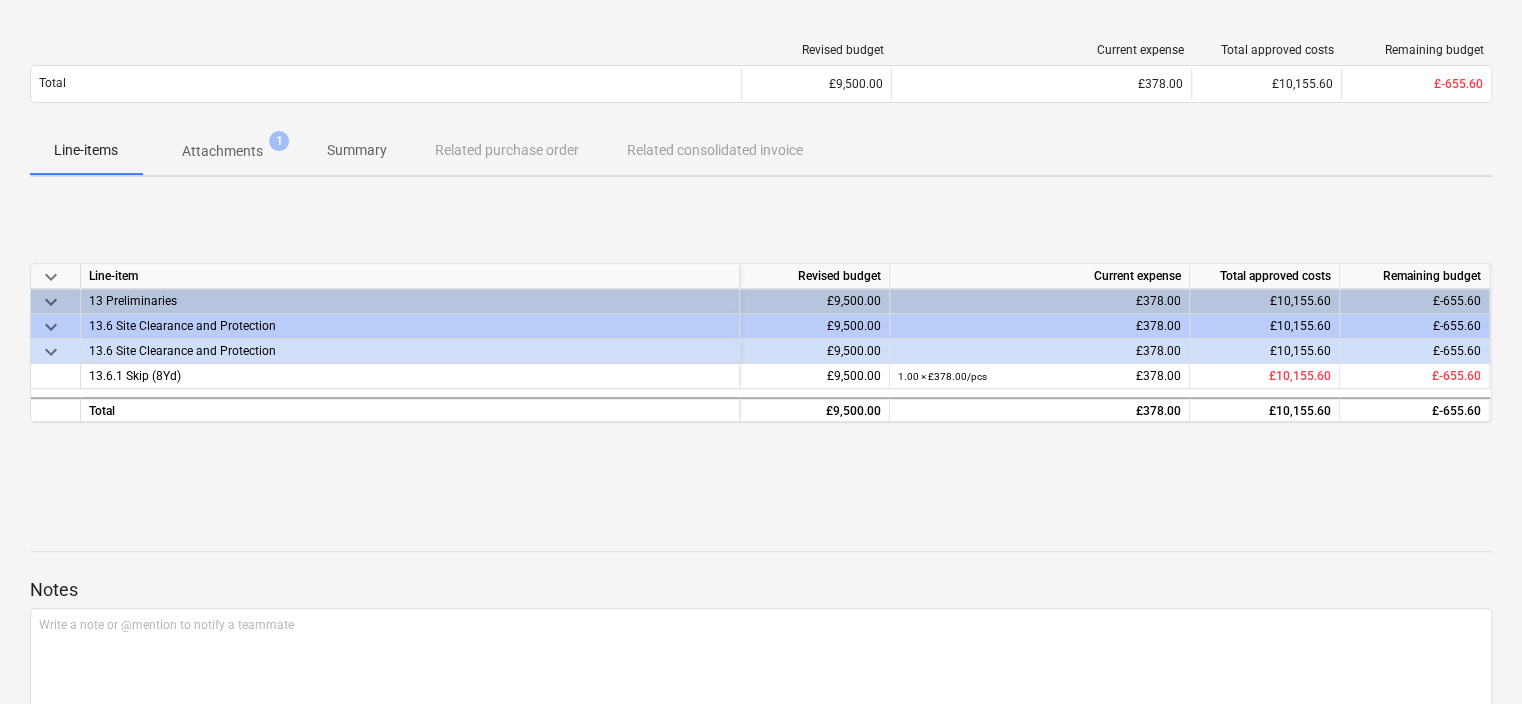 scroll, scrollTop: 200, scrollLeft: 0, axis: vertical 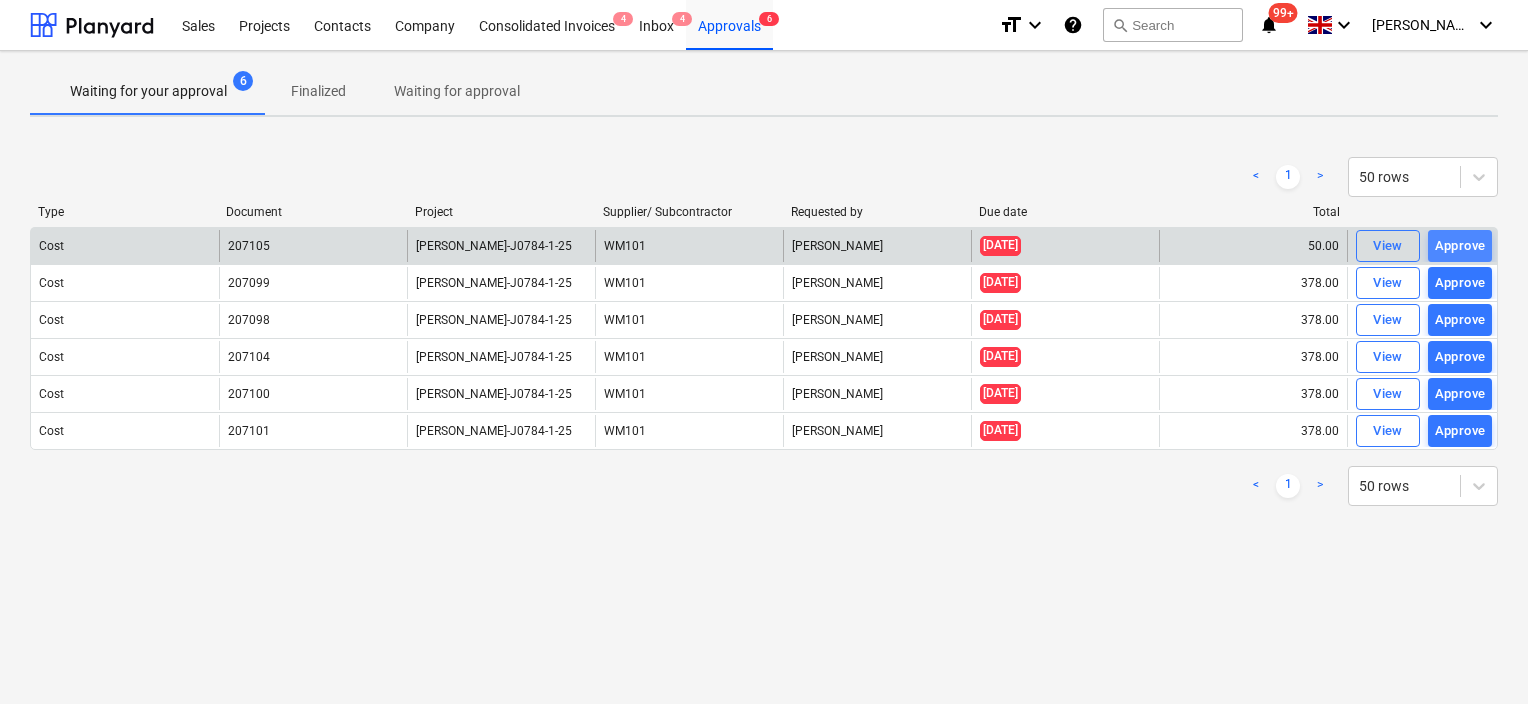 click on "Approve" at bounding box center (1460, 246) 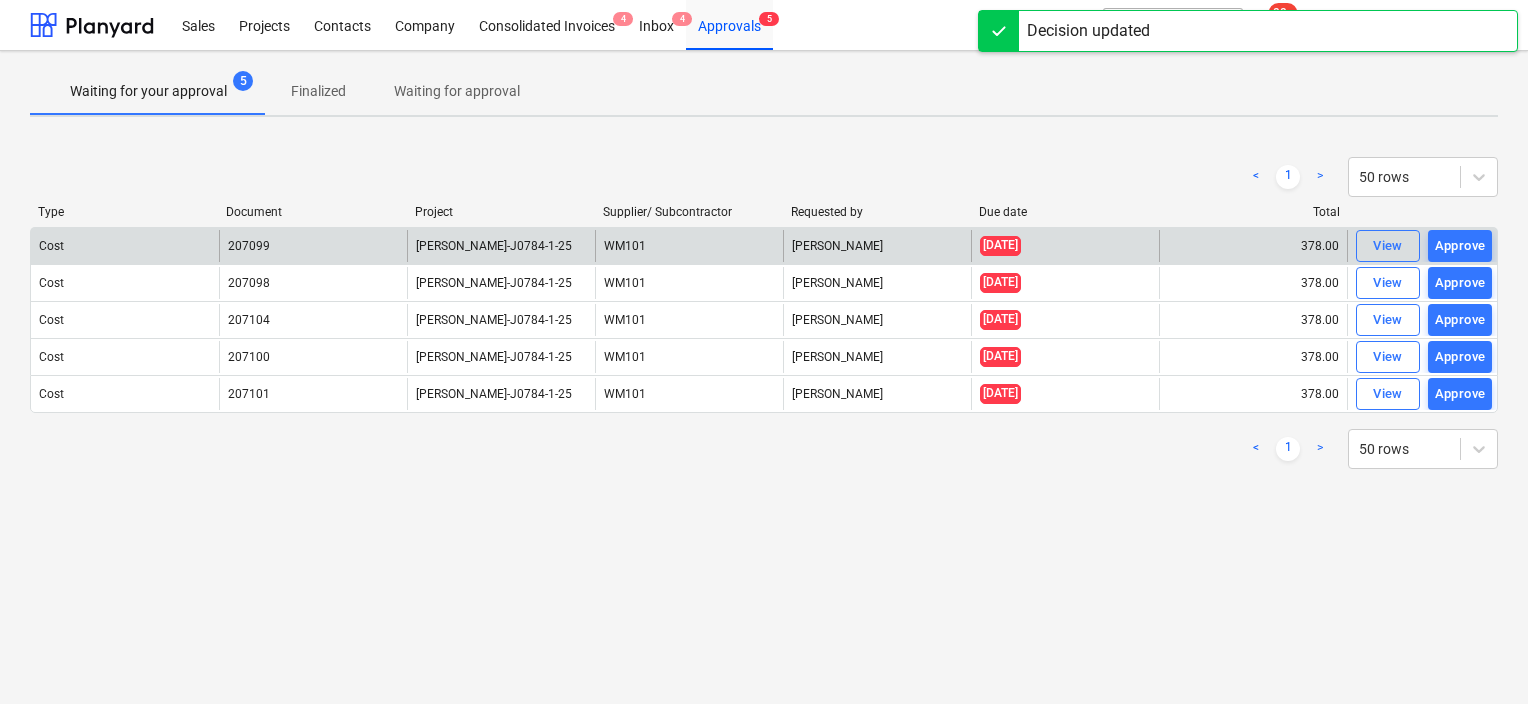 click on "Approve" at bounding box center (1460, 246) 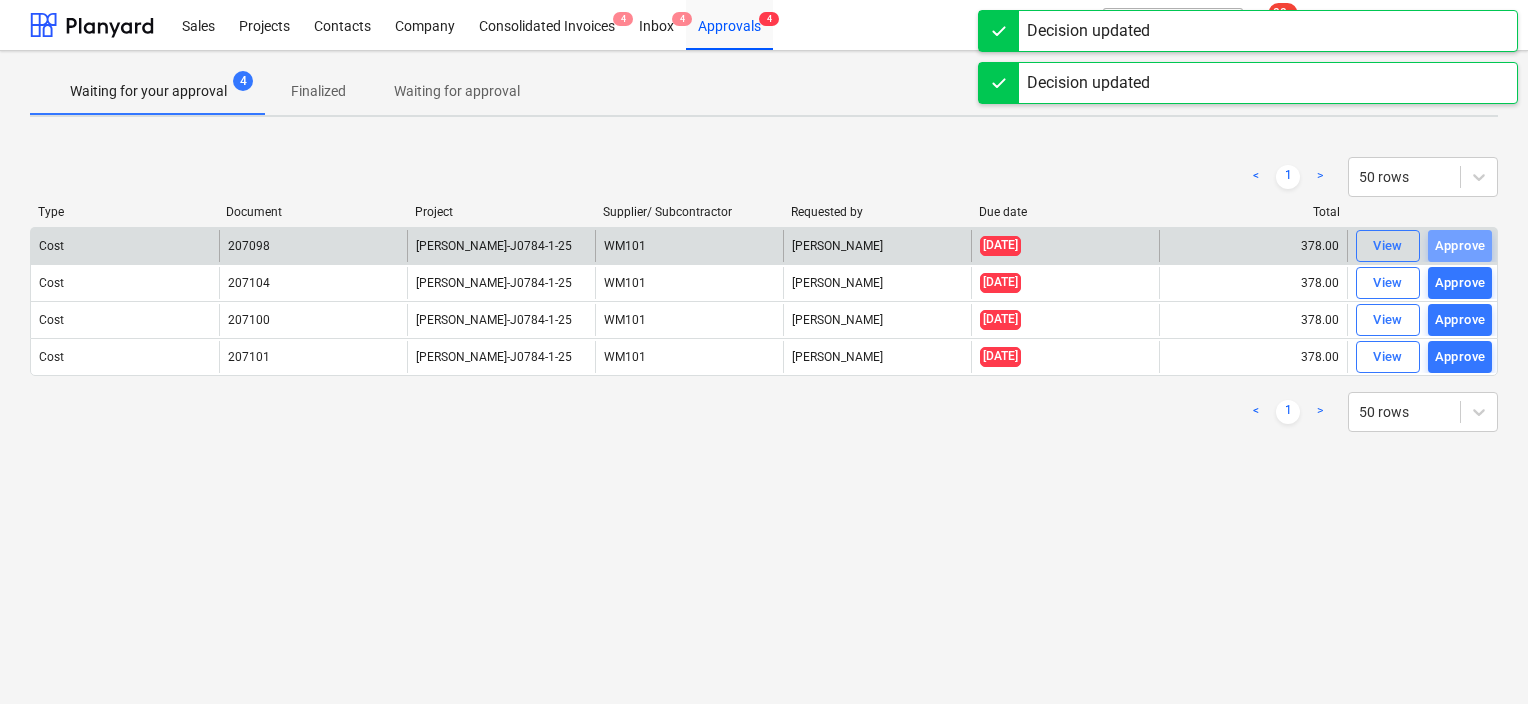 click on "Approve" at bounding box center [1460, 246] 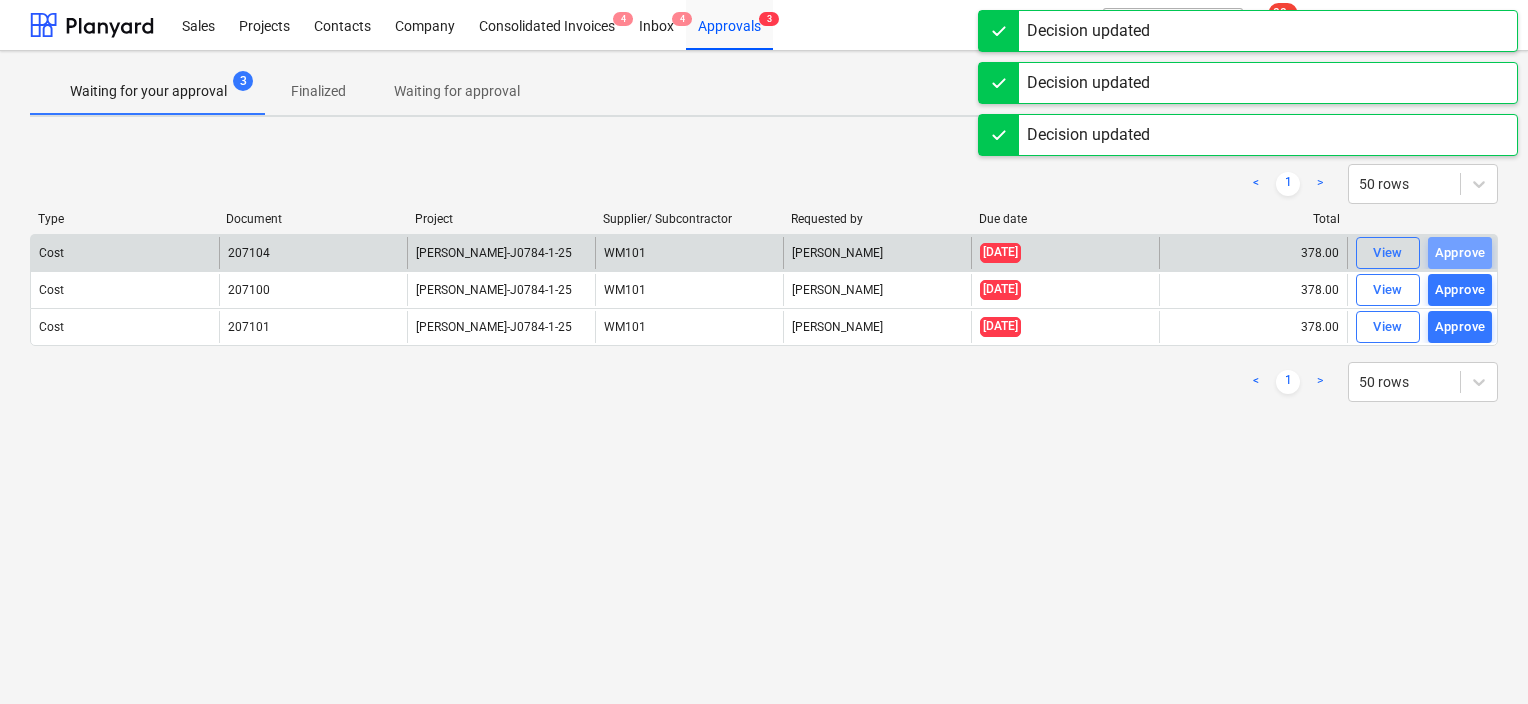 click on "Approve" at bounding box center (1460, 253) 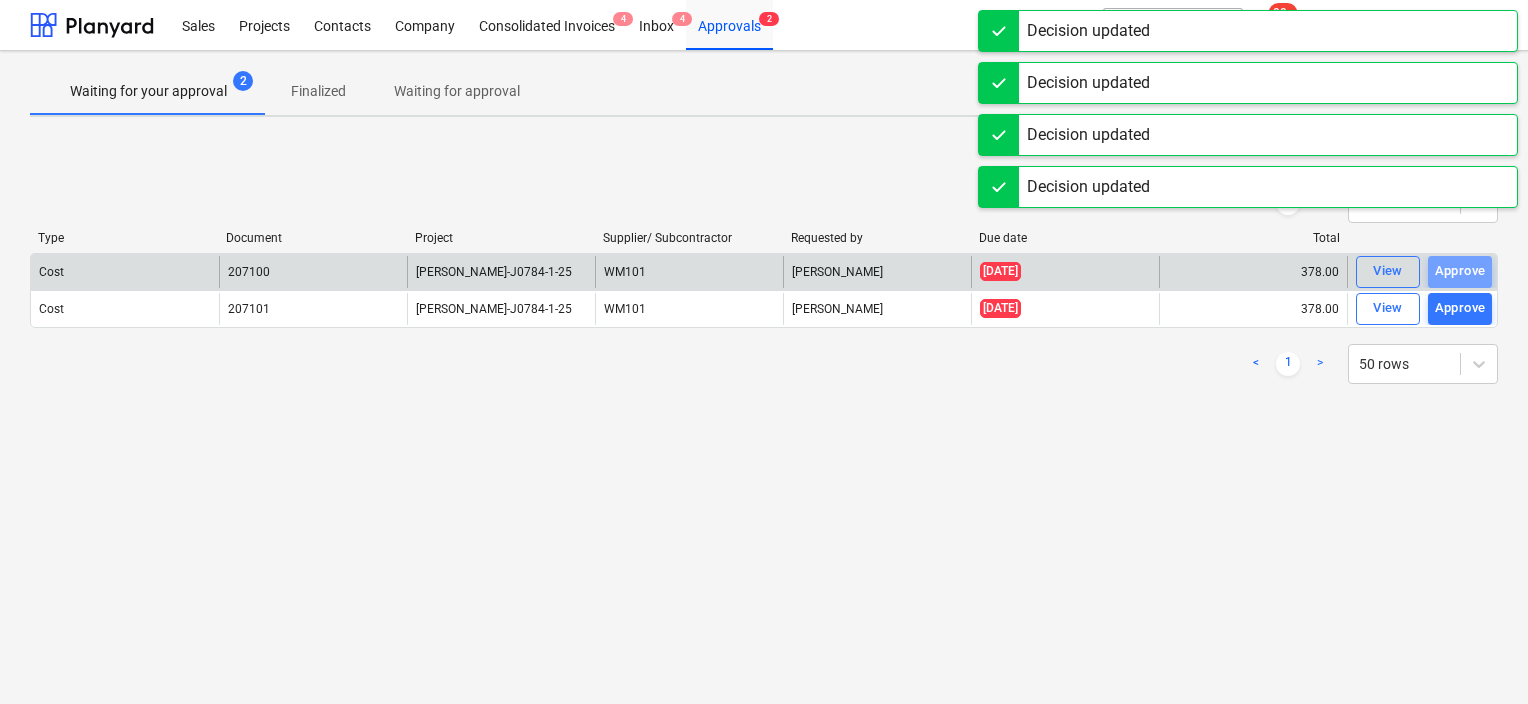 click on "Approve" at bounding box center (1460, 271) 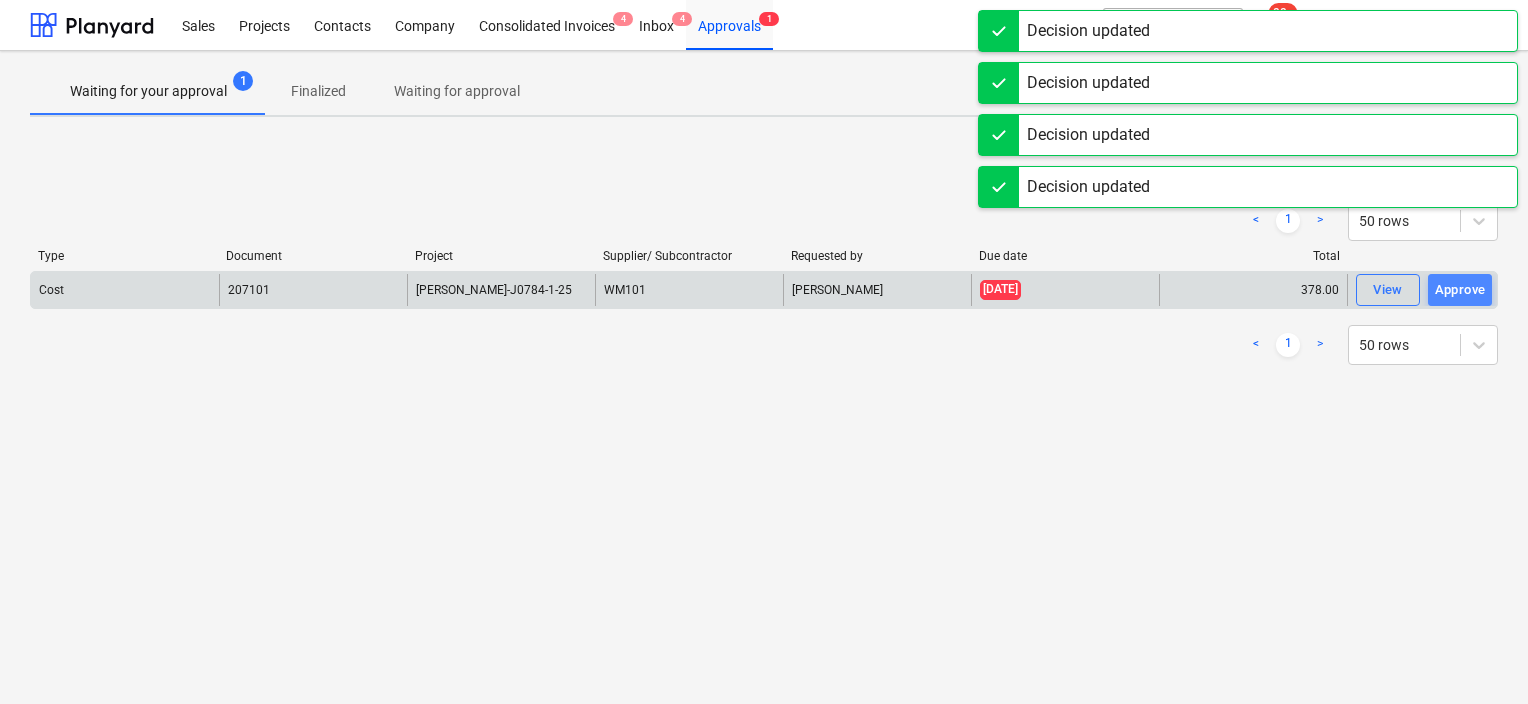 click on "Approve" at bounding box center (1460, 290) 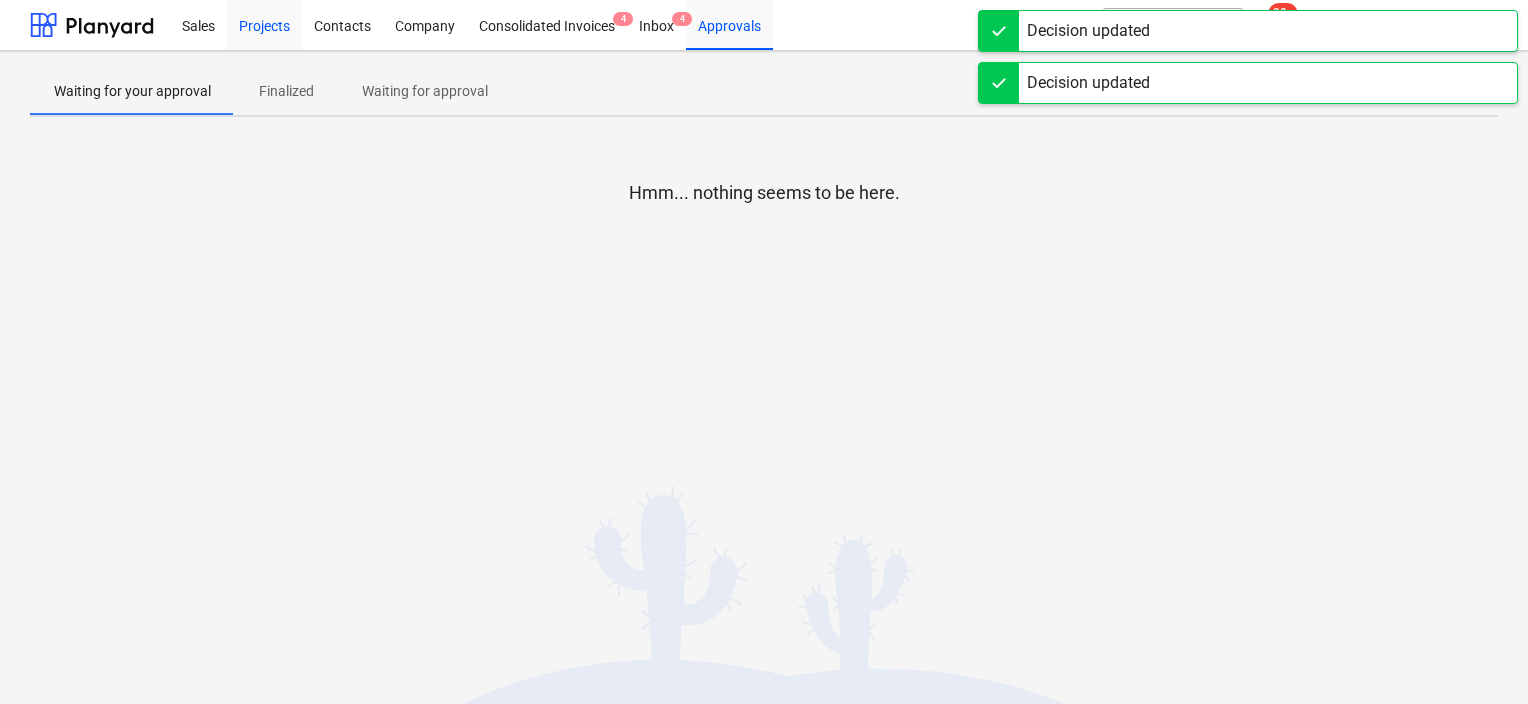 click on "Projects" at bounding box center [264, 24] 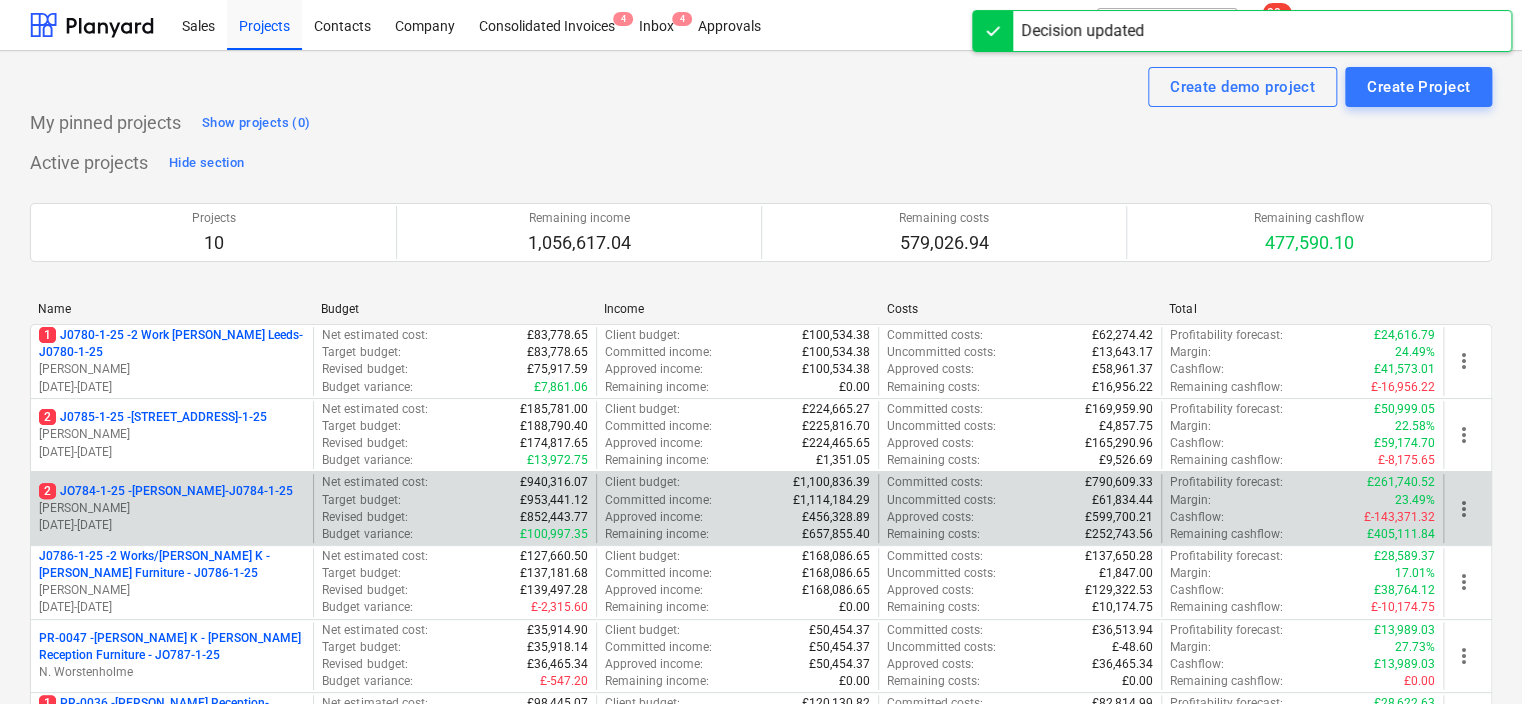 click on "2  JO784-1-25 -  Wizu York-J0784-1-25" at bounding box center (166, 491) 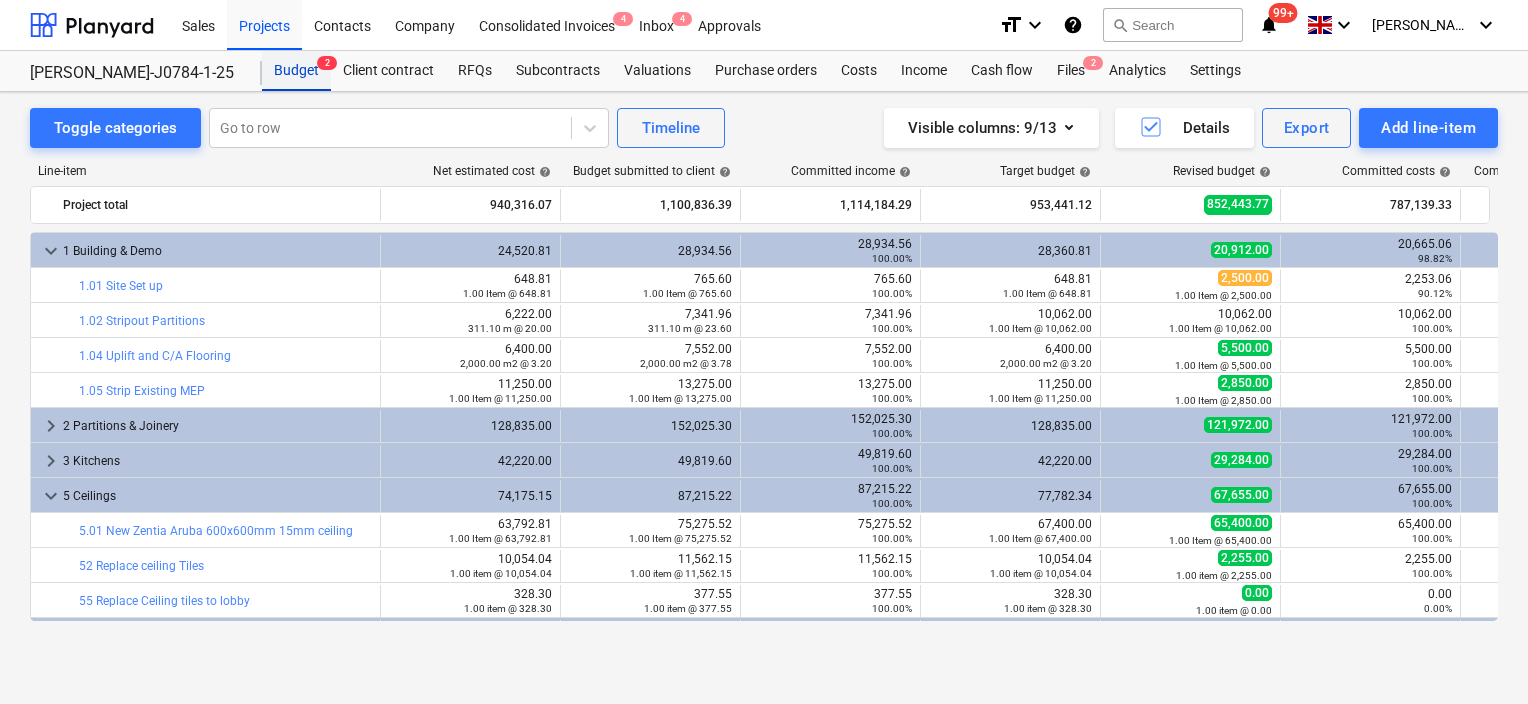 click on "Budget 2" at bounding box center [296, 71] 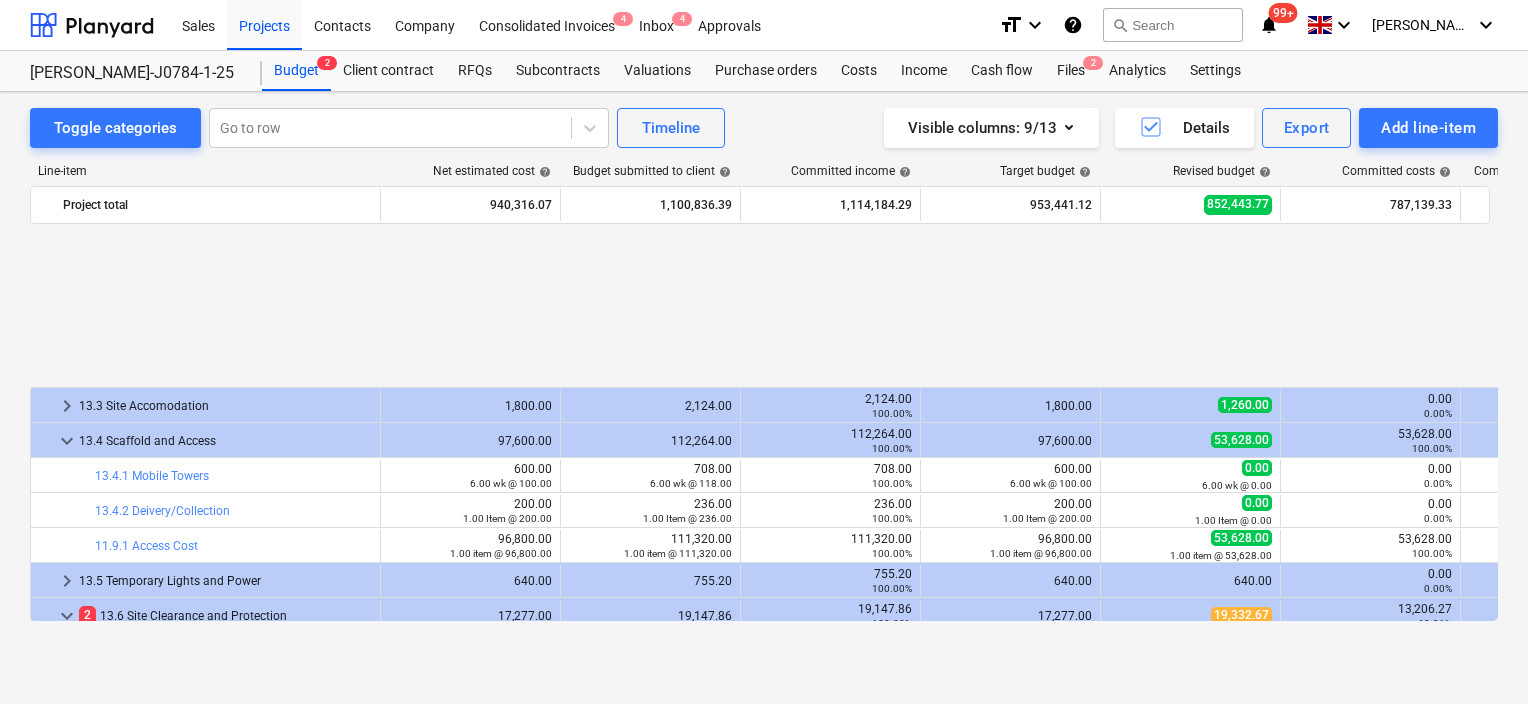 scroll, scrollTop: 3300, scrollLeft: 0, axis: vertical 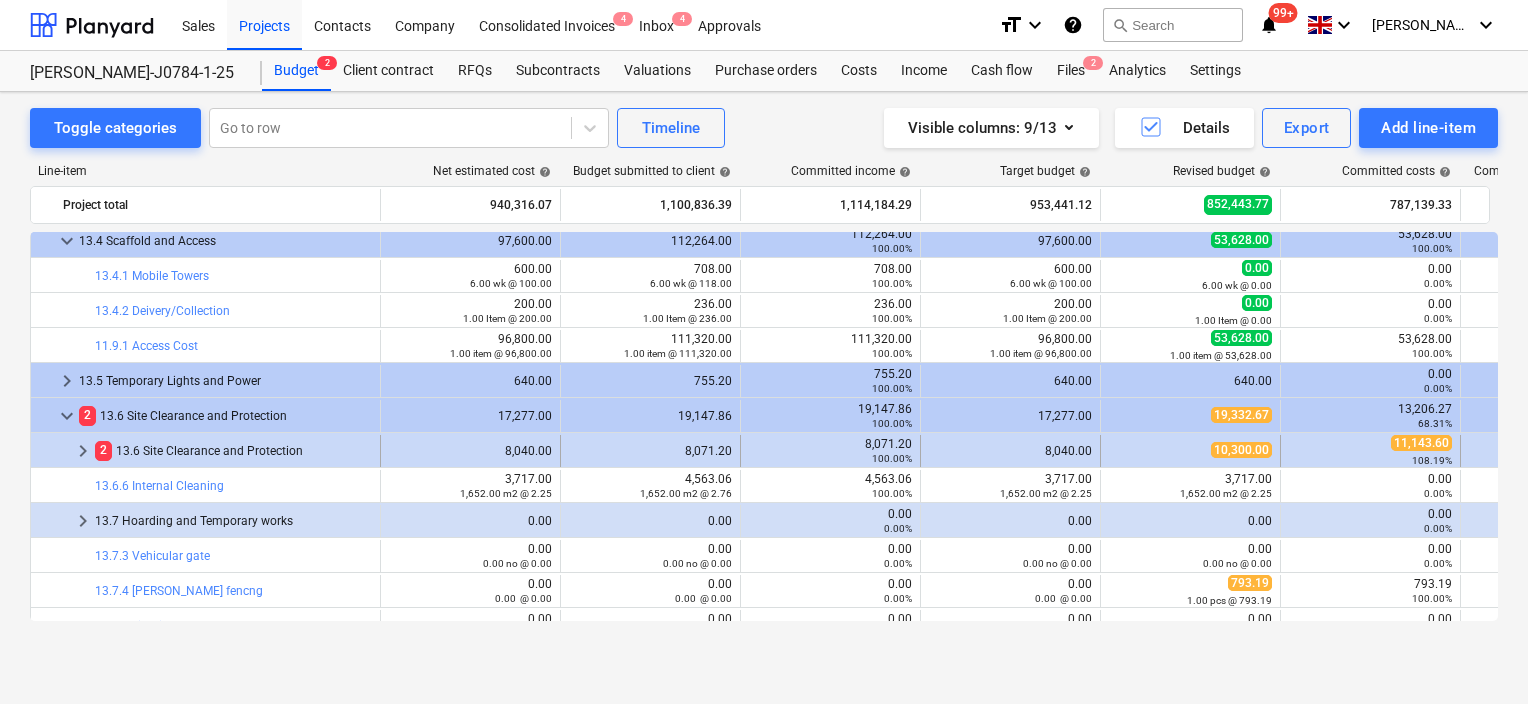 click on "10,300.00" at bounding box center (1190, 450) 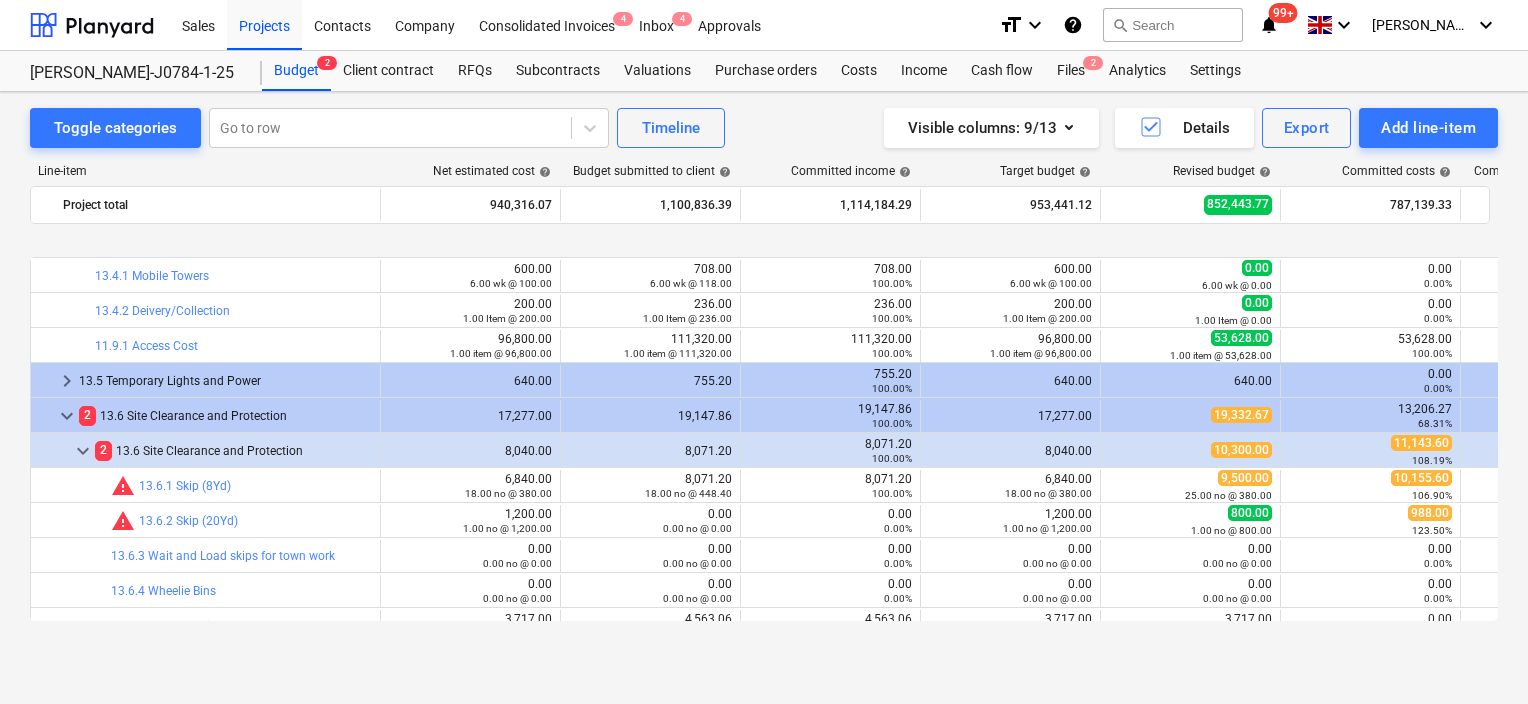 scroll, scrollTop: 3400, scrollLeft: 0, axis: vertical 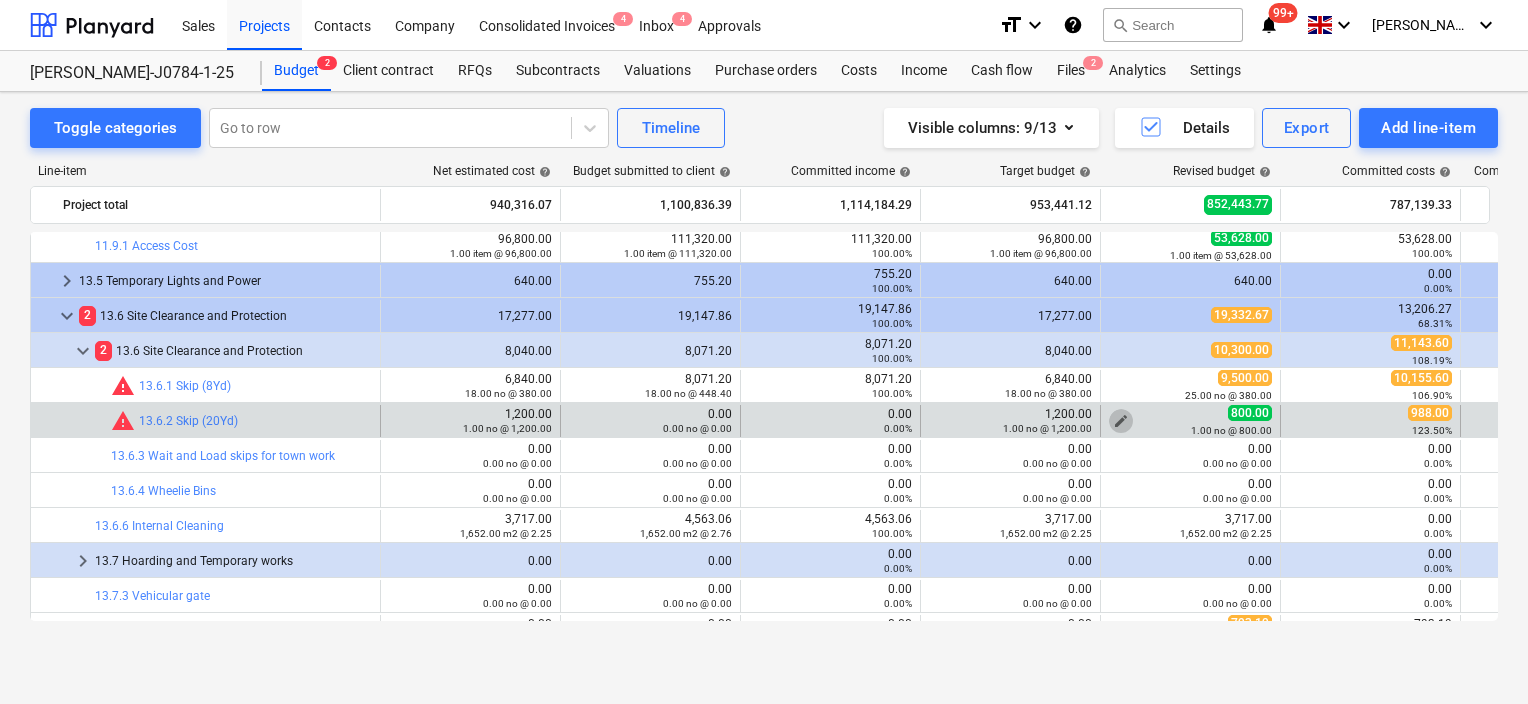 click on "edit" at bounding box center [1121, 421] 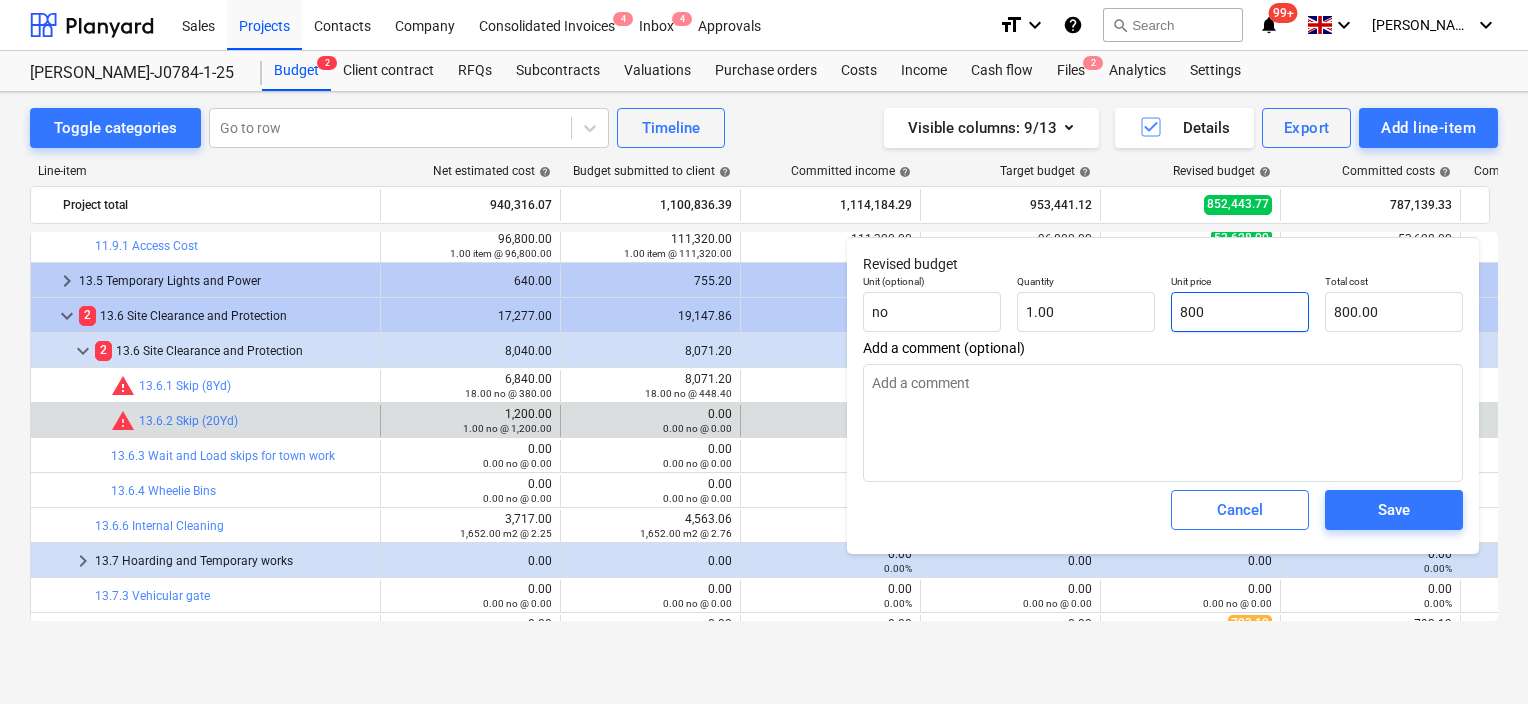 click on "800" at bounding box center (1240, 312) 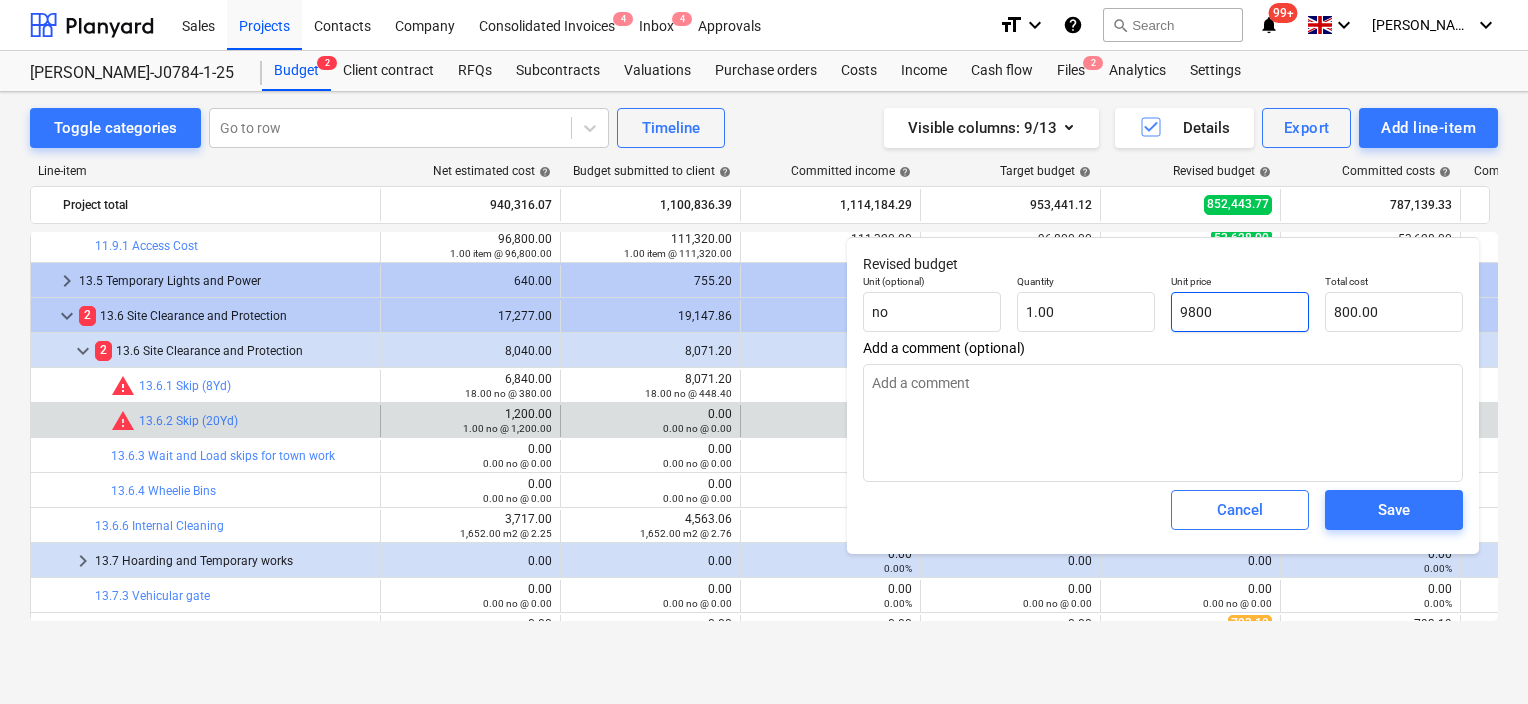 type on "9,800.00" 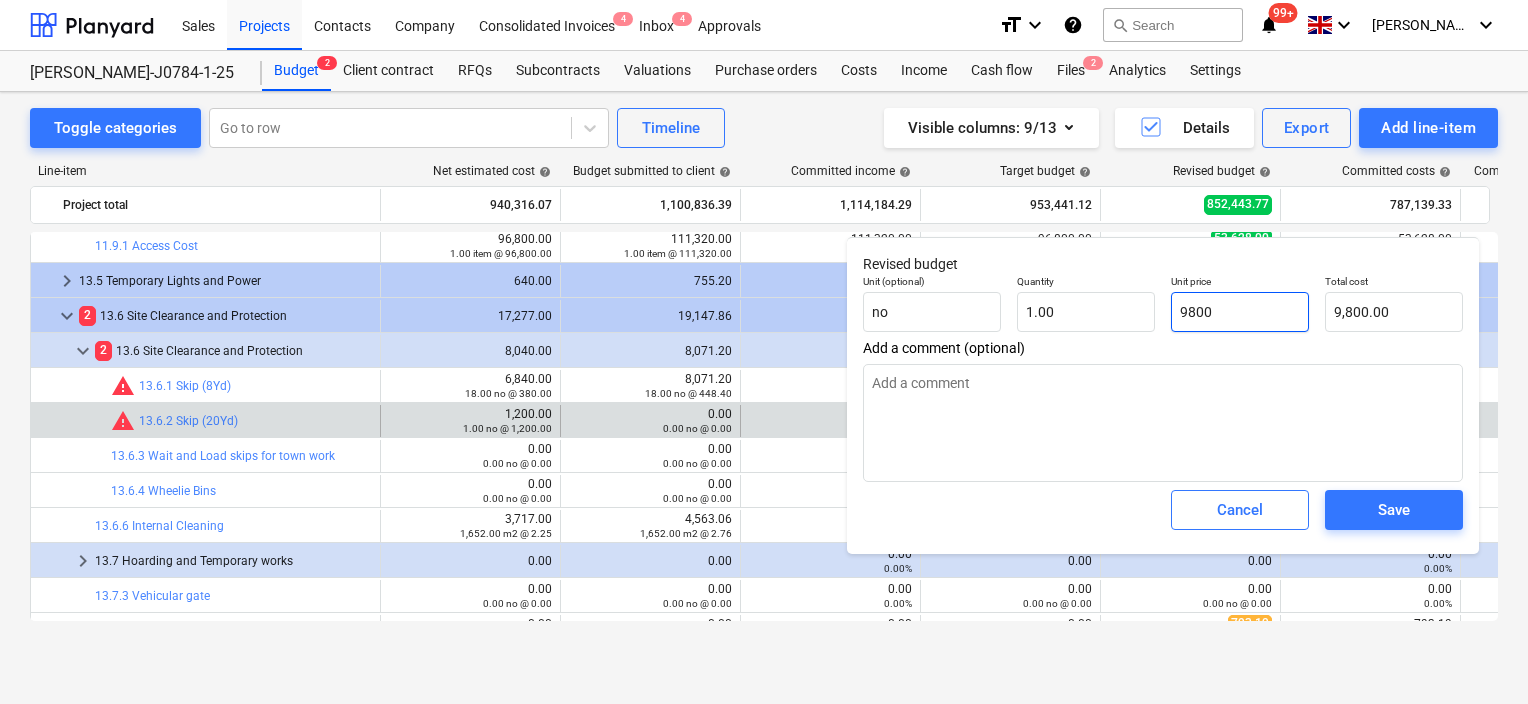 type on "98800" 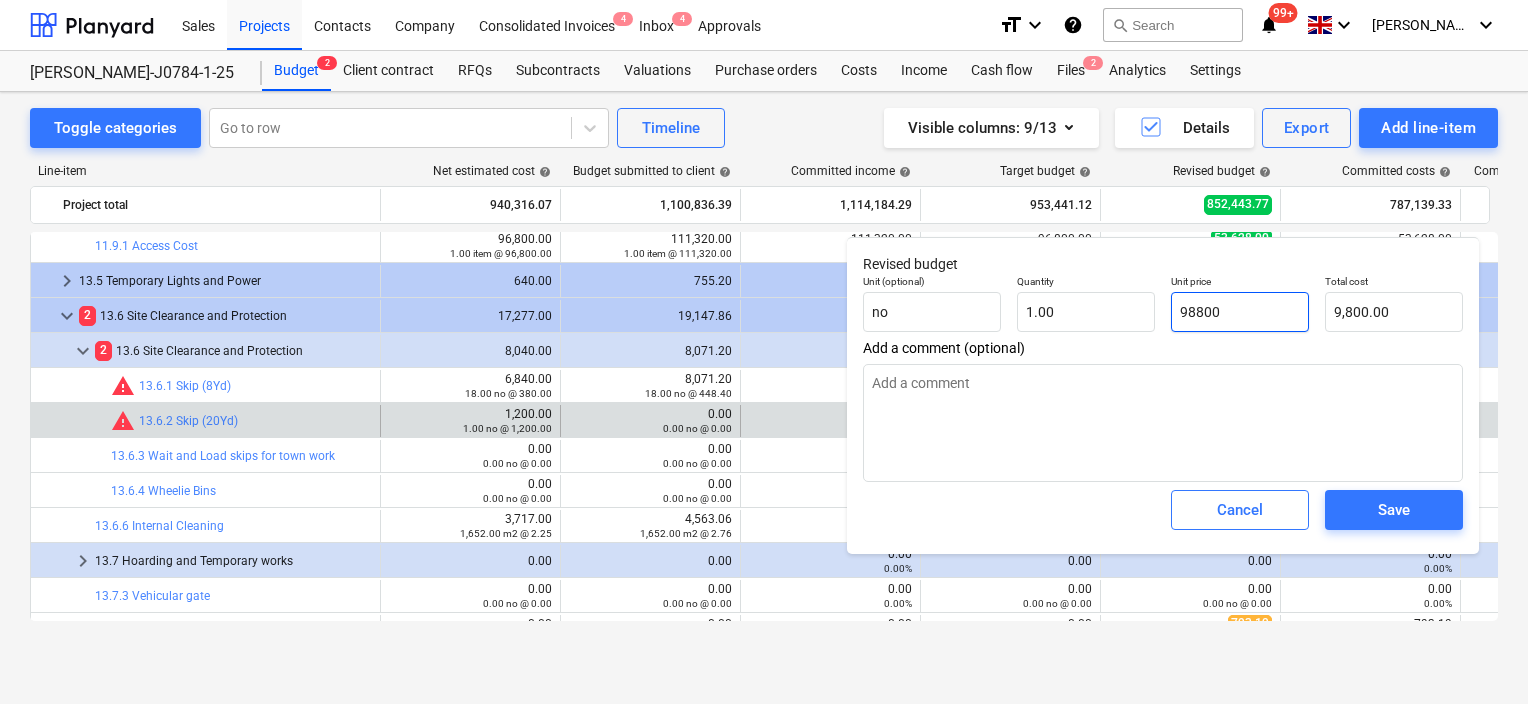 type on "98,800.00" 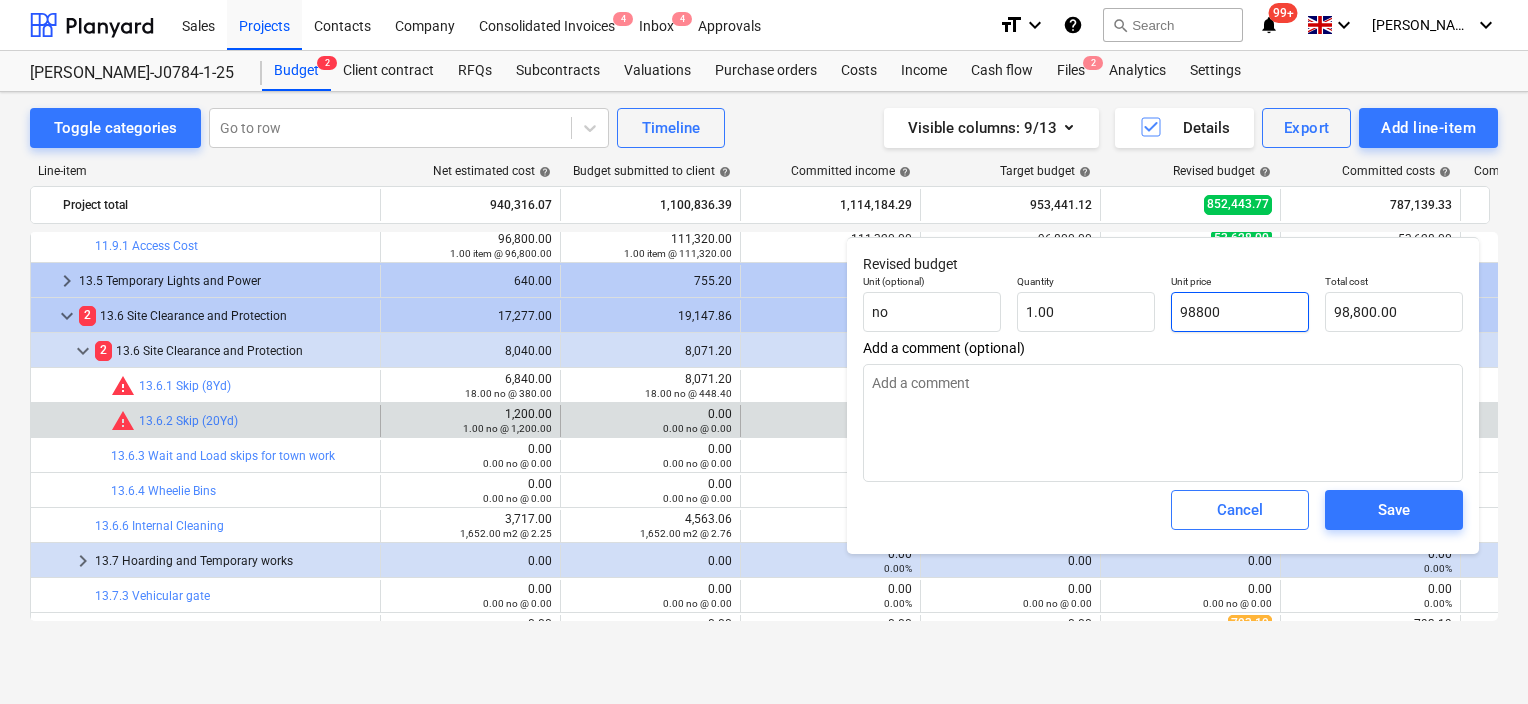 type on "988800" 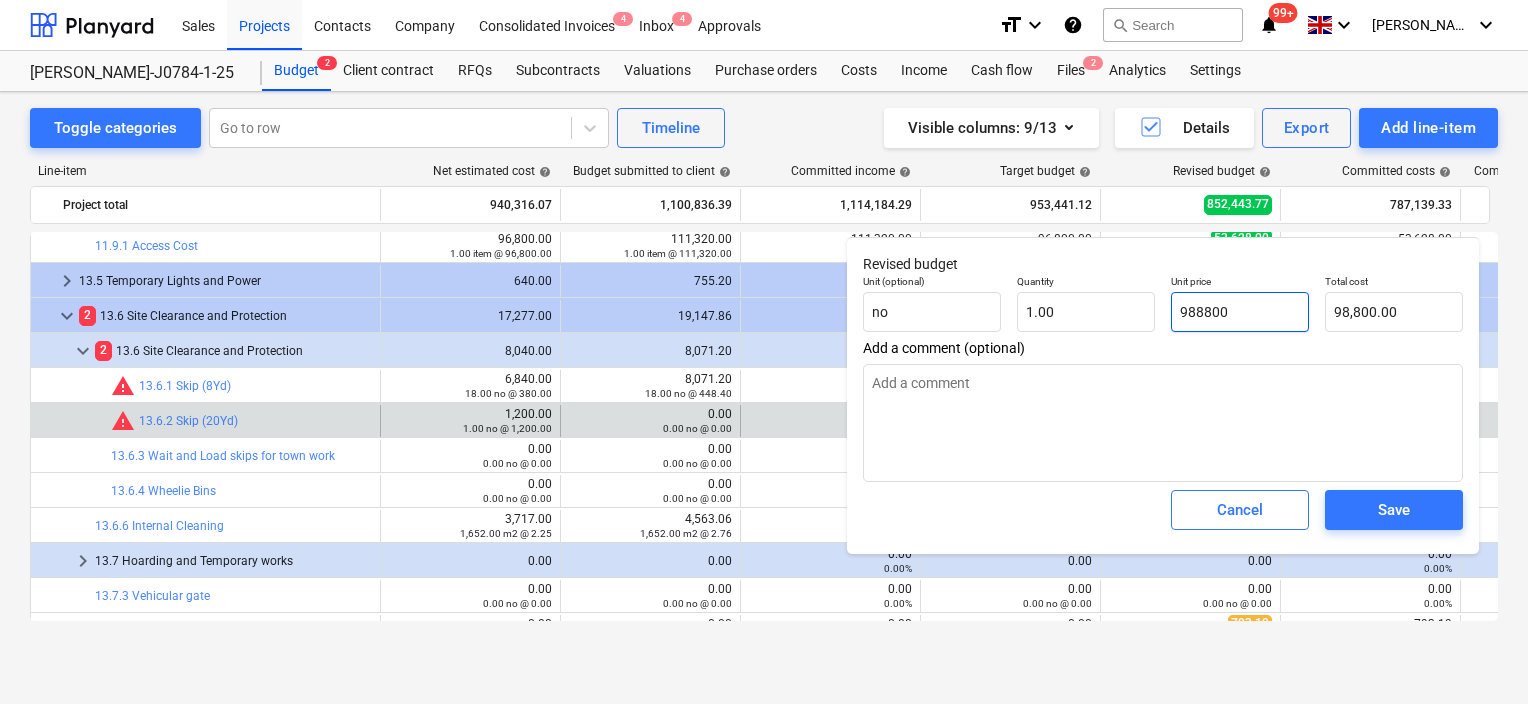 type on "988,800.00" 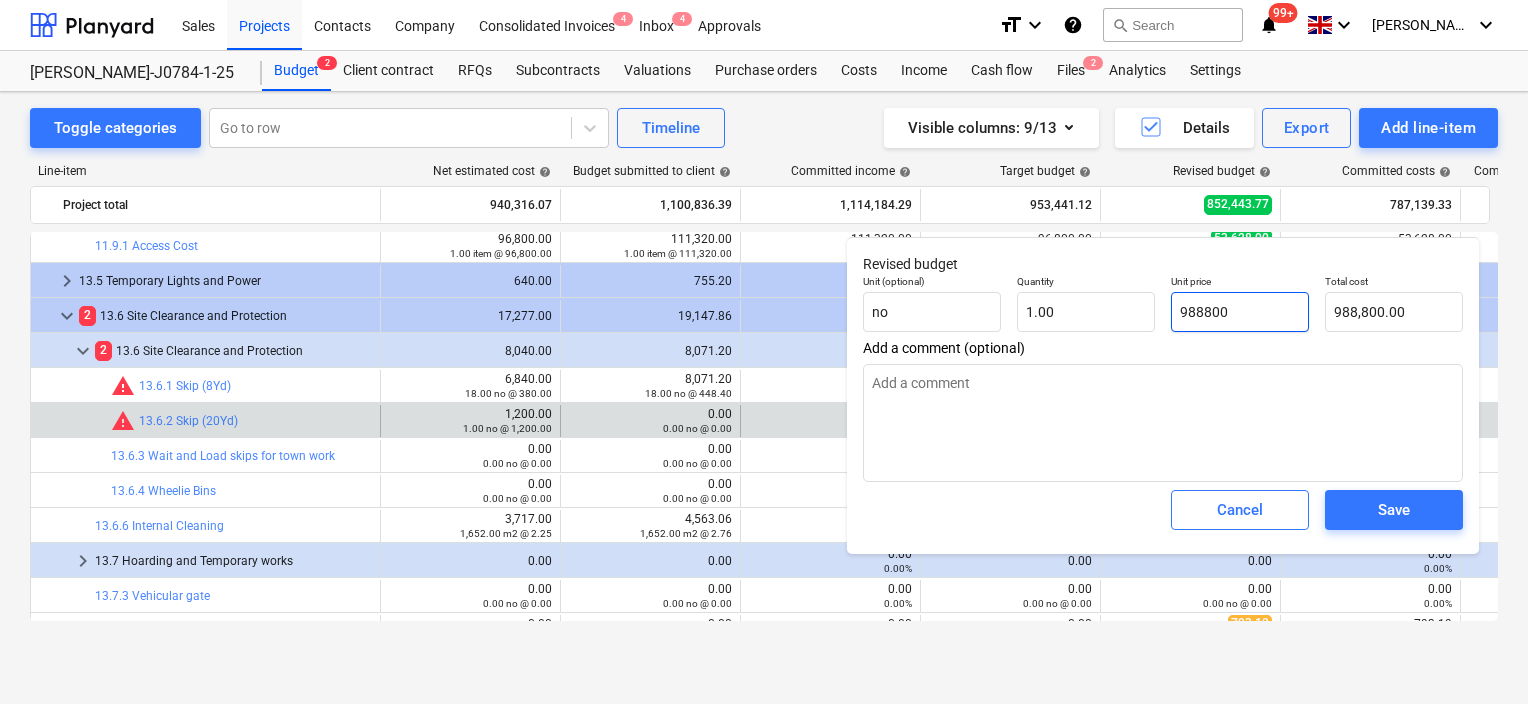 type on "98800" 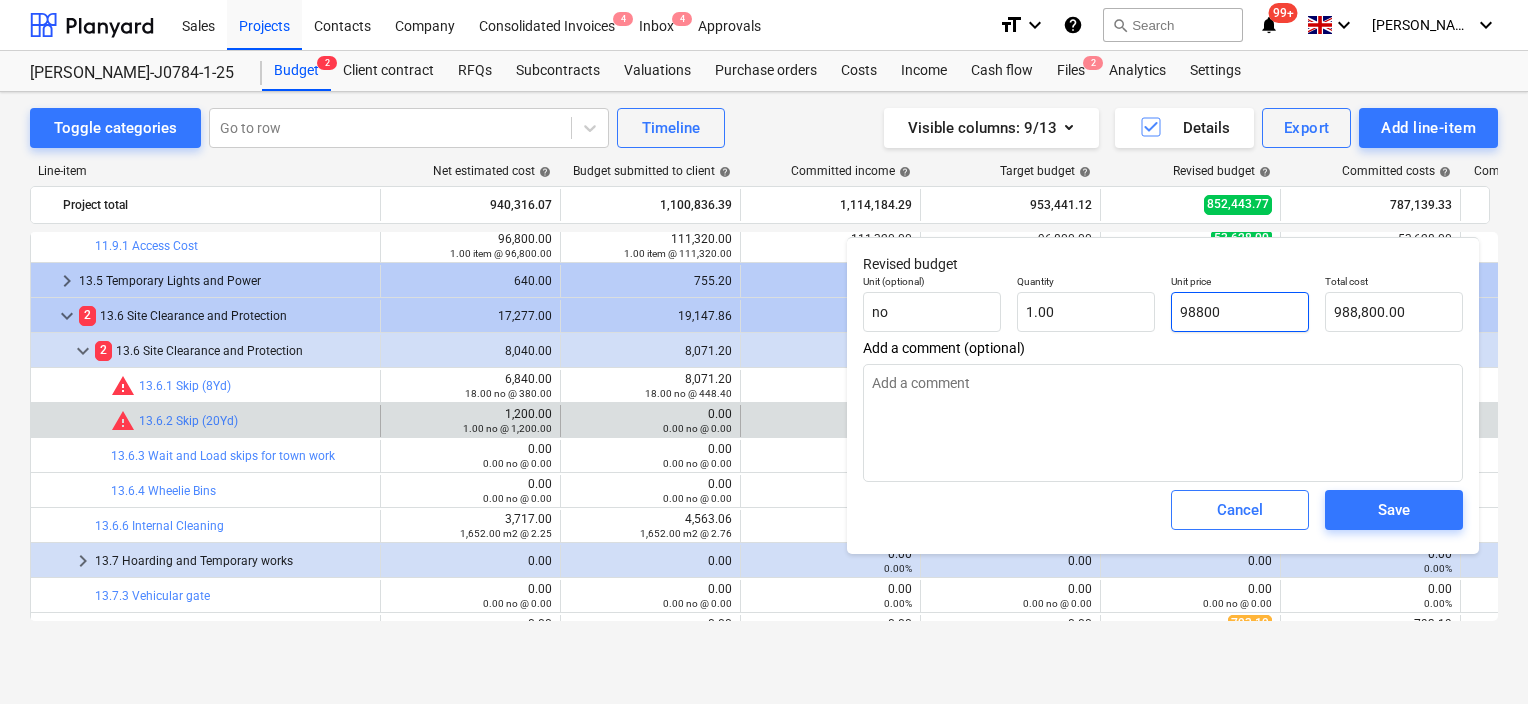 type on "98,800.00" 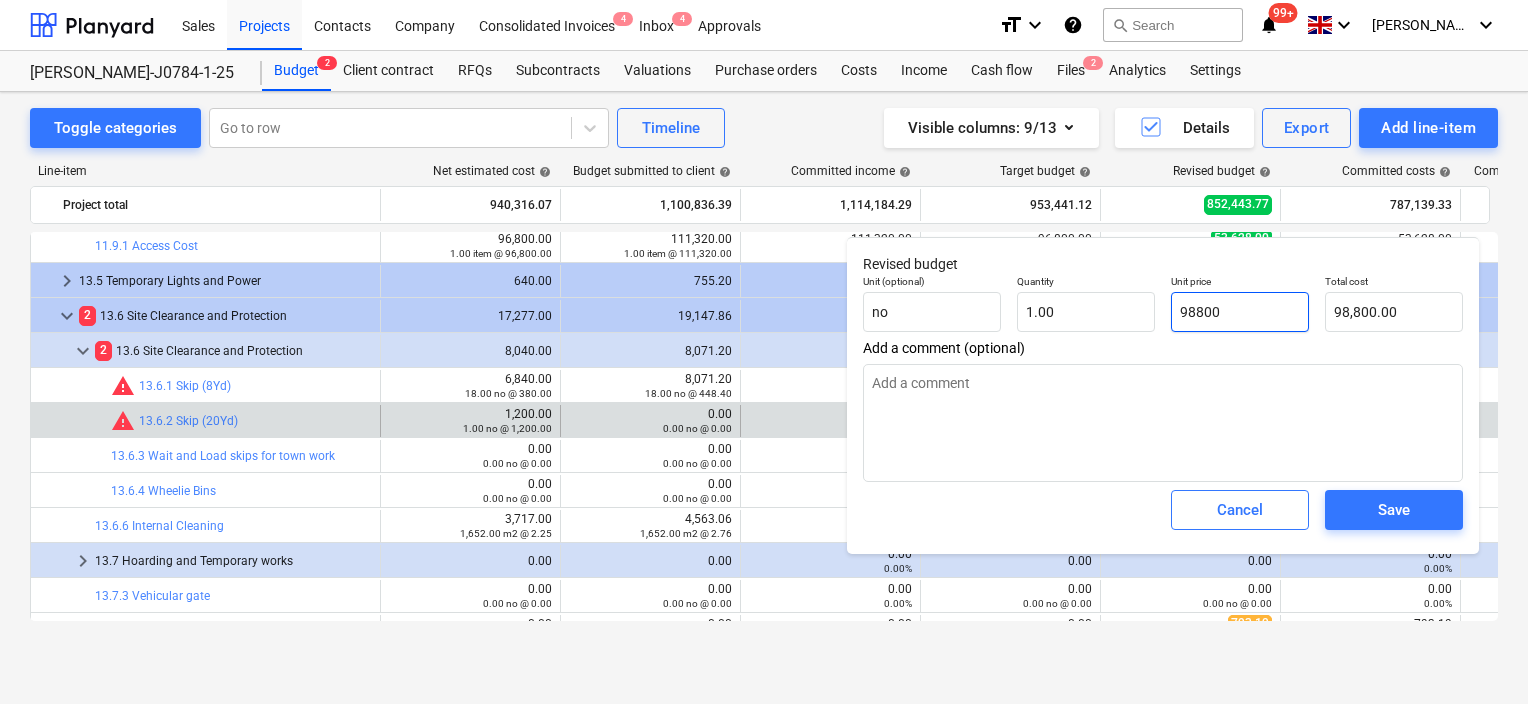 type on "9880" 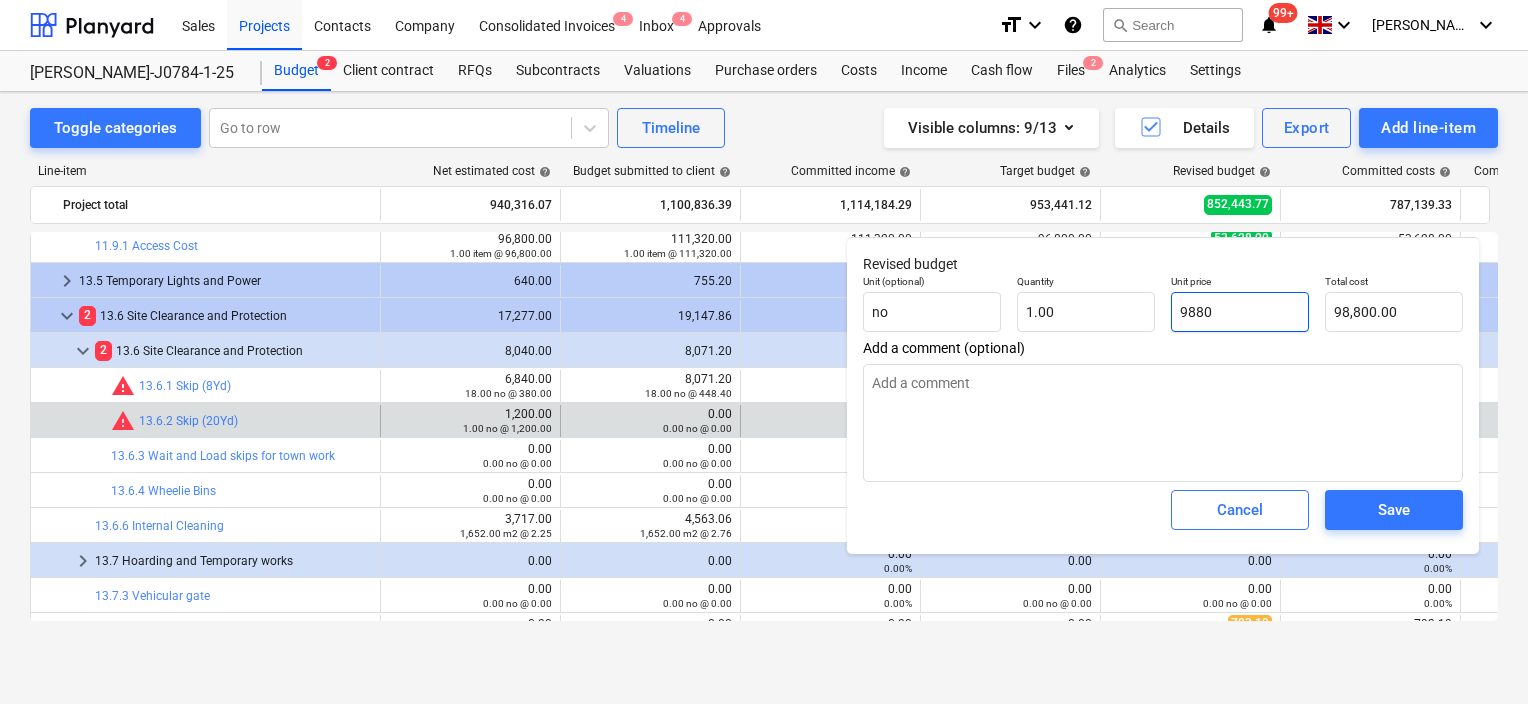 type on "9,880.00" 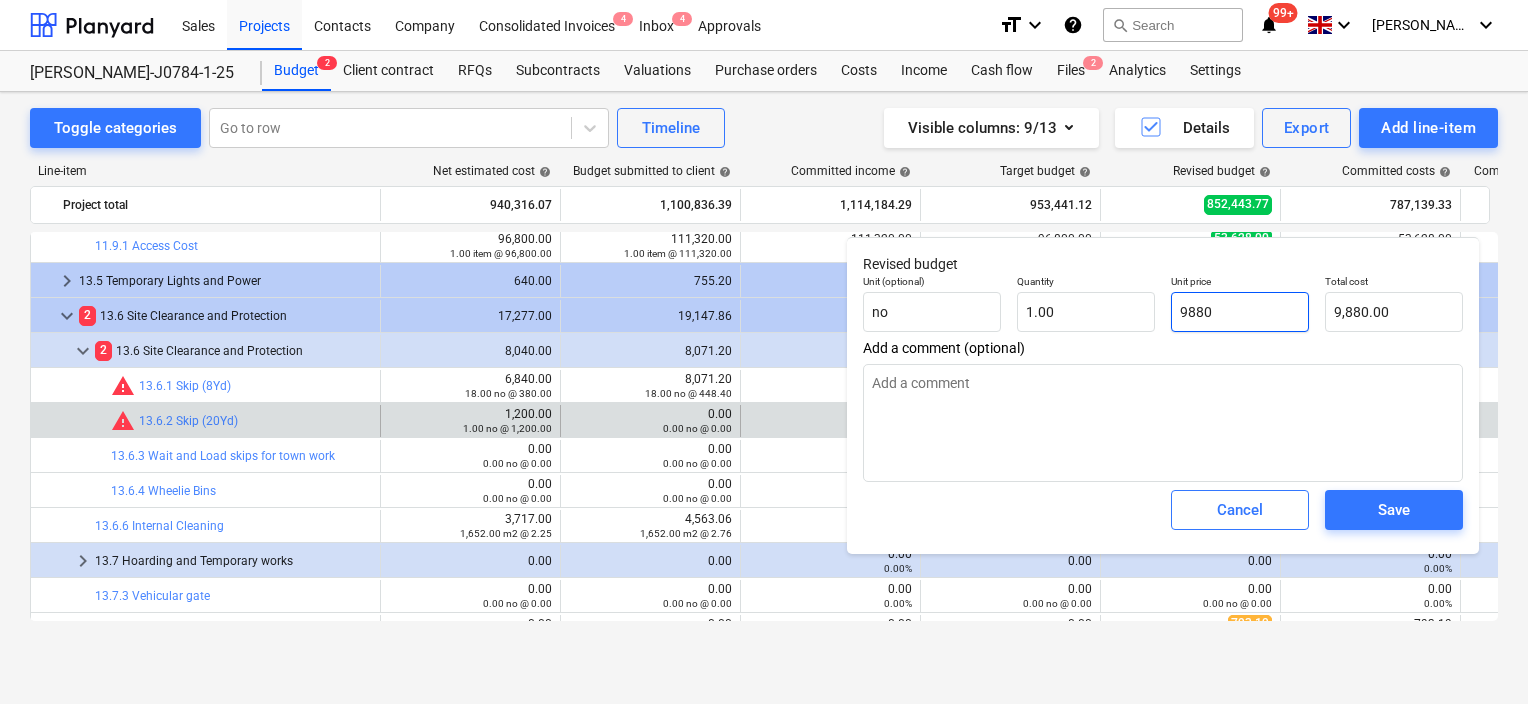 type on "988" 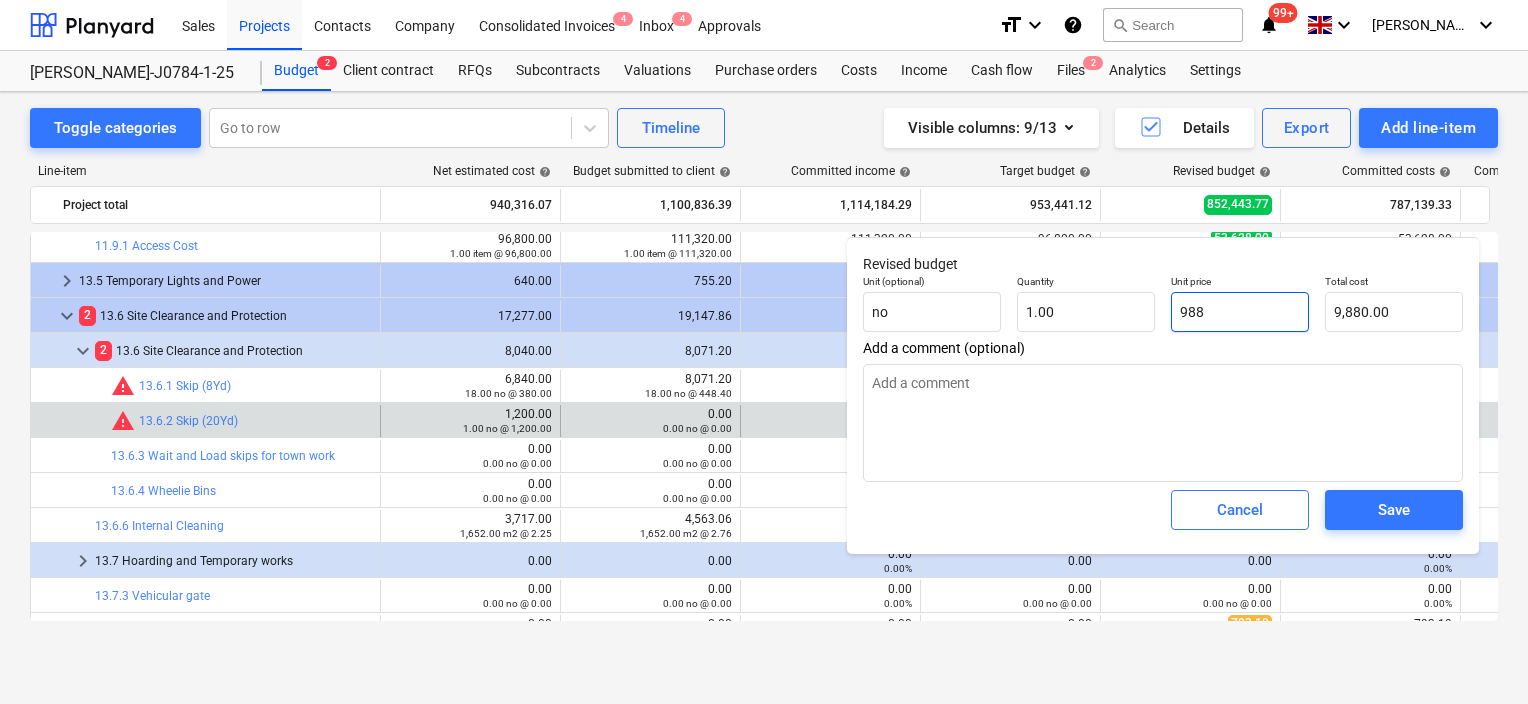 type on "988.00" 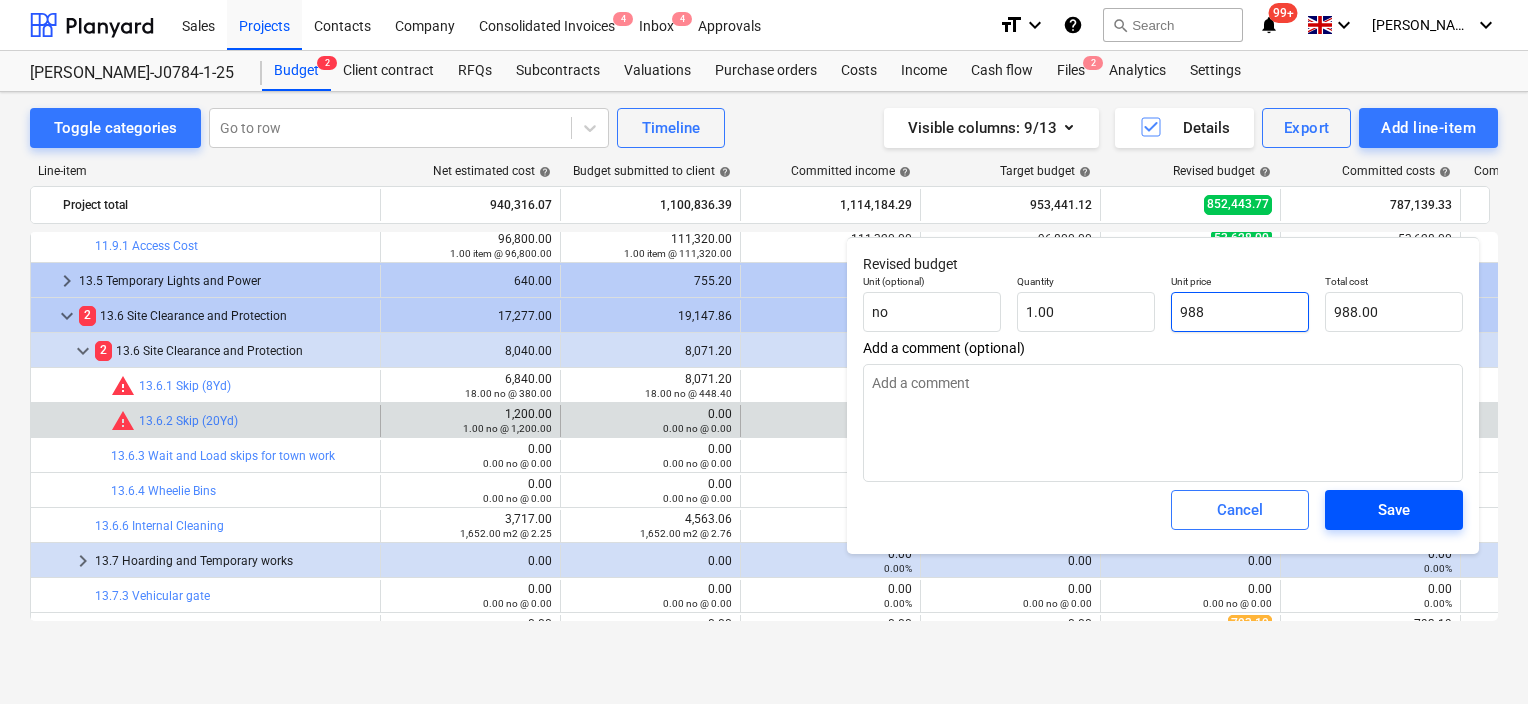 type on "988" 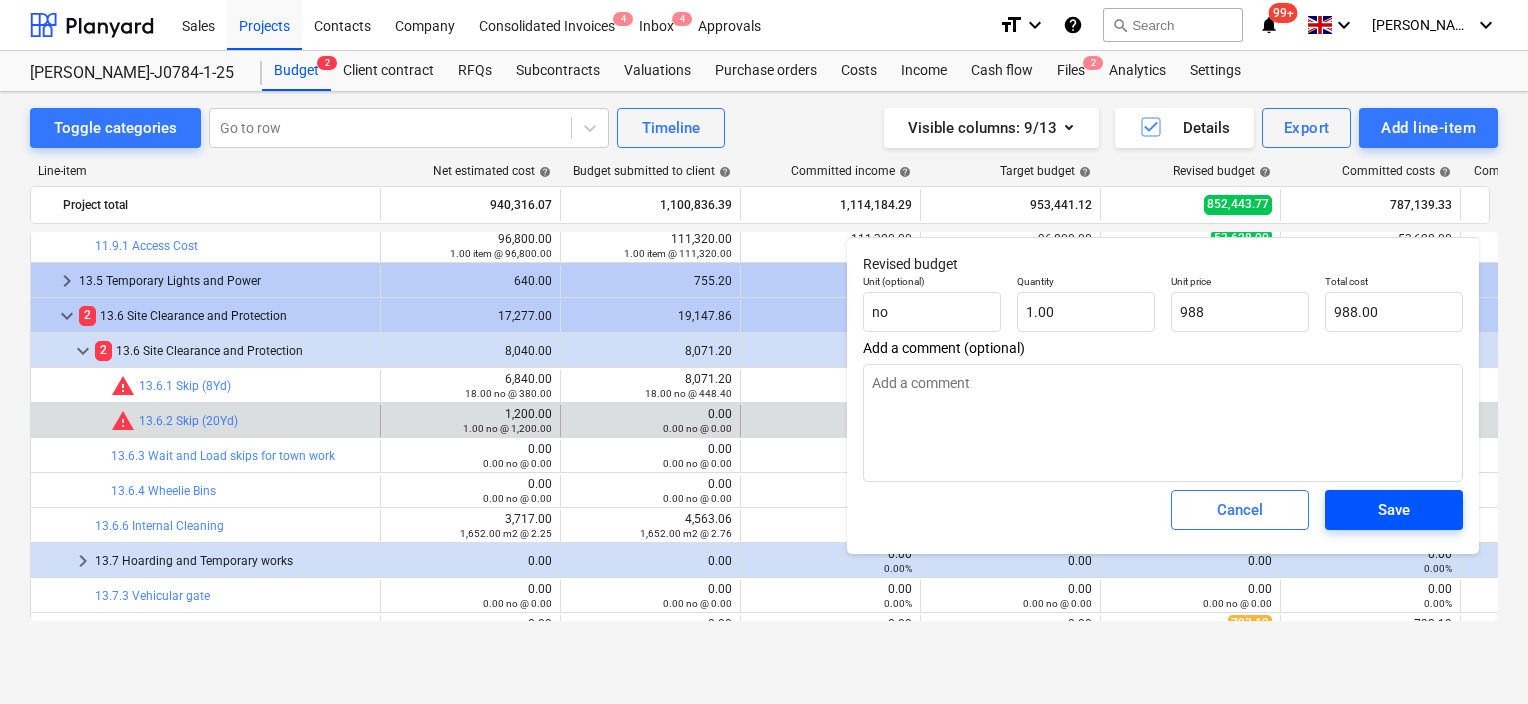 click on "Save" at bounding box center (1394, 510) 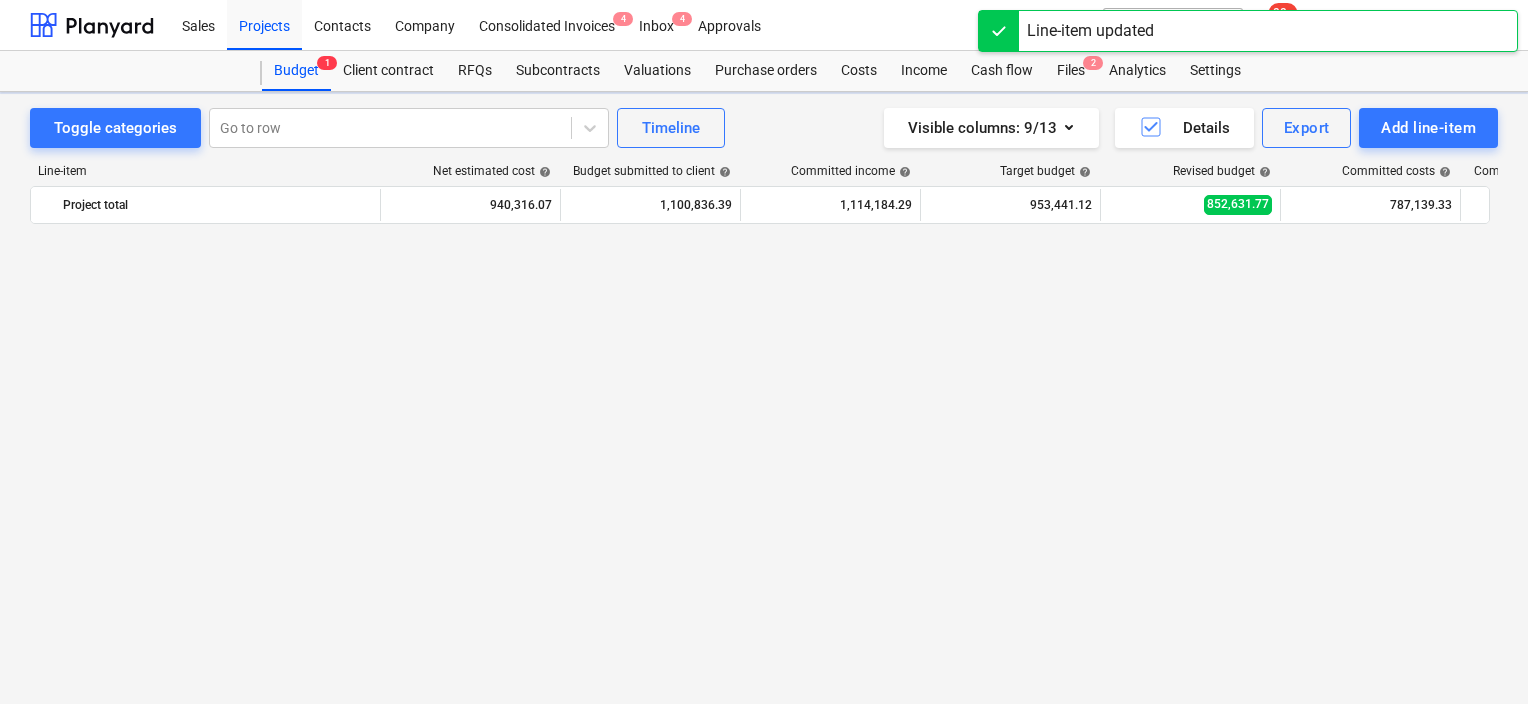 scroll, scrollTop: 3400, scrollLeft: 0, axis: vertical 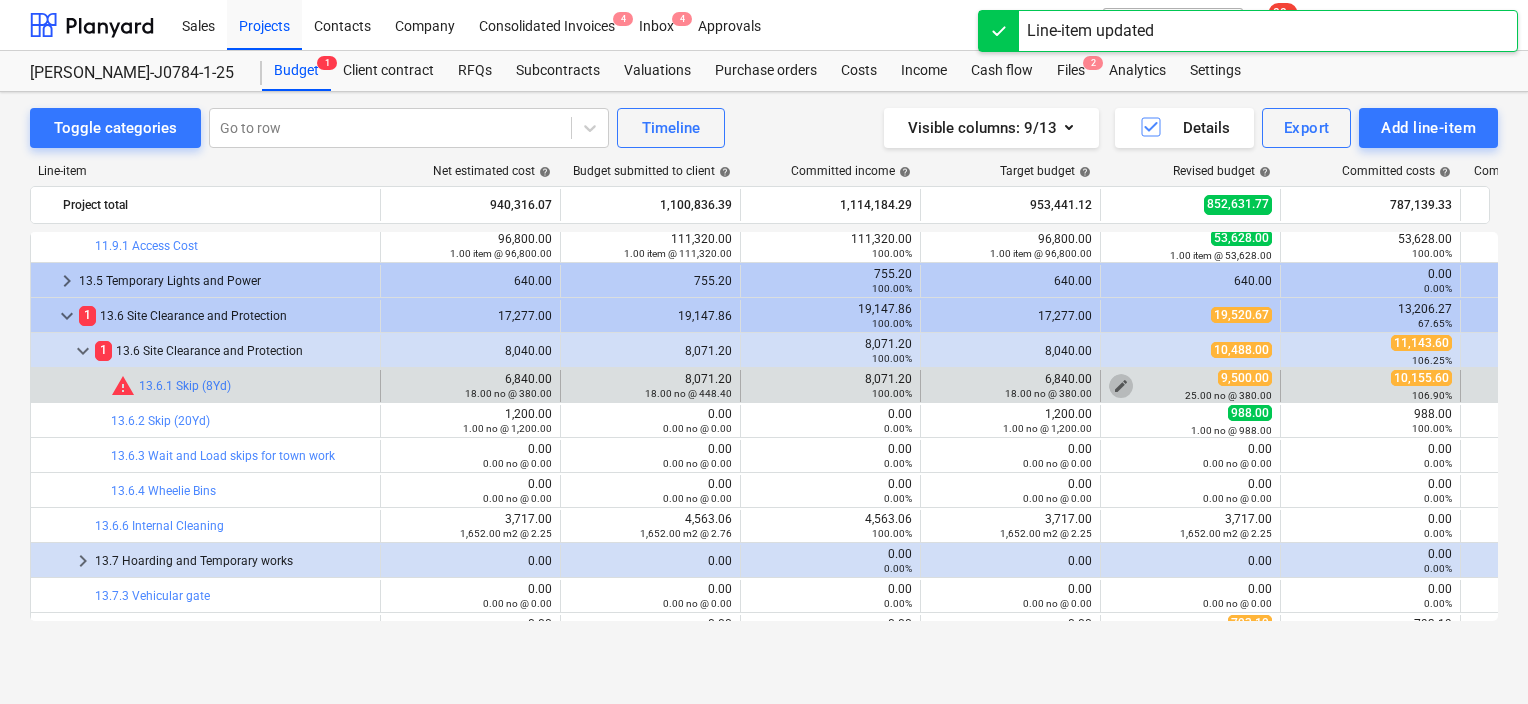 click on "edit" at bounding box center [1121, 386] 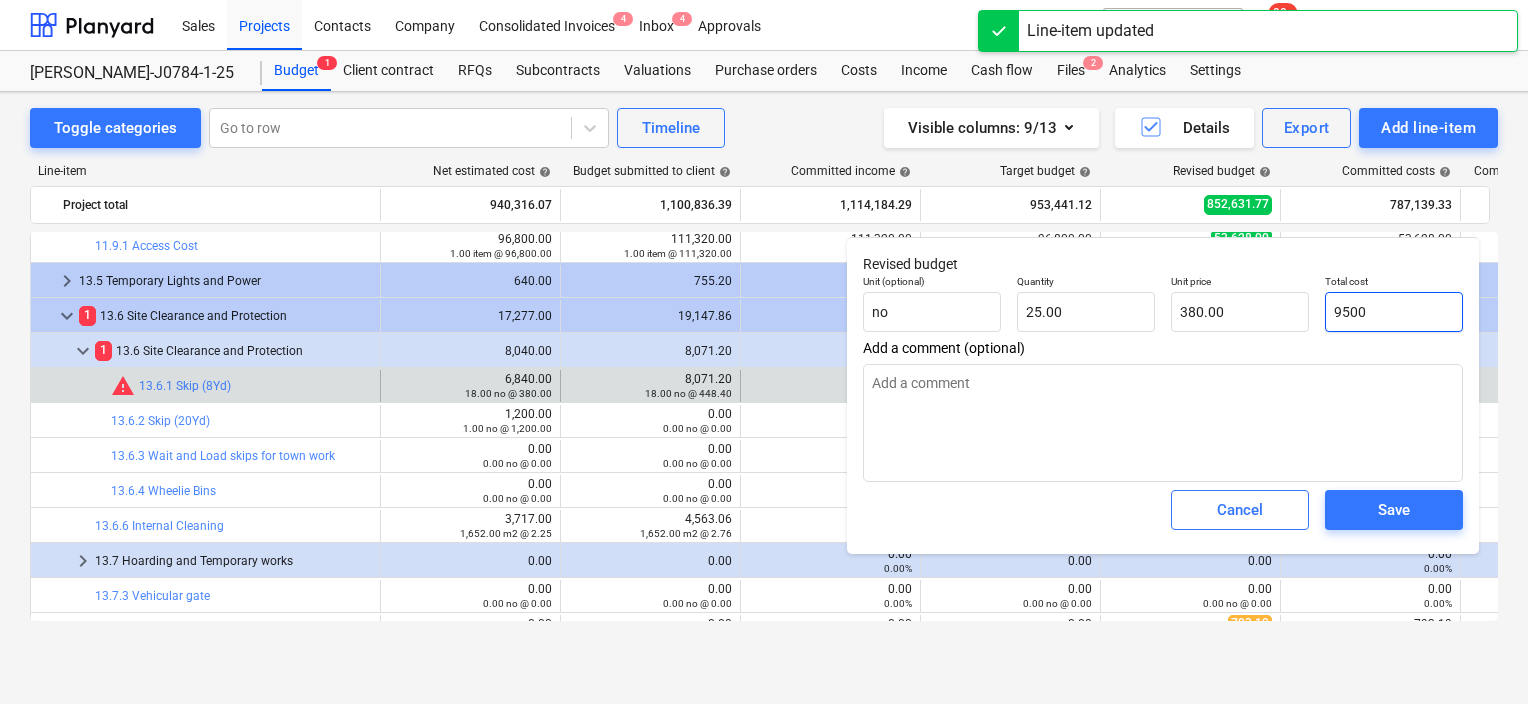 click on "9500" at bounding box center [1394, 312] 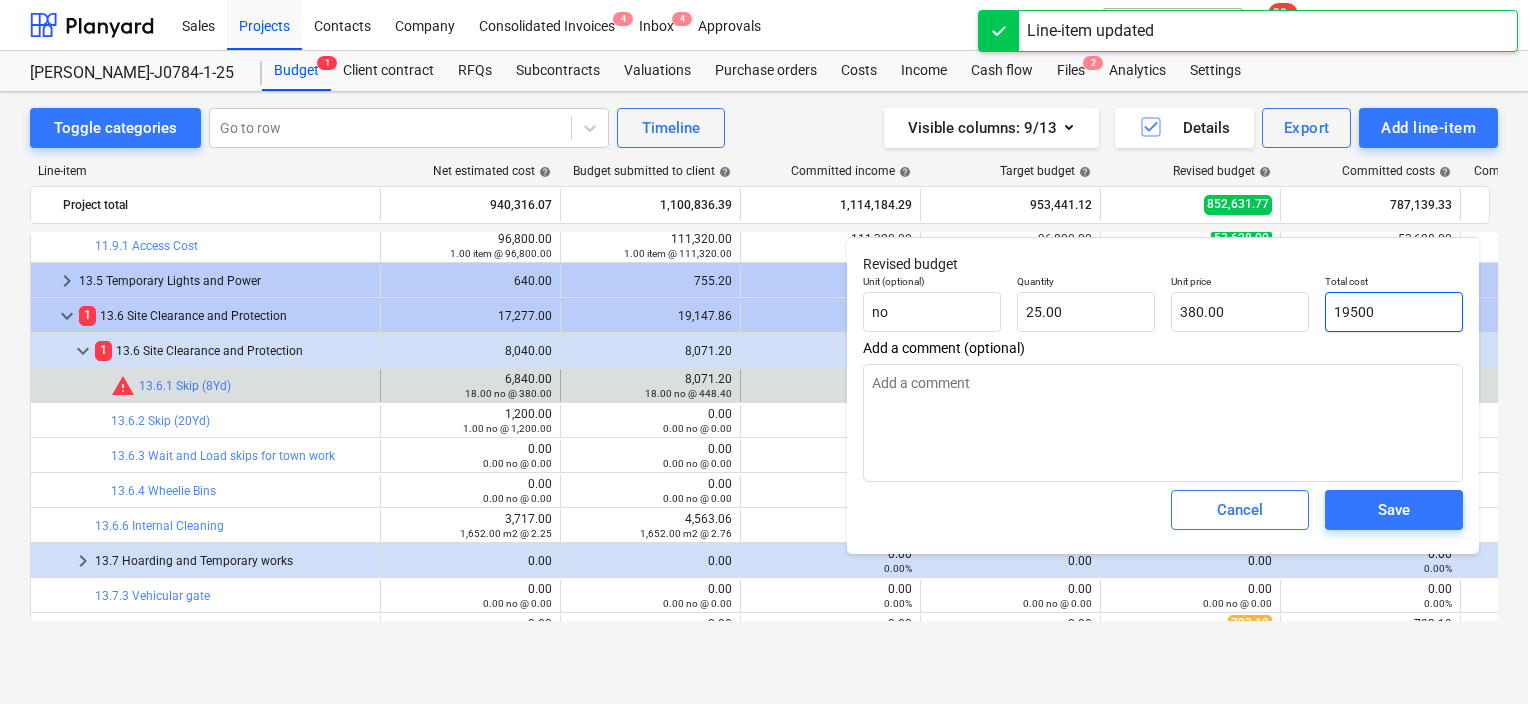 type on "780.00" 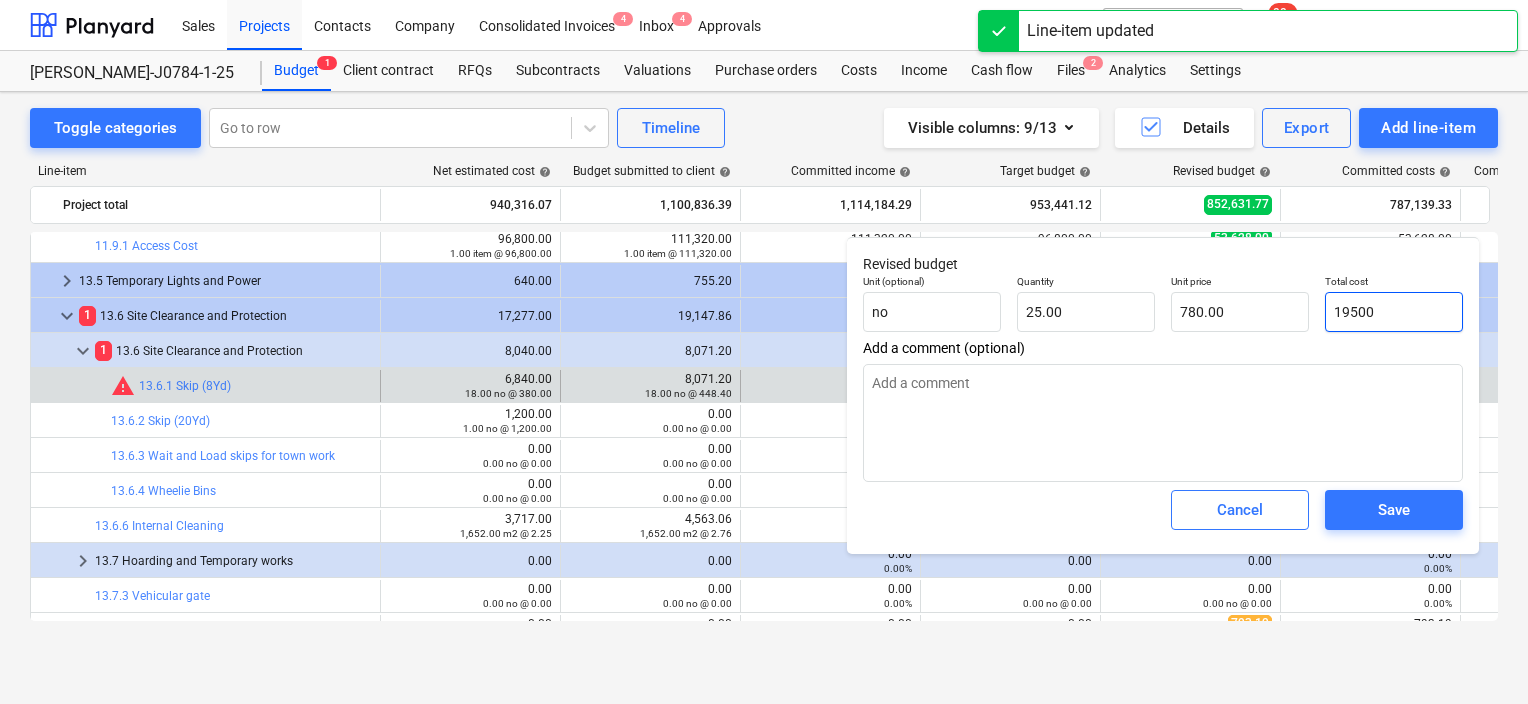 type on "109500" 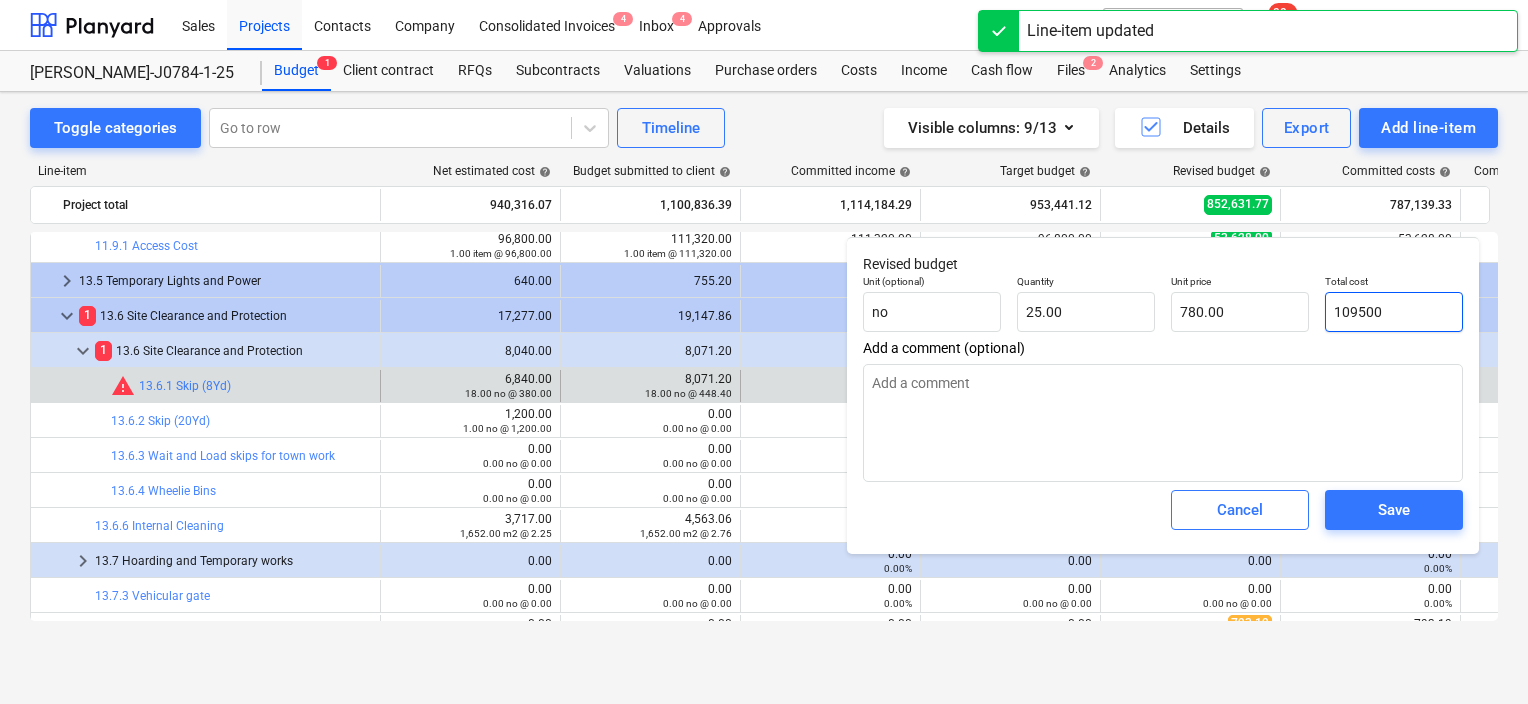 type on "4,380.00" 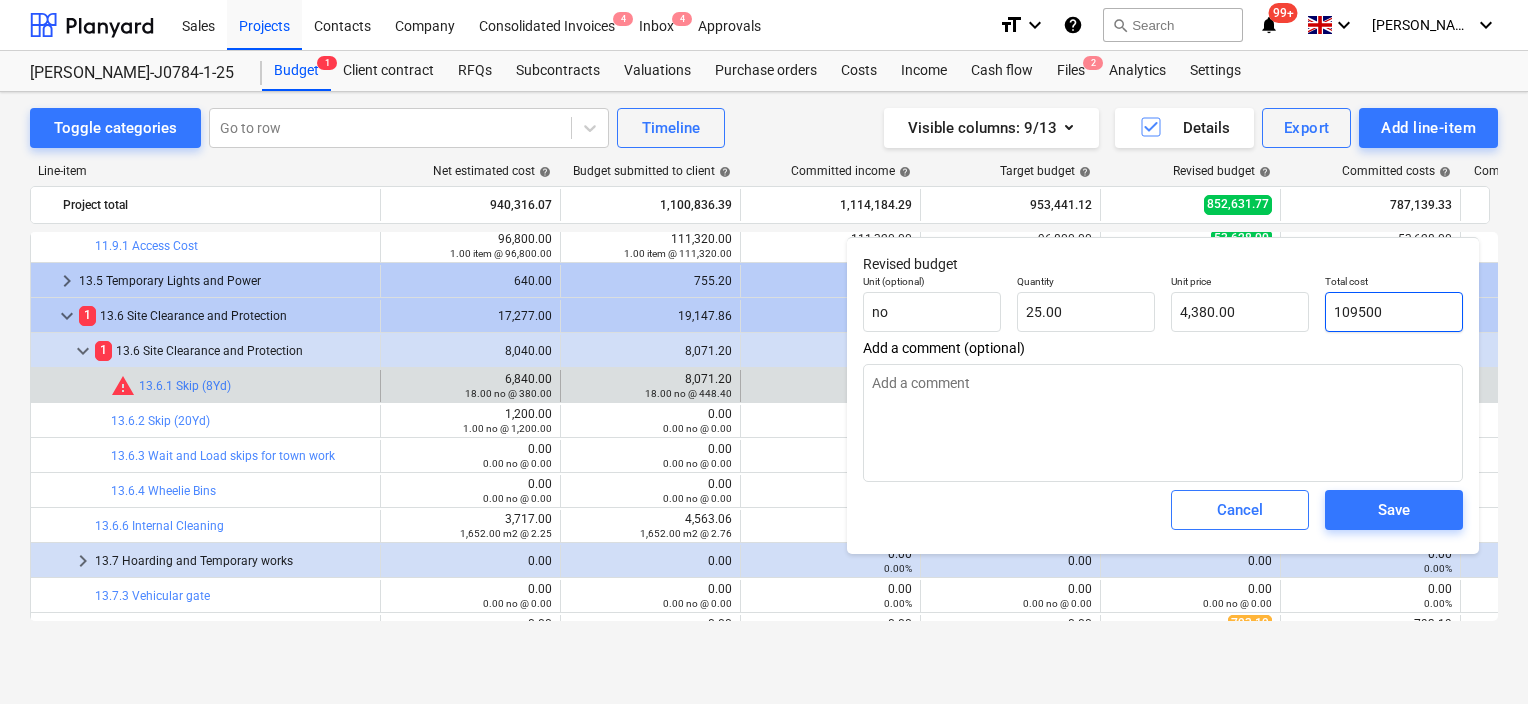 type on "10500" 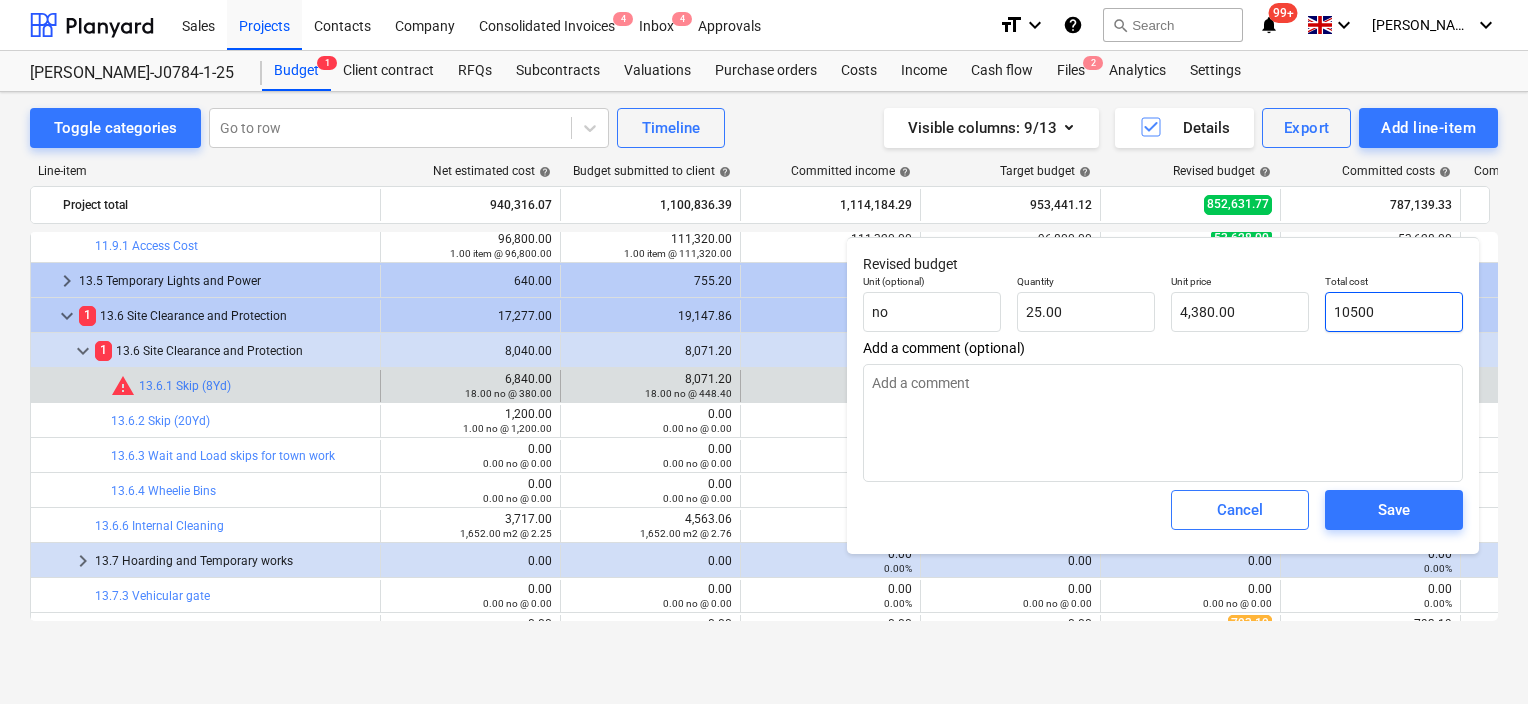 type on "420.00" 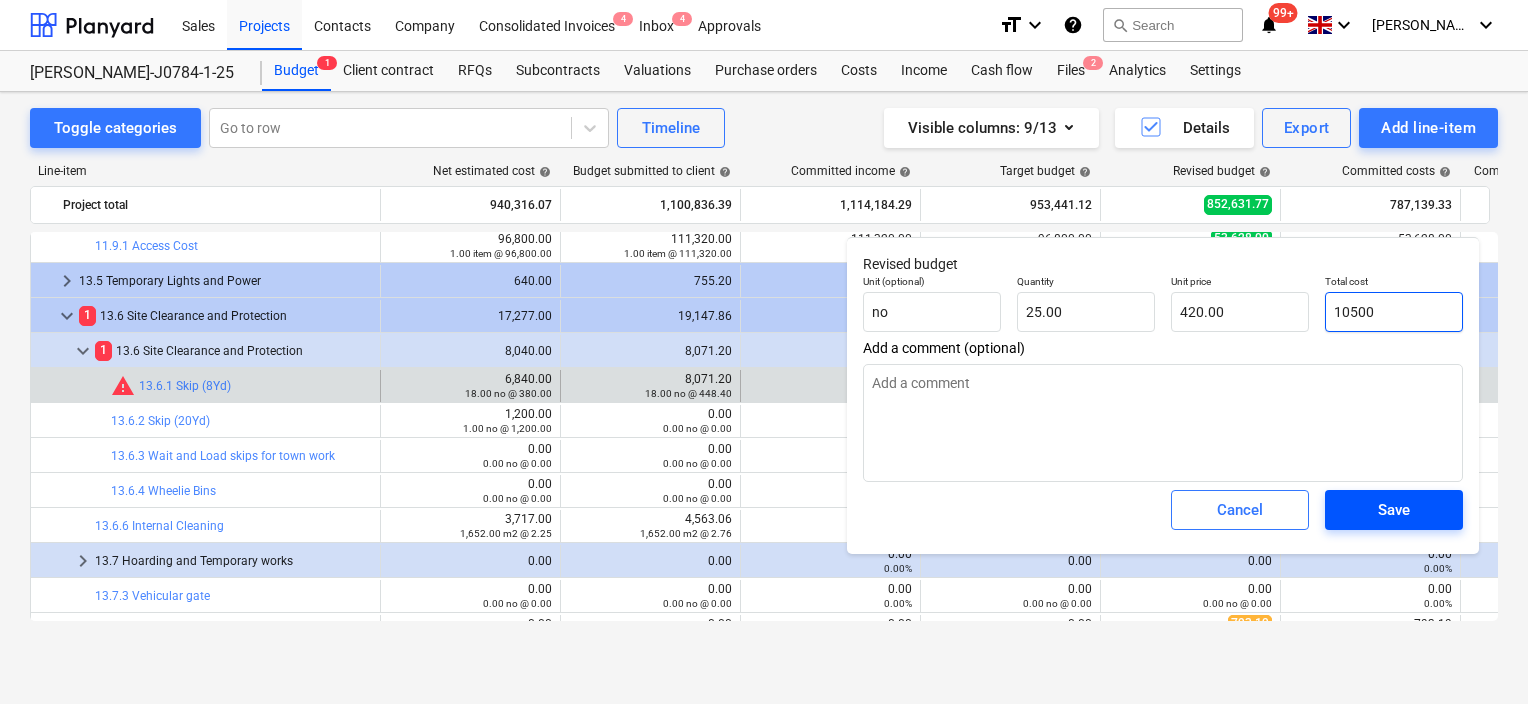 type on "10500" 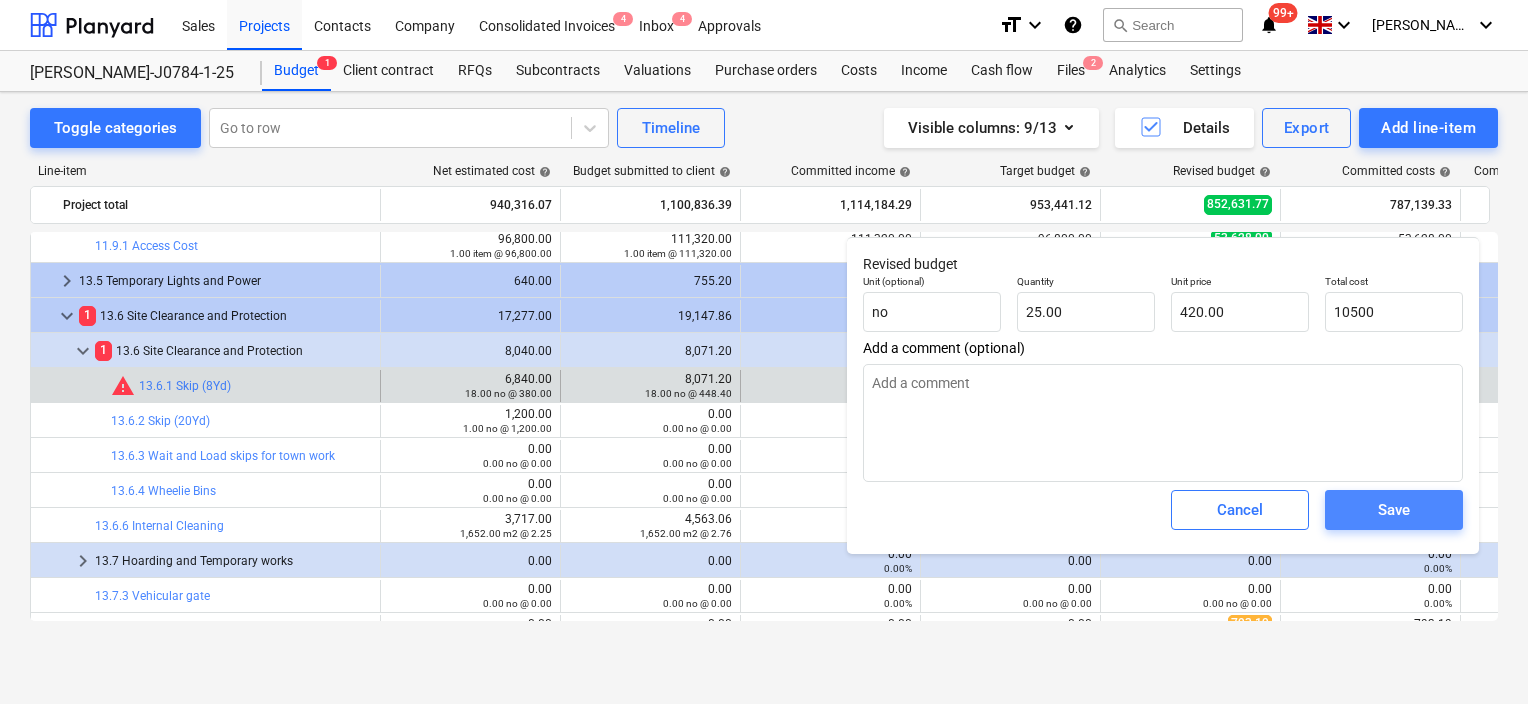 click on "Save" at bounding box center [1394, 510] 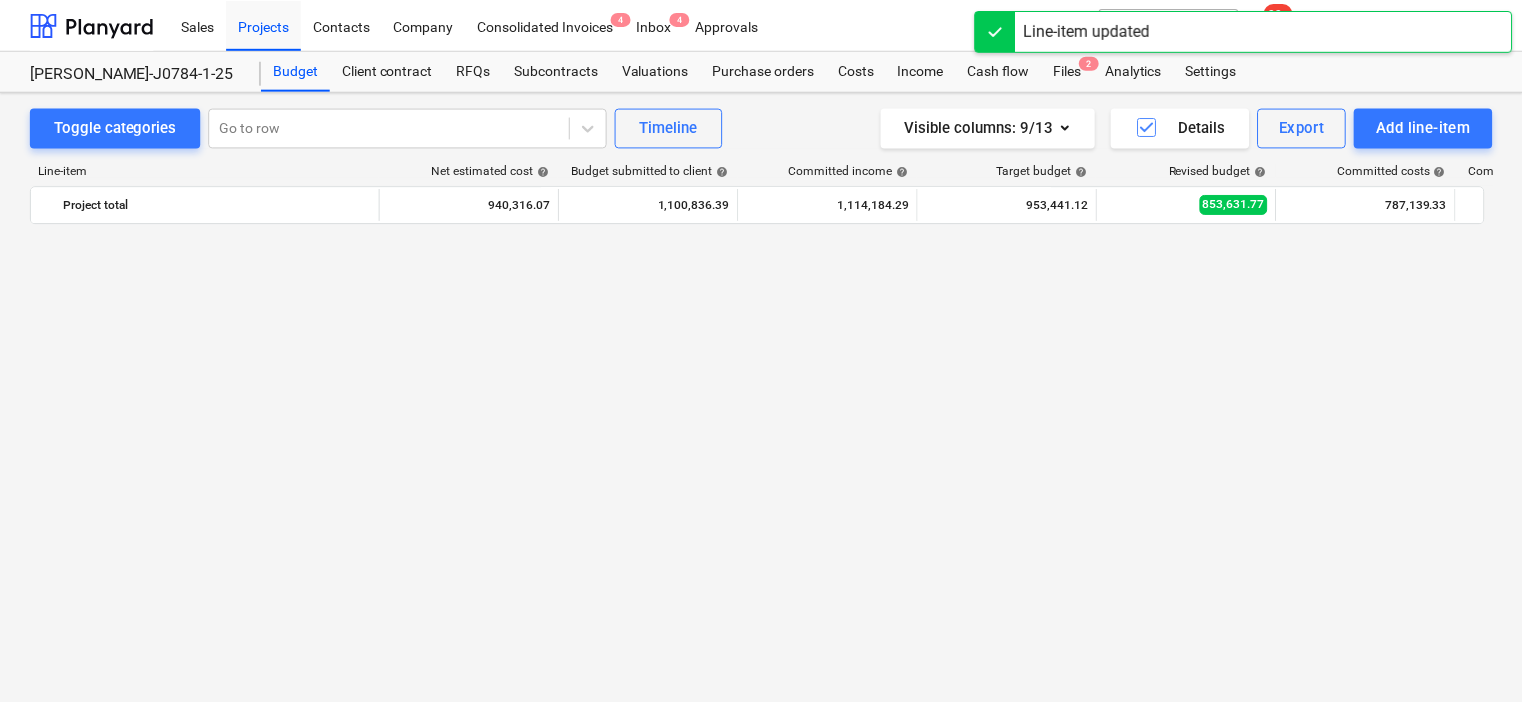 scroll, scrollTop: 3400, scrollLeft: 0, axis: vertical 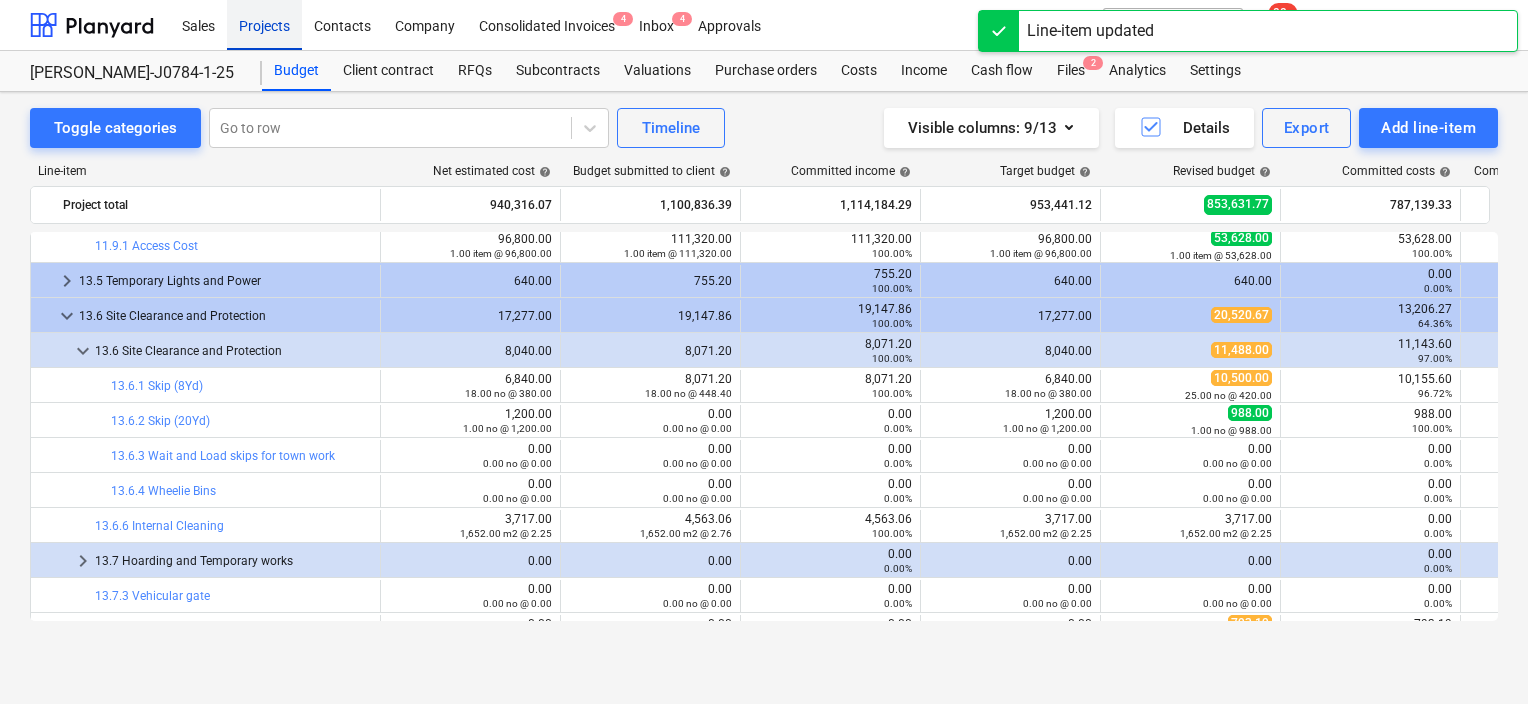 click on "Projects" at bounding box center [264, 24] 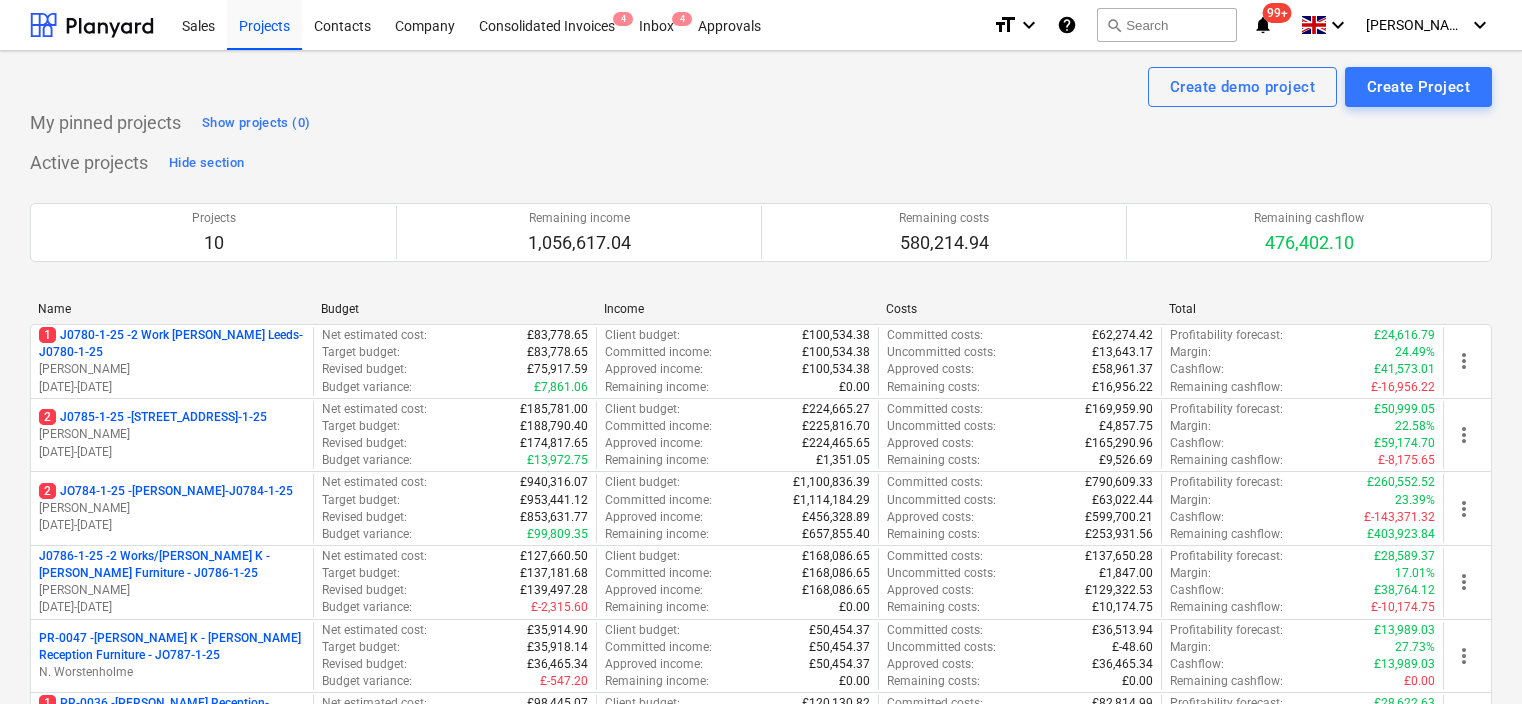 scroll, scrollTop: 51, scrollLeft: 0, axis: vertical 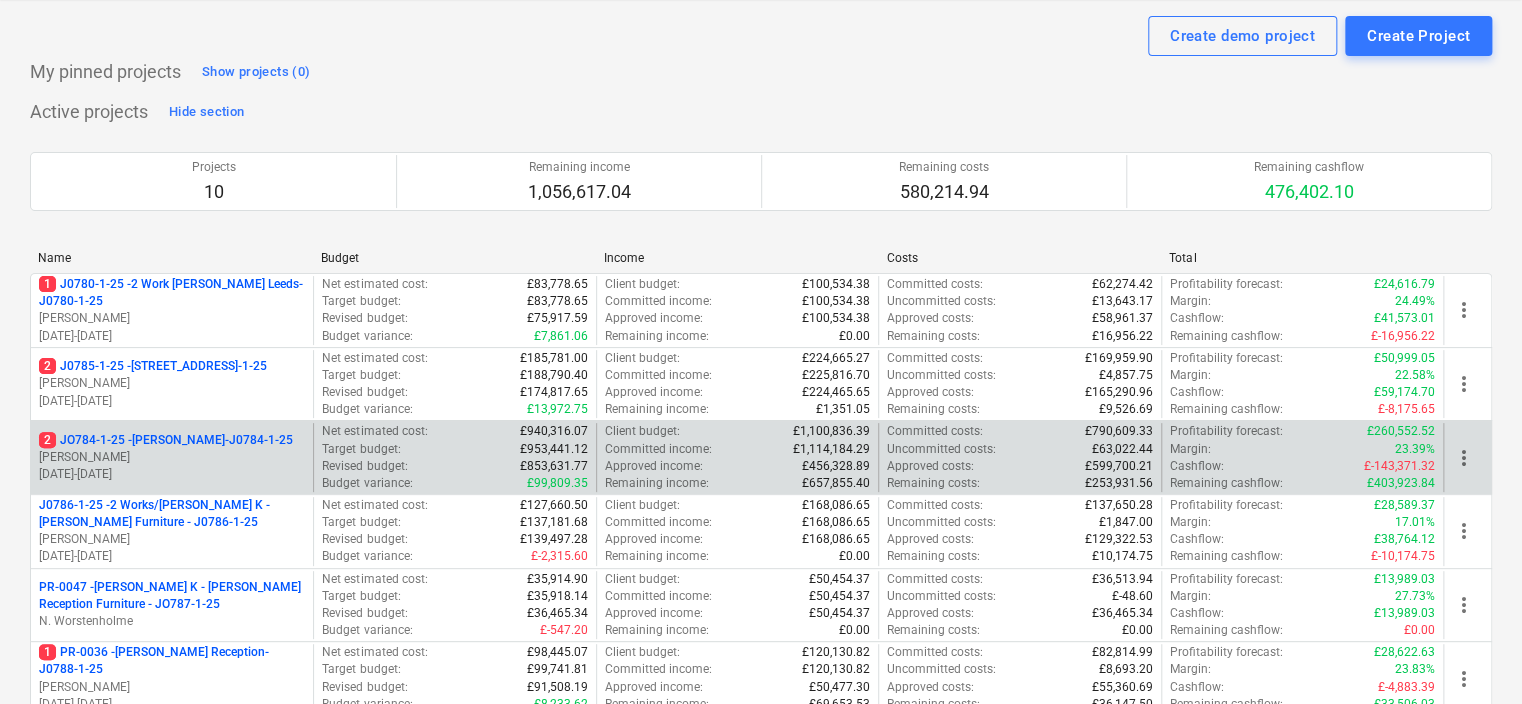click on "2  JO784-1-25 -  Wizu York-J0784-1-25" at bounding box center [166, 440] 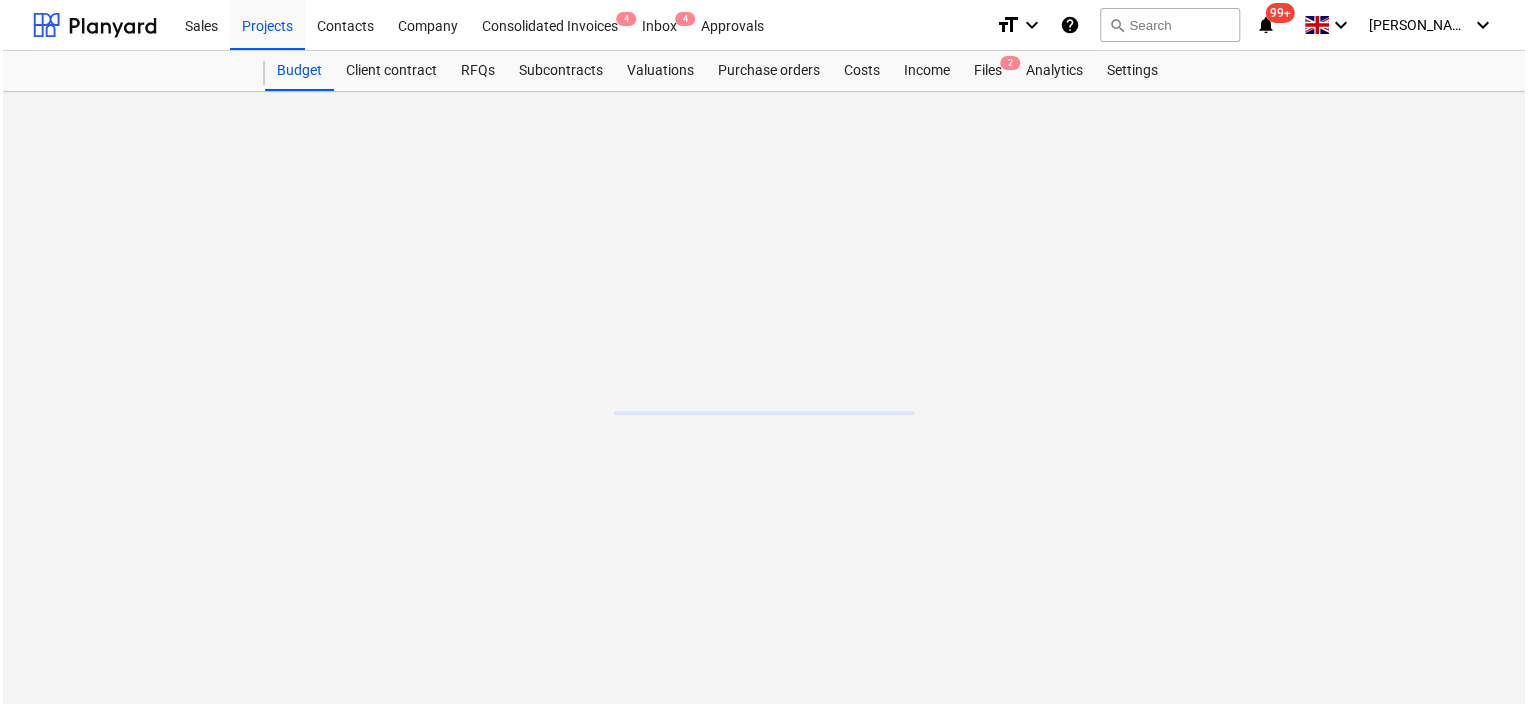 scroll, scrollTop: 0, scrollLeft: 0, axis: both 